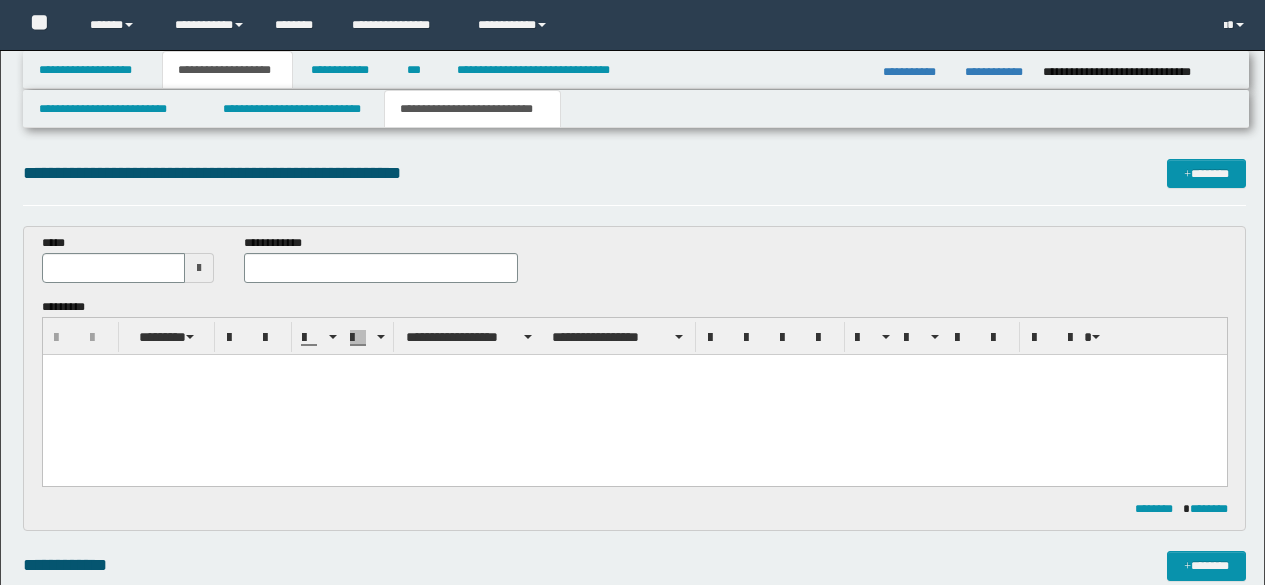 scroll, scrollTop: 530, scrollLeft: 0, axis: vertical 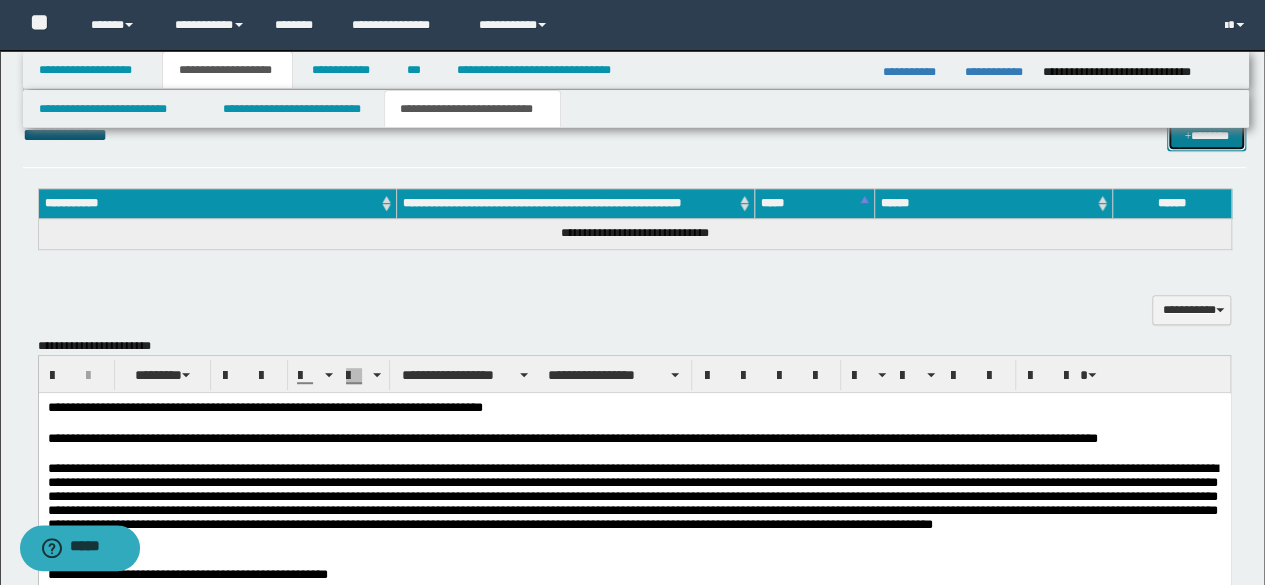 click on "*******" at bounding box center (1206, 135) 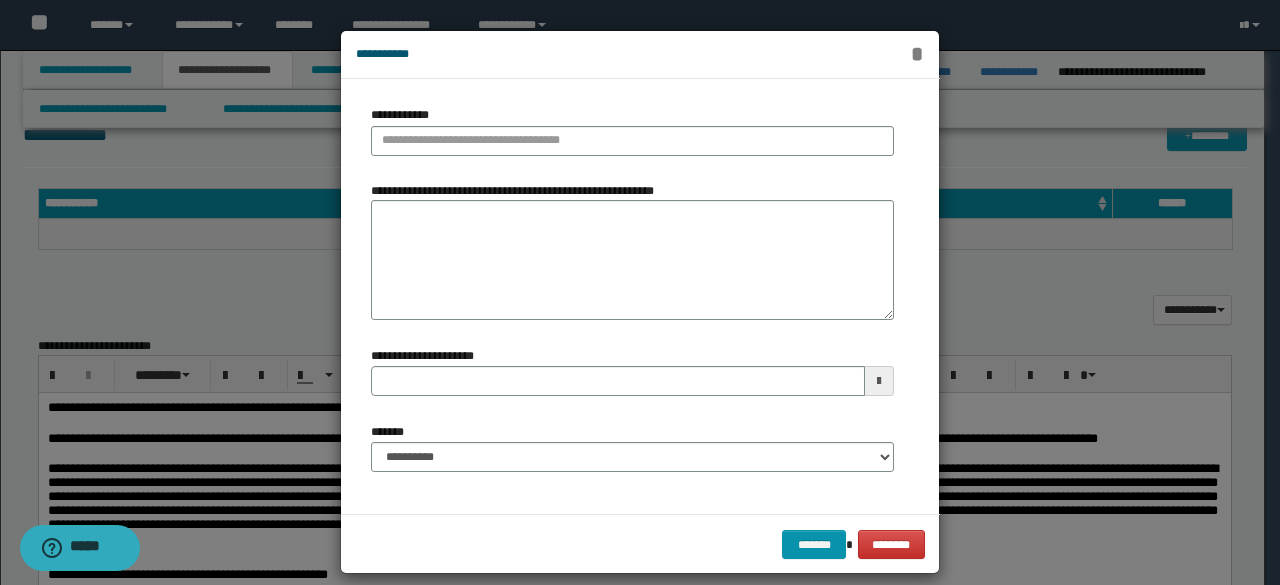 type 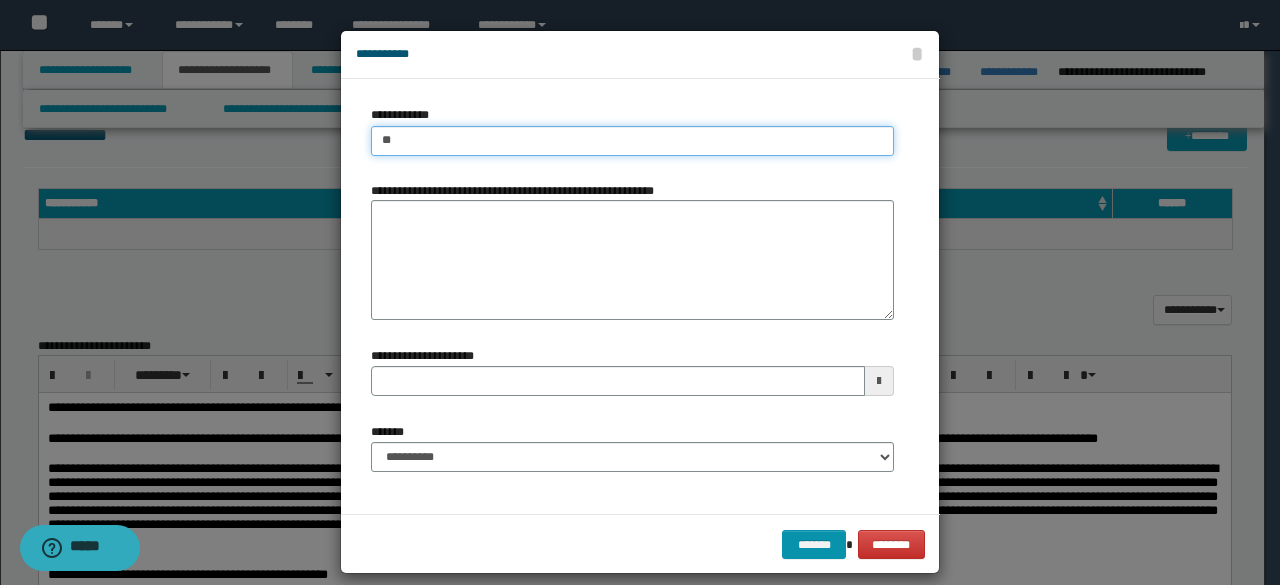 type on "*" 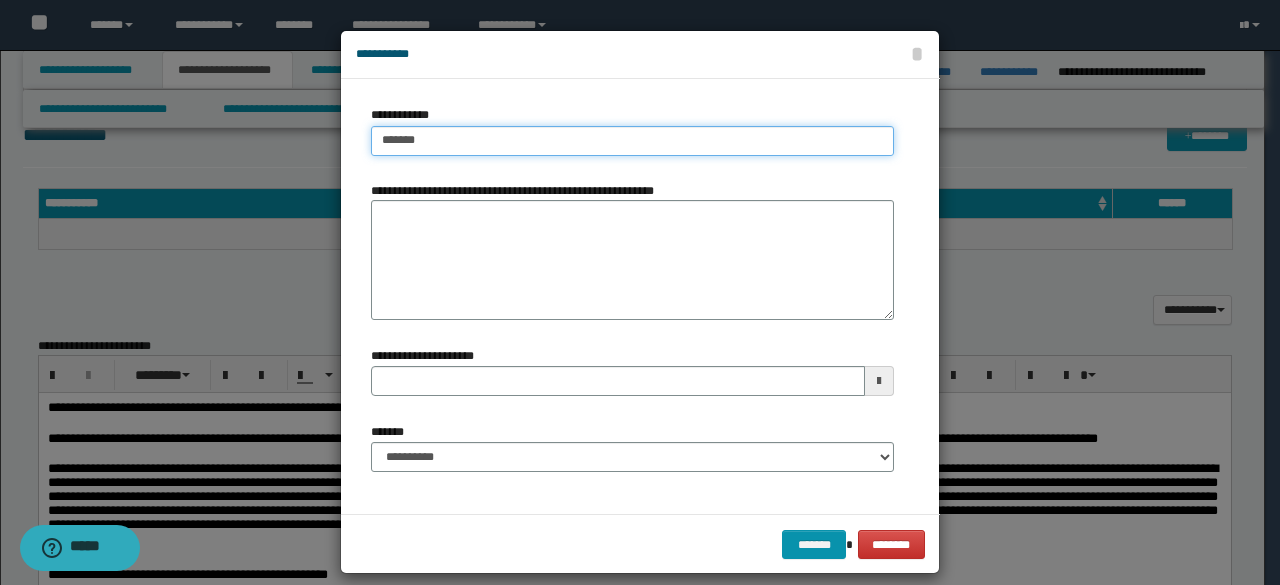 type on "********" 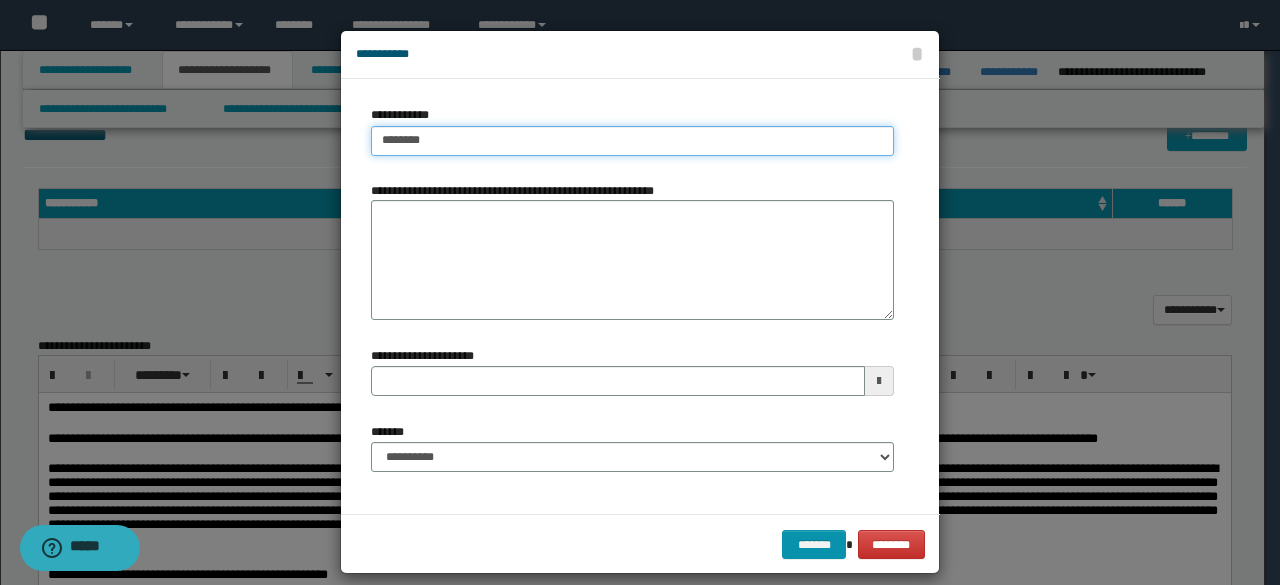 type on "********" 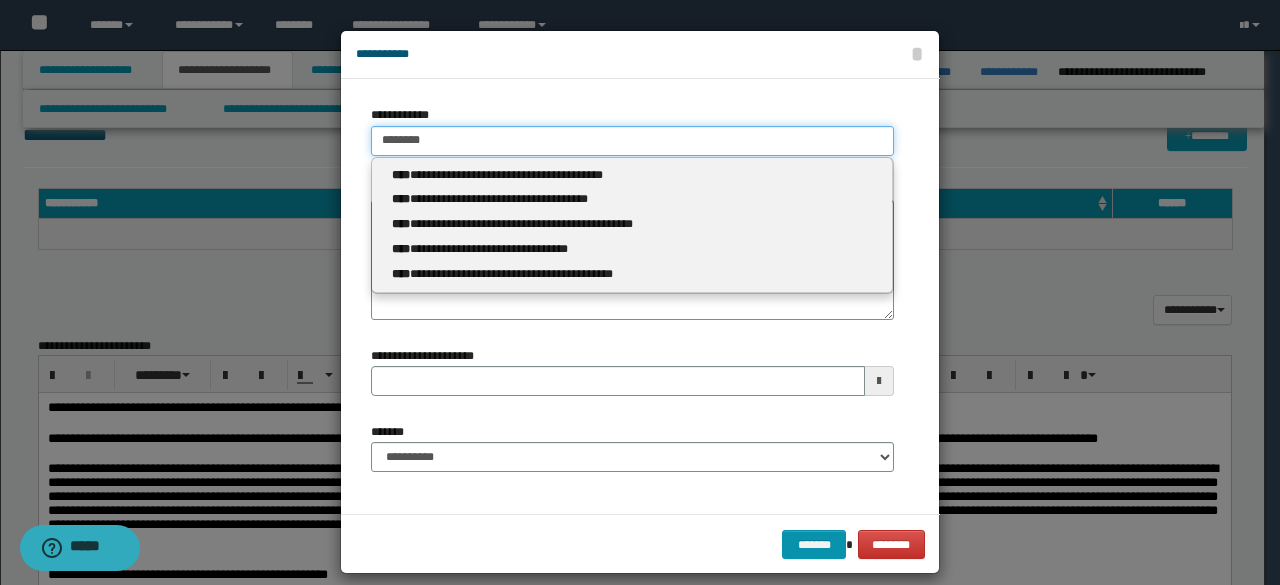 type 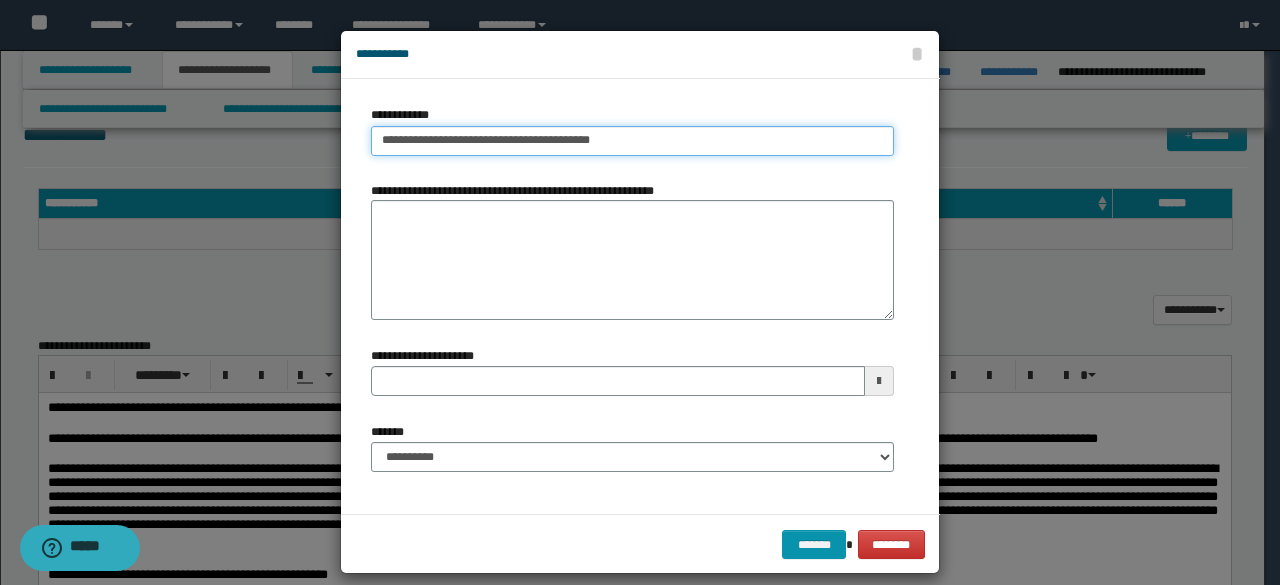 type on "**********" 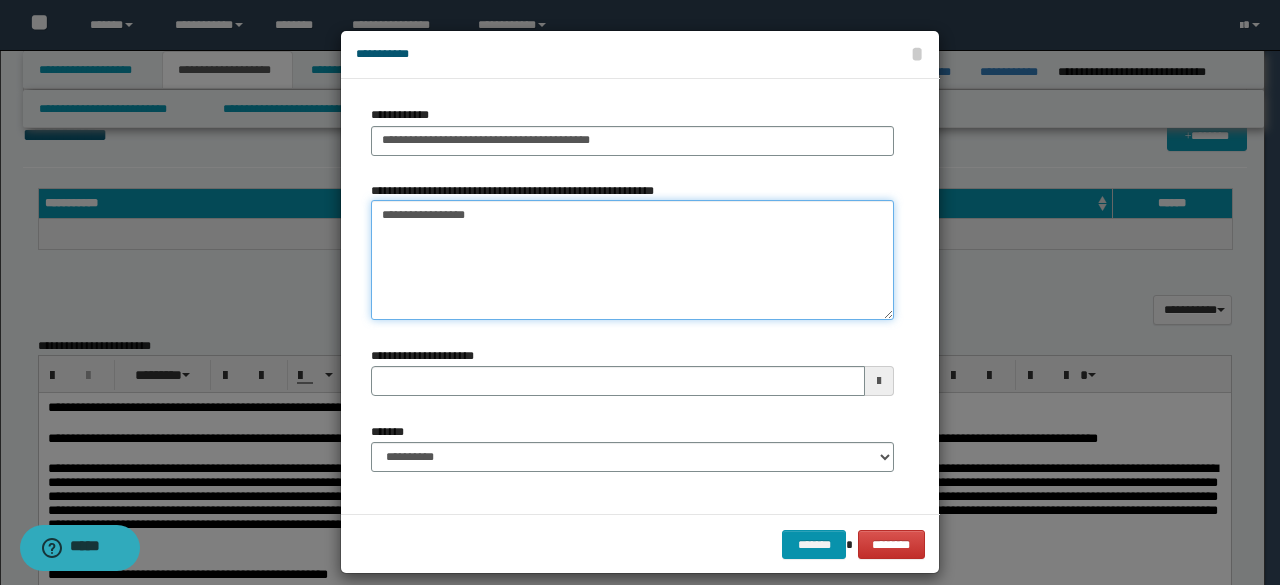type on "**********" 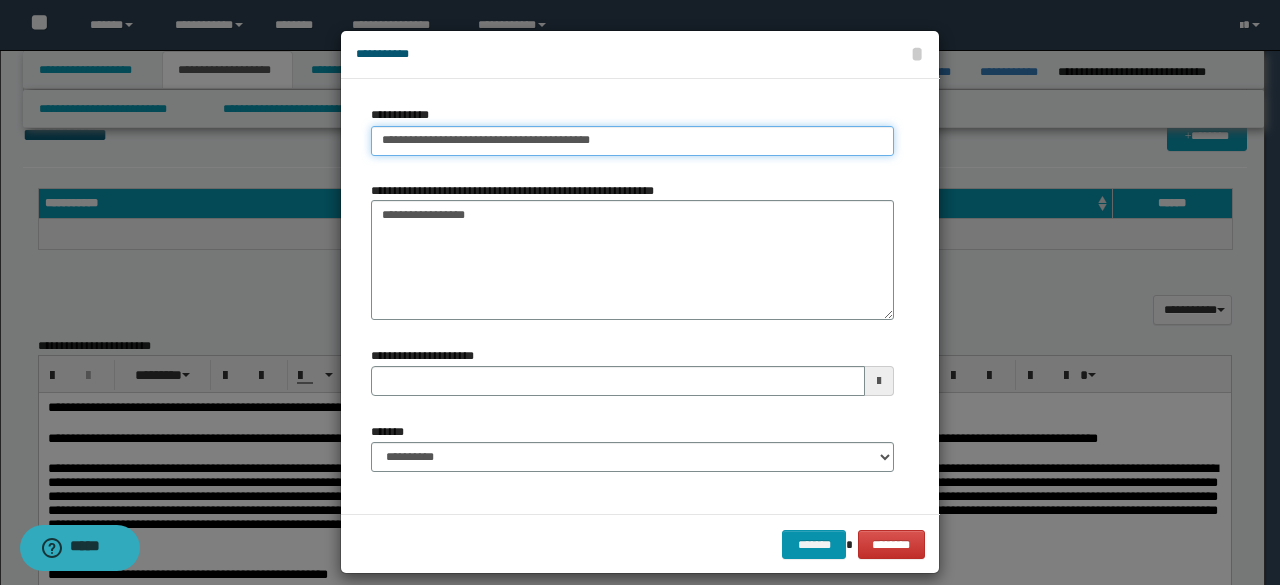 type on "**********" 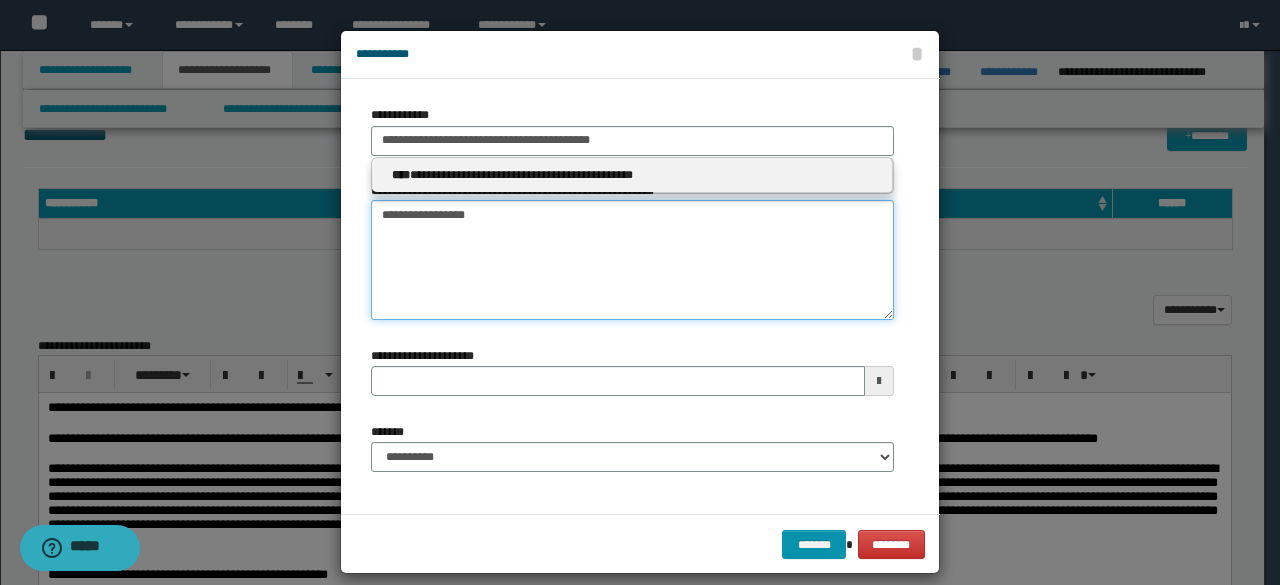 type 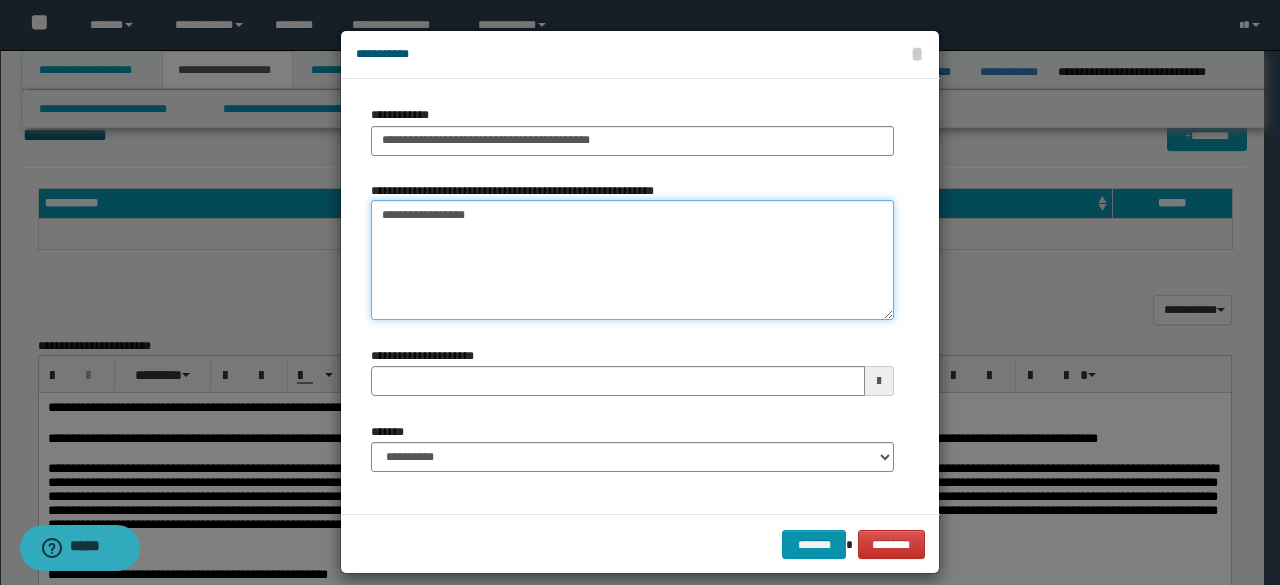 paste on "**********" 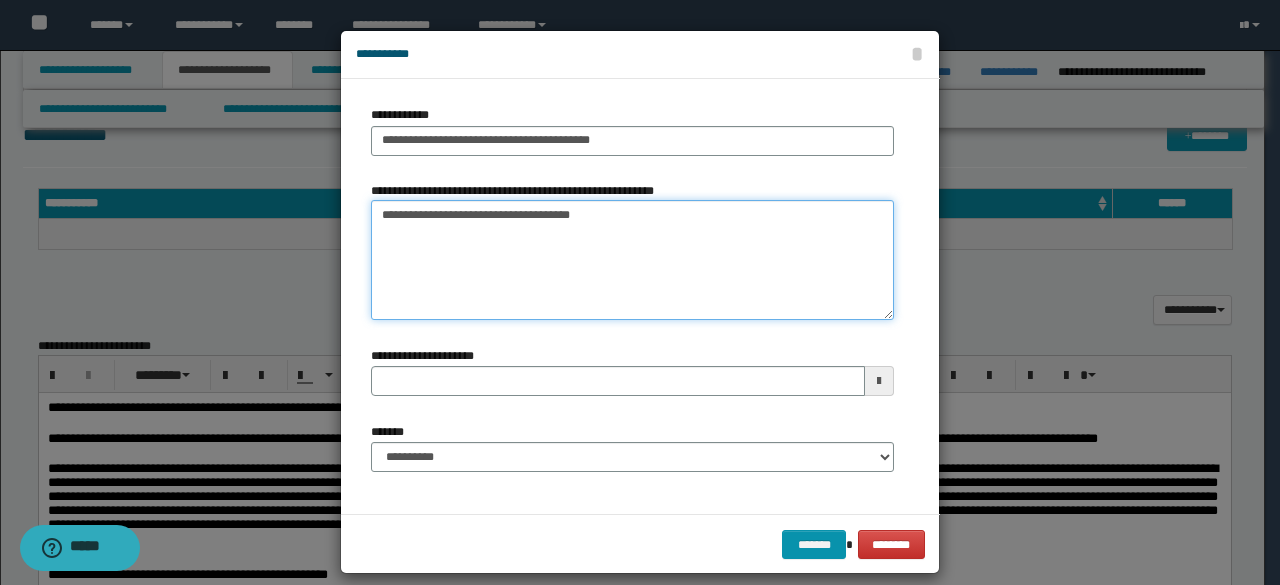 type on "**********" 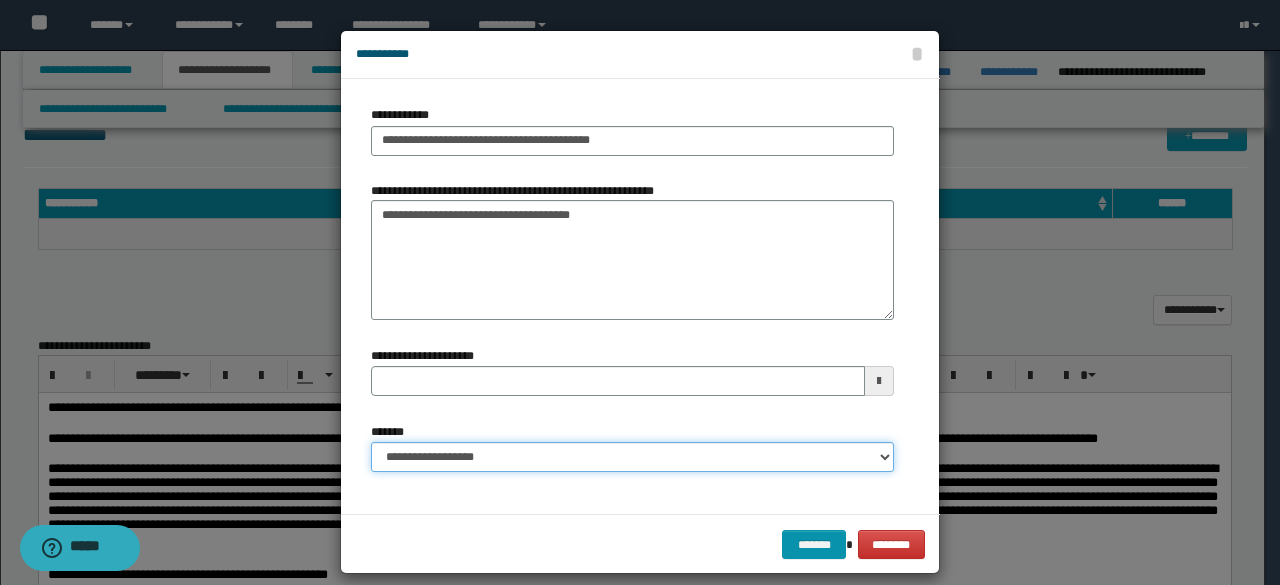 select on "*" 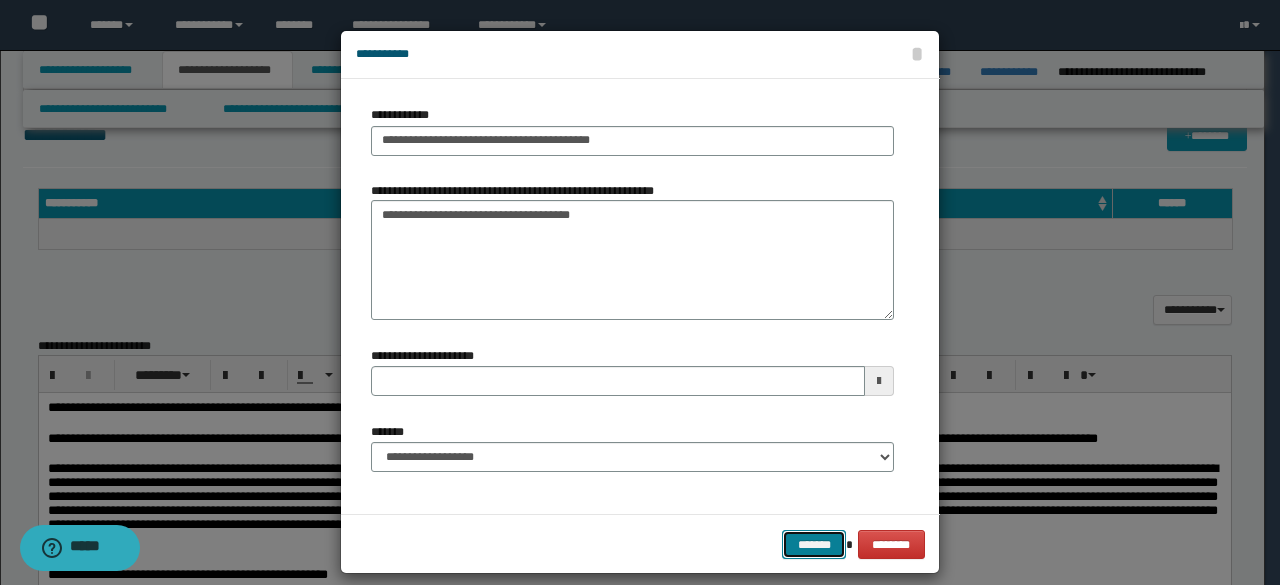 type 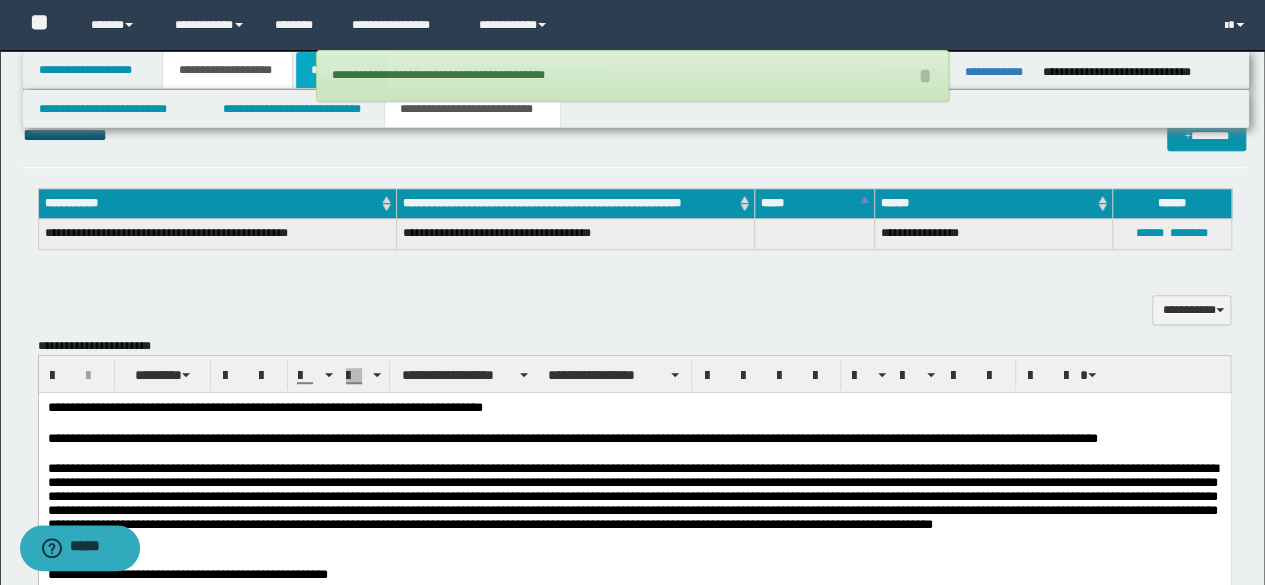 click on "**********" at bounding box center [342, 70] 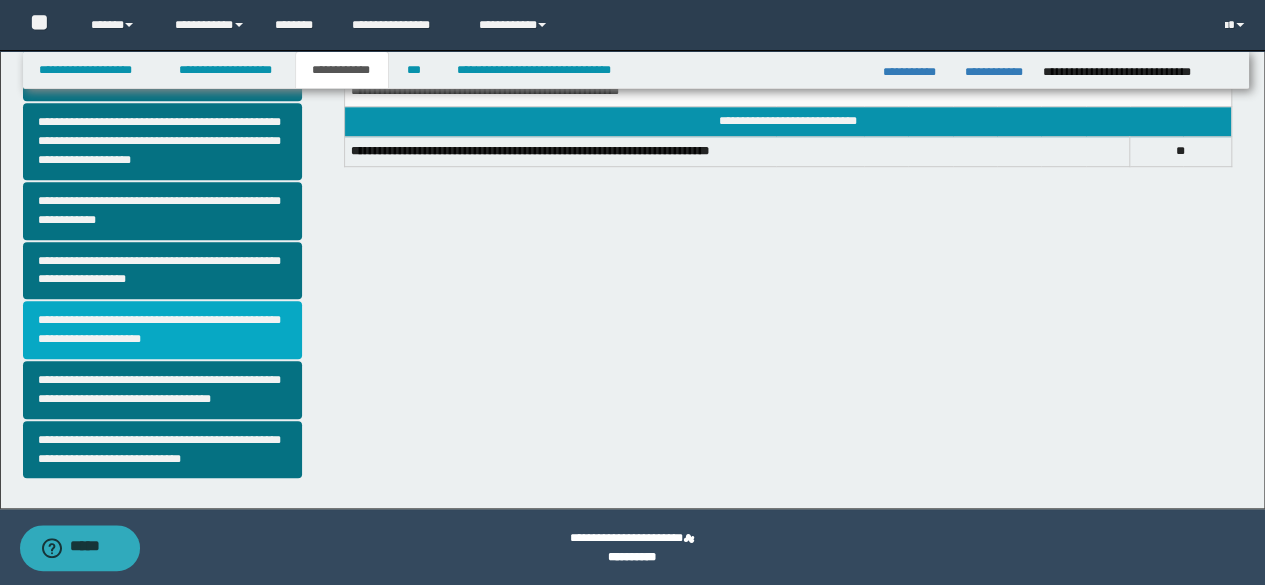 scroll, scrollTop: 563, scrollLeft: 0, axis: vertical 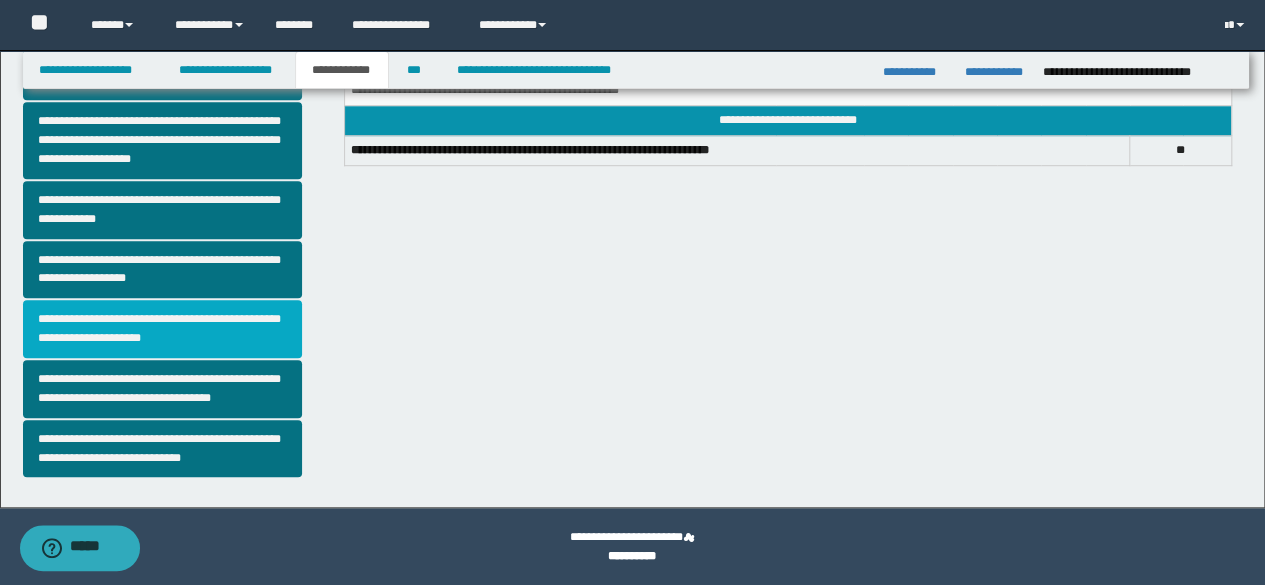 click on "**********" at bounding box center [162, 329] 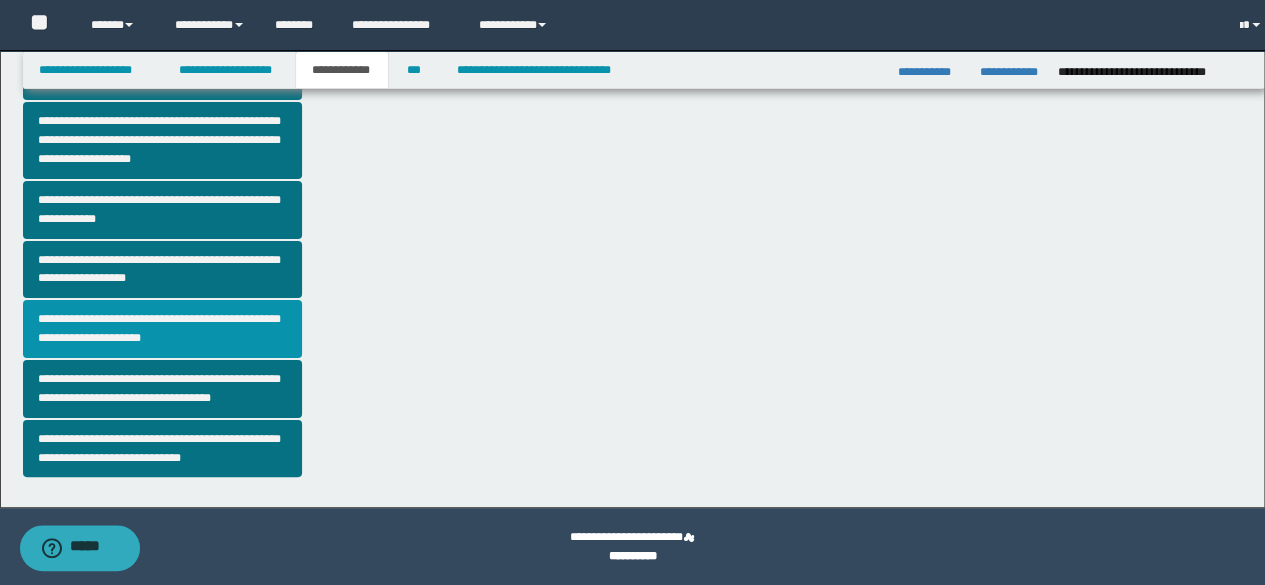 scroll, scrollTop: 0, scrollLeft: 0, axis: both 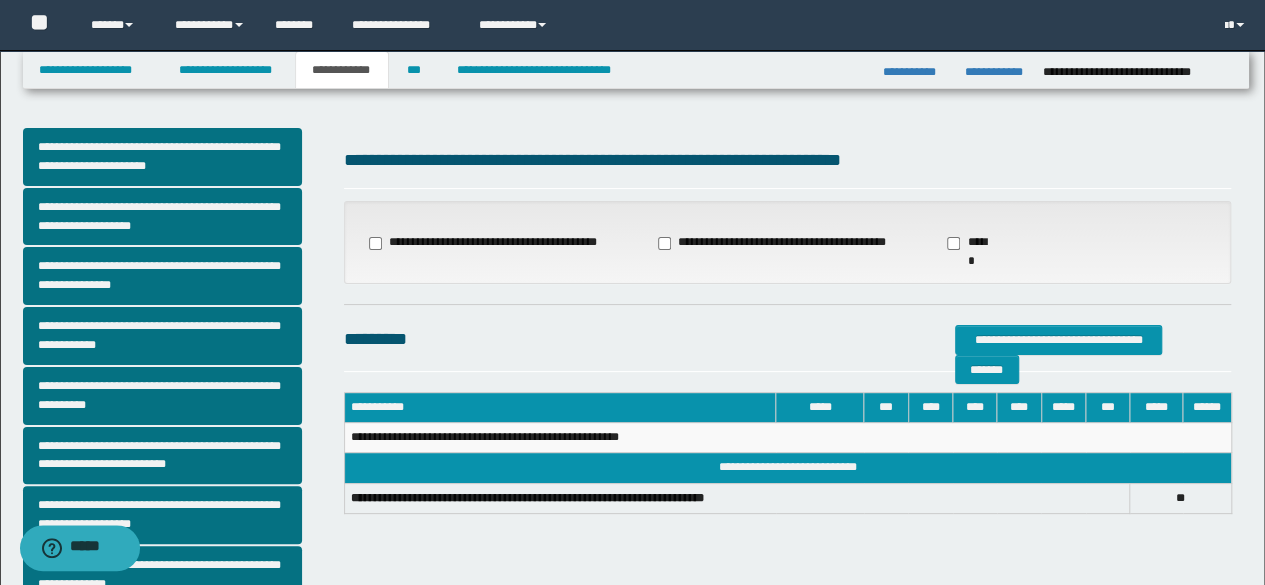 click on "**********" at bounding box center (774, 243) 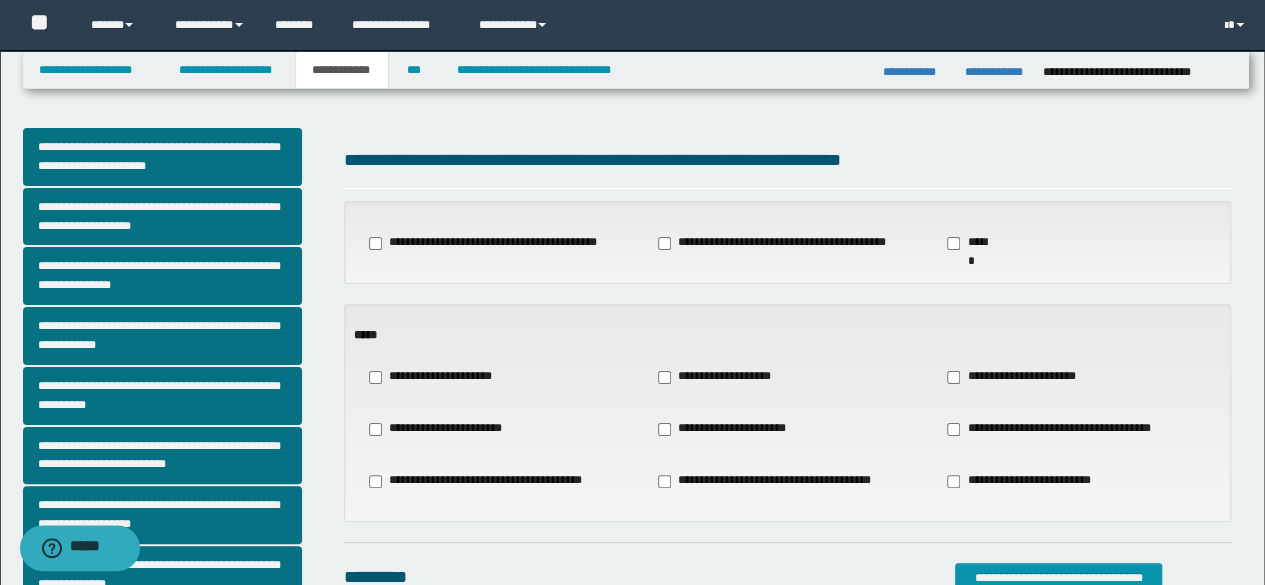 click on "**********" at bounding box center (446, 429) 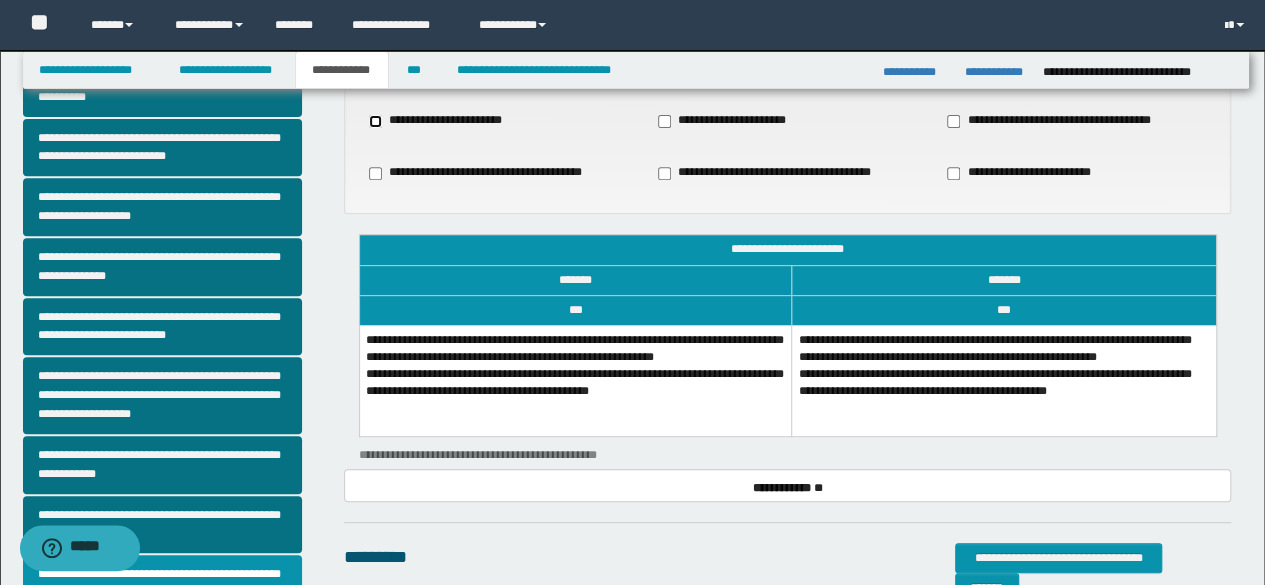 scroll, scrollTop: 500, scrollLeft: 0, axis: vertical 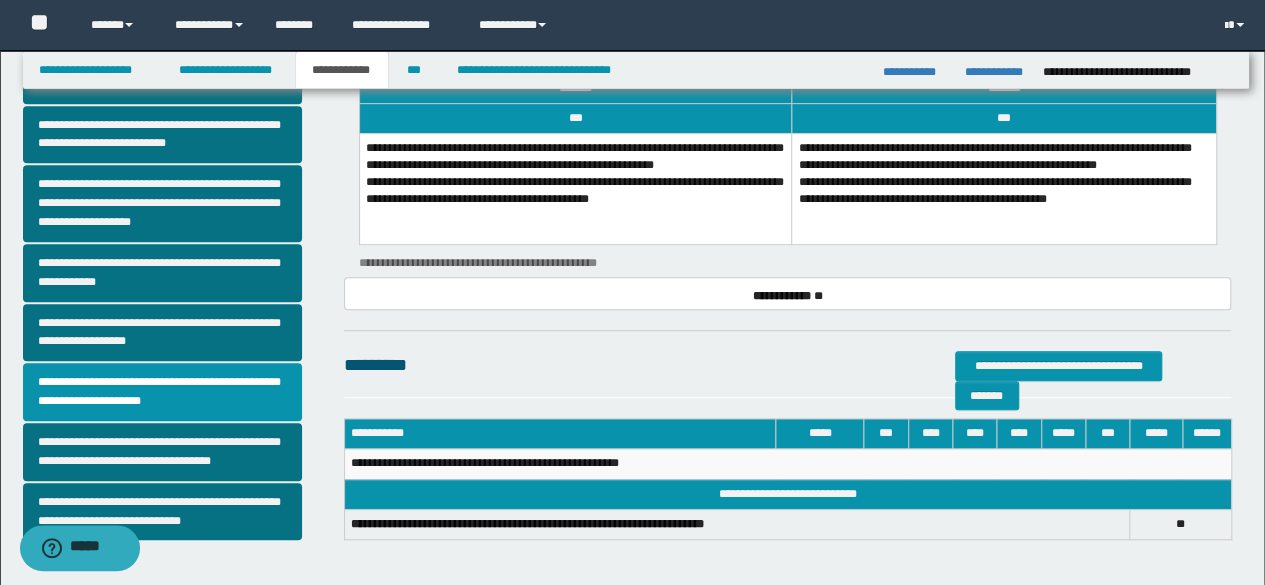 click on "**********" at bounding box center (575, 188) 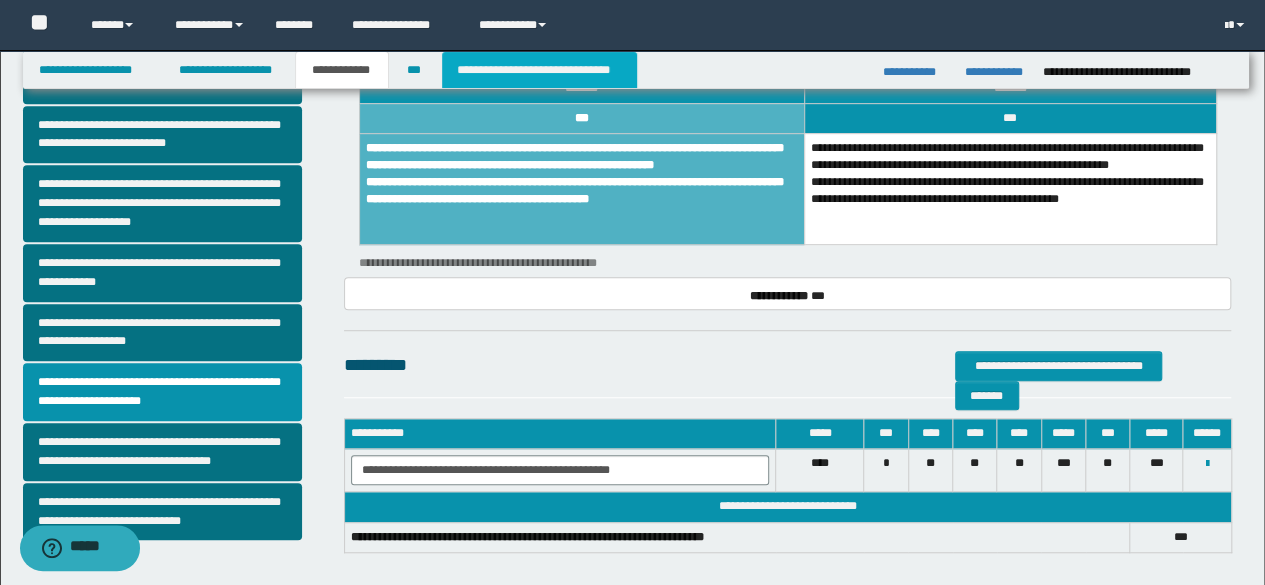 click on "**********" at bounding box center [539, 70] 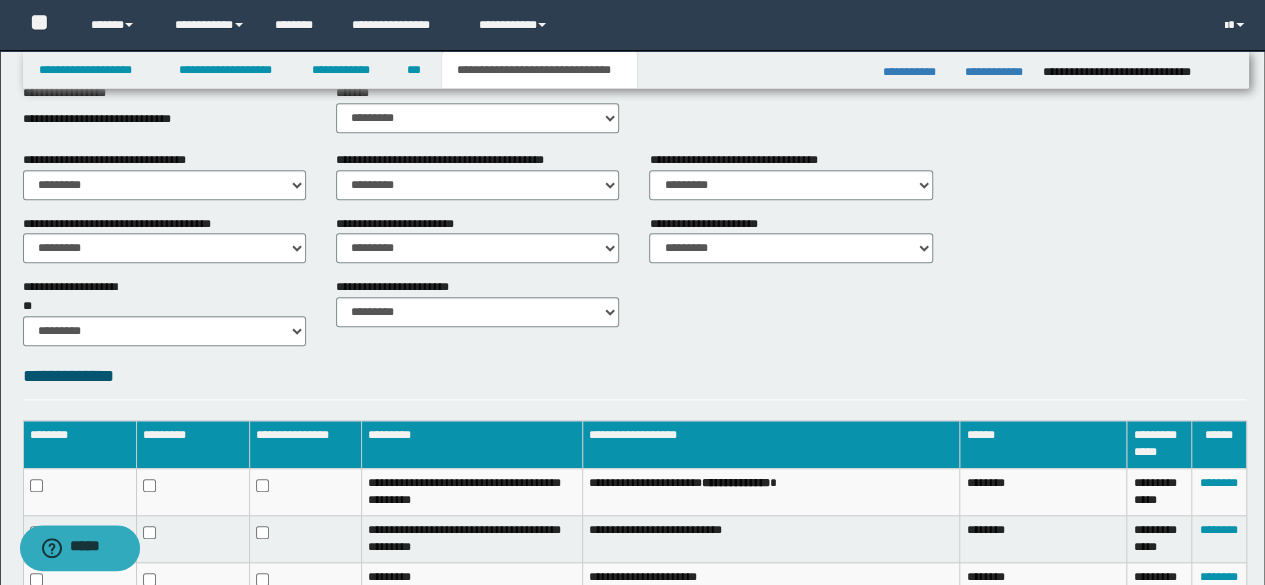 scroll, scrollTop: 858, scrollLeft: 0, axis: vertical 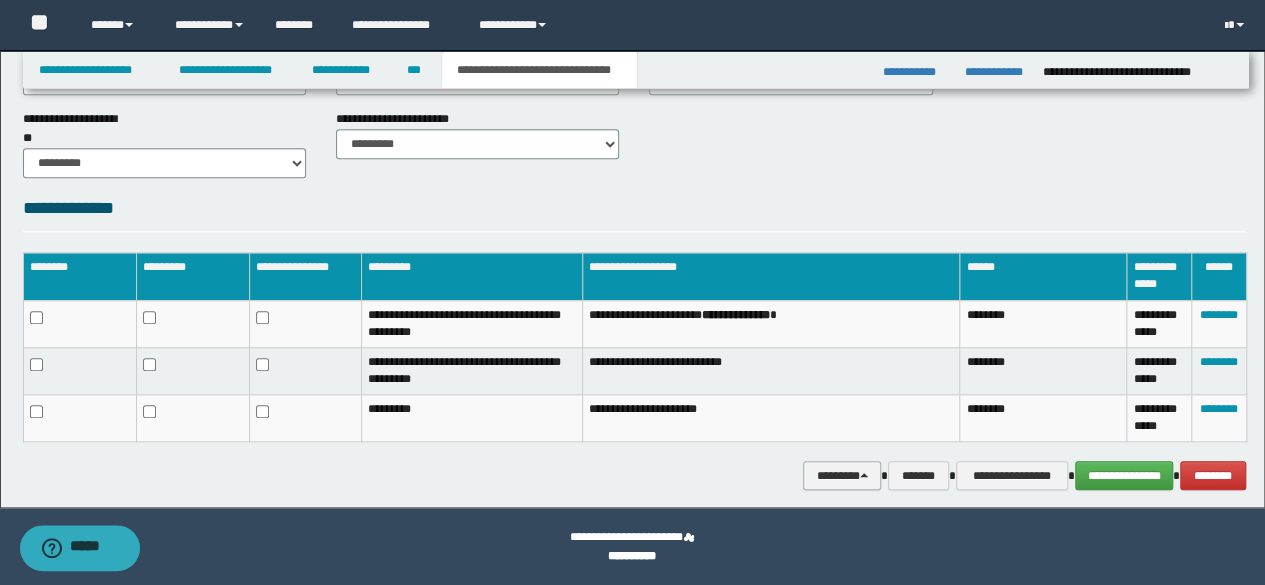 click on "********" at bounding box center [842, 475] 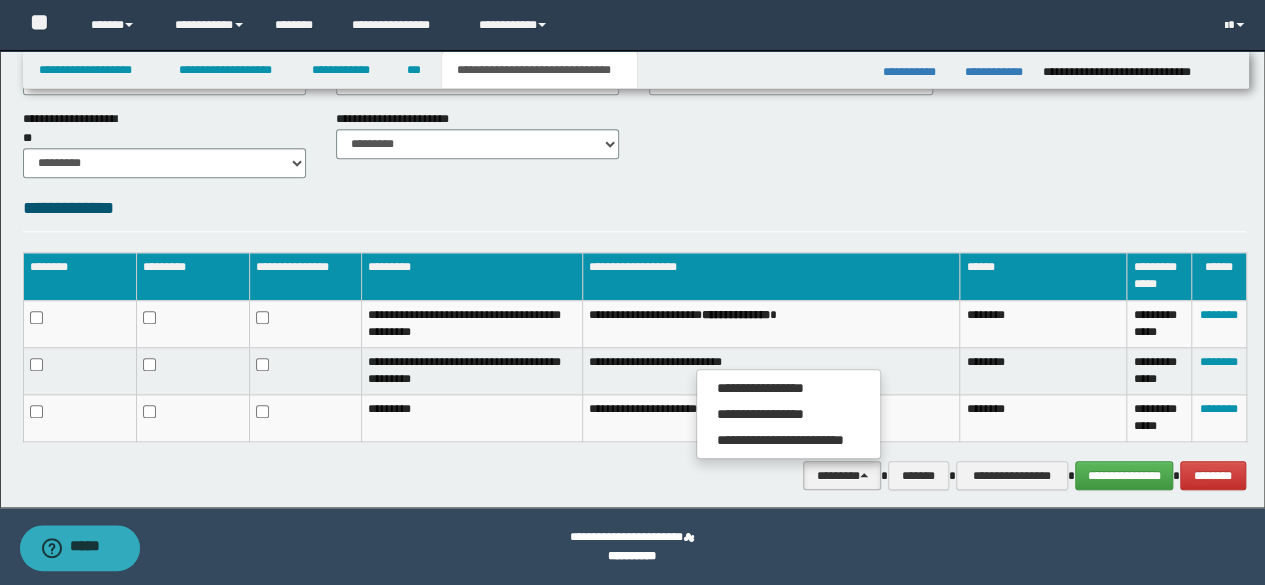 drag, startPoint x: 852, startPoint y: 481, endPoint x: 1138, endPoint y: 491, distance: 286.17477 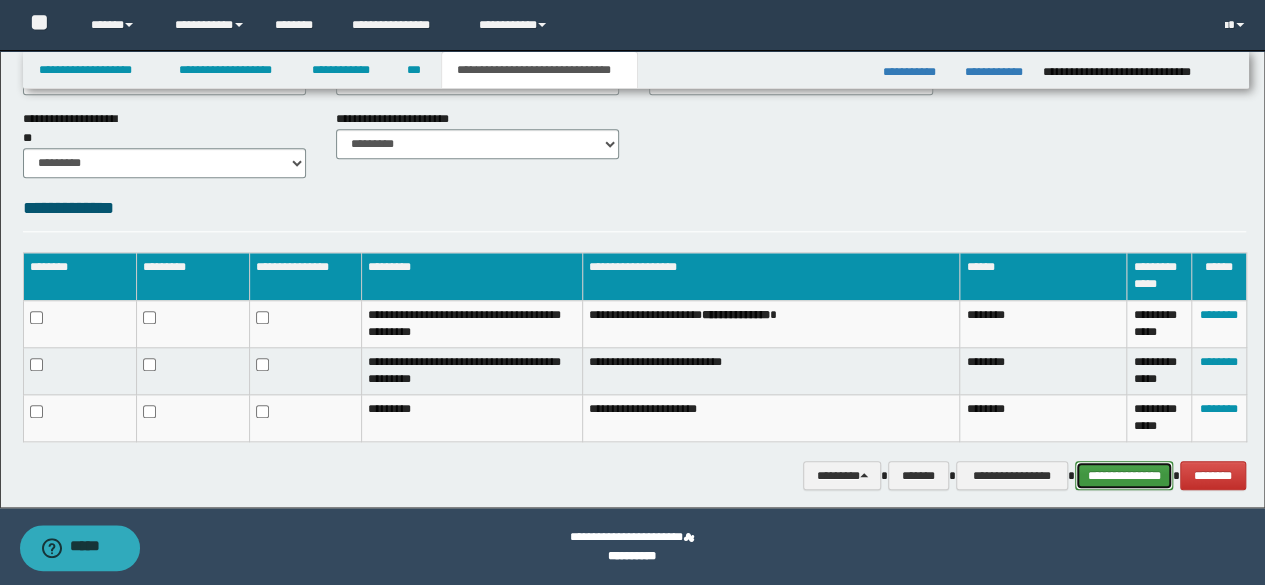 click on "**********" at bounding box center (1124, 475) 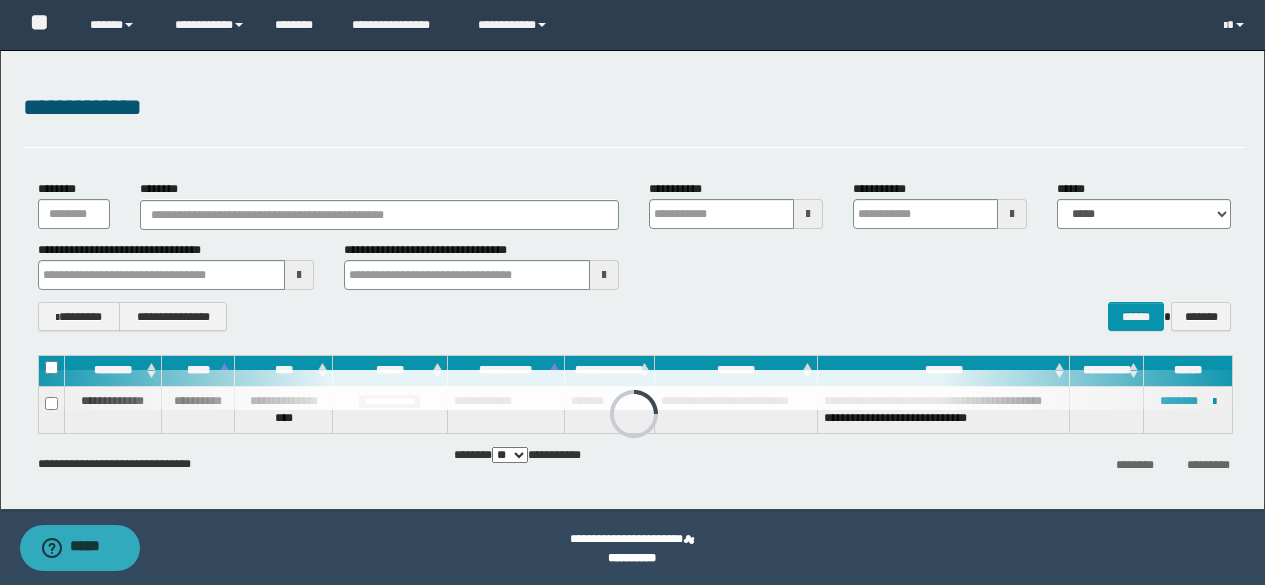 scroll, scrollTop: 0, scrollLeft: 0, axis: both 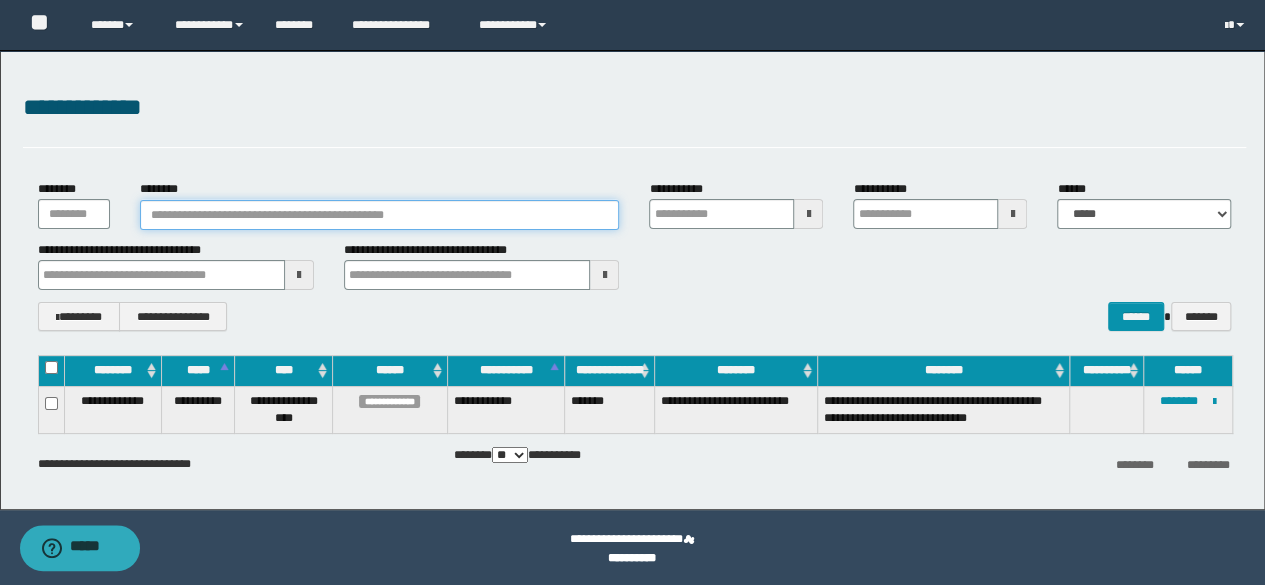 click on "********" at bounding box center (380, 215) 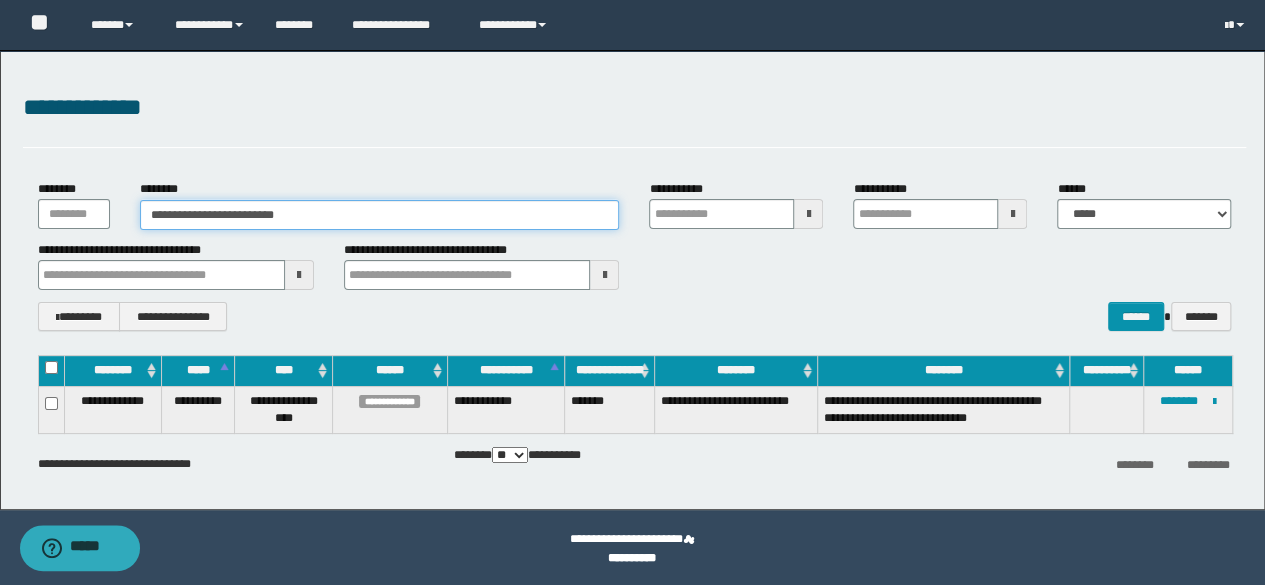 type on "**********" 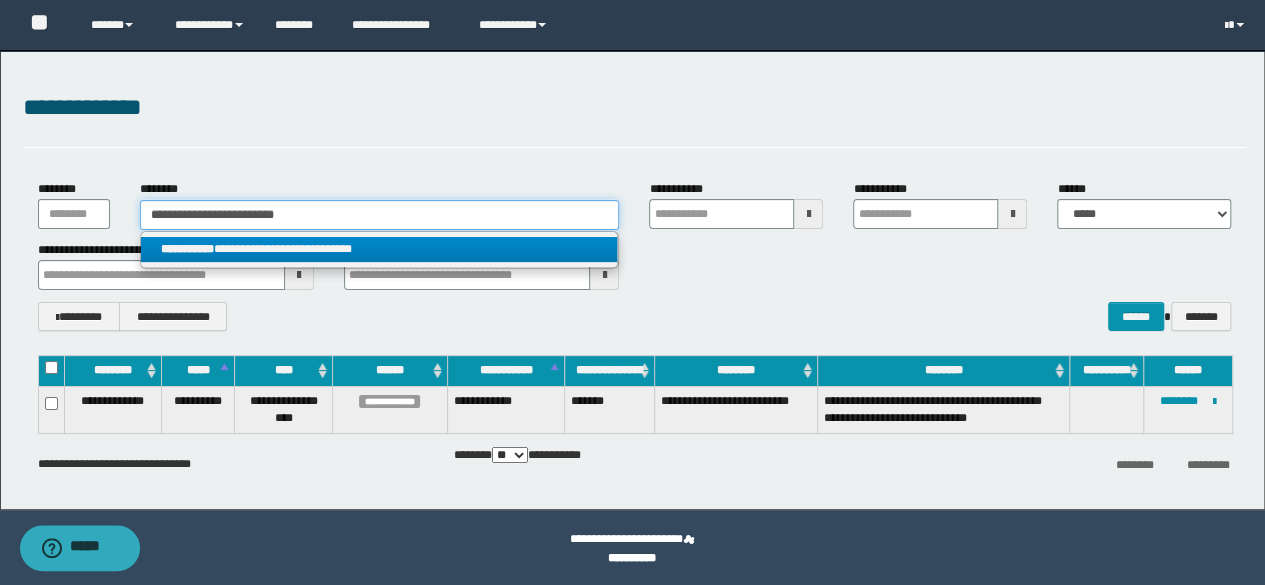 type on "**********" 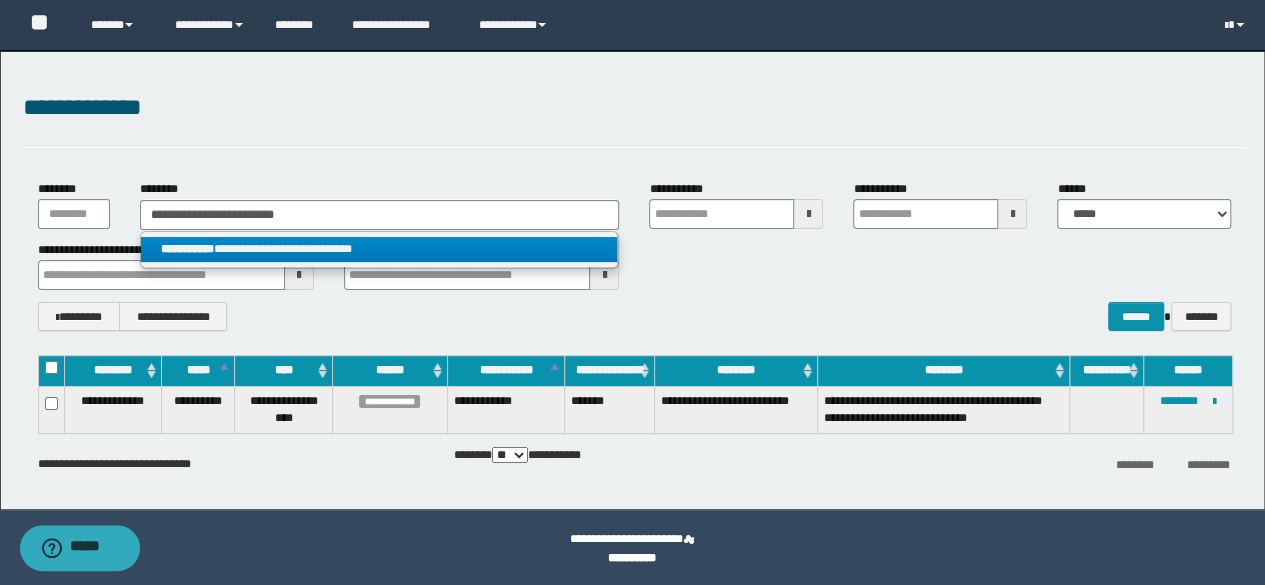 click on "**********" at bounding box center [379, 249] 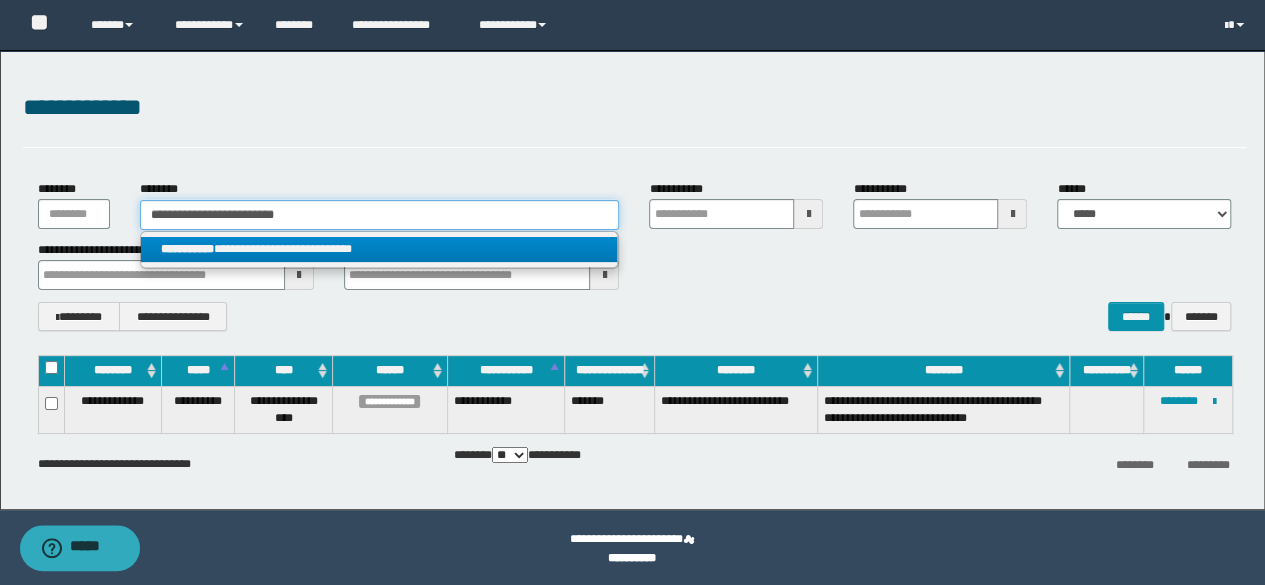 type 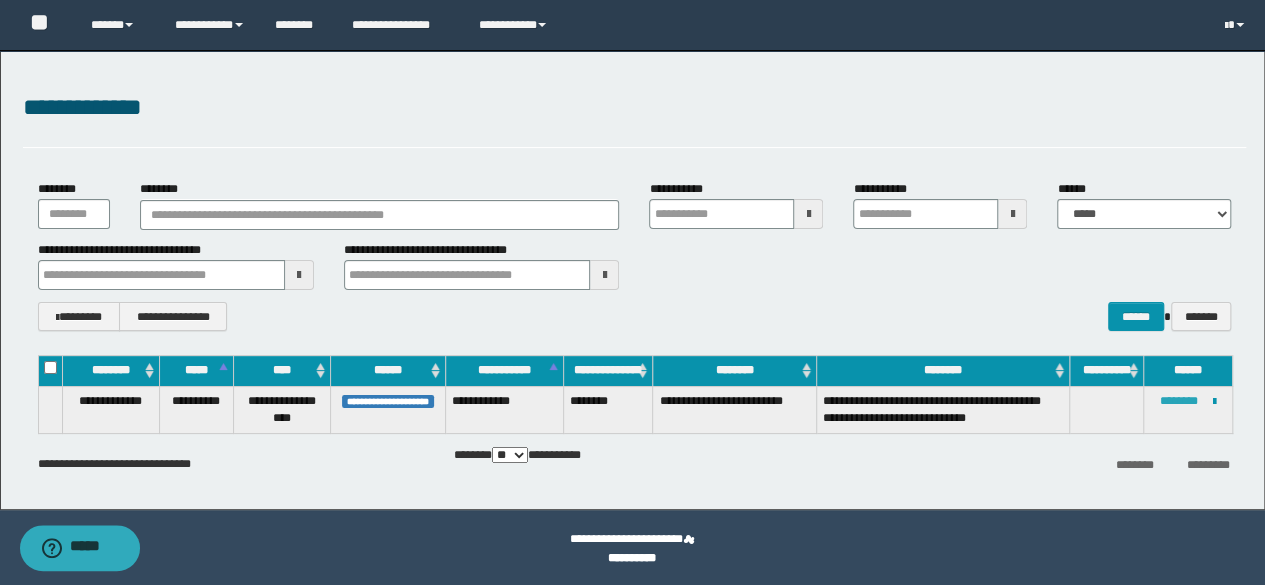 click on "********" at bounding box center [1179, 401] 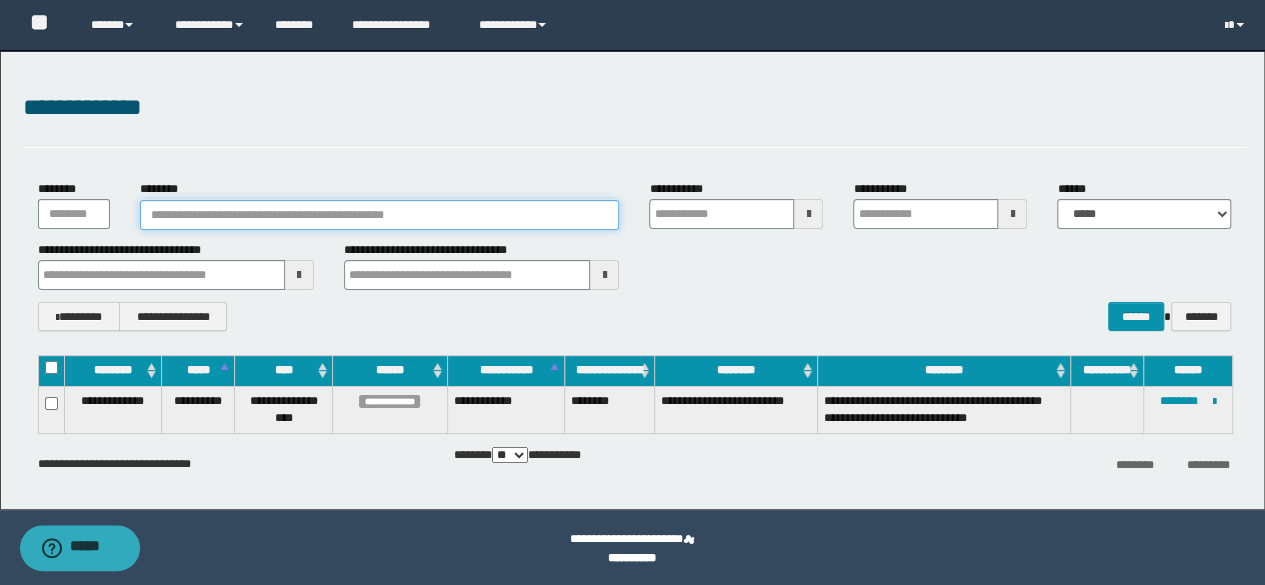 click on "********" at bounding box center (380, 215) 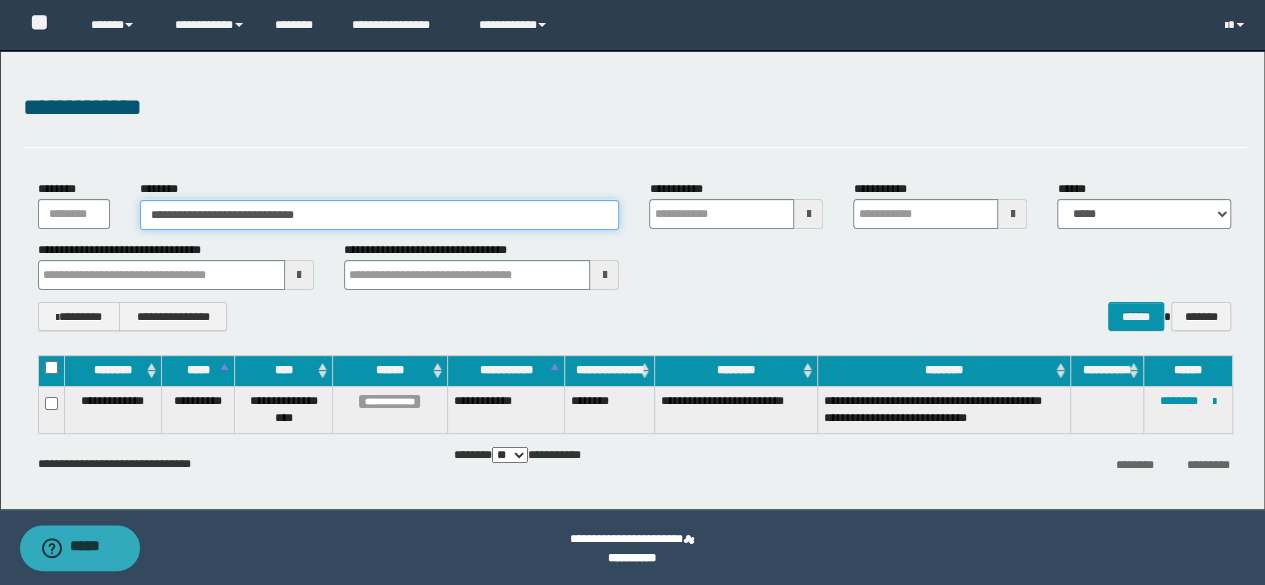 type on "**********" 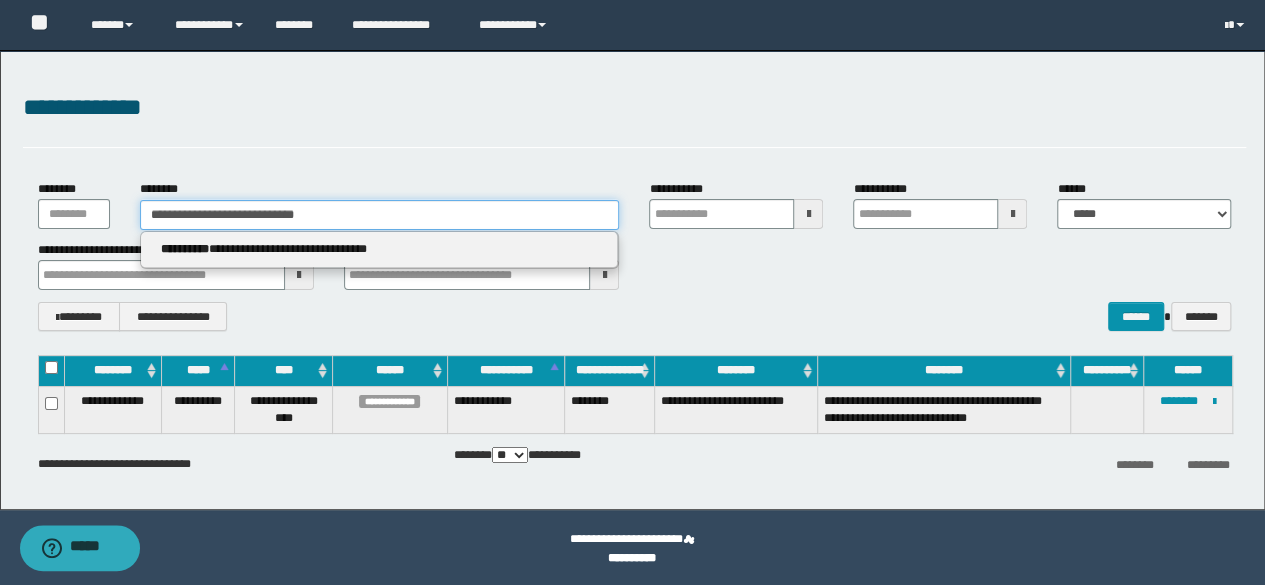 type 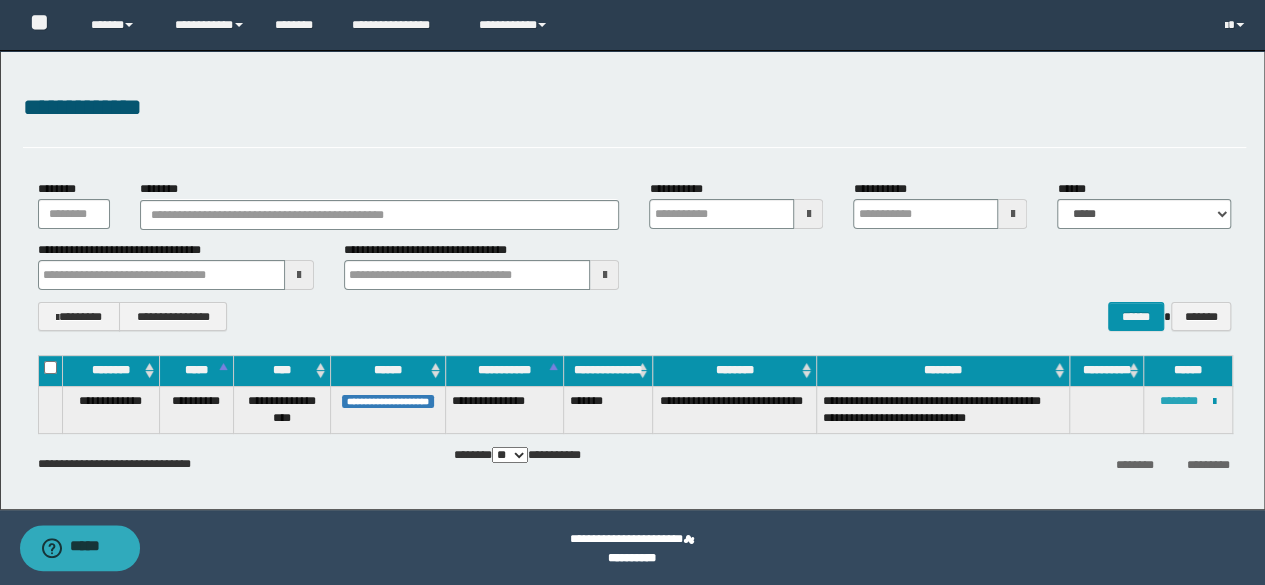 click on "********" at bounding box center (1179, 401) 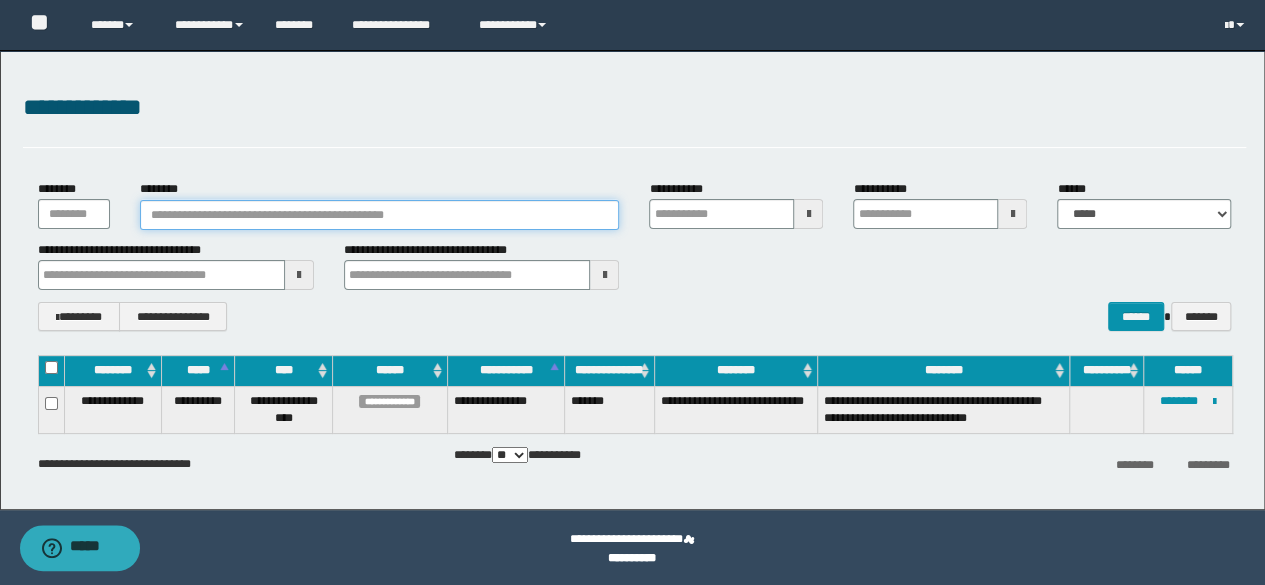 click on "********" at bounding box center (380, 215) 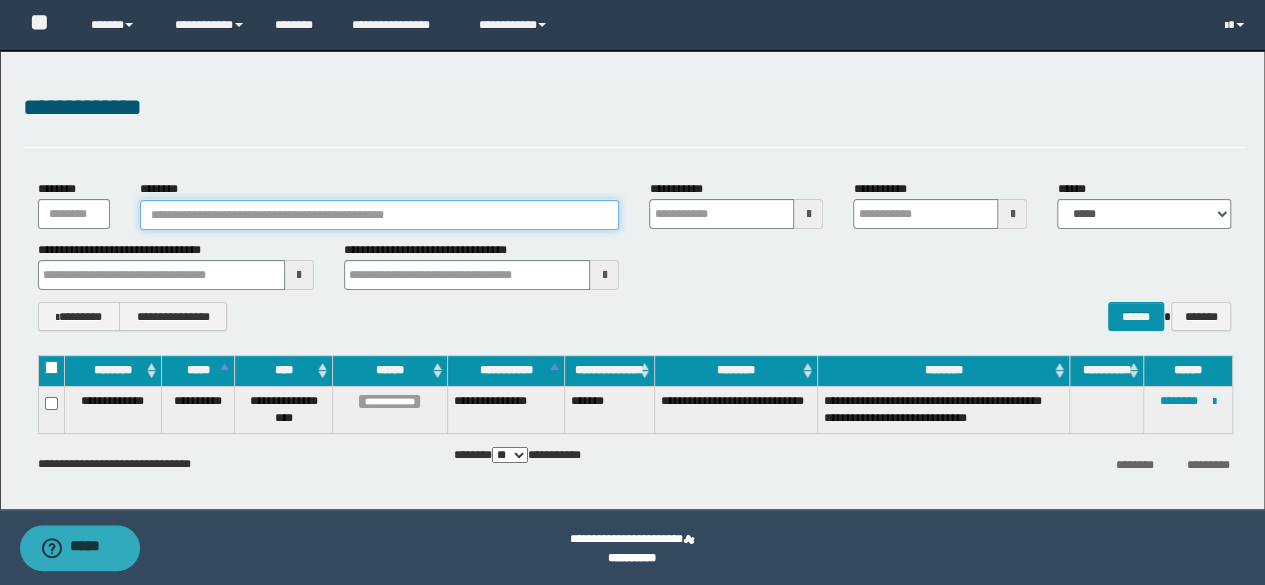 paste on "**********" 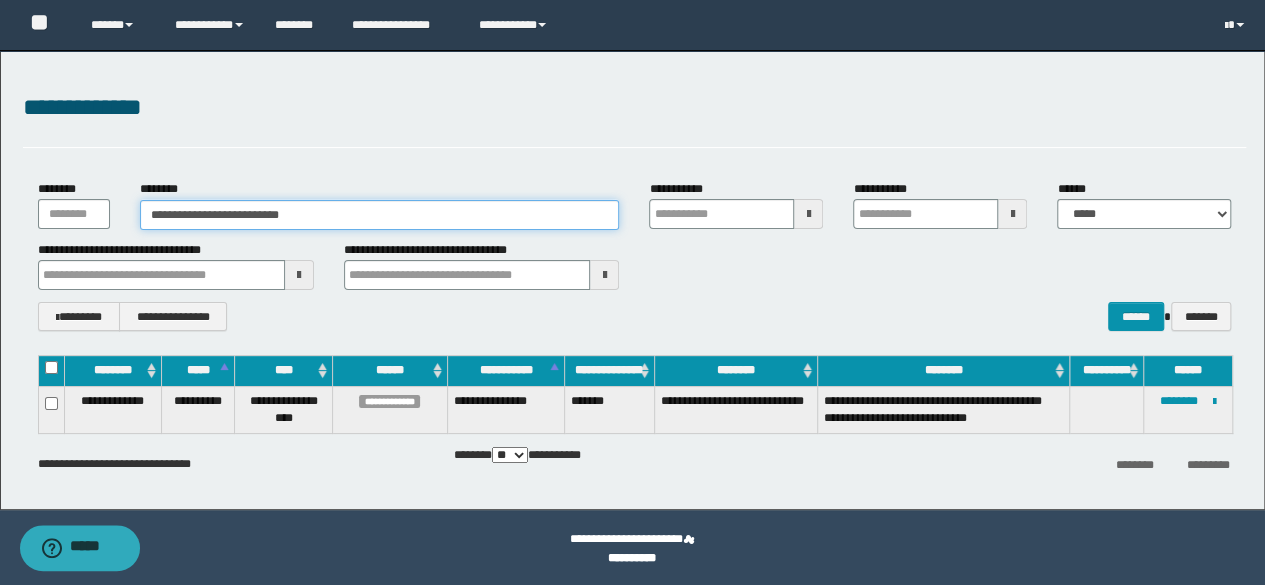 type on "**********" 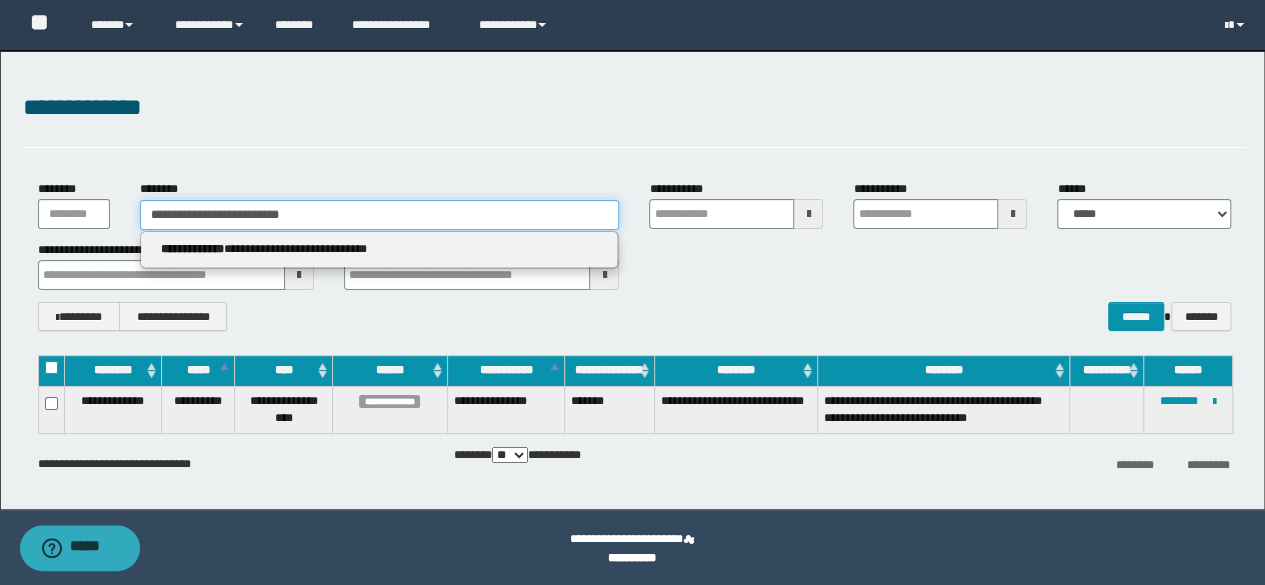 type 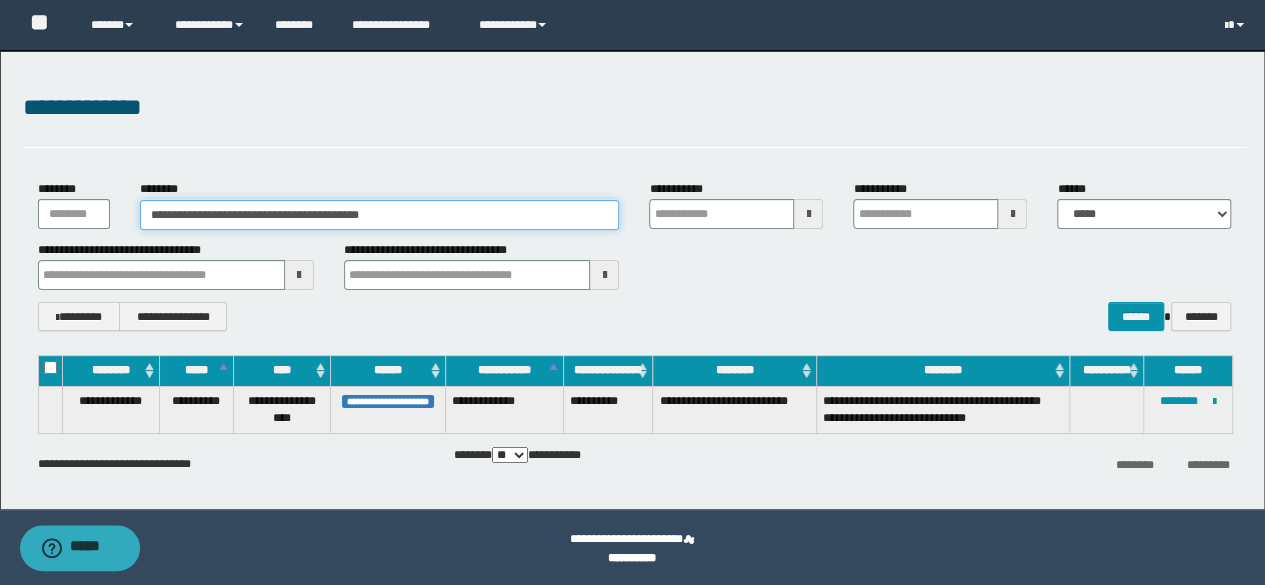 type 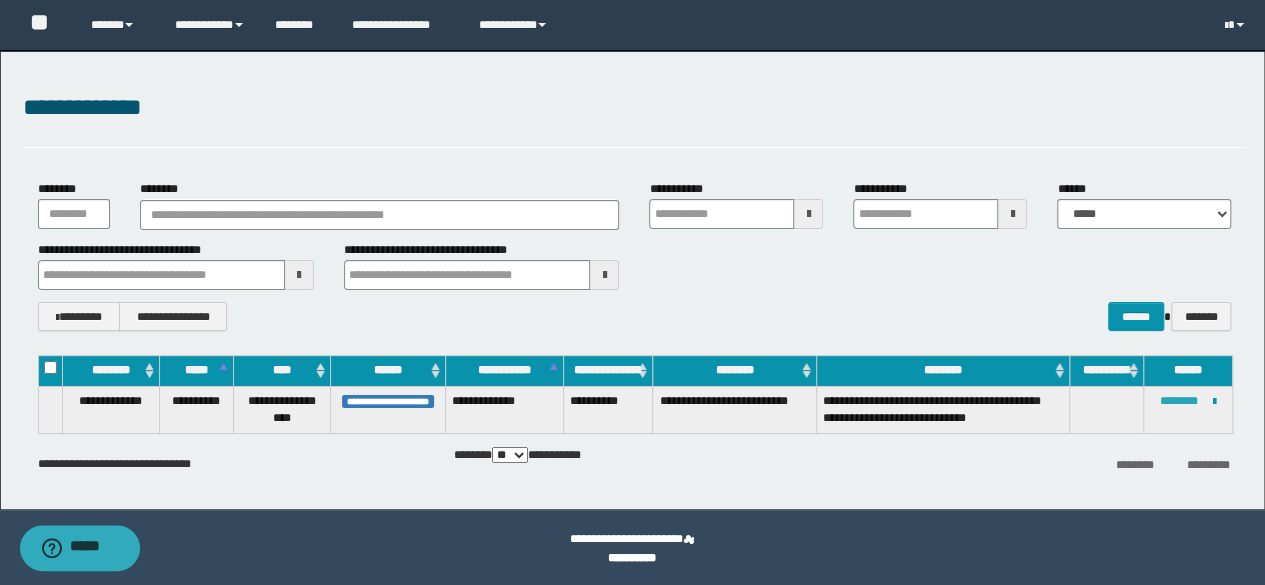 click on "********" at bounding box center (1179, 401) 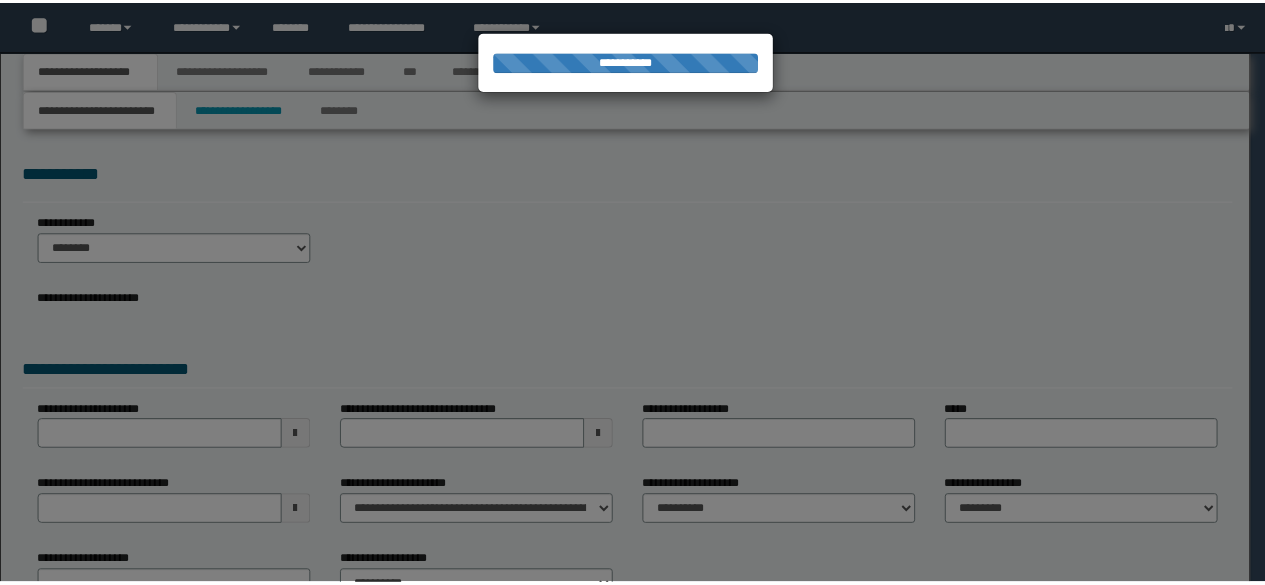 scroll, scrollTop: 0, scrollLeft: 0, axis: both 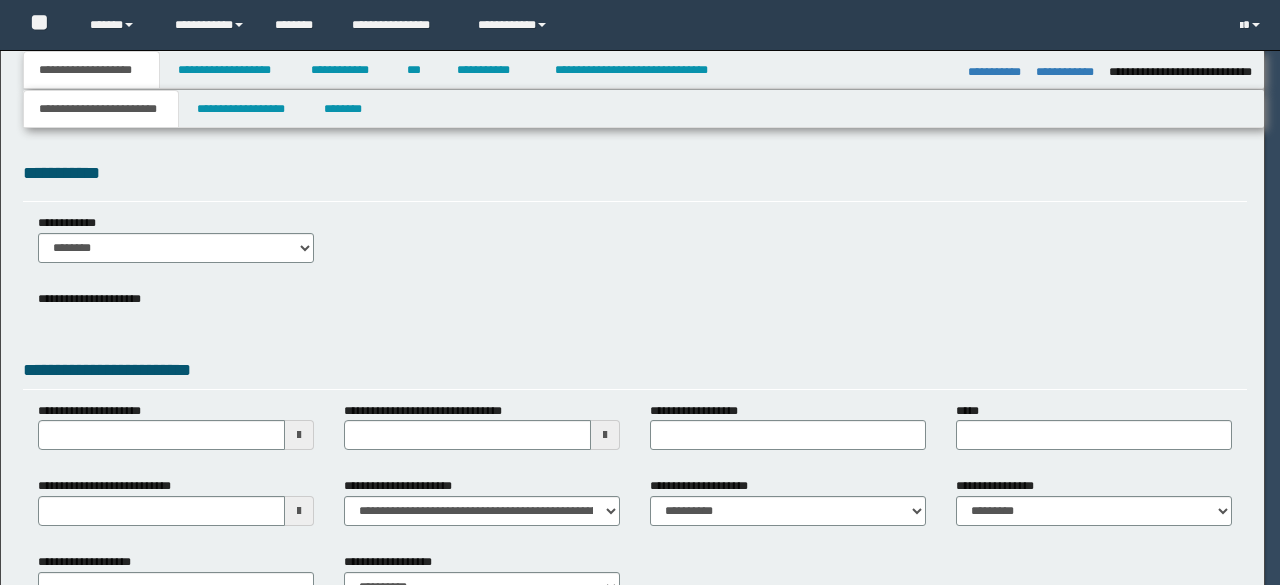 select on "*" 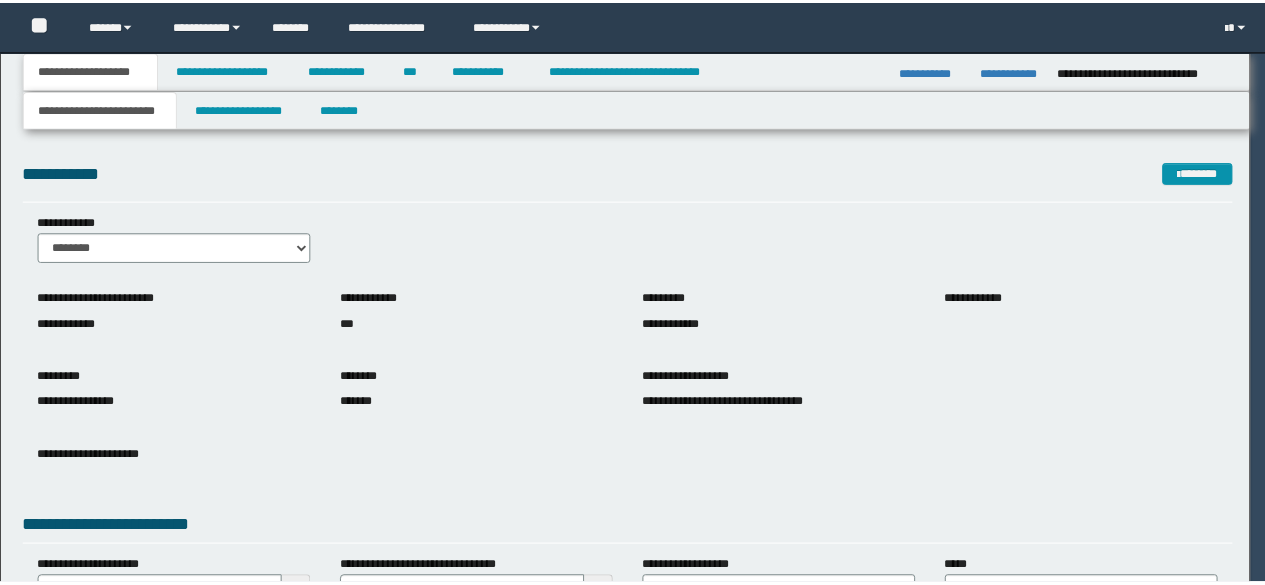 scroll, scrollTop: 0, scrollLeft: 0, axis: both 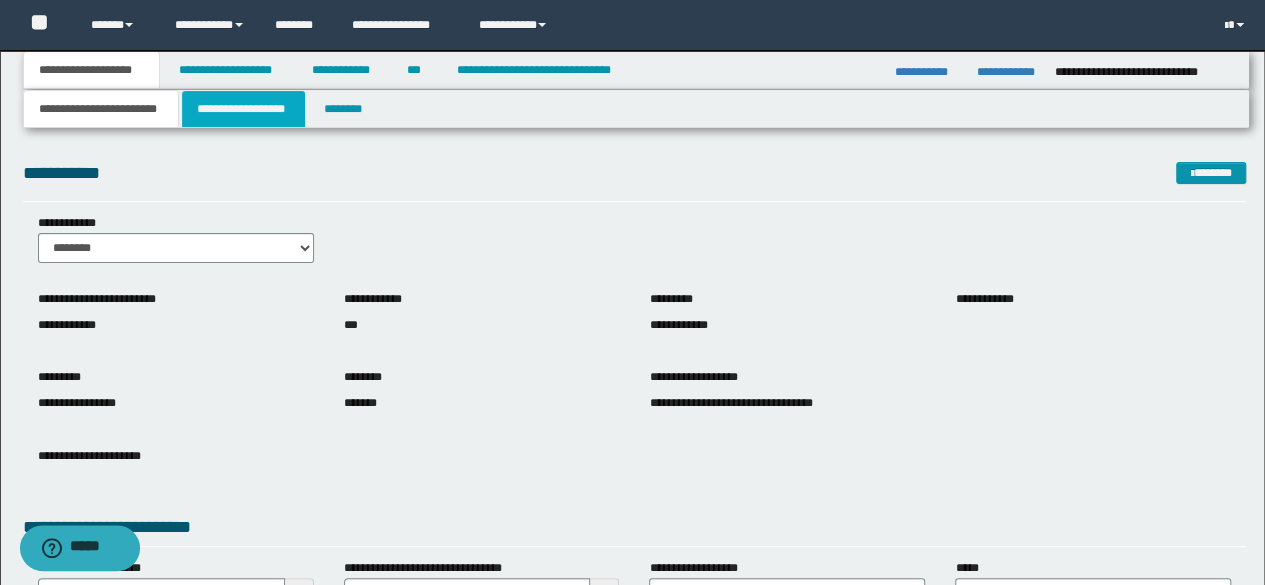 click on "**********" at bounding box center (243, 109) 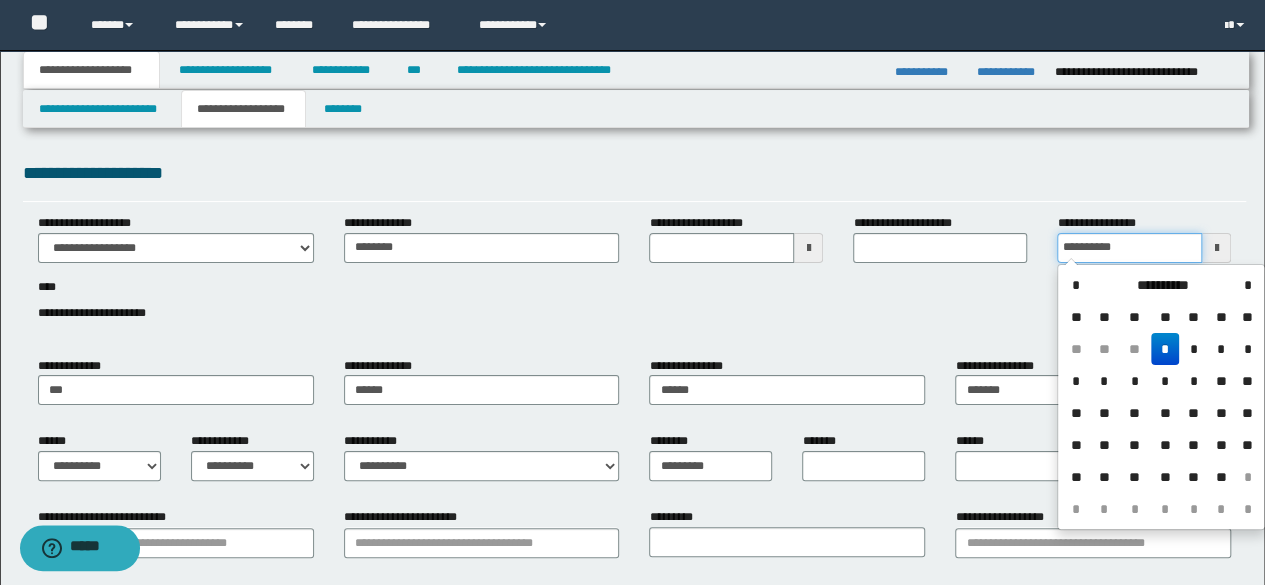 drag, startPoint x: 1055, startPoint y: 257, endPoint x: 1010, endPoint y: 261, distance: 45.17743 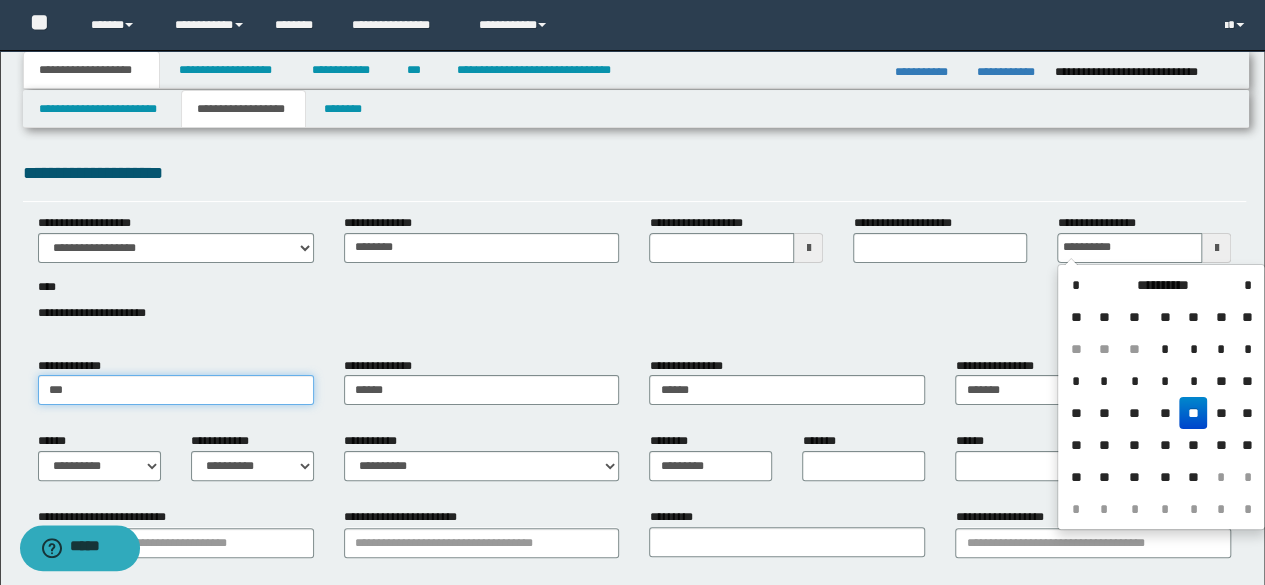 type on "**********" 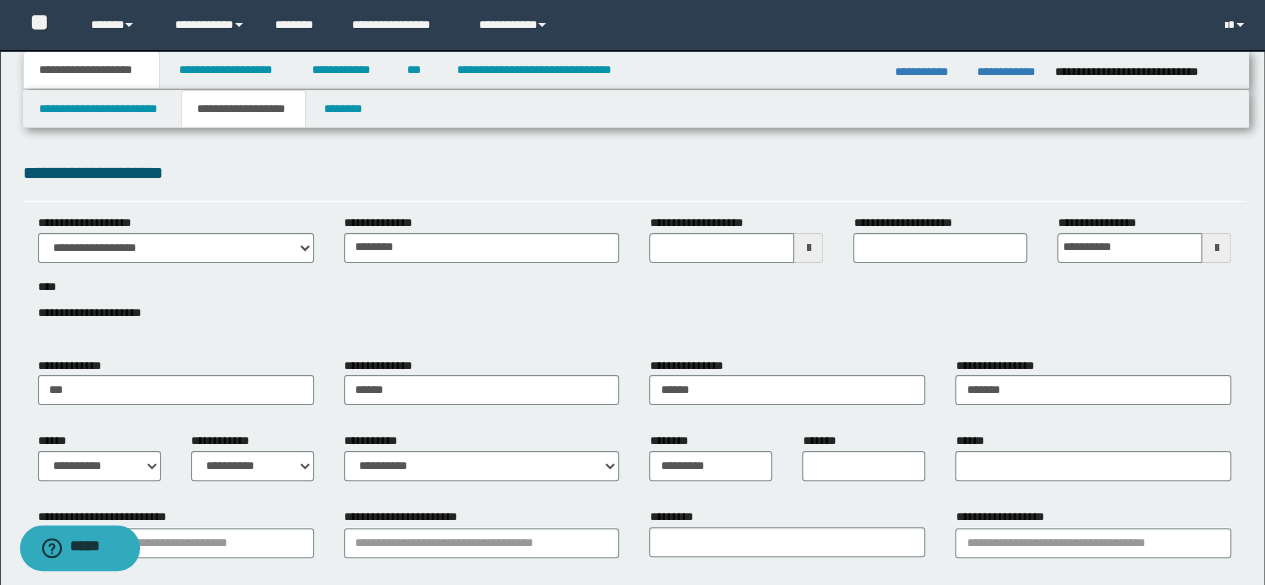 click on "**********" at bounding box center (635, 279) 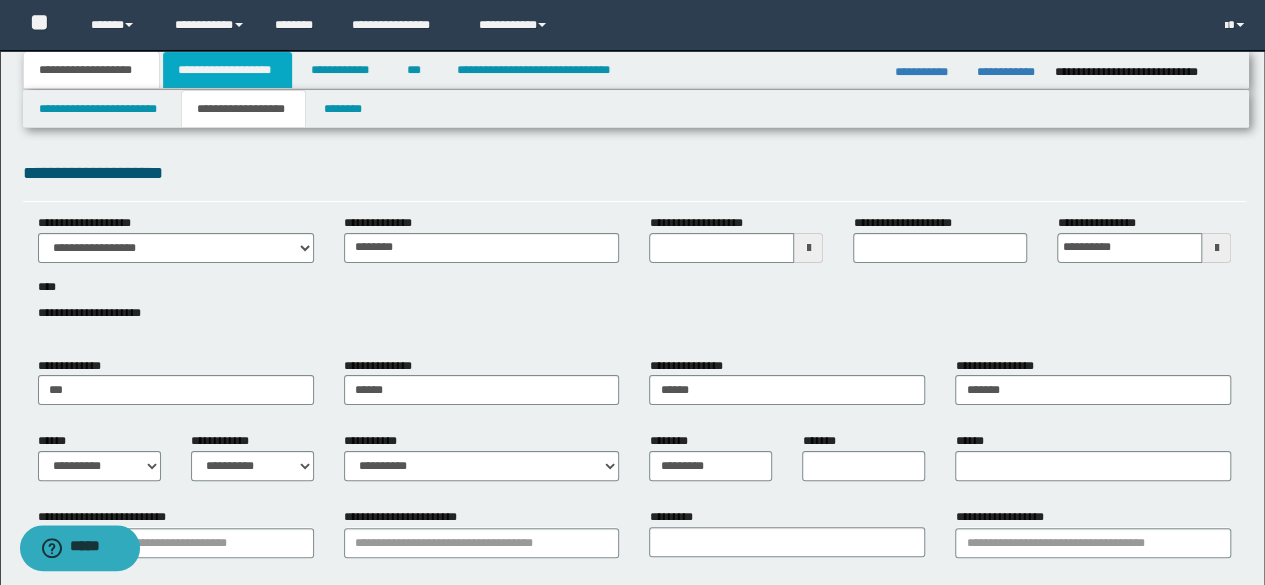 click on "**********" at bounding box center [227, 70] 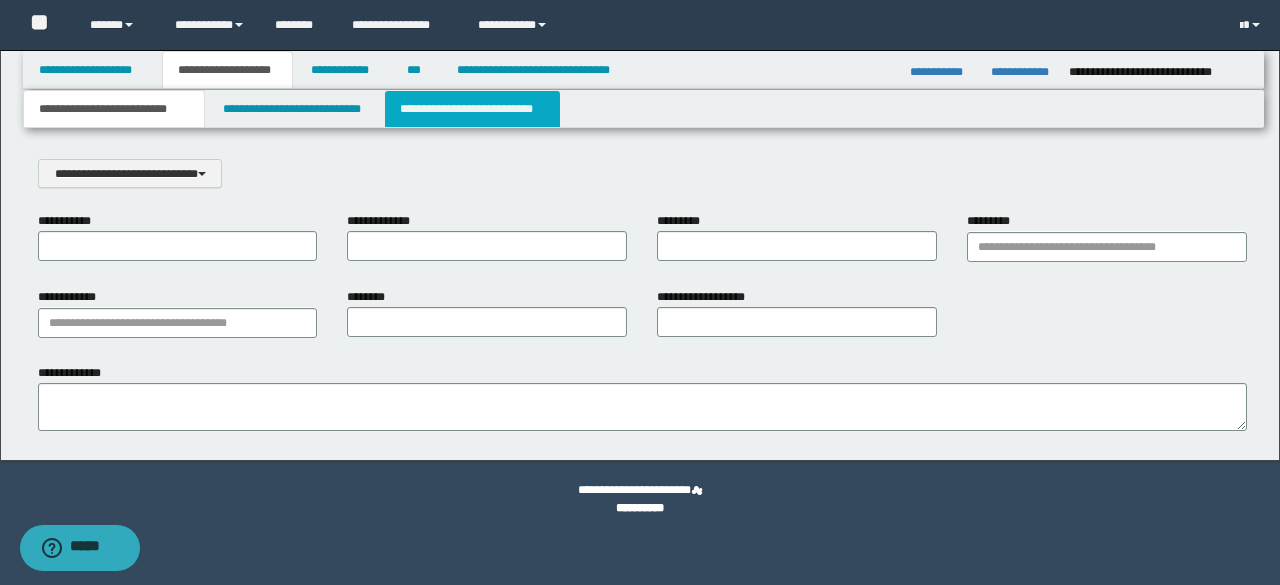 scroll, scrollTop: 0, scrollLeft: 0, axis: both 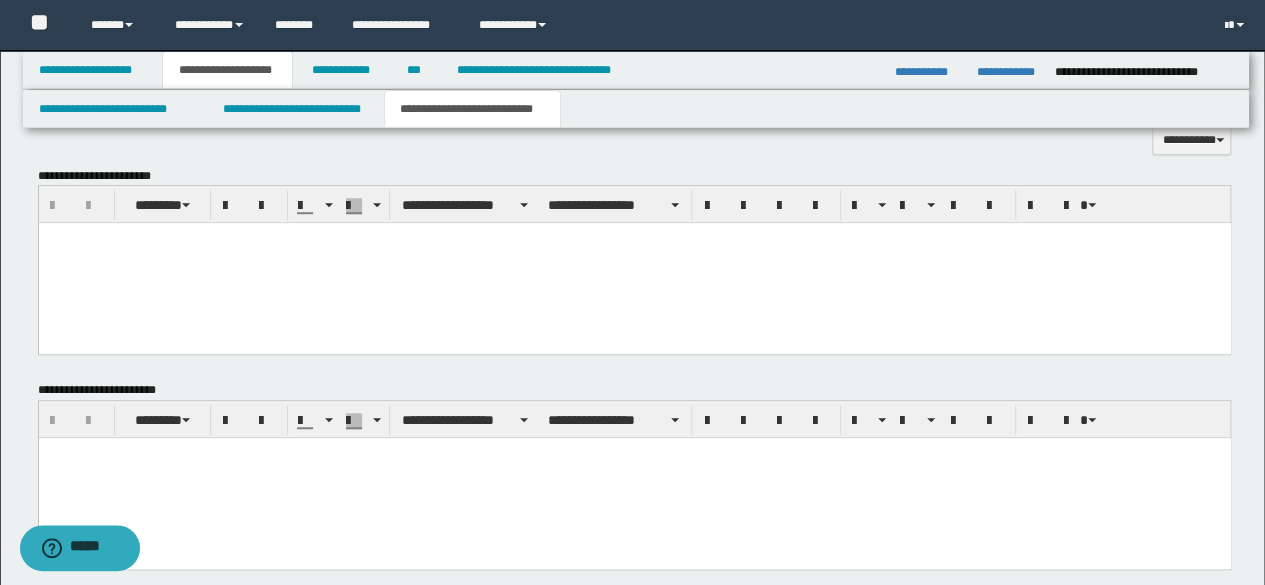click at bounding box center [634, 263] 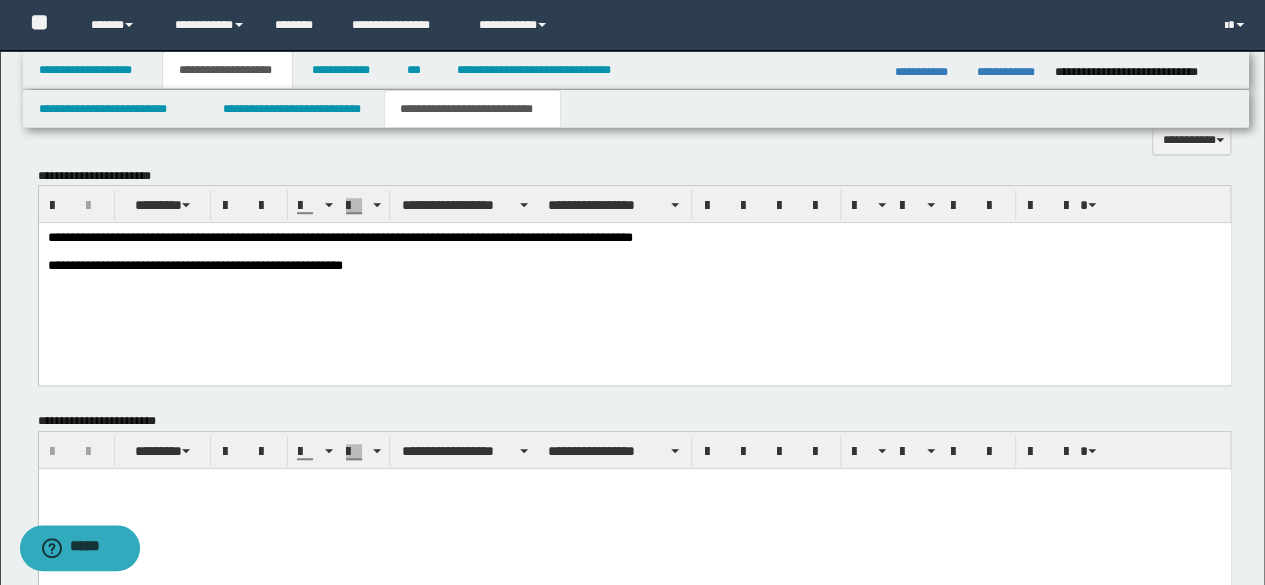 click on "**********" at bounding box center [634, 279] 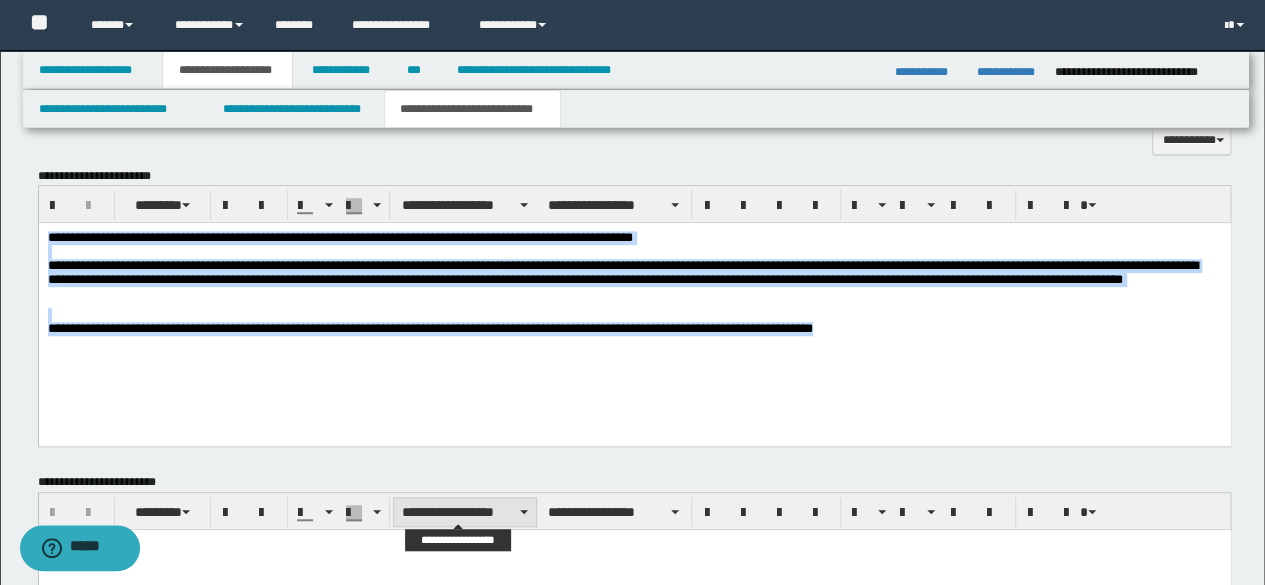 copy on "**********" 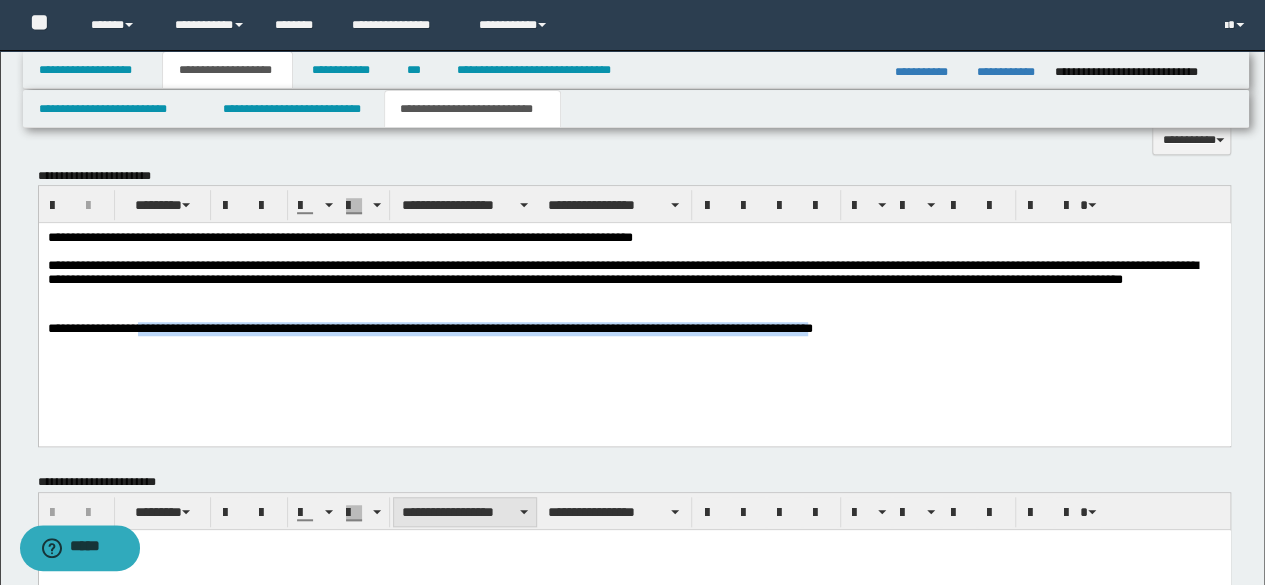 copy on "**********" 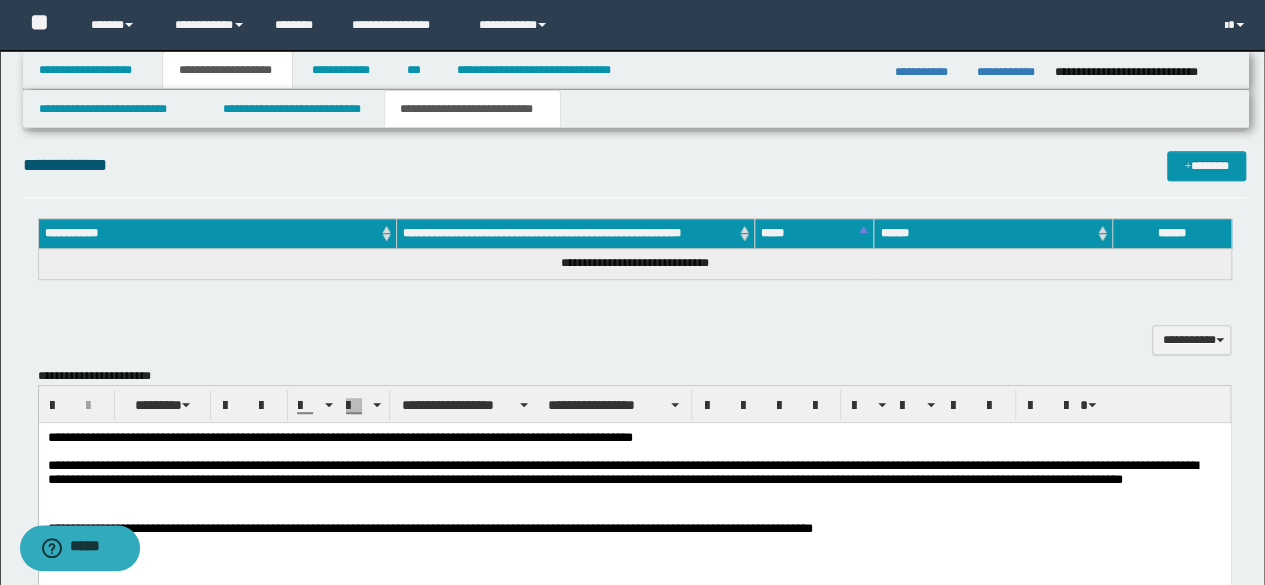 scroll, scrollTop: 300, scrollLeft: 0, axis: vertical 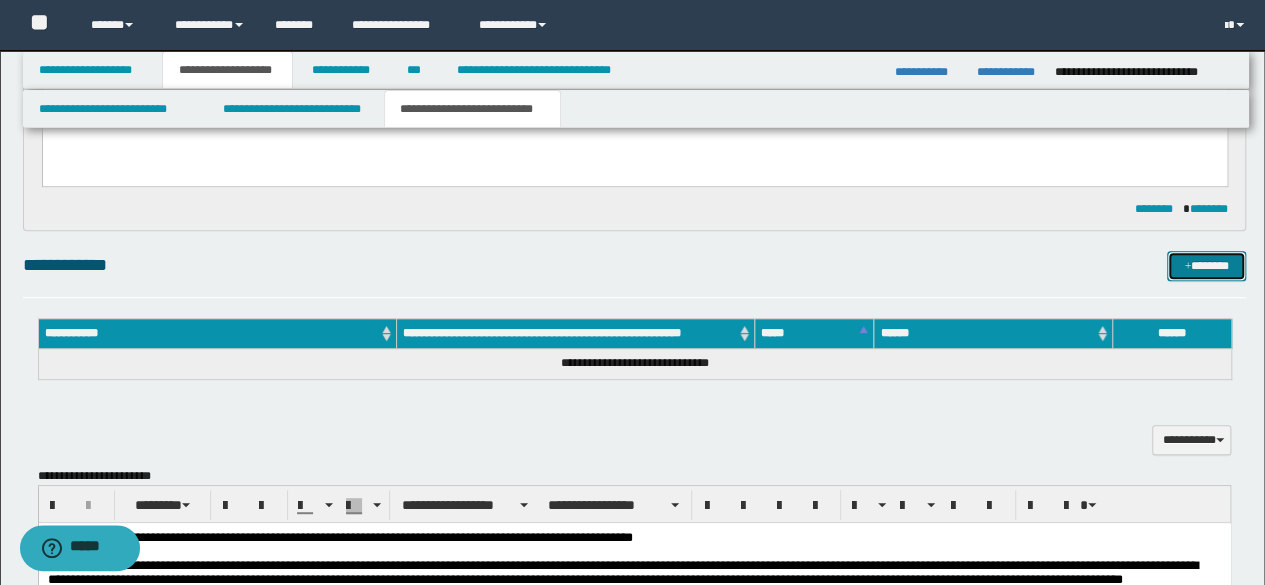 click on "*******" at bounding box center (1206, 265) 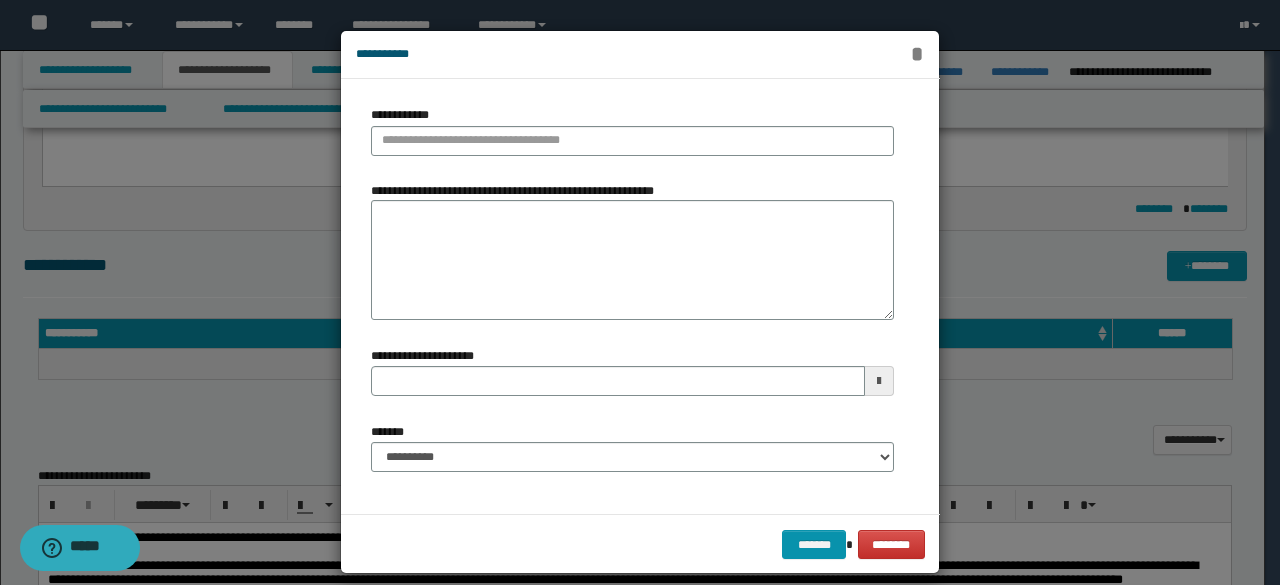 type 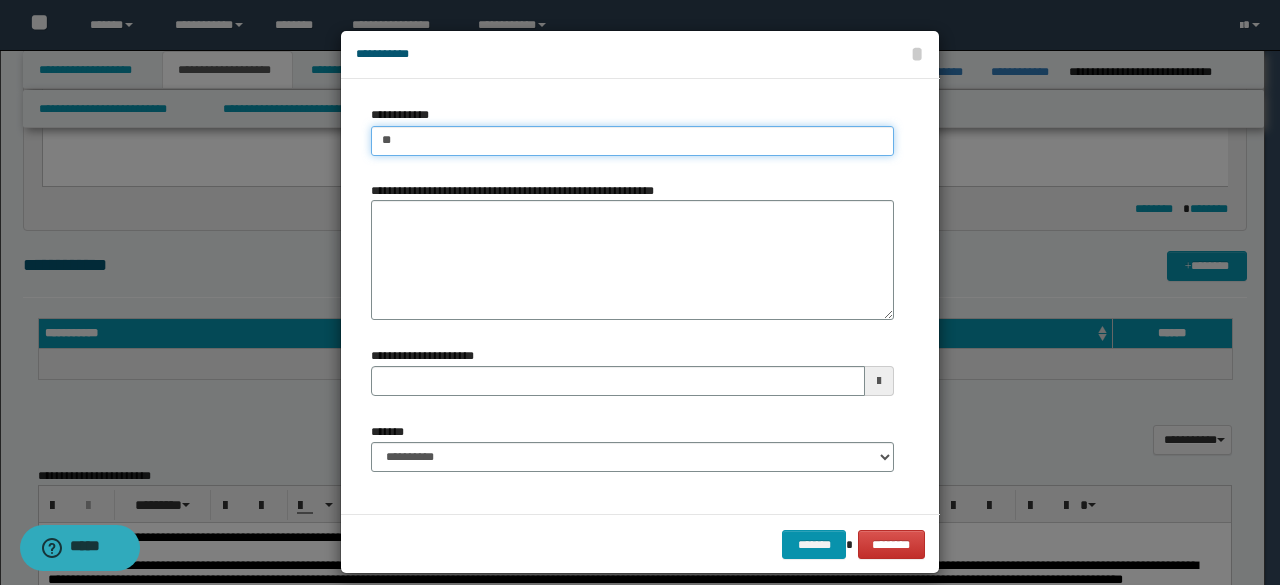 type on "***" 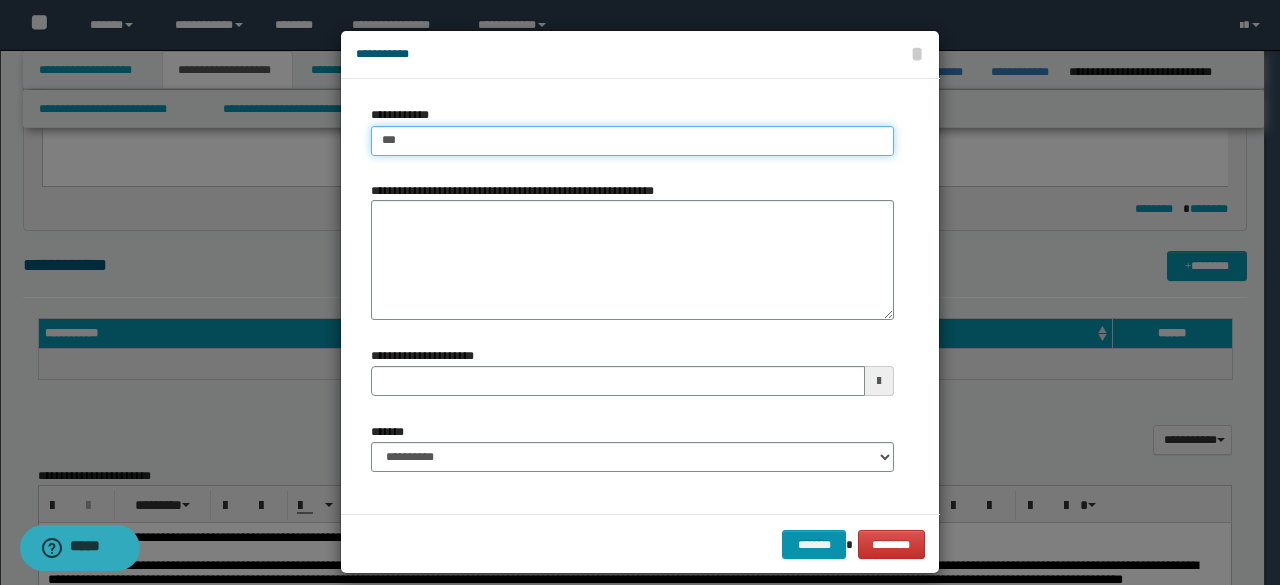 type on "***" 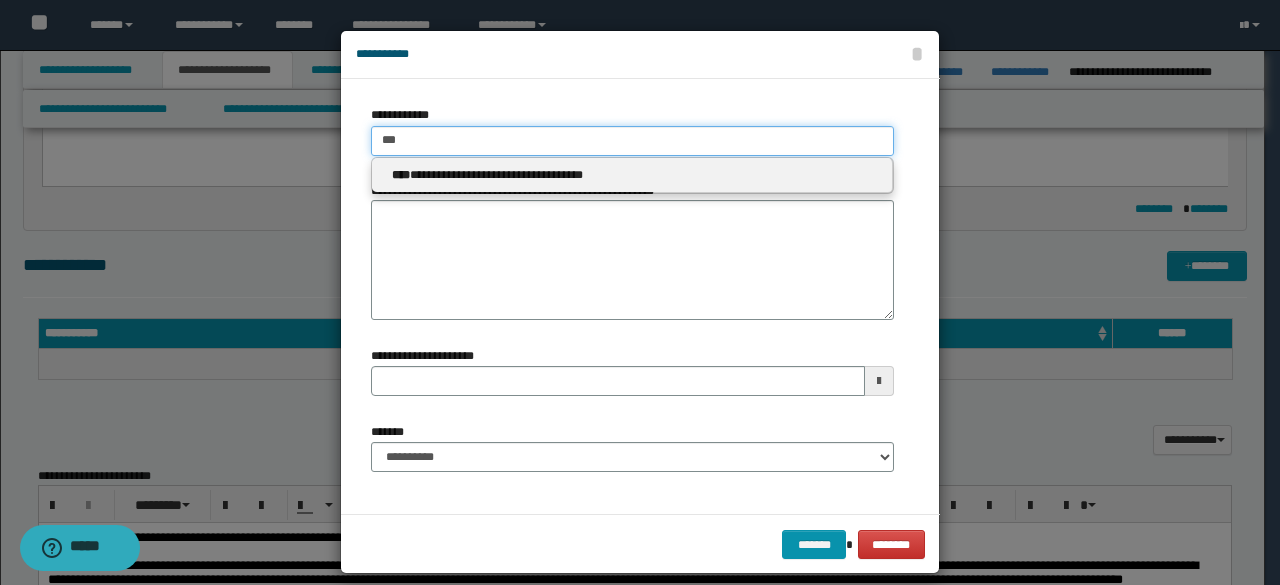 type 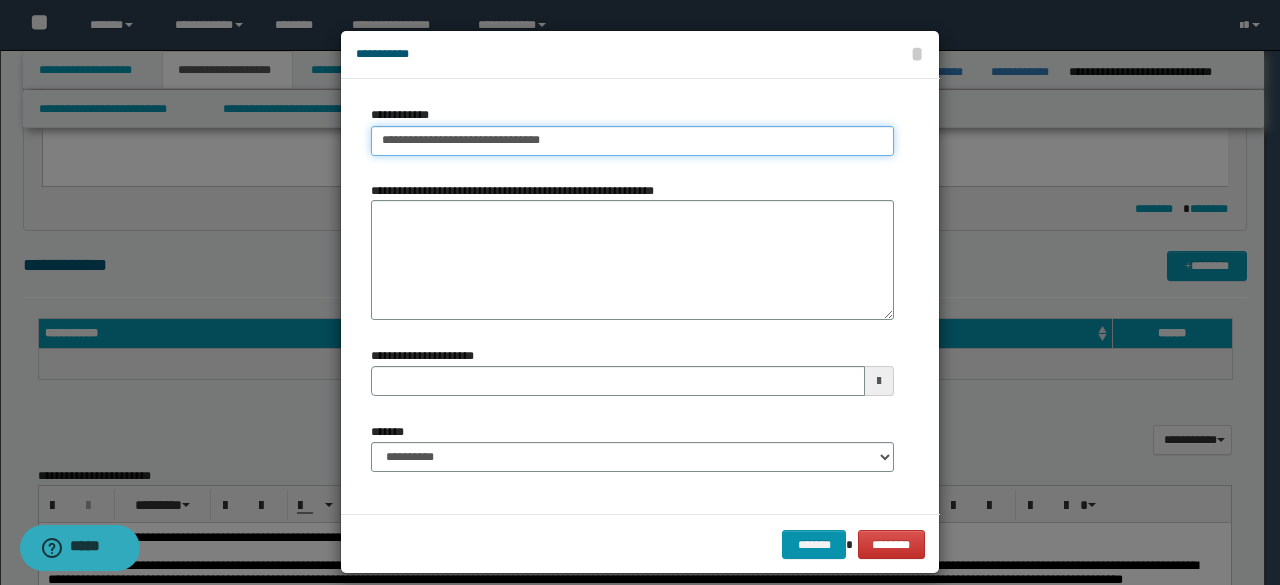 type on "**********" 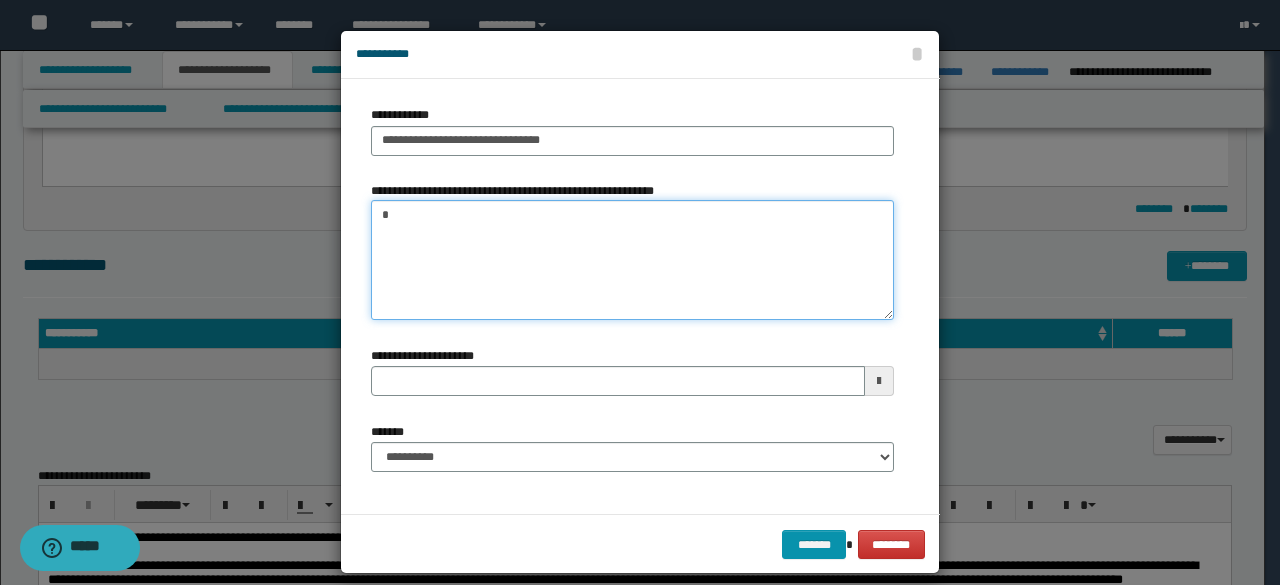 paste on "**********" 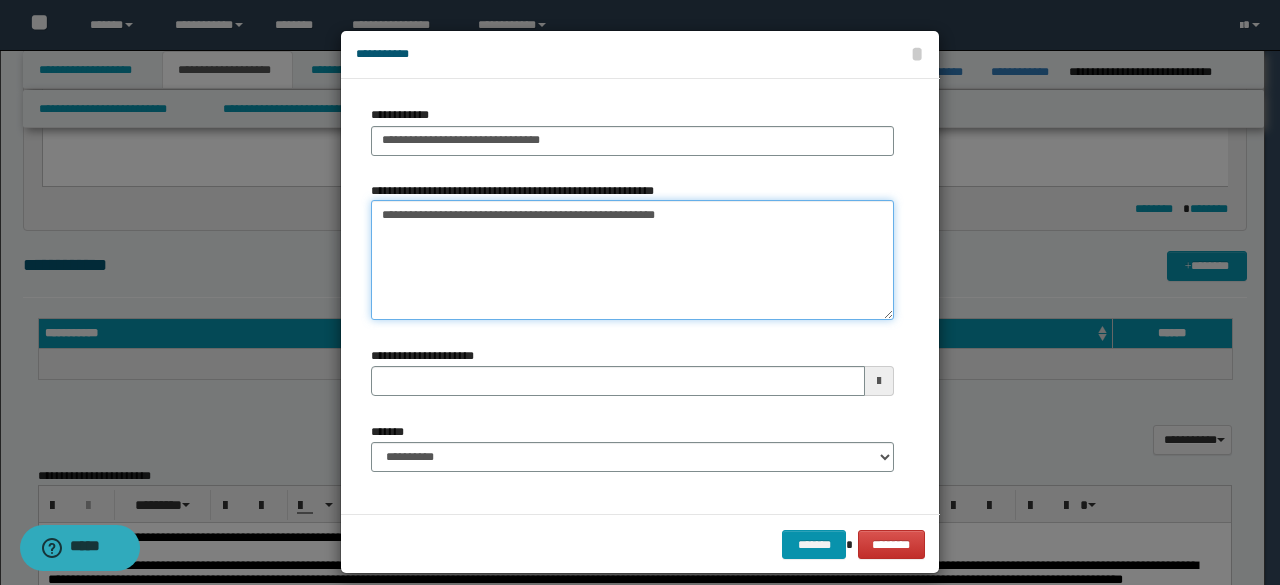 type on "**********" 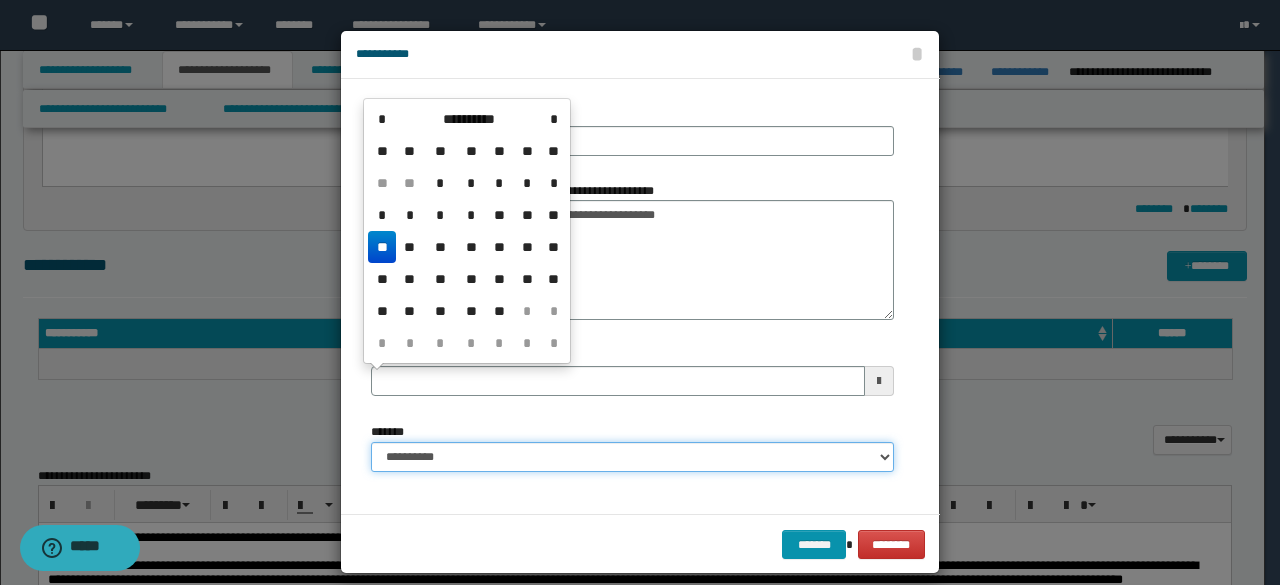 type 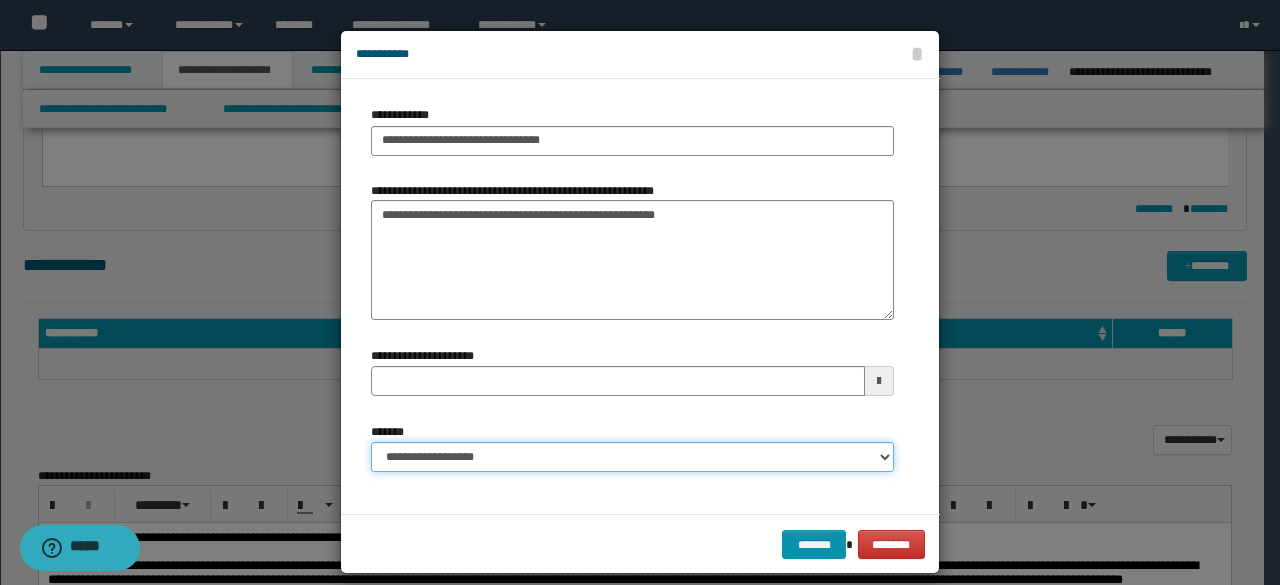 select on "*" 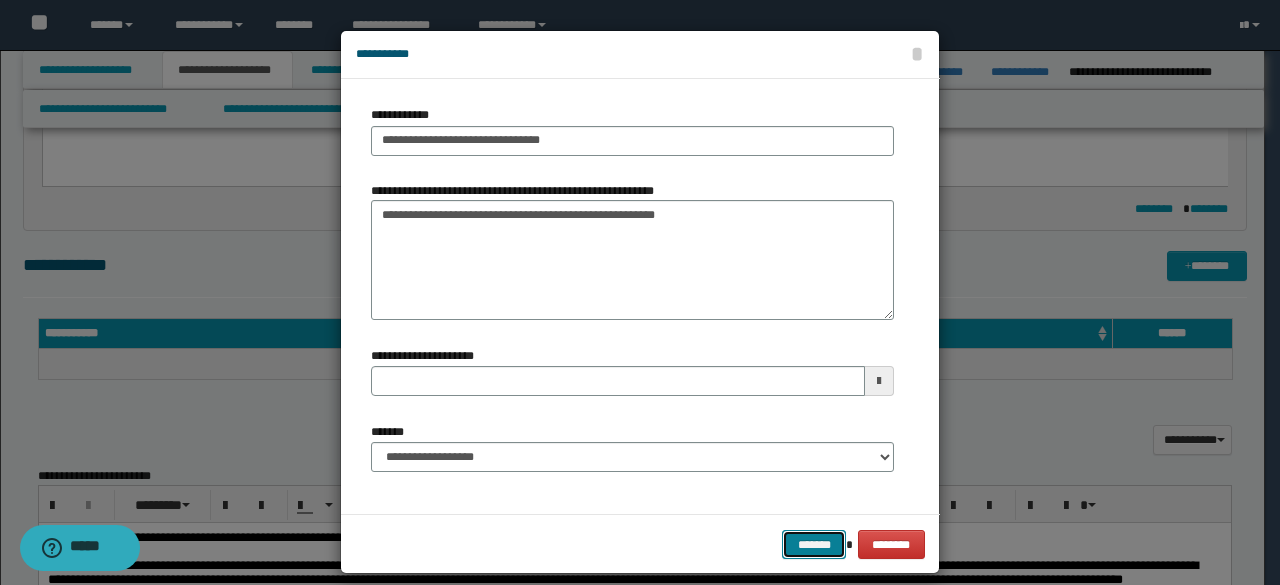 type 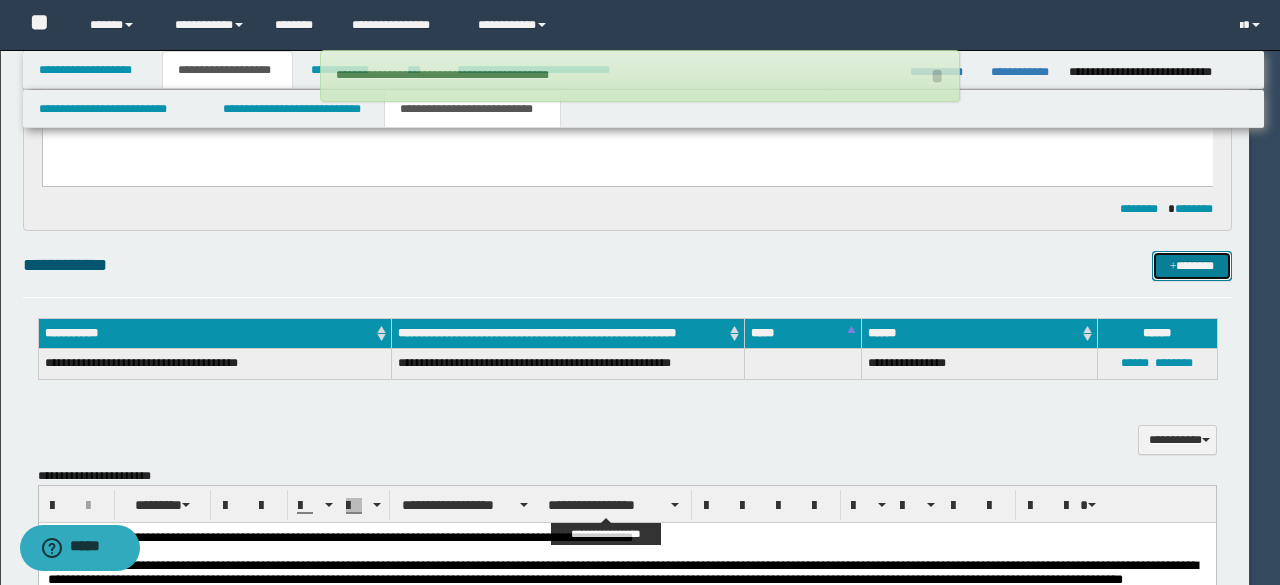 type 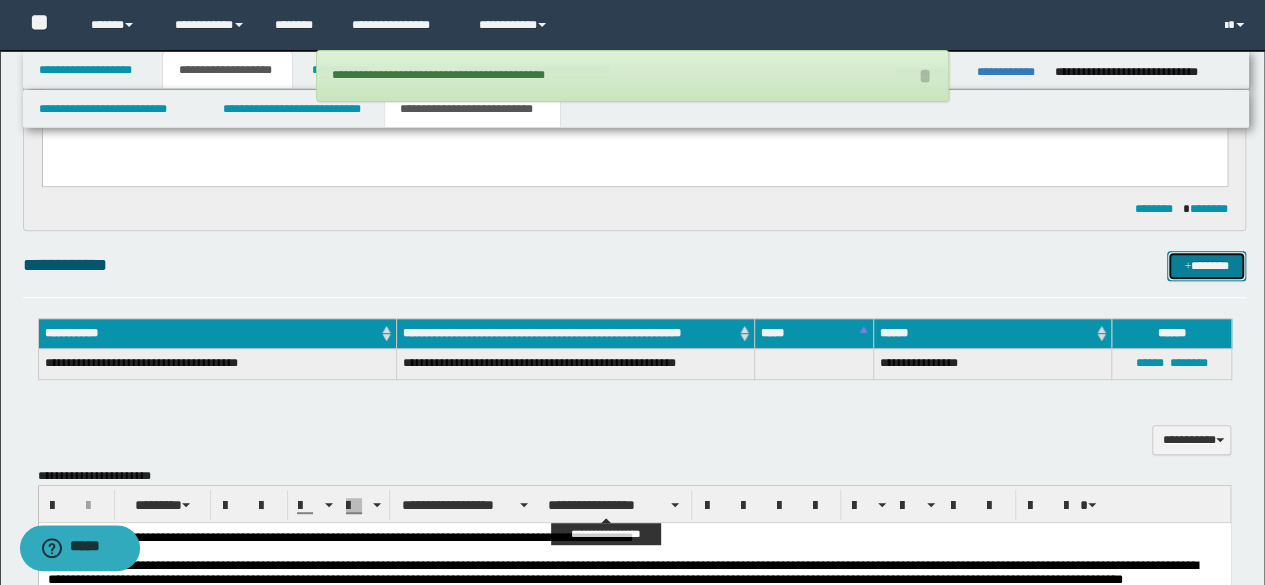 type 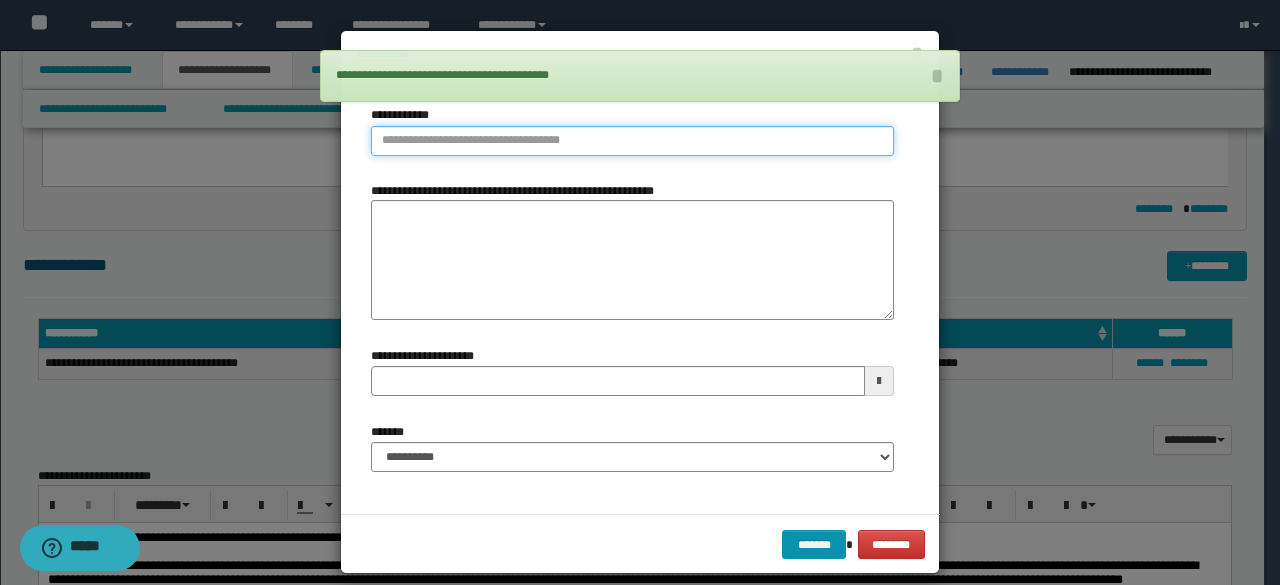 type on "**********" 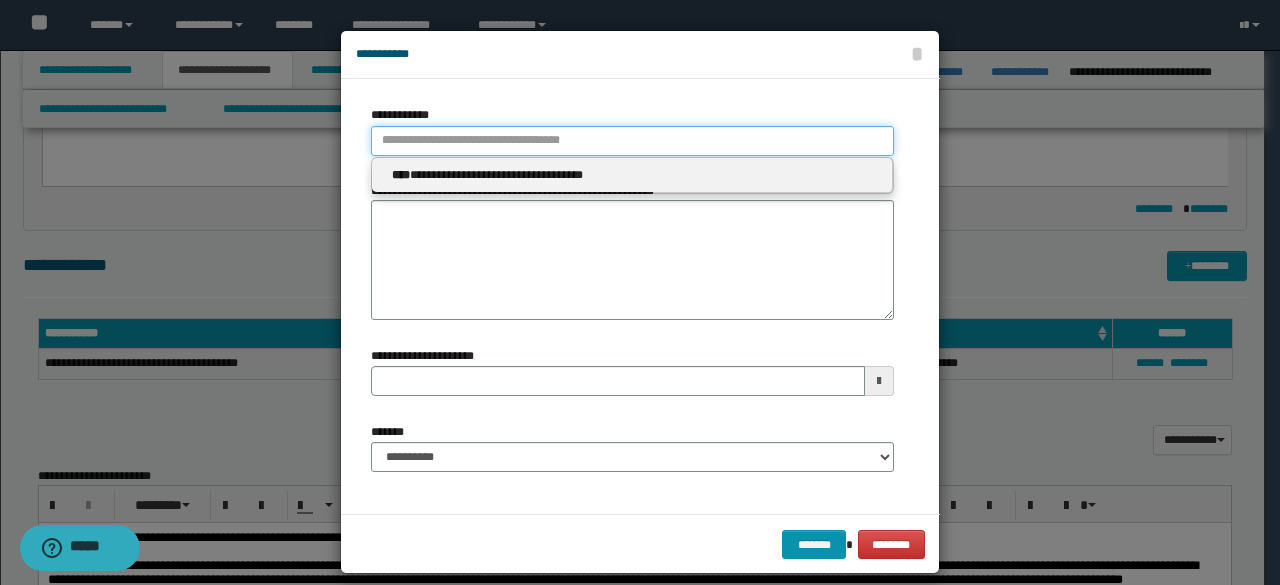 type 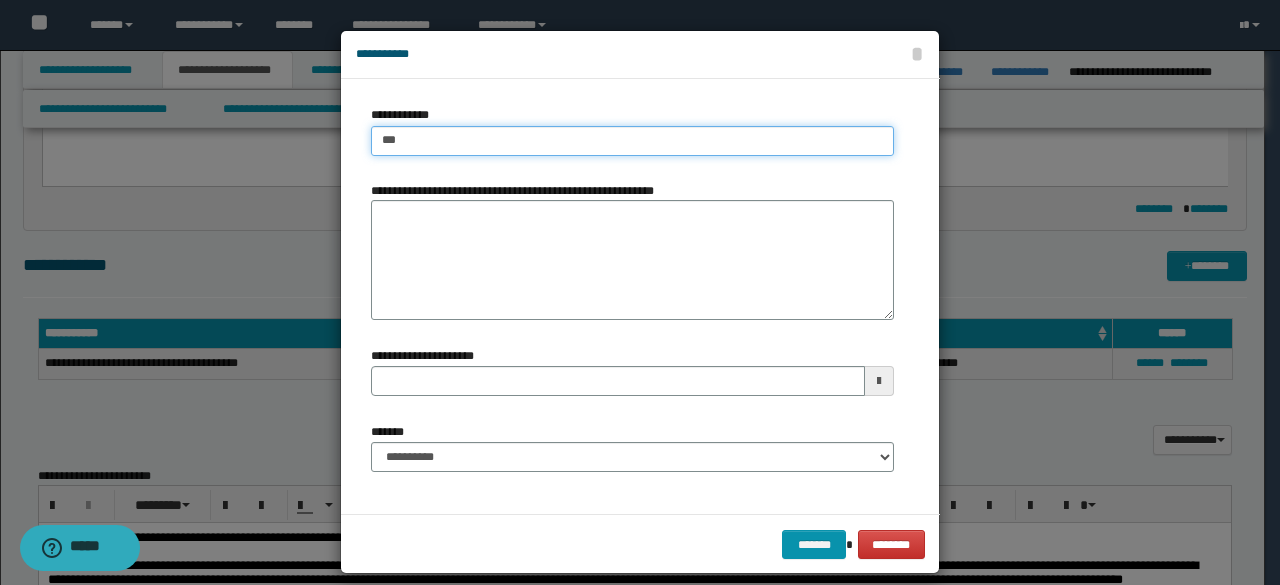 type on "****" 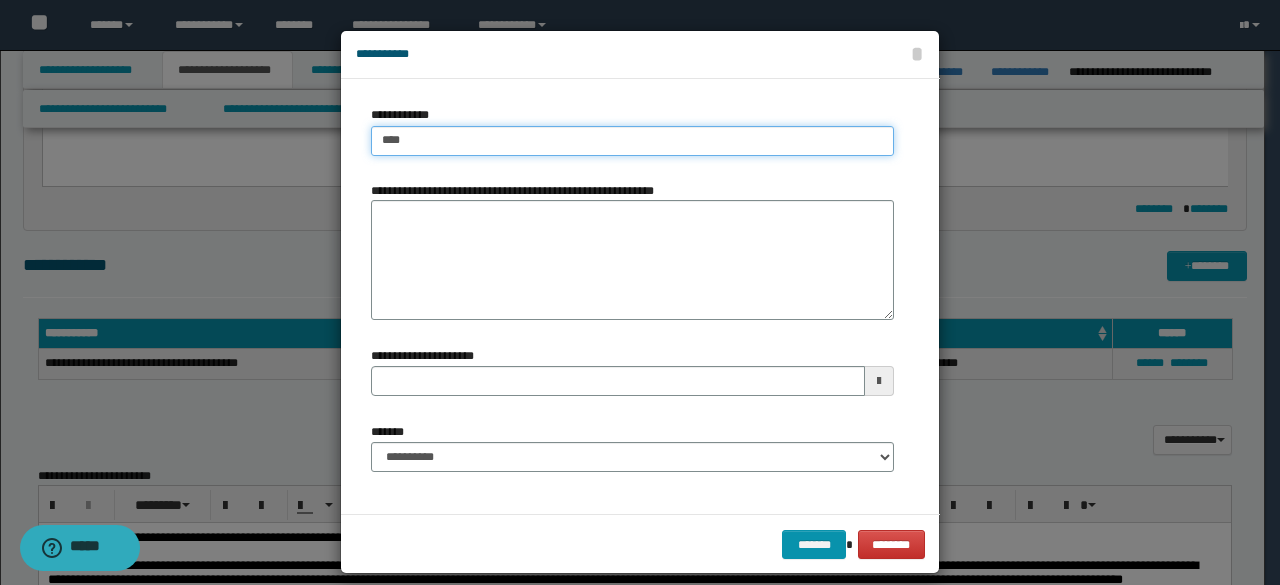 type on "****" 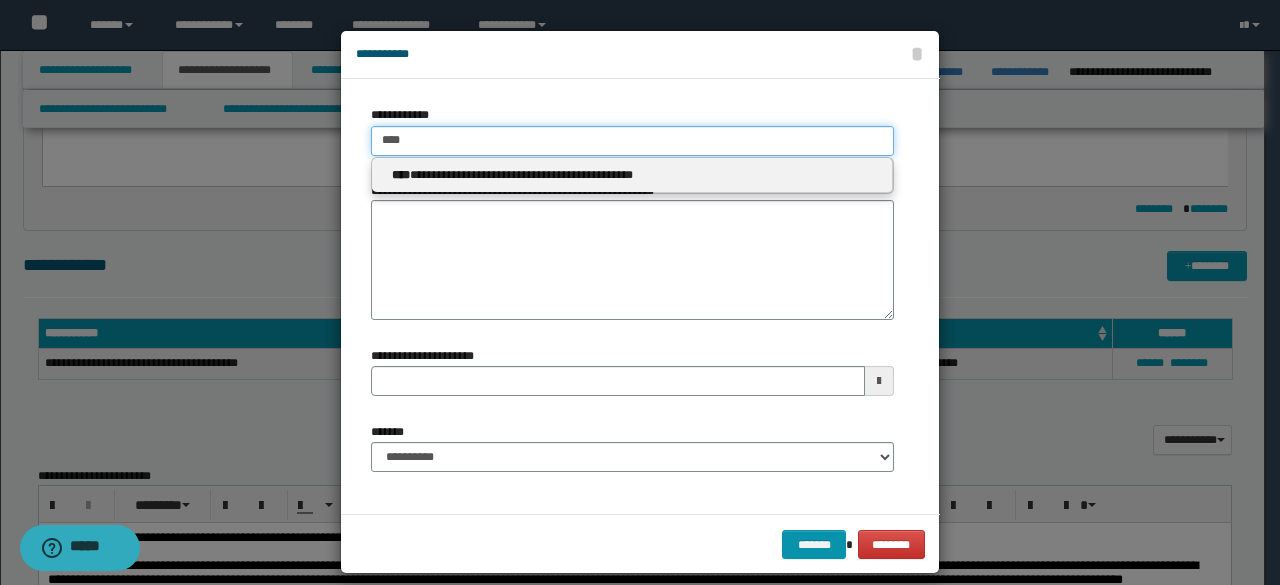 type 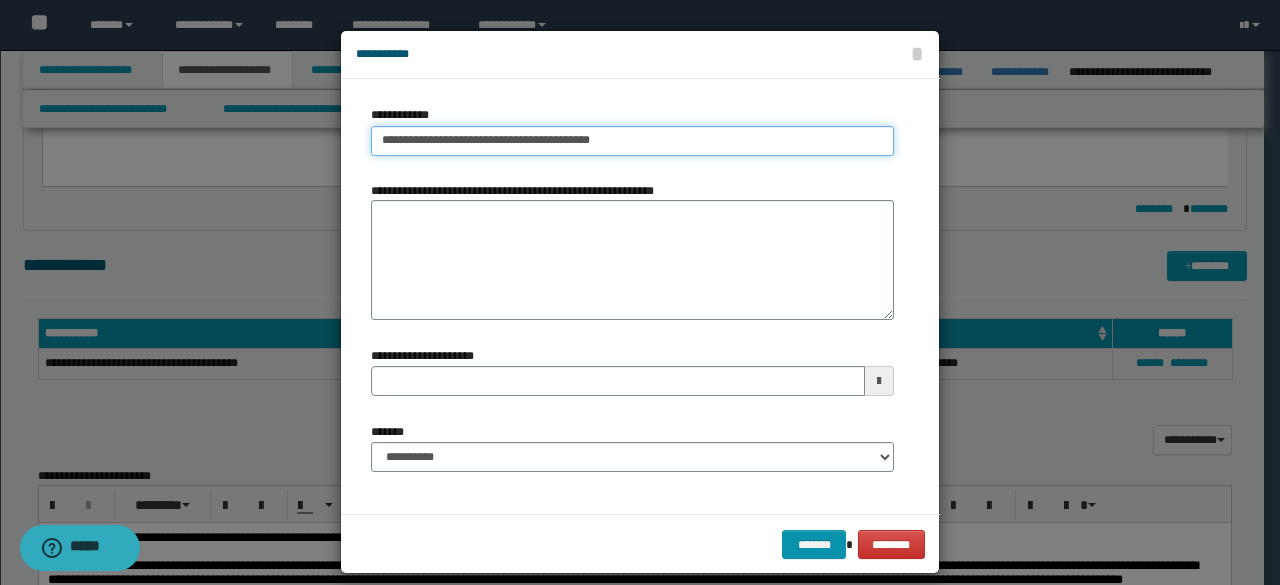 type on "**********" 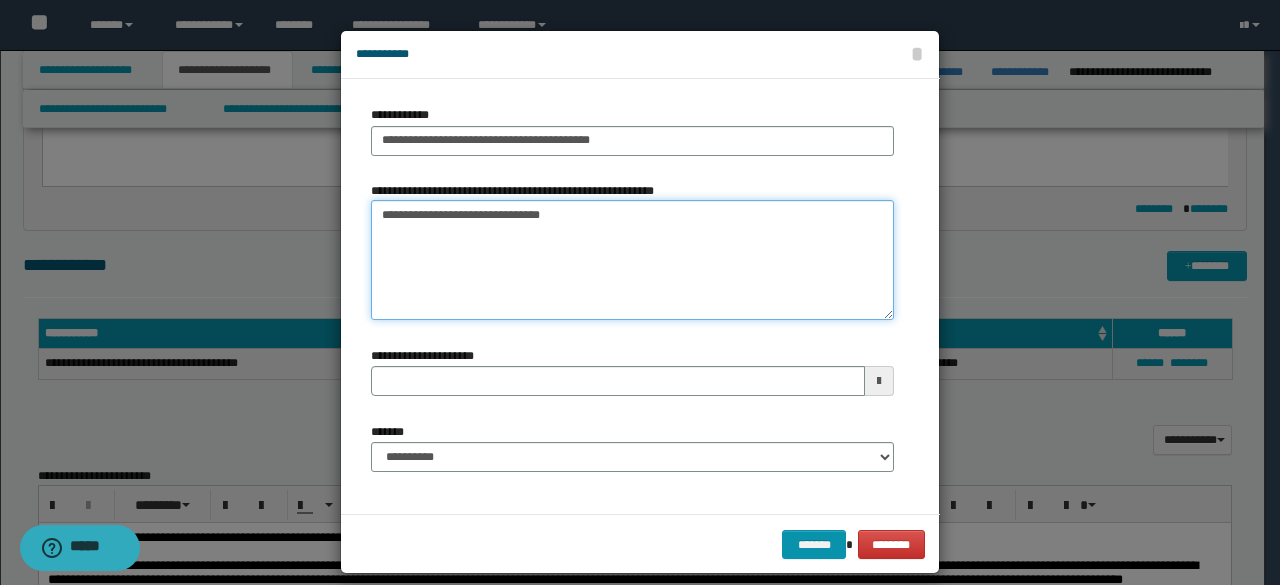 paste on "**********" 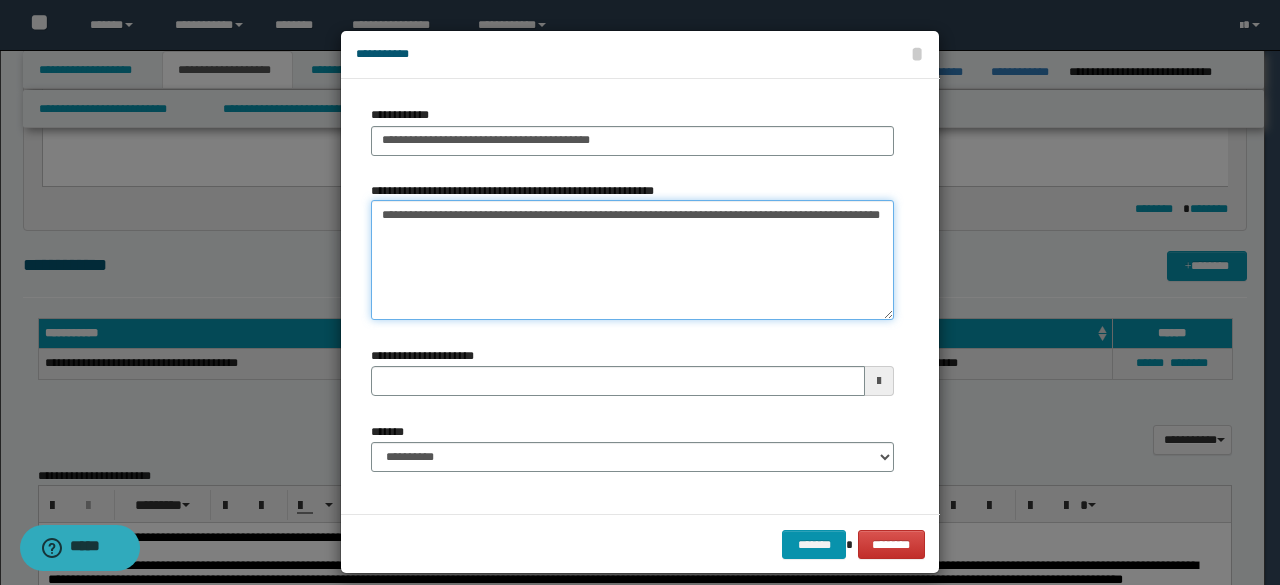 type on "**********" 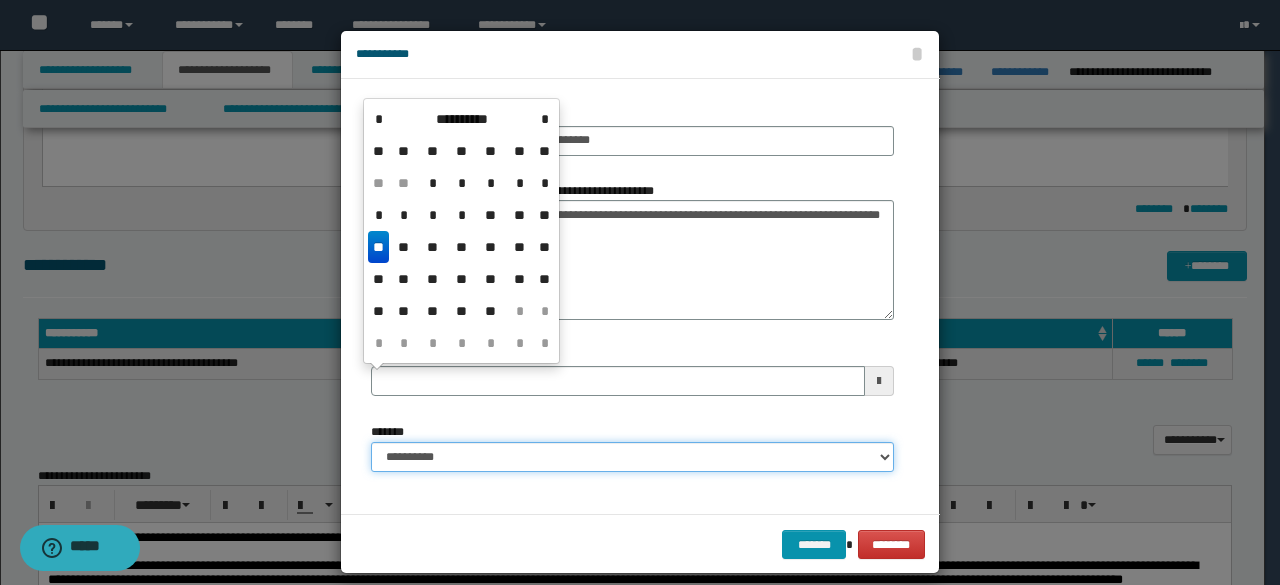 type 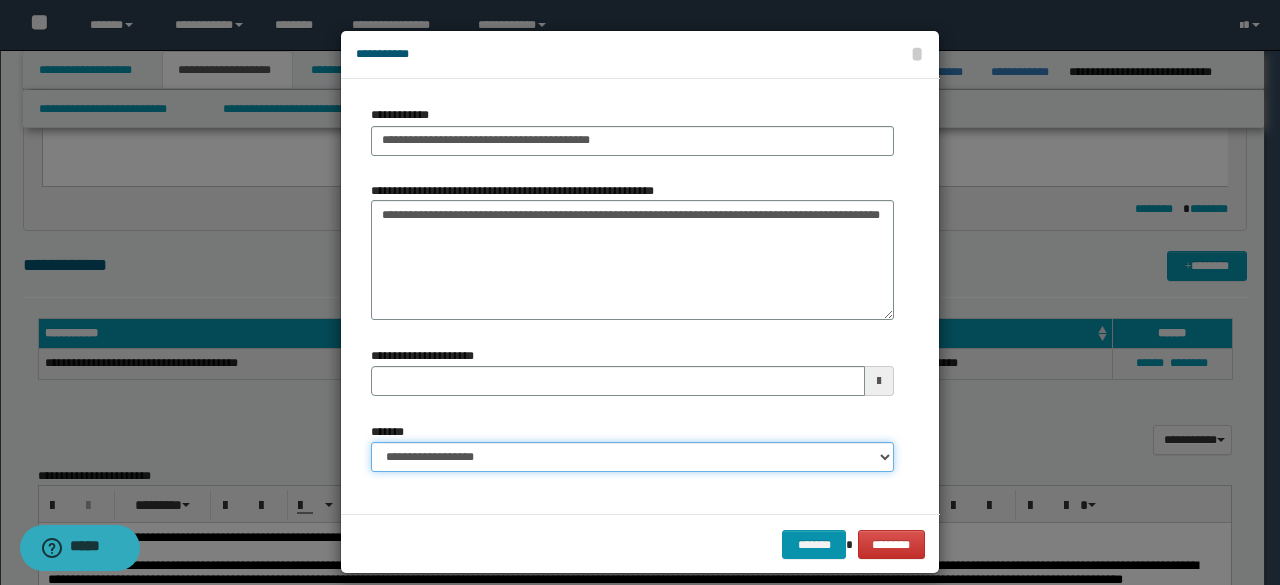 select on "*" 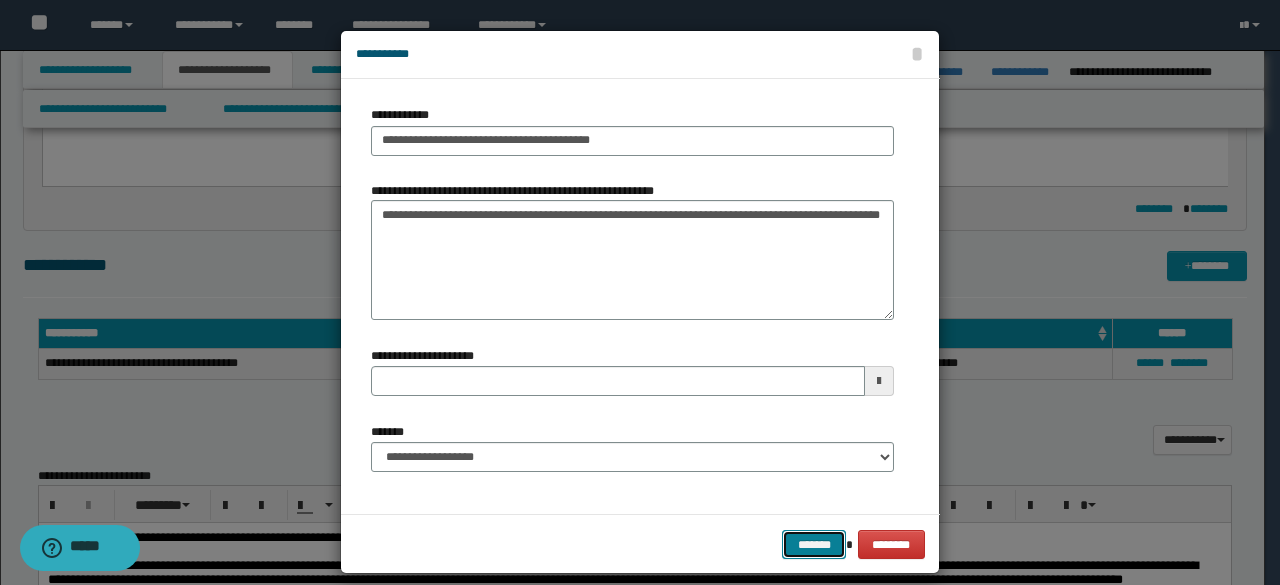 click on "*******" at bounding box center (814, 544) 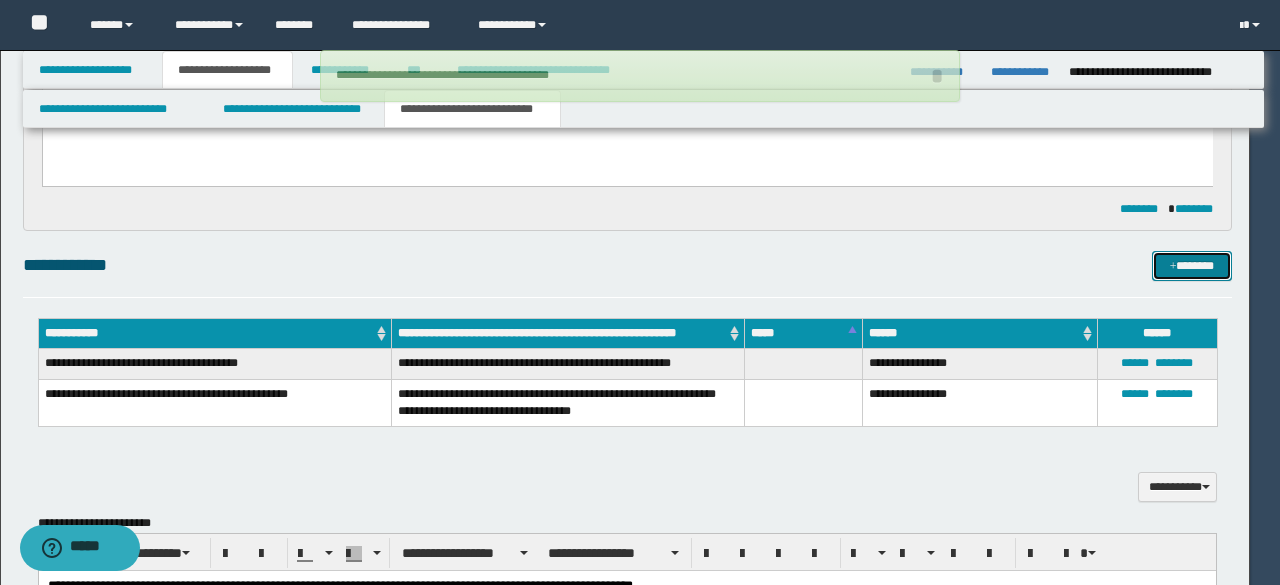 type 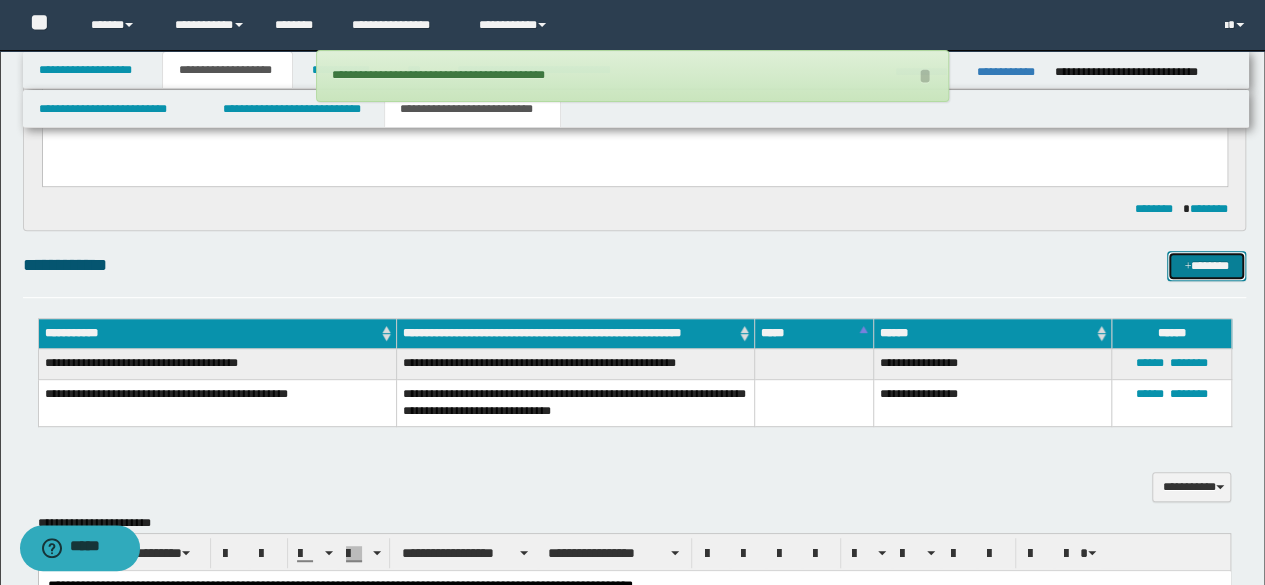 click on "*******" at bounding box center (1206, 265) 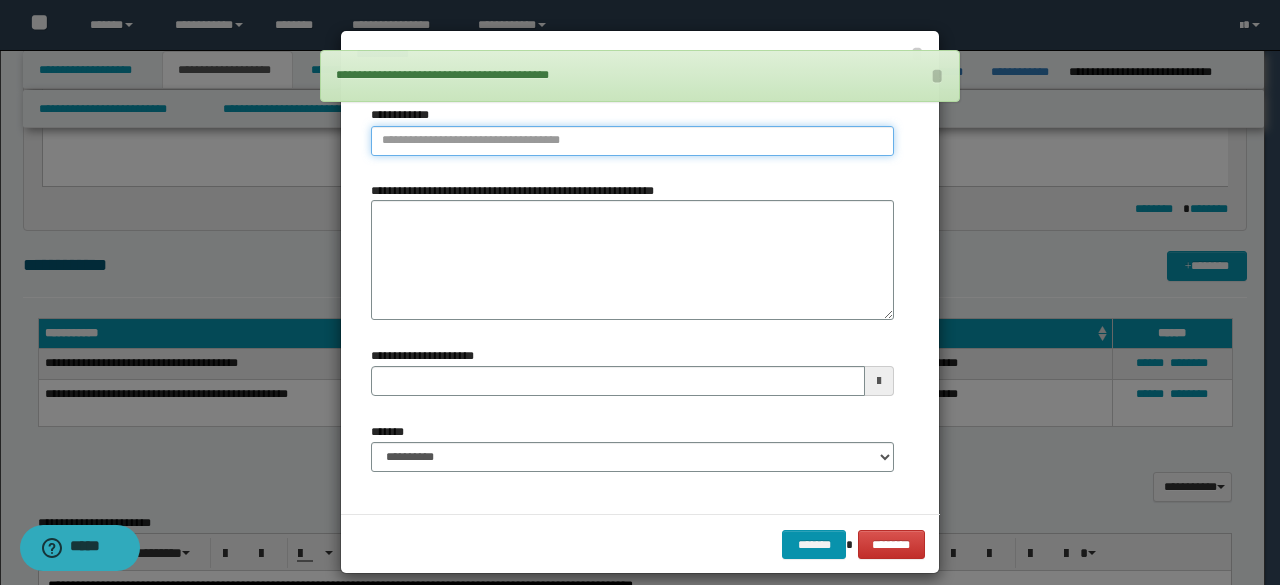 type on "**********" 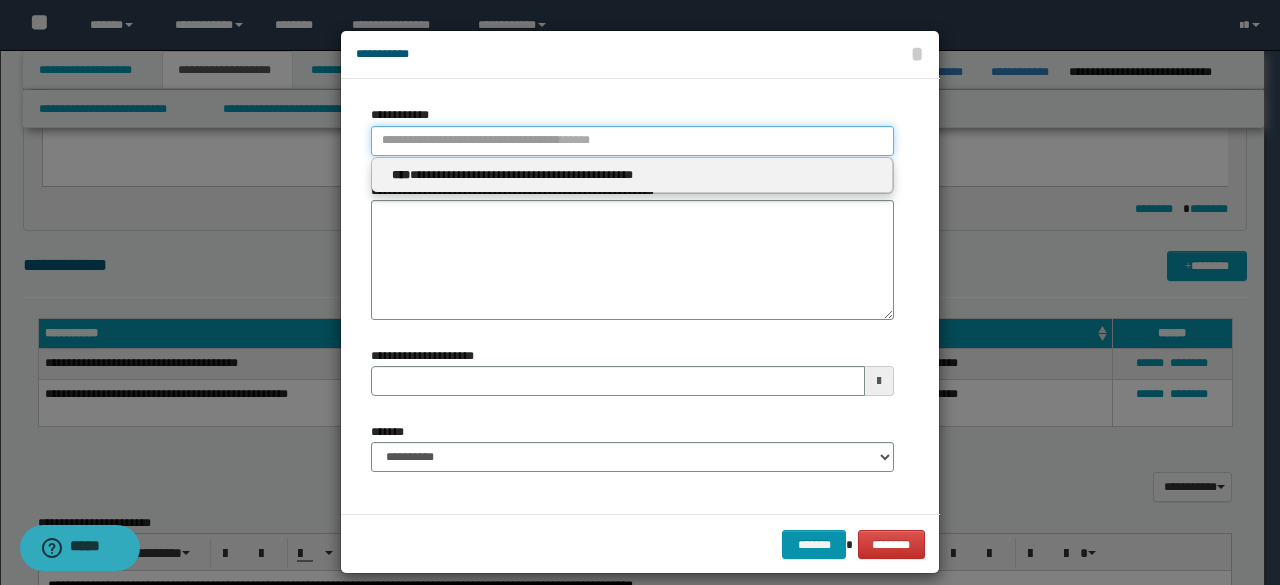 type 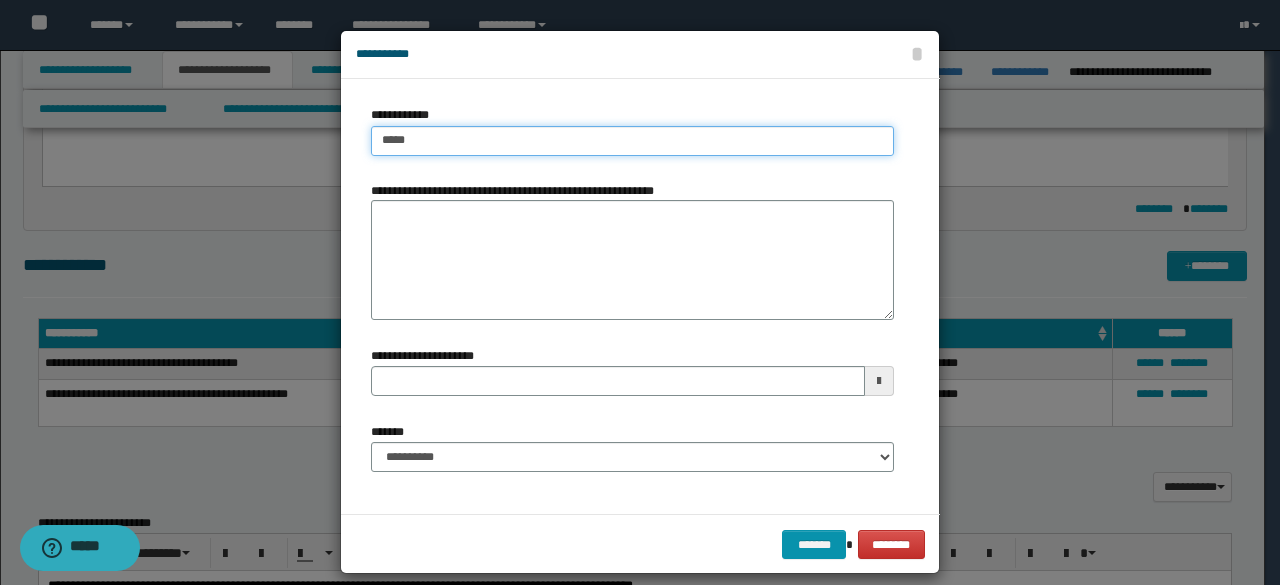 type on "******" 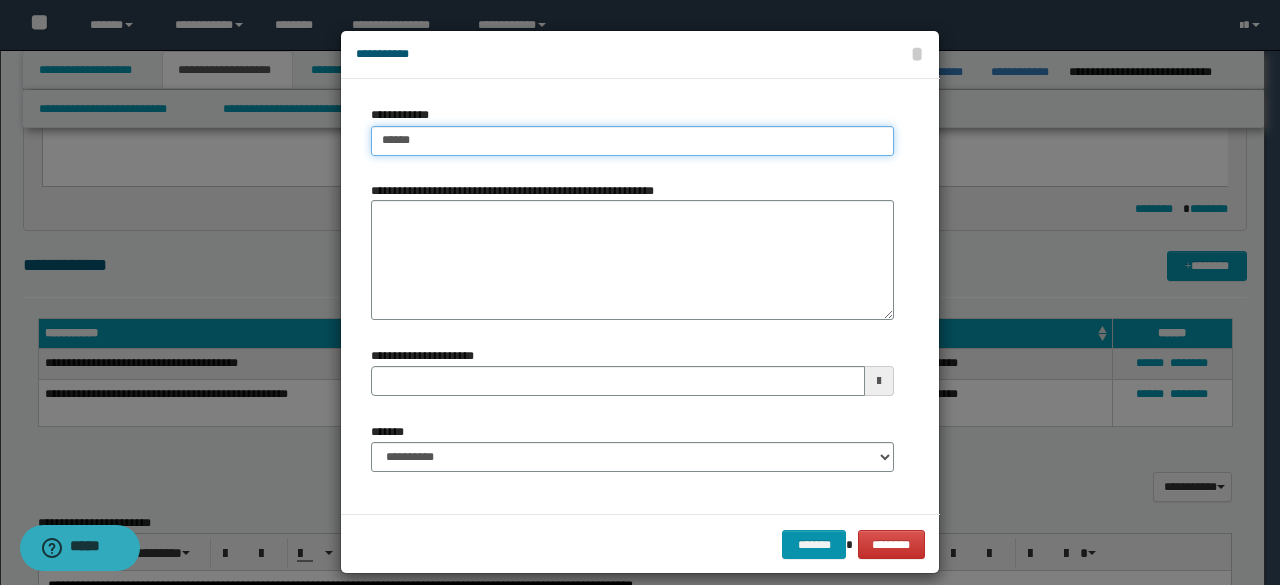 type on "**********" 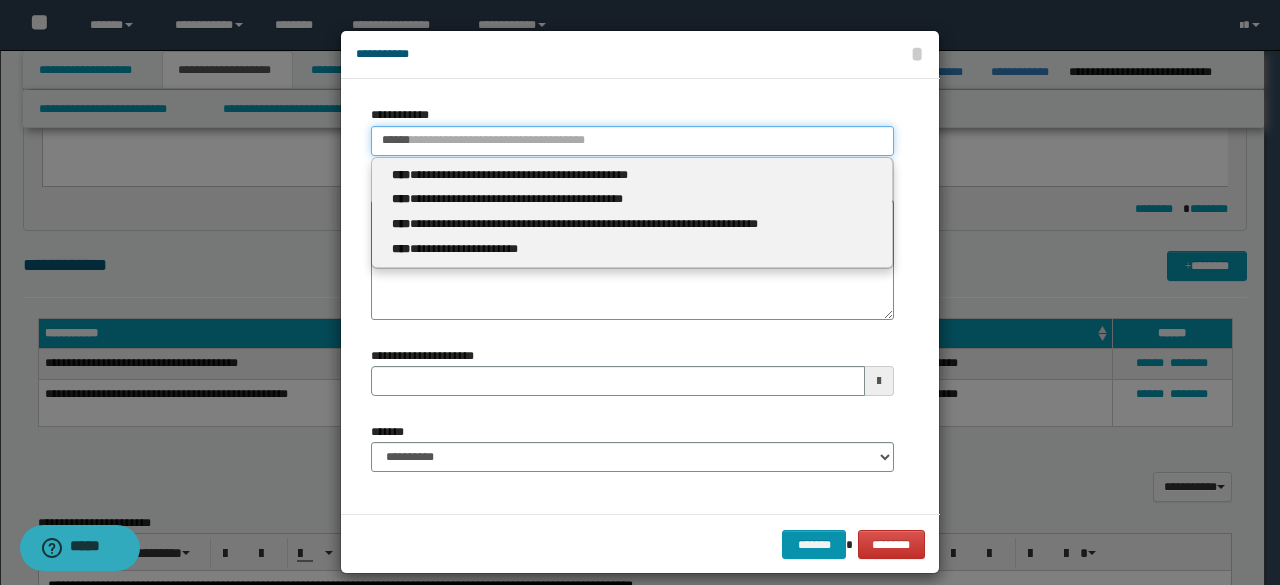 type 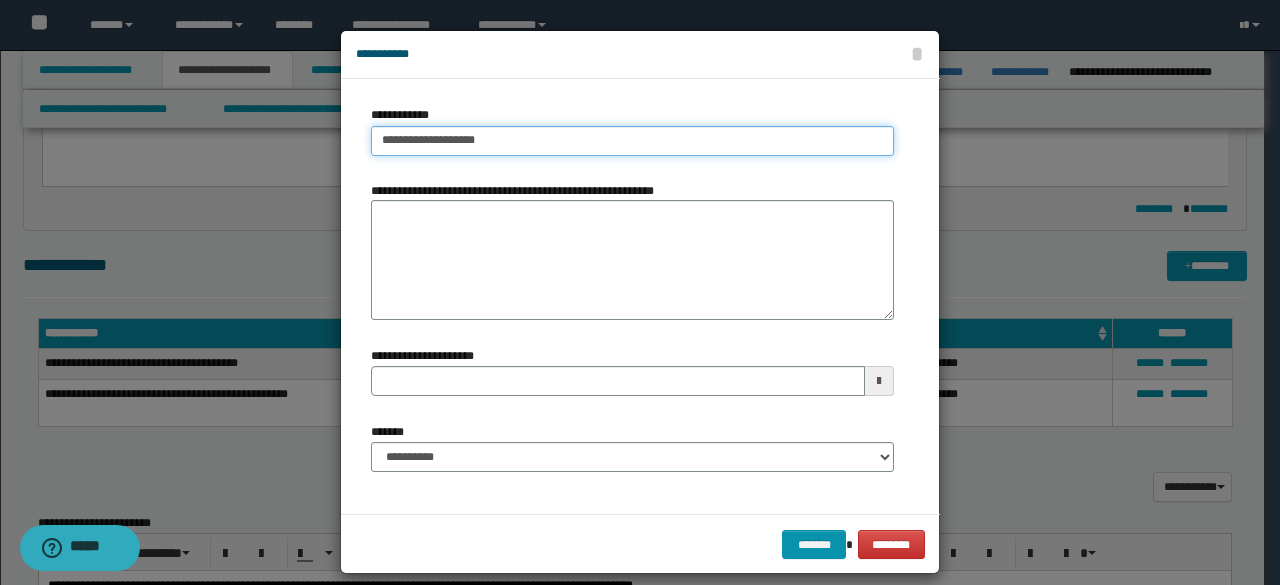 type on "**********" 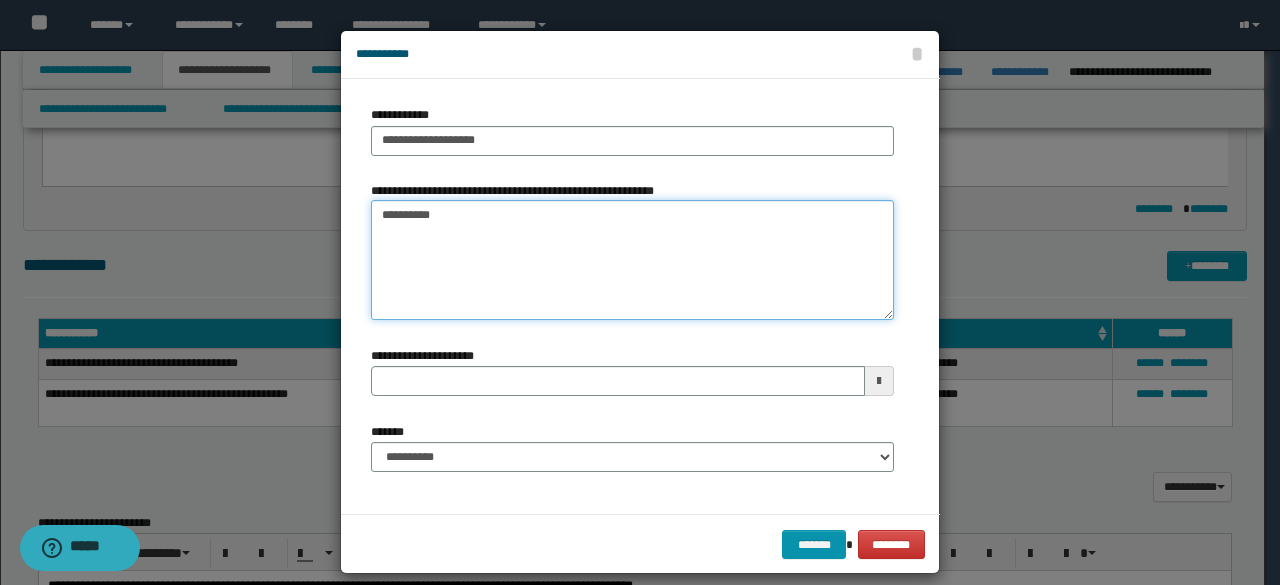 paste on "**********" 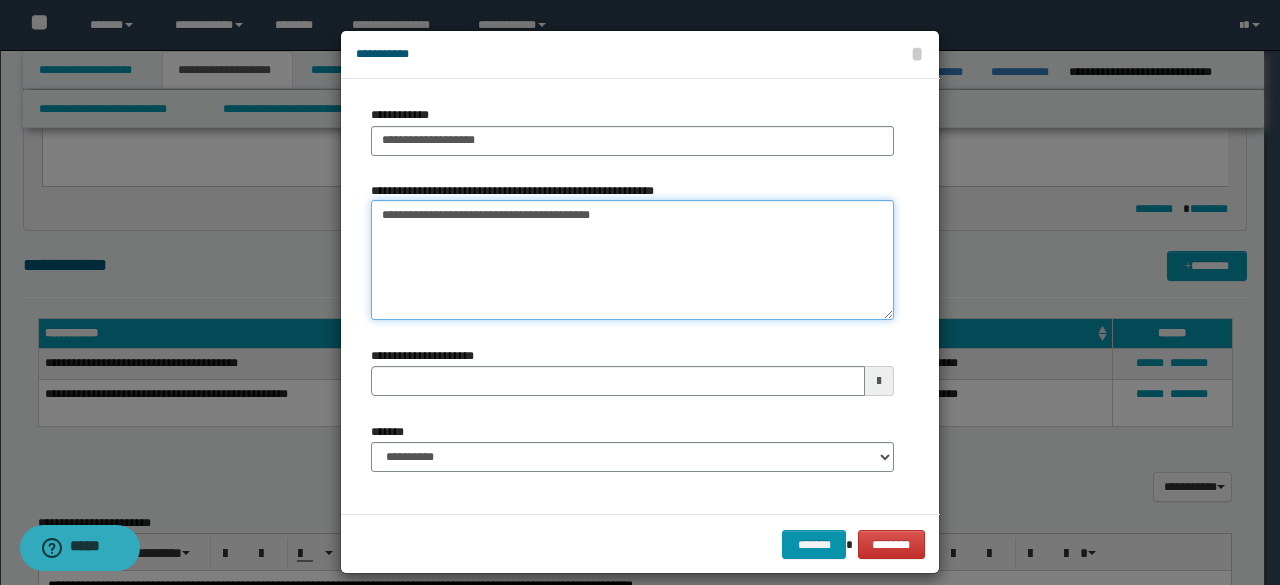 type on "**********" 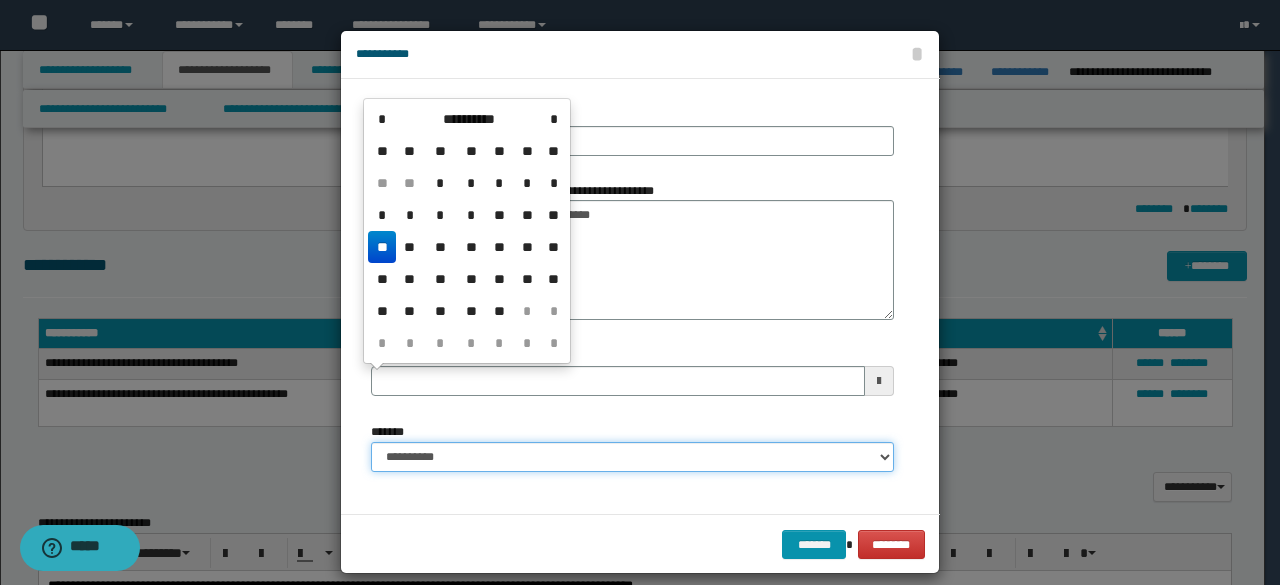 type 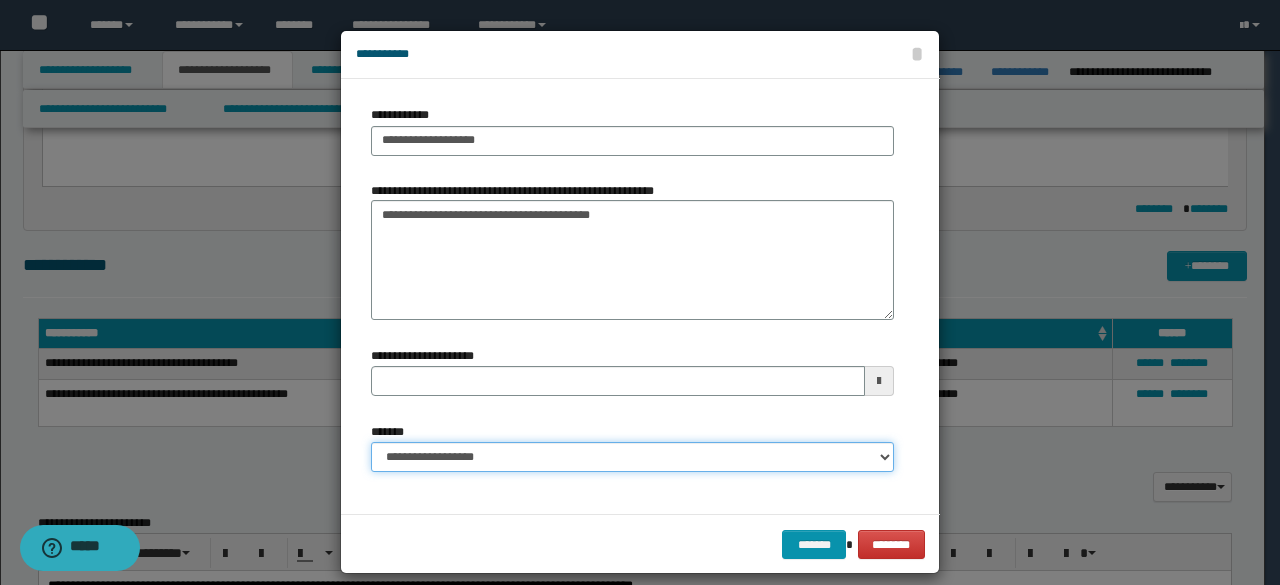 select on "*" 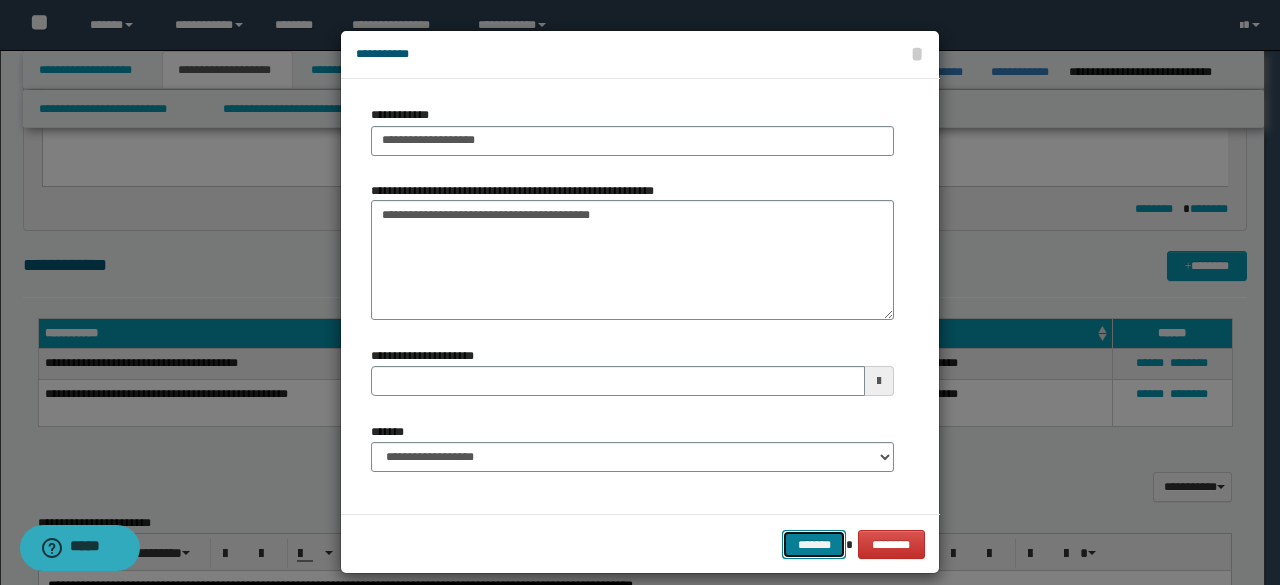 click on "*******" at bounding box center (814, 544) 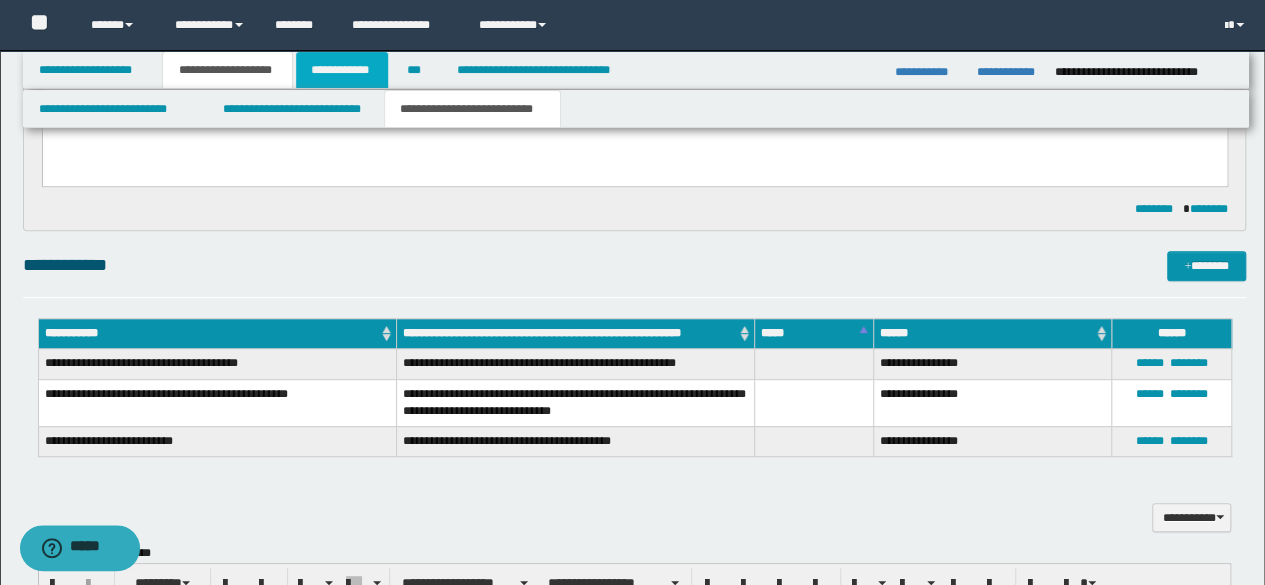 click on "**********" at bounding box center (342, 70) 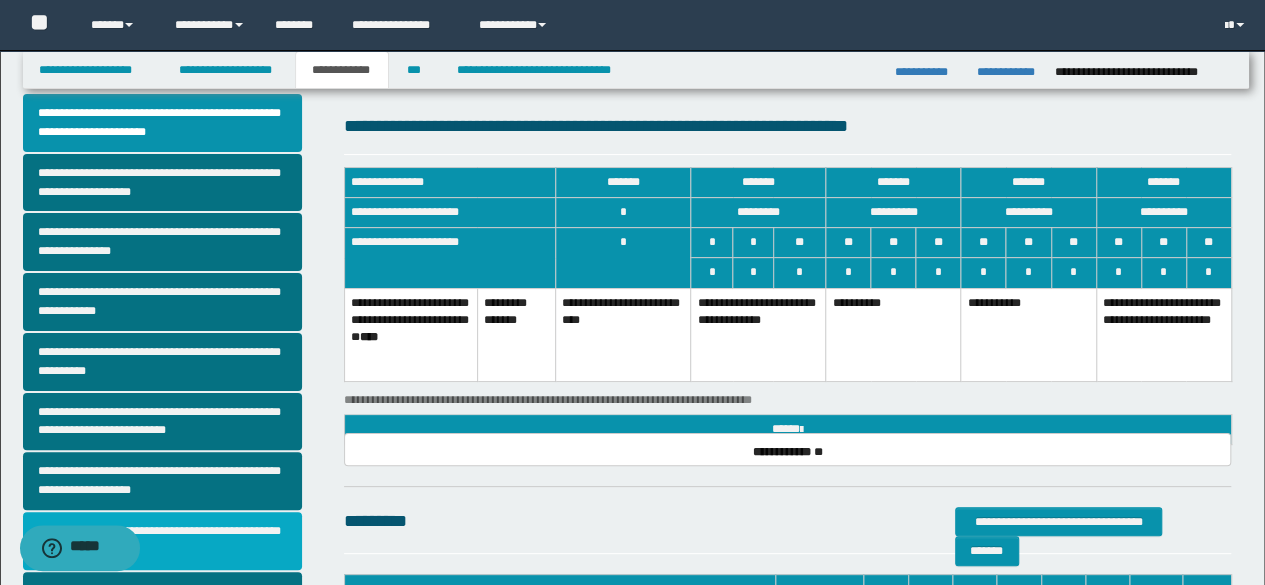 scroll, scrollTop: 0, scrollLeft: 0, axis: both 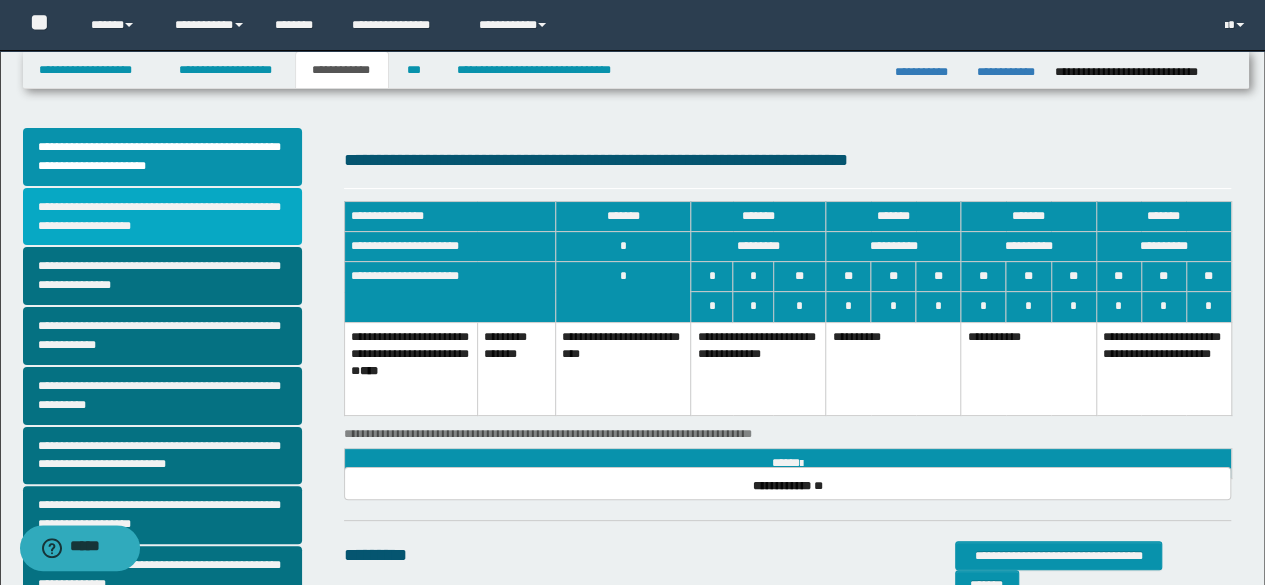 click on "**********" at bounding box center [162, 217] 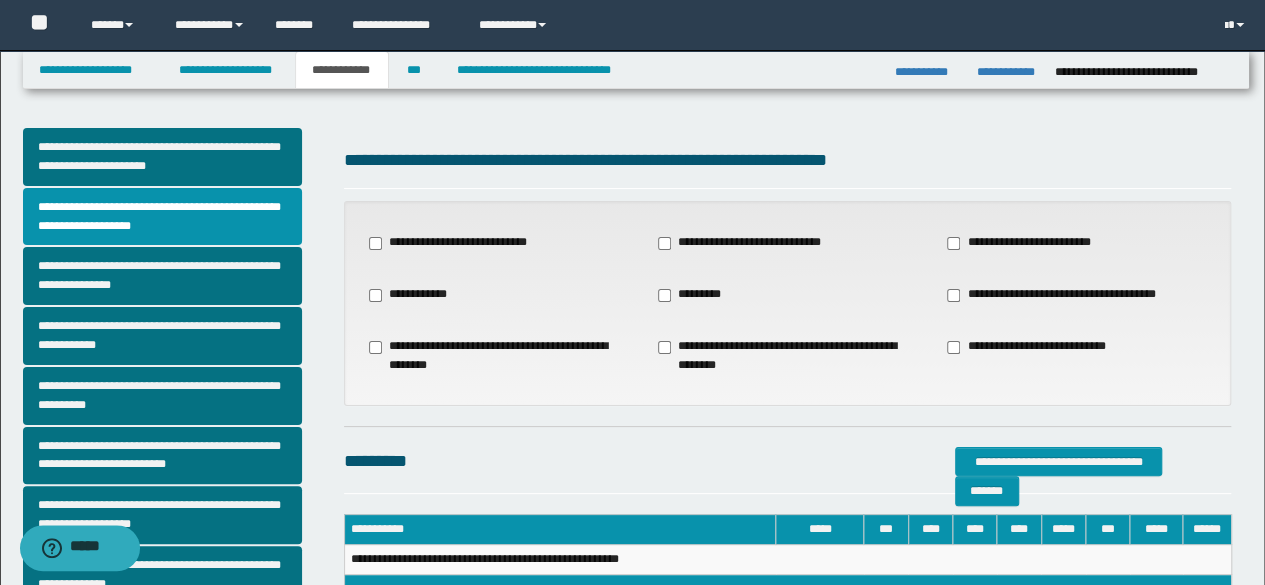 click on "**********" at bounding box center (1062, 295) 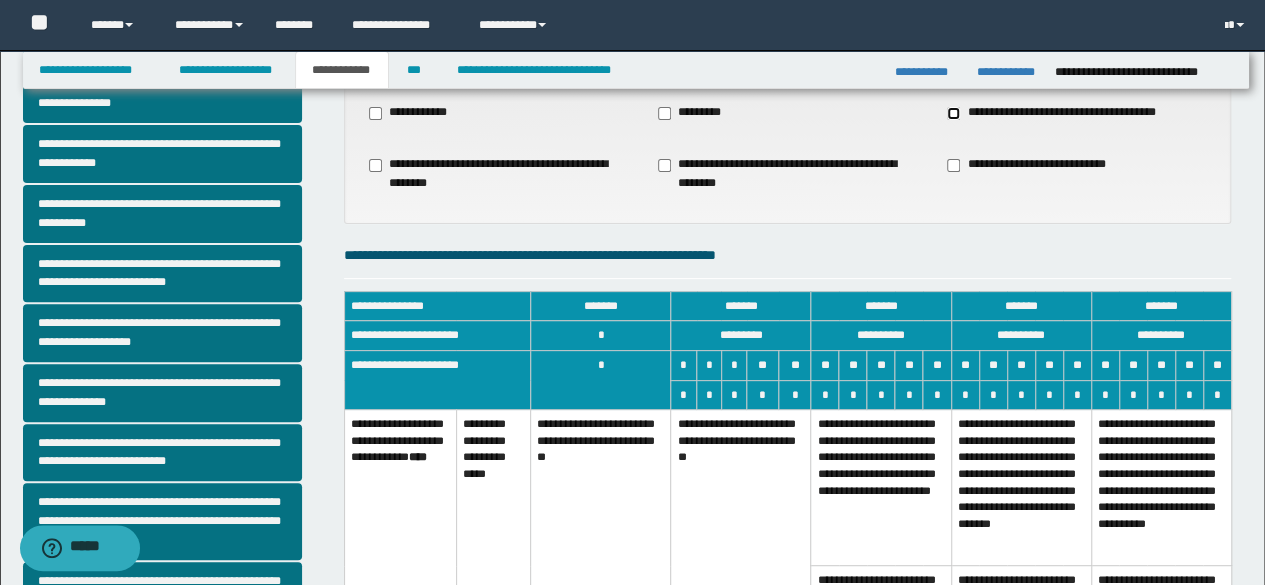 scroll, scrollTop: 300, scrollLeft: 0, axis: vertical 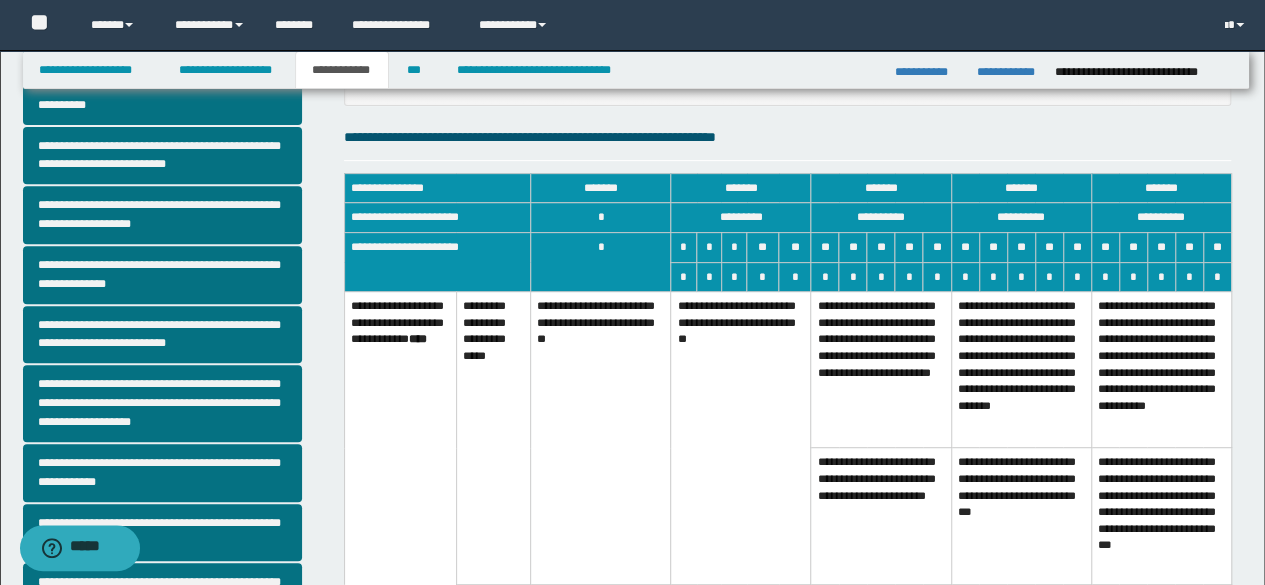 click on "**********" at bounding box center [741, 438] 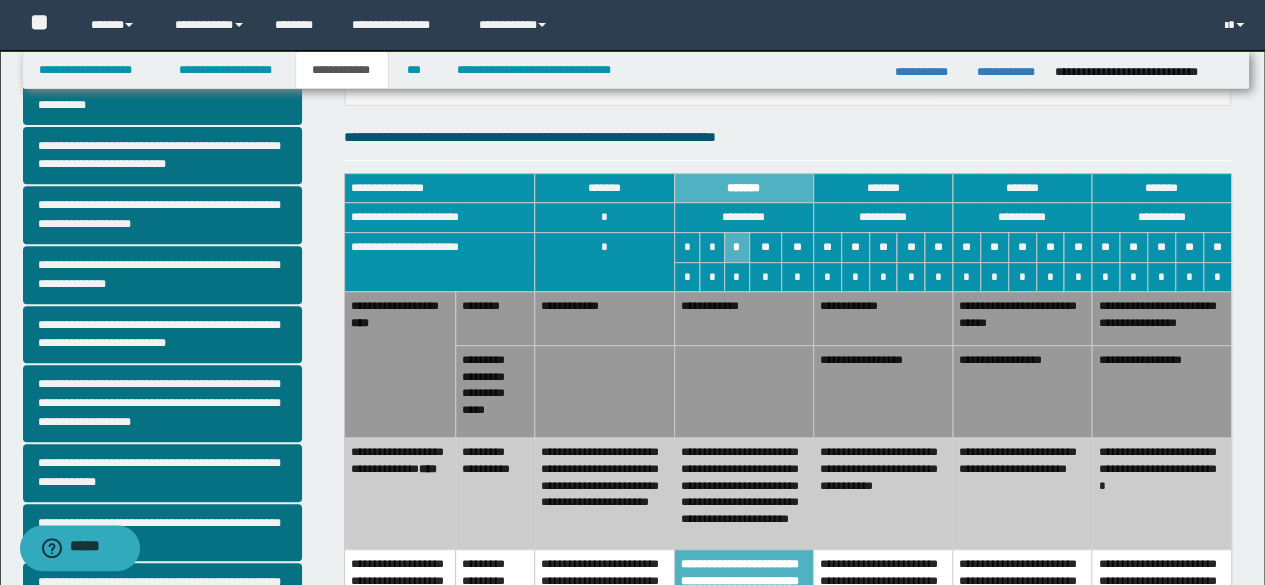 click on "**********" at bounding box center [743, 494] 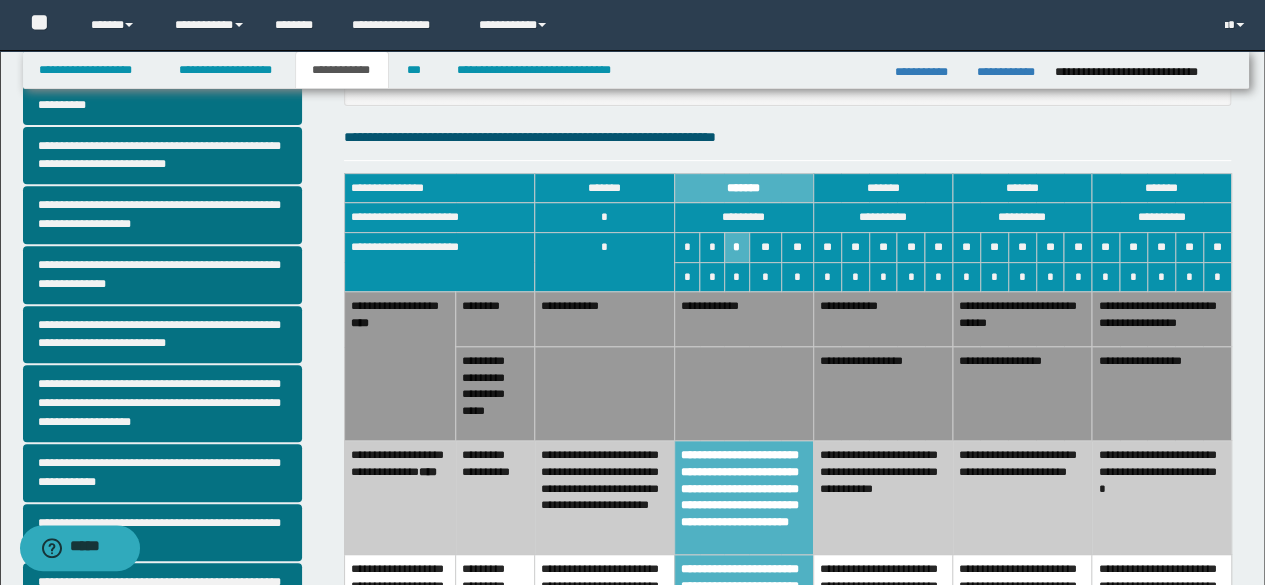 click on "**********" at bounding box center (743, 319) 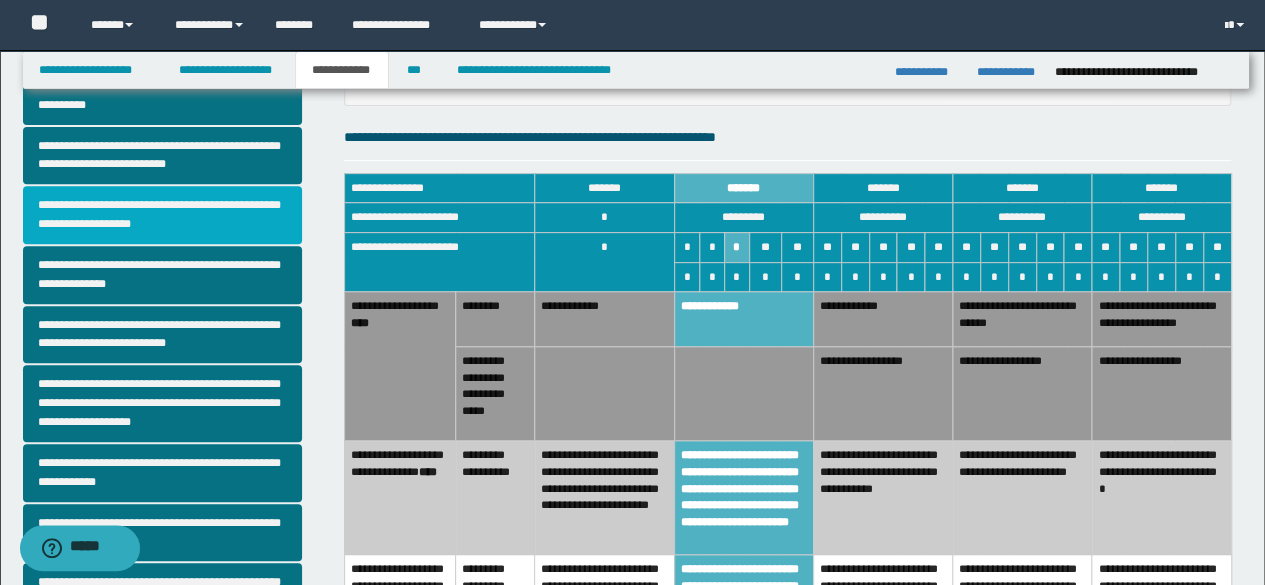 scroll, scrollTop: 100, scrollLeft: 0, axis: vertical 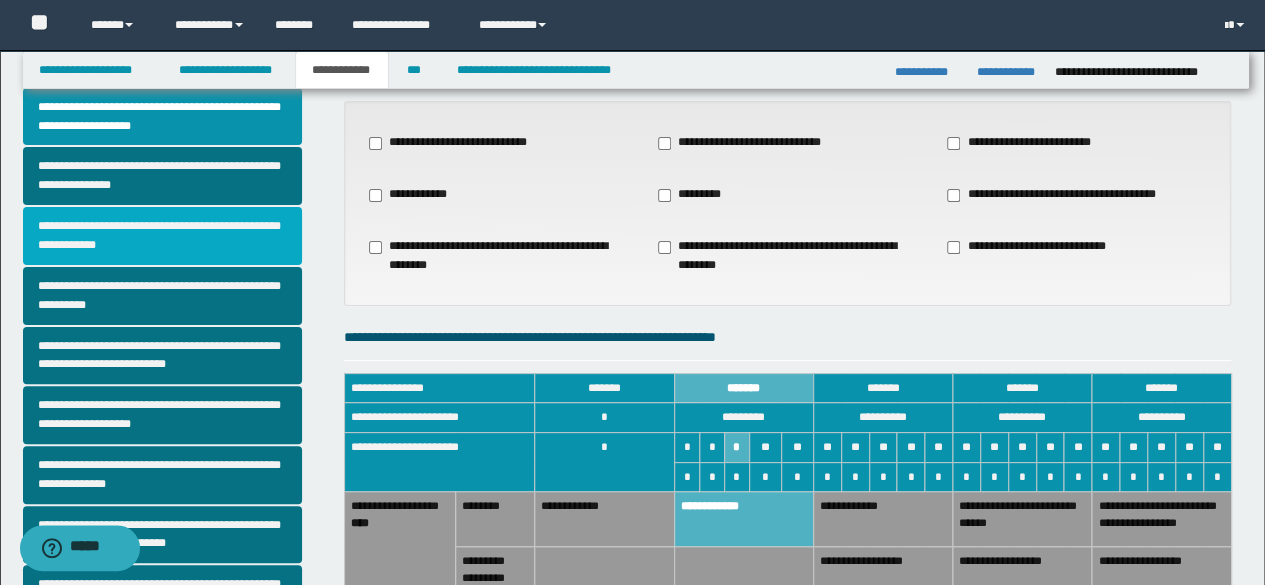 click on "**********" at bounding box center [162, 236] 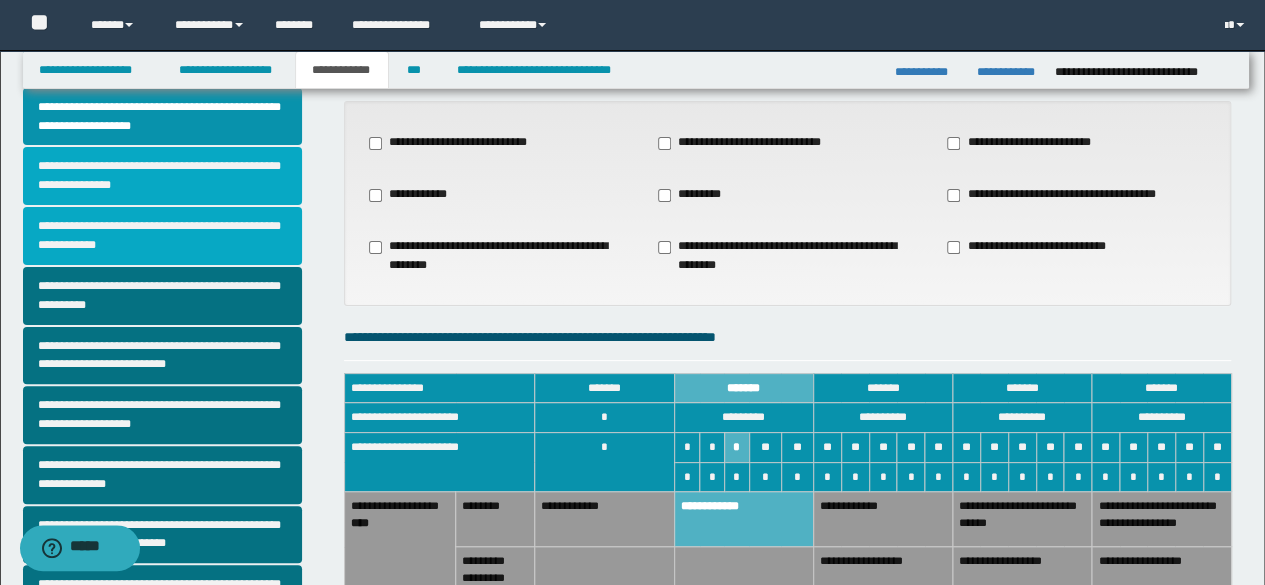 scroll, scrollTop: 0, scrollLeft: 0, axis: both 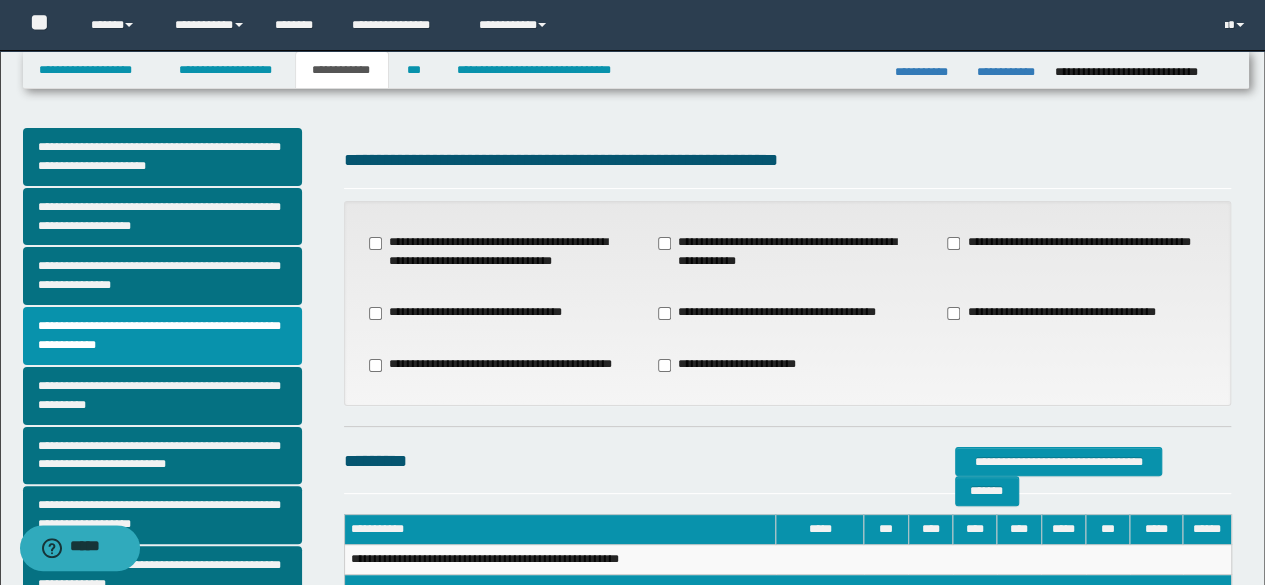 click on "**********" at bounding box center [496, 365] 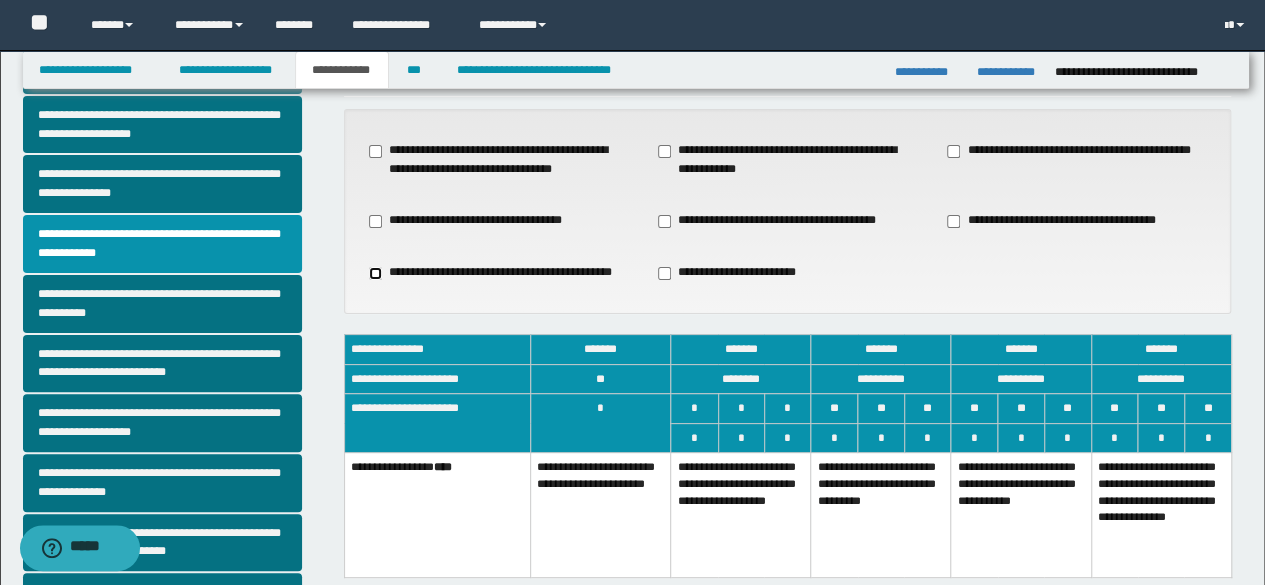 scroll, scrollTop: 200, scrollLeft: 0, axis: vertical 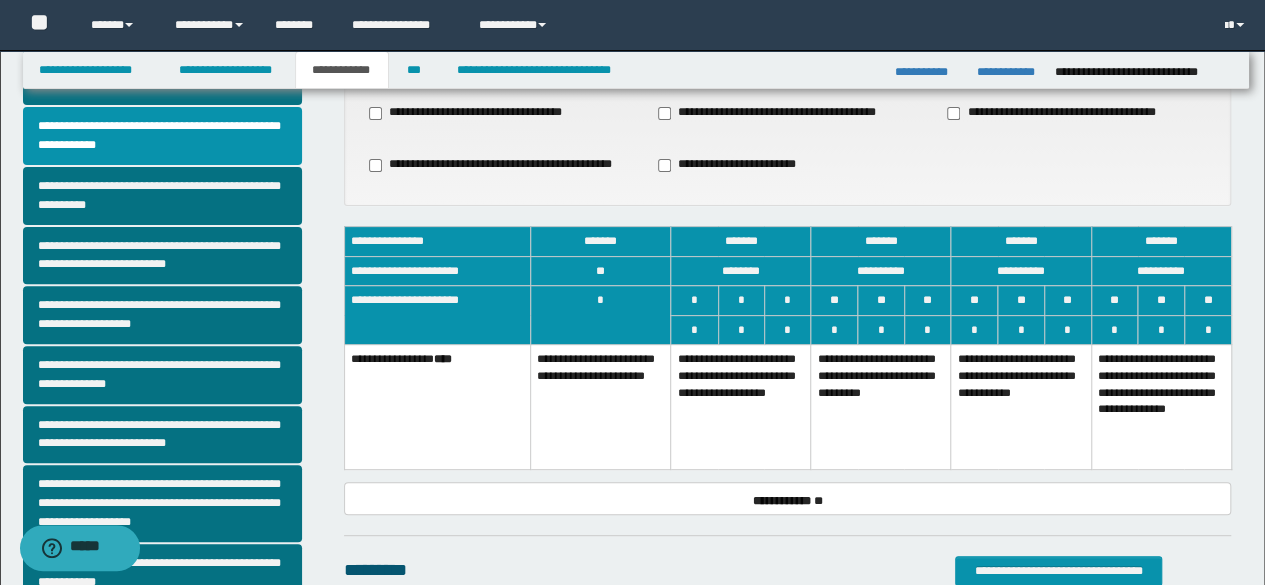 click on "**********" at bounding box center (741, 407) 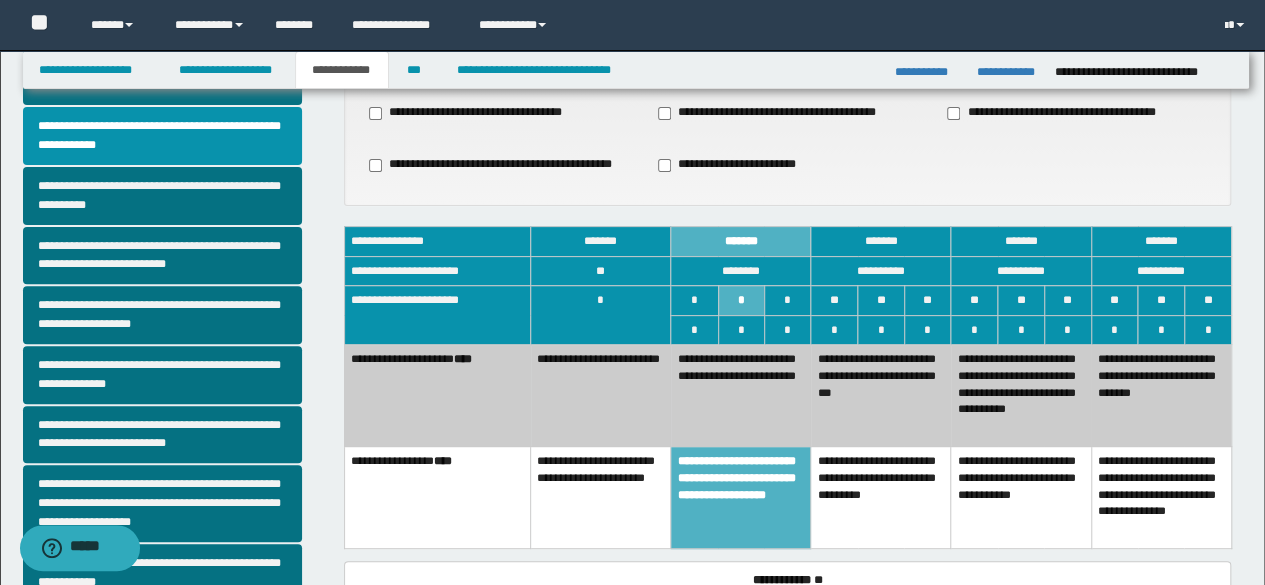 click on "**********" at bounding box center [741, 396] 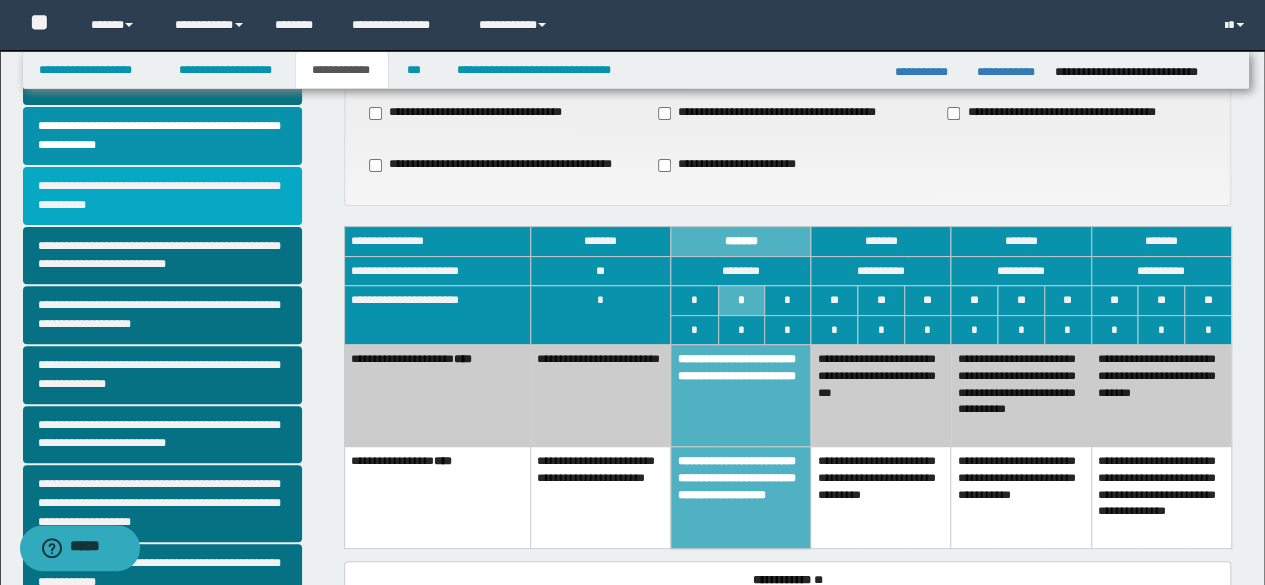 click on "**********" at bounding box center (162, 196) 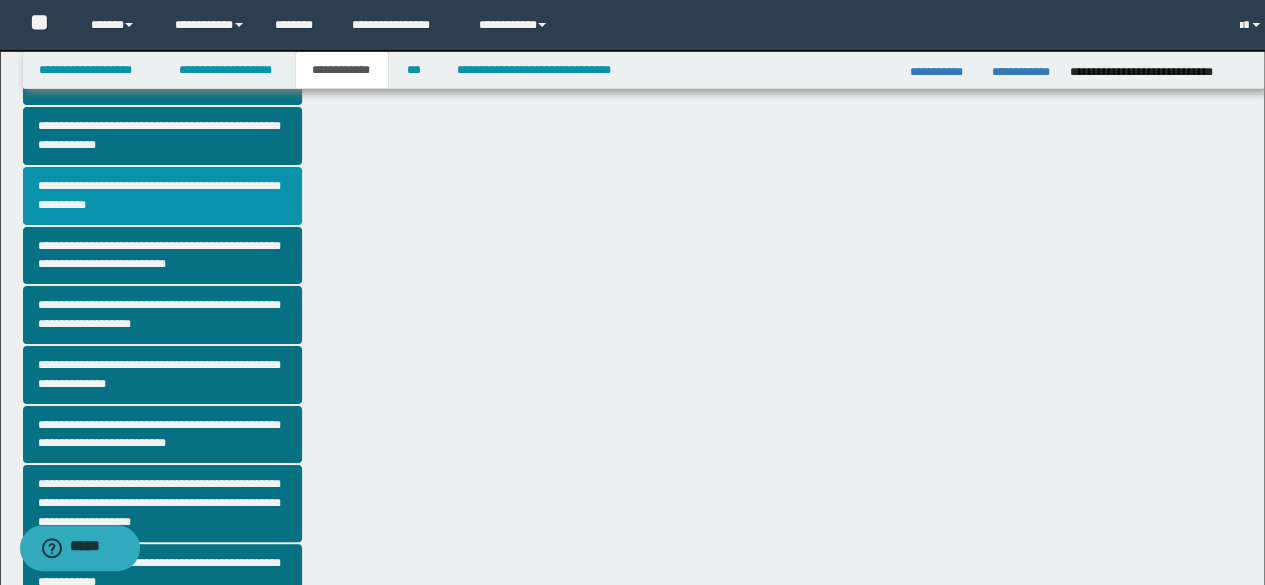 scroll, scrollTop: 0, scrollLeft: 0, axis: both 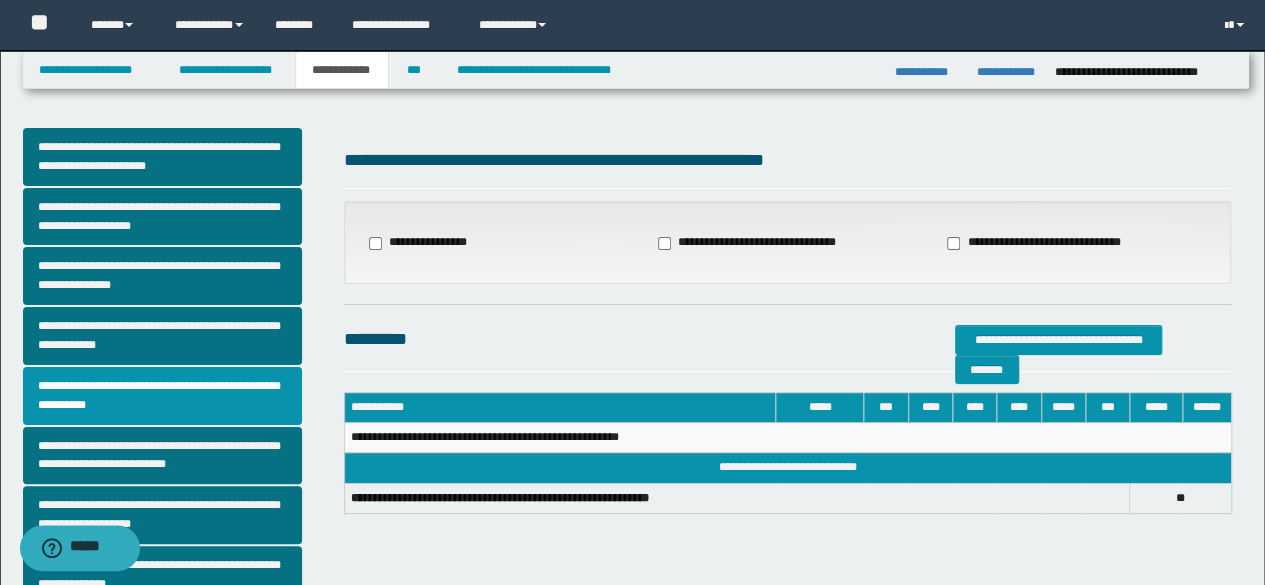 click on "**********" at bounding box center (1047, 243) 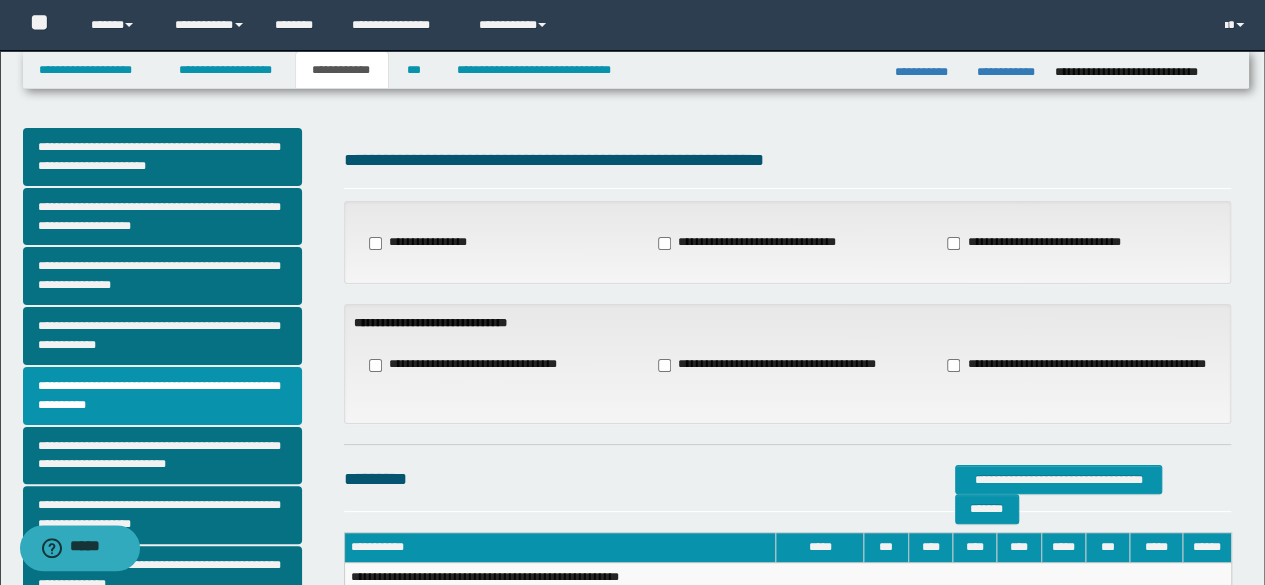 click on "**********" at bounding box center (774, 365) 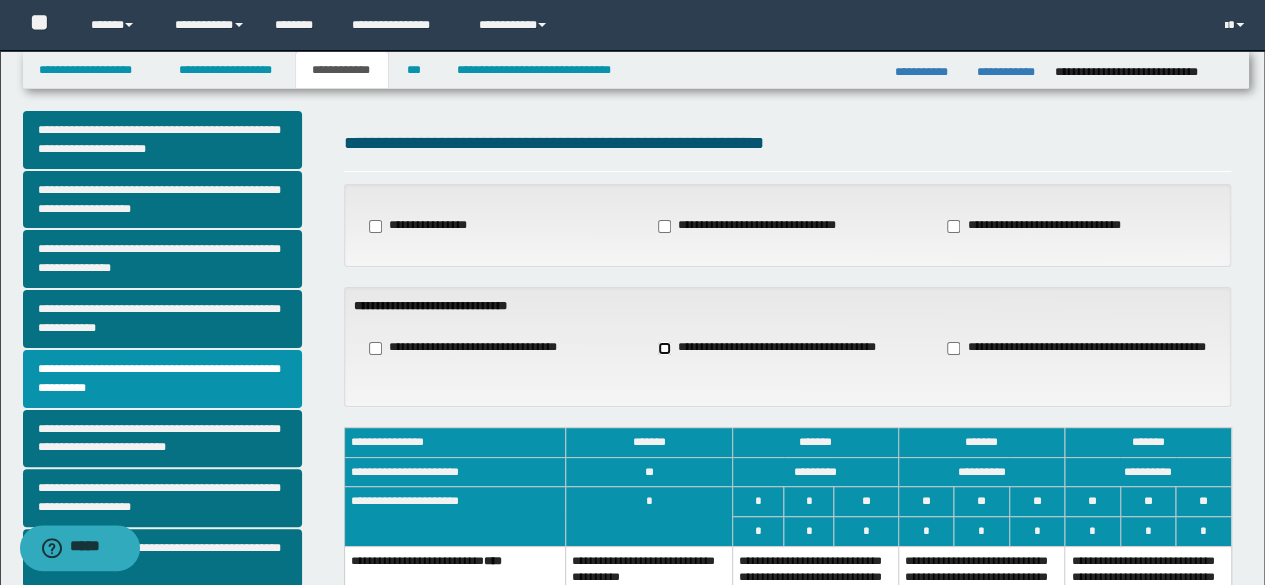scroll, scrollTop: 400, scrollLeft: 0, axis: vertical 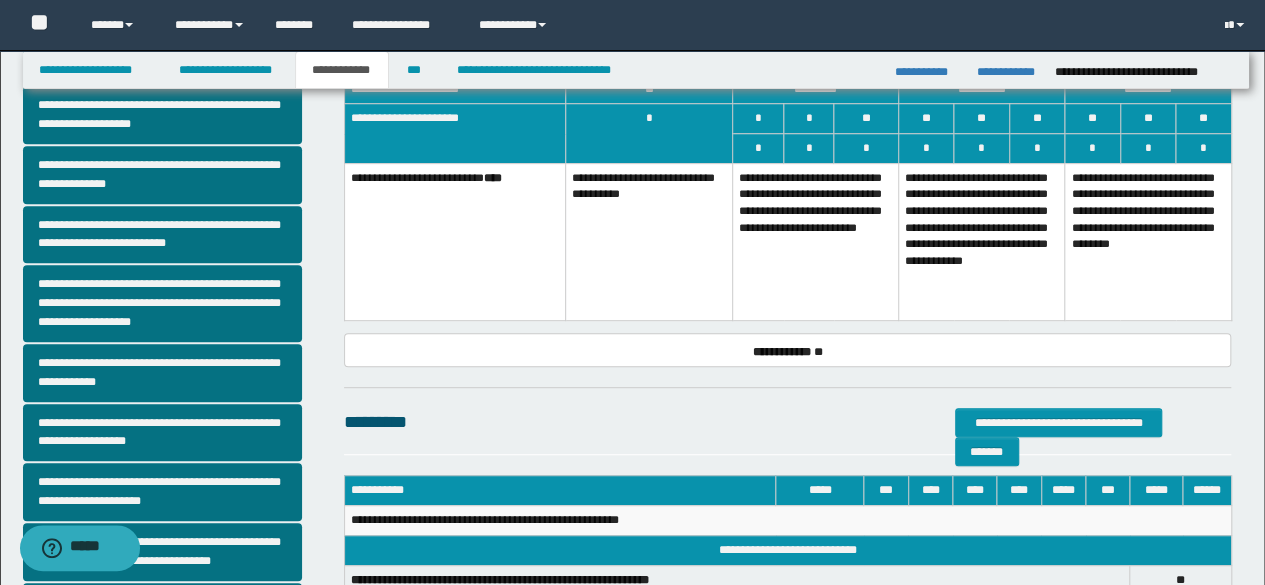 click on "**********" at bounding box center [815, 242] 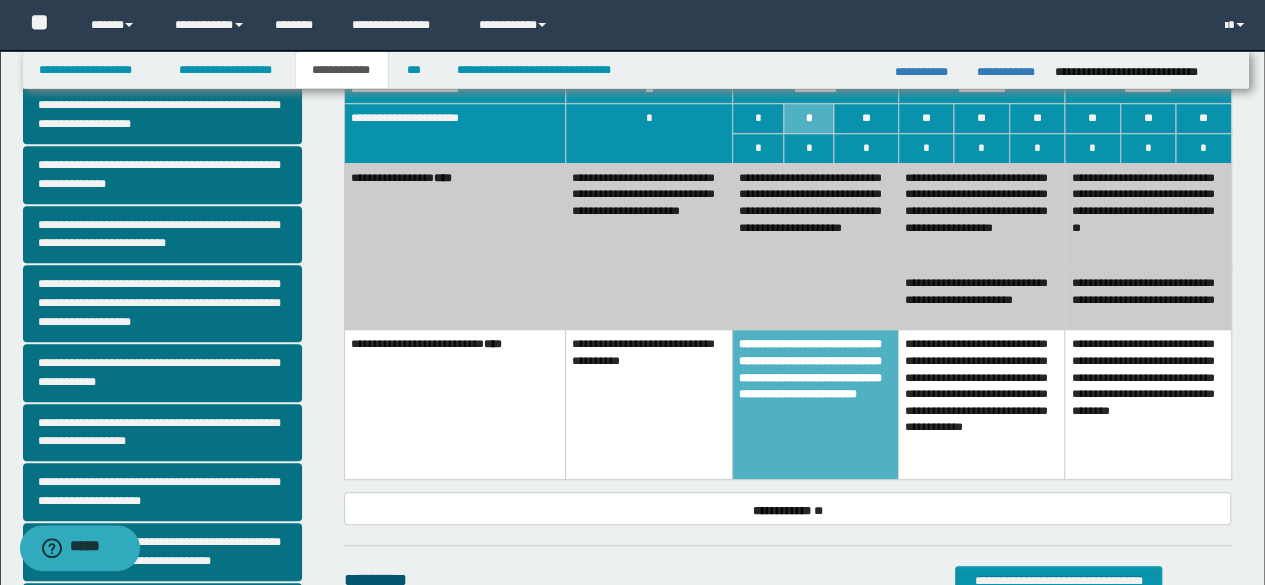 drag, startPoint x: 606, startPoint y: 250, endPoint x: 654, endPoint y: 386, distance: 144.22205 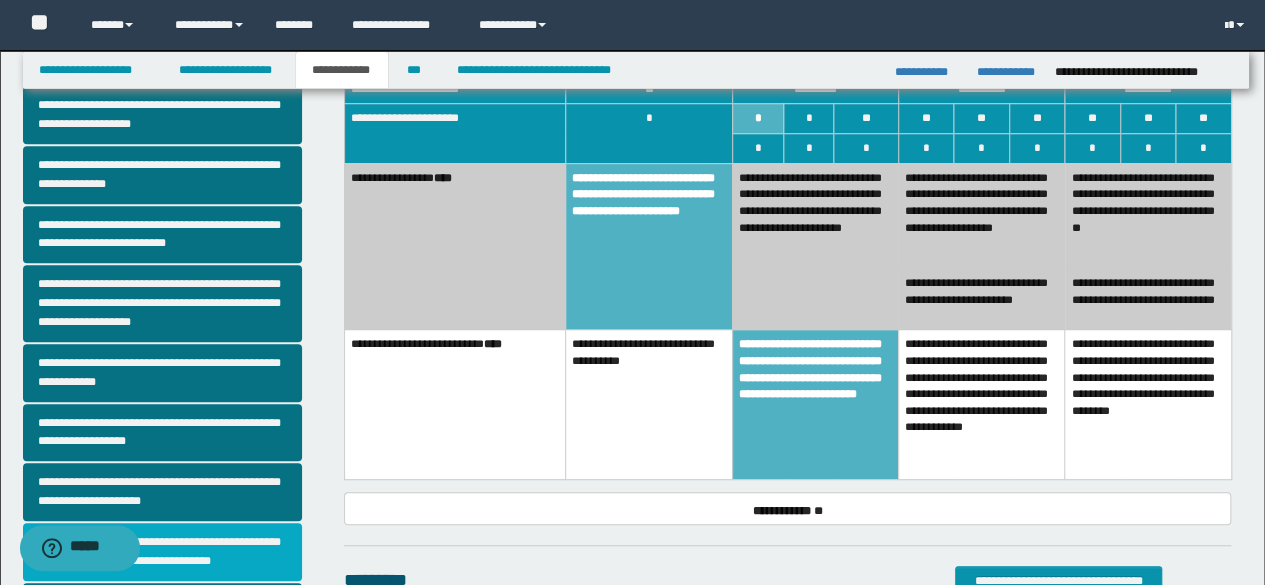 click on "**********" at bounding box center [162, 552] 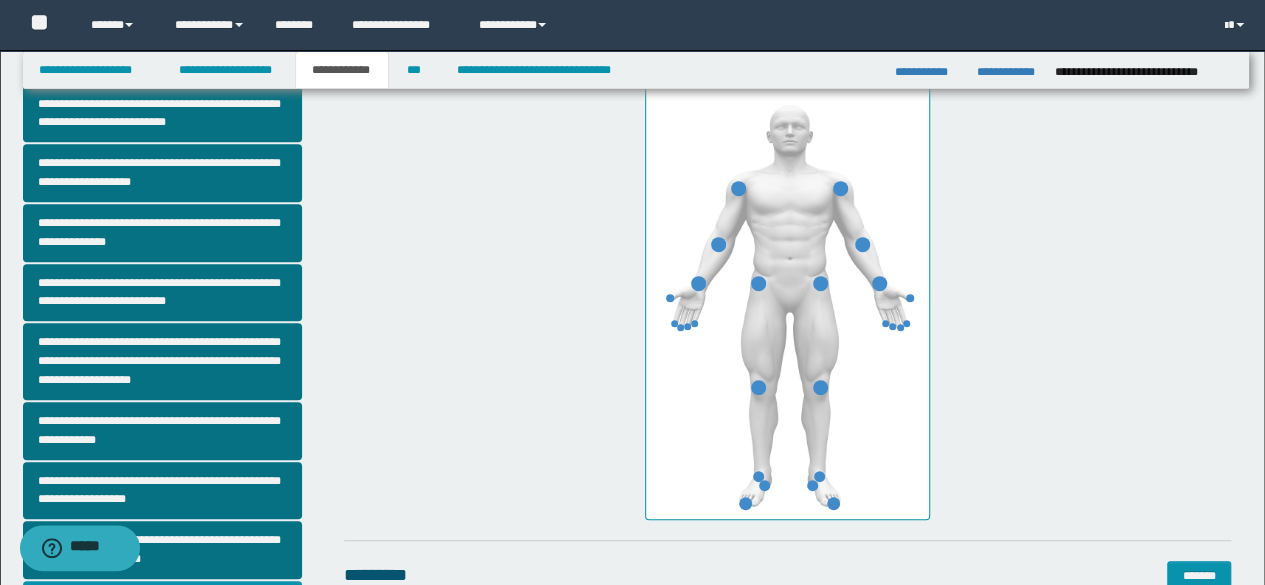 scroll, scrollTop: 400, scrollLeft: 0, axis: vertical 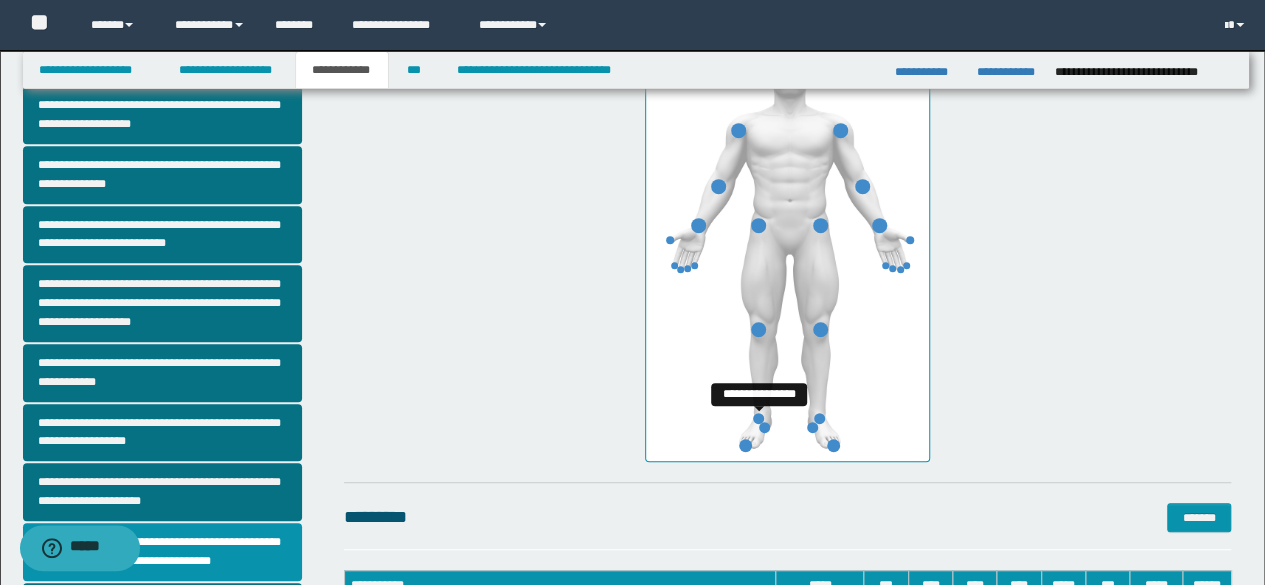 click at bounding box center (758, 418) 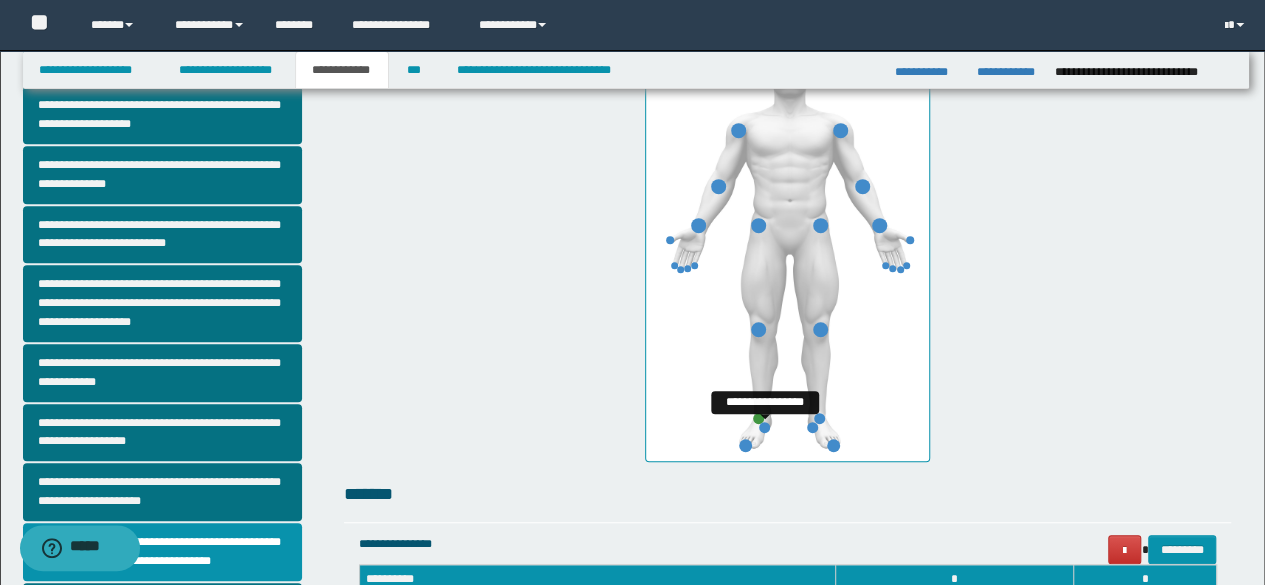 drag, startPoint x: 763, startPoint y: 426, endPoint x: 800, endPoint y: 473, distance: 59.816387 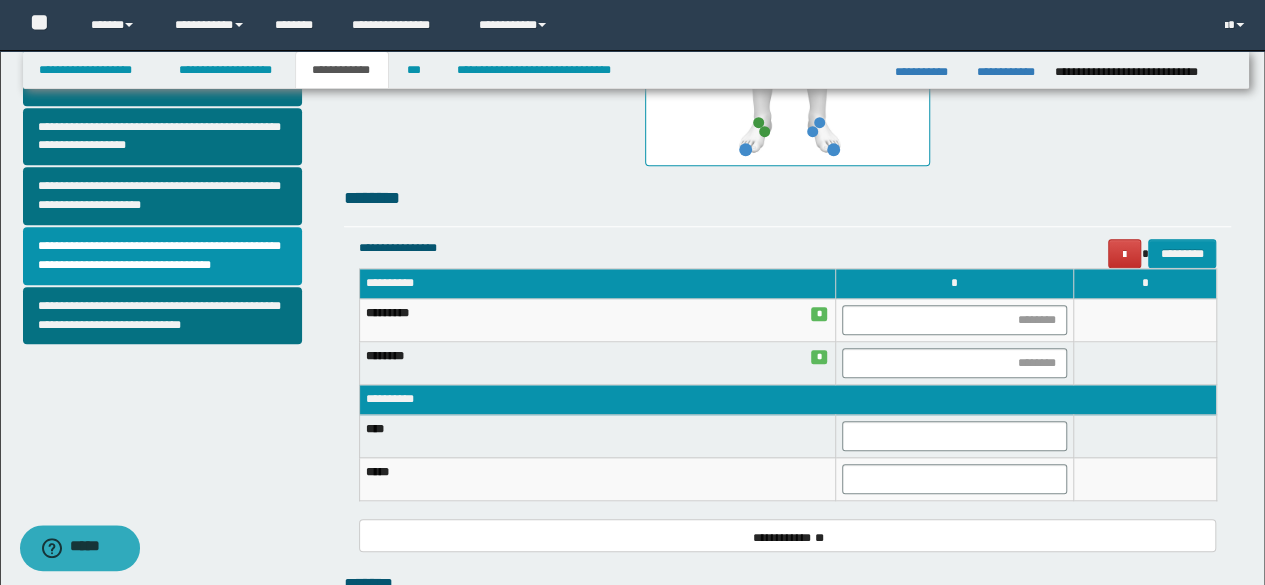 scroll, scrollTop: 700, scrollLeft: 0, axis: vertical 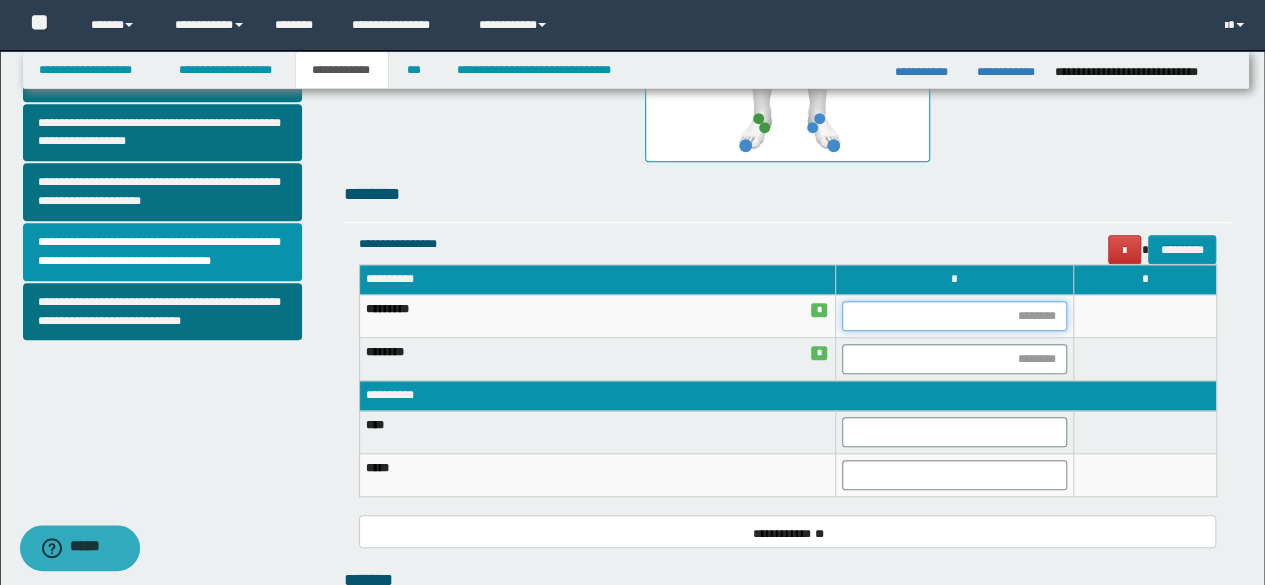 click at bounding box center (954, 316) 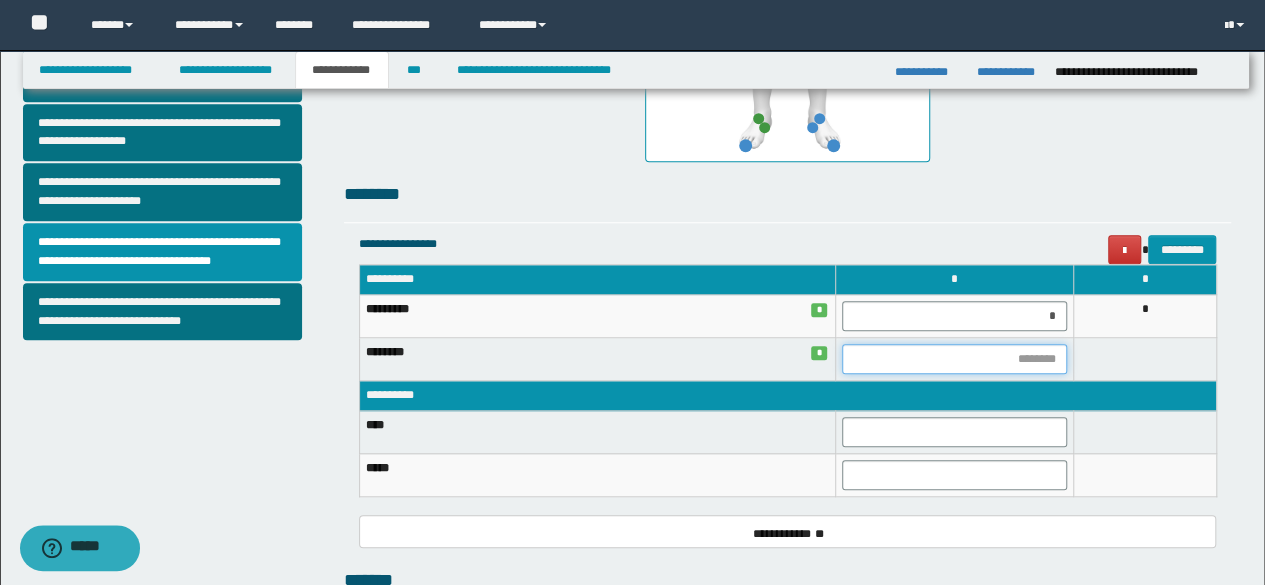 type on "*" 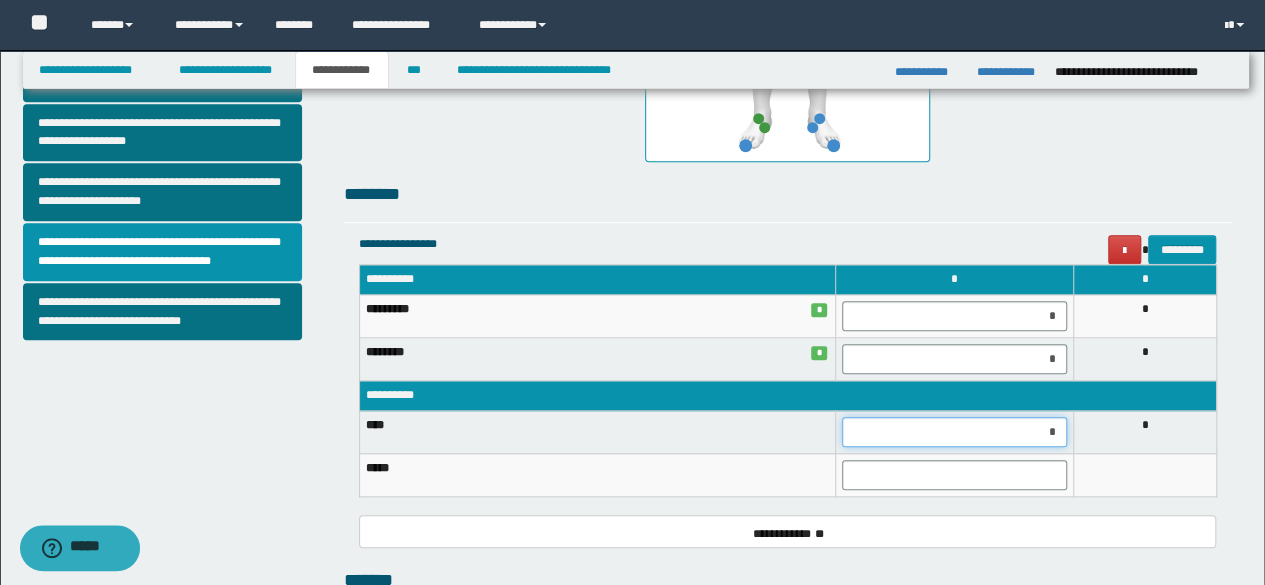 type on "**" 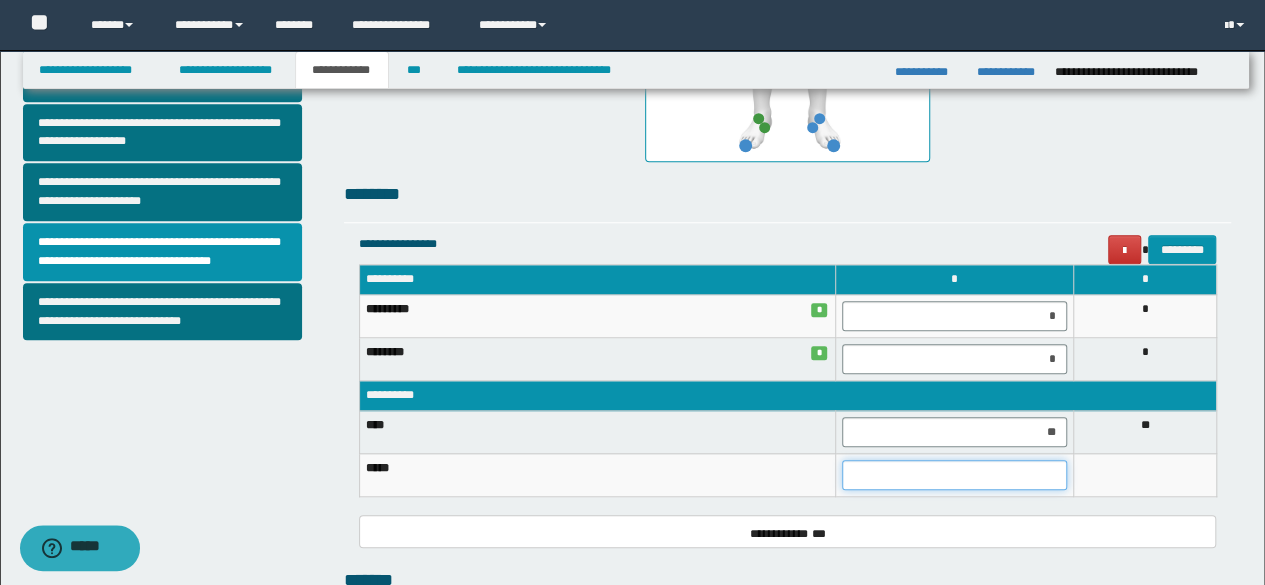 type on "*" 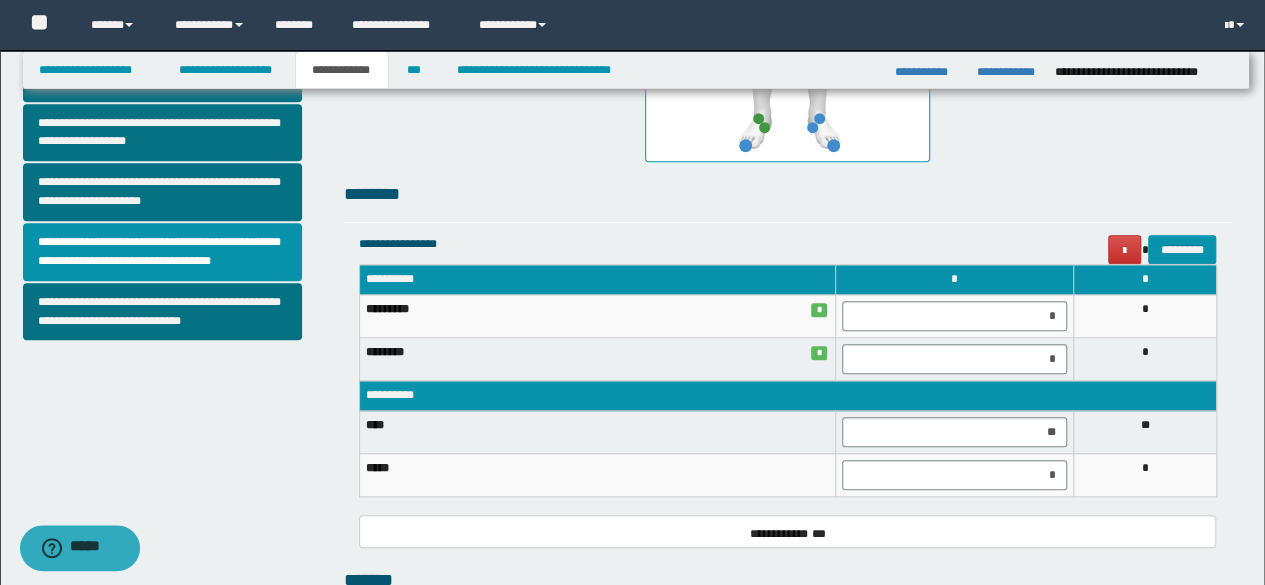 scroll, scrollTop: 1042, scrollLeft: 0, axis: vertical 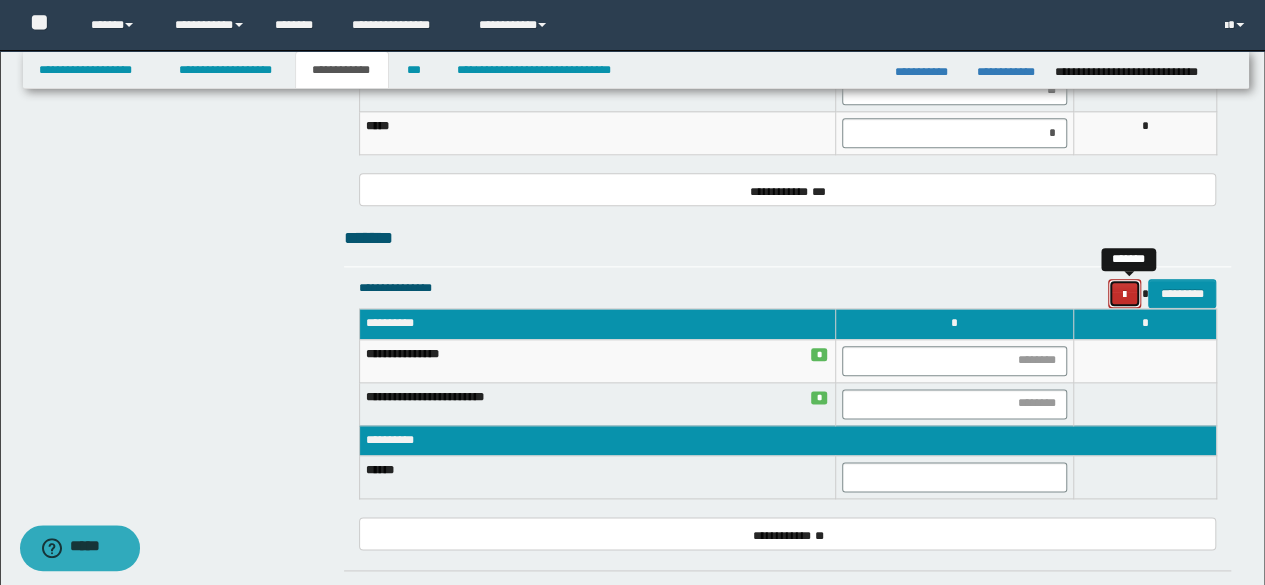 type 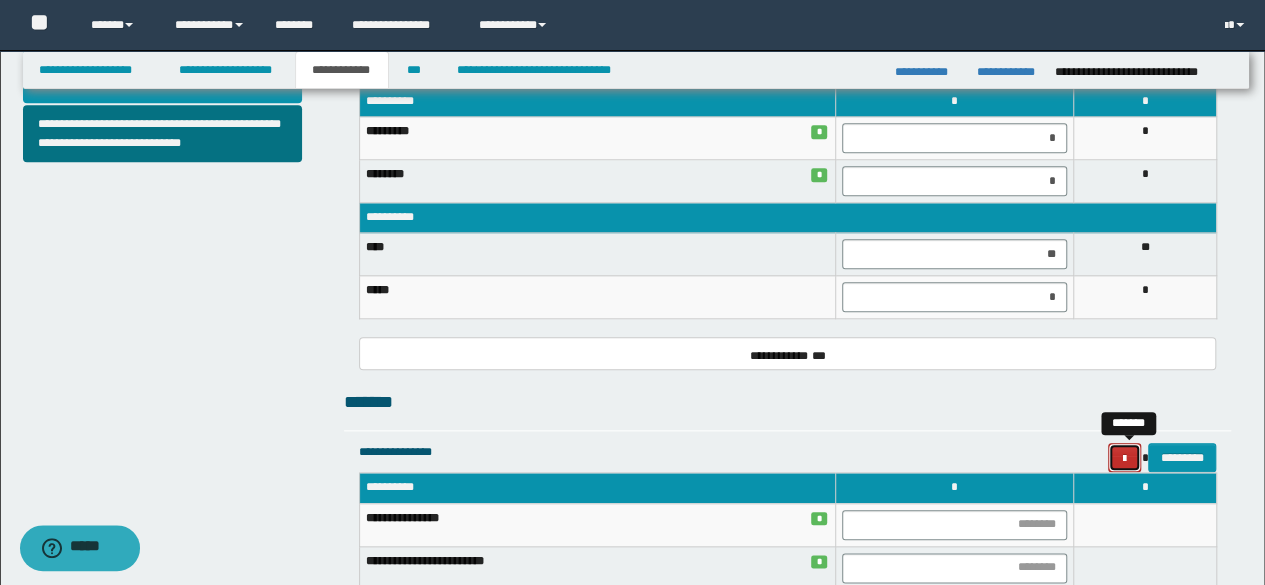 scroll, scrollTop: 875, scrollLeft: 0, axis: vertical 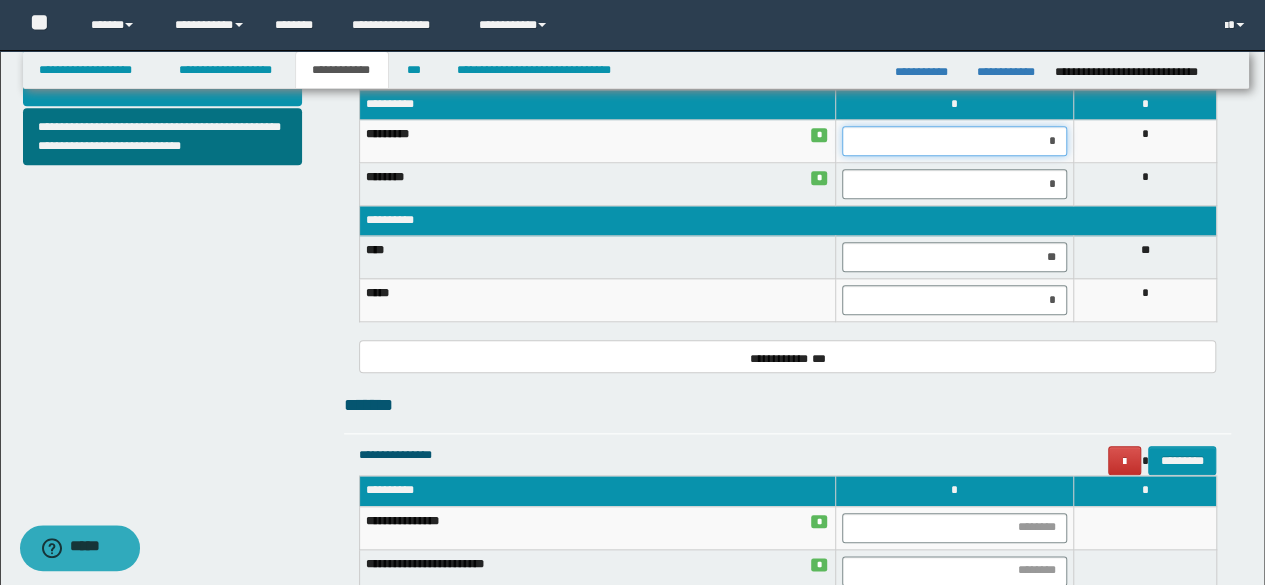 drag, startPoint x: 1028, startPoint y: 144, endPoint x: 1062, endPoint y: 189, distance: 56.400356 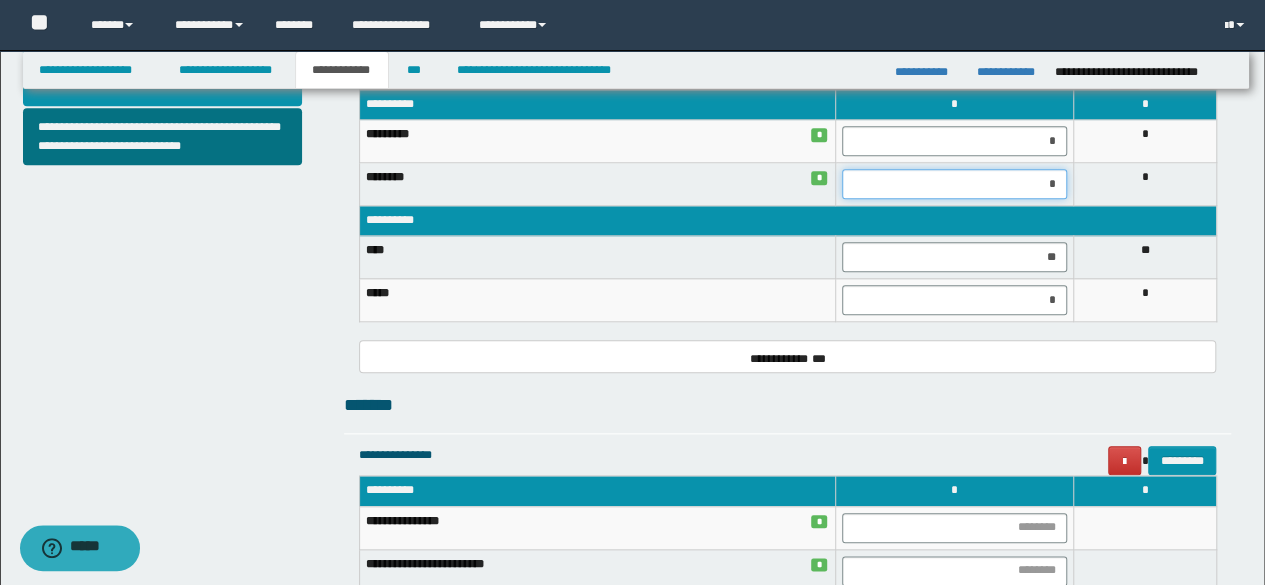 type 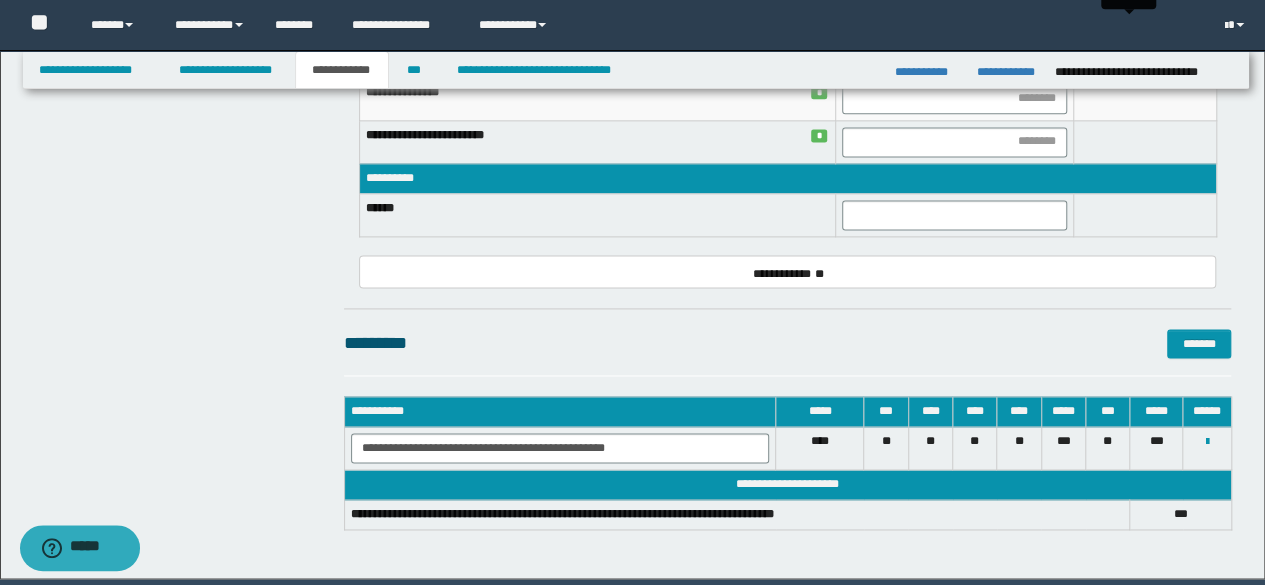 scroll, scrollTop: 1375, scrollLeft: 0, axis: vertical 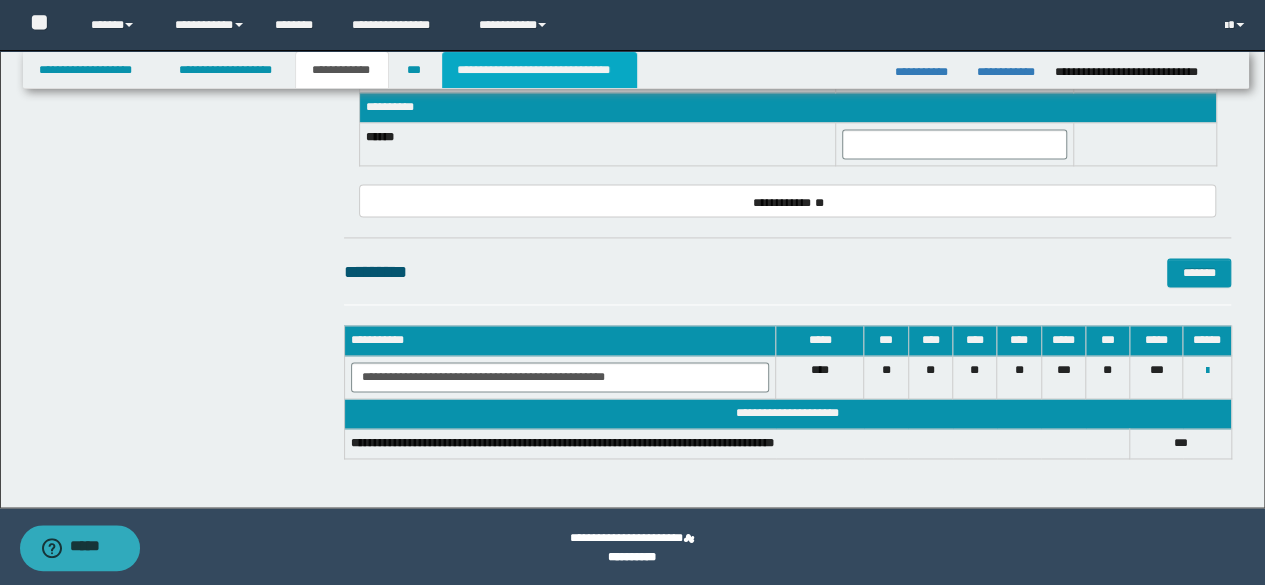 click on "**********" at bounding box center (539, 70) 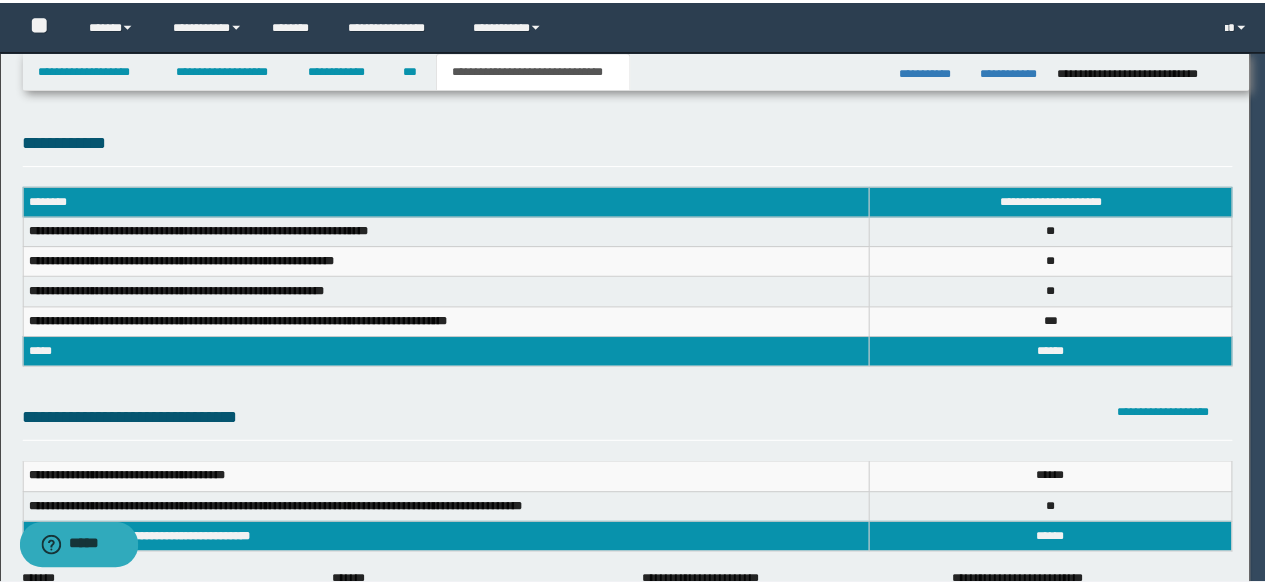 scroll, scrollTop: 0, scrollLeft: 0, axis: both 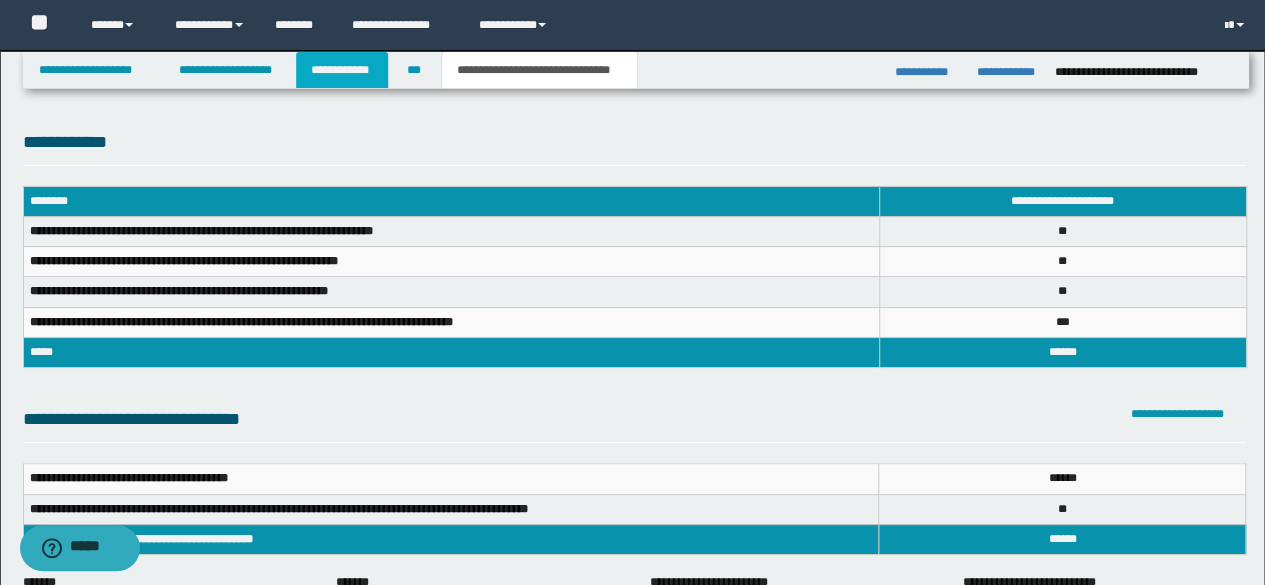click on "**********" at bounding box center [342, 70] 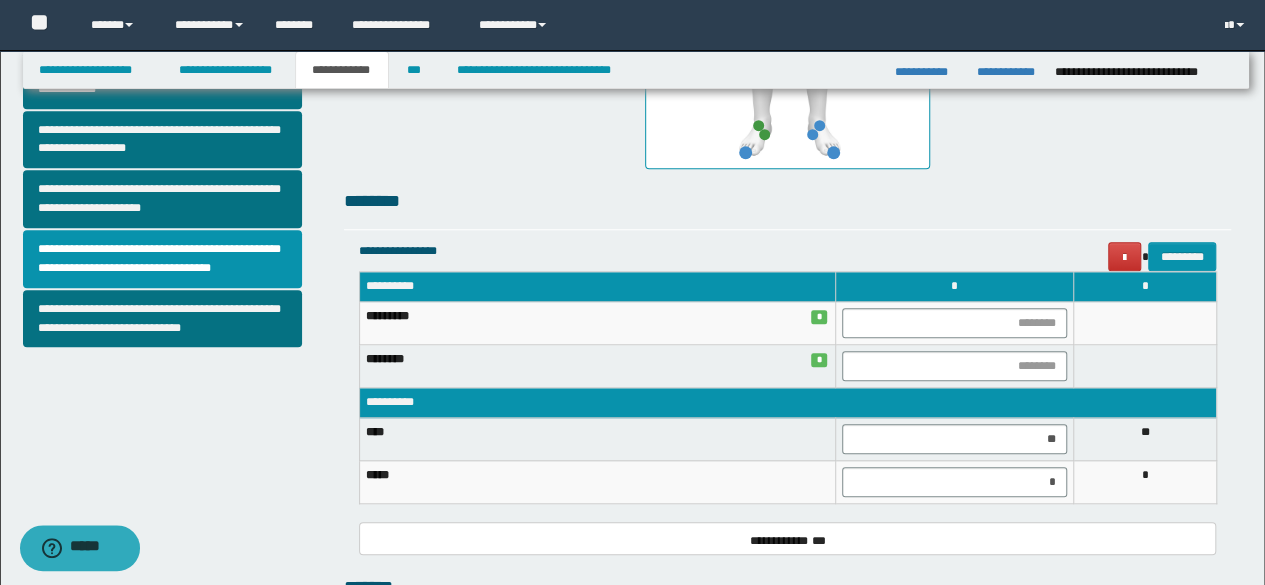 scroll, scrollTop: 700, scrollLeft: 0, axis: vertical 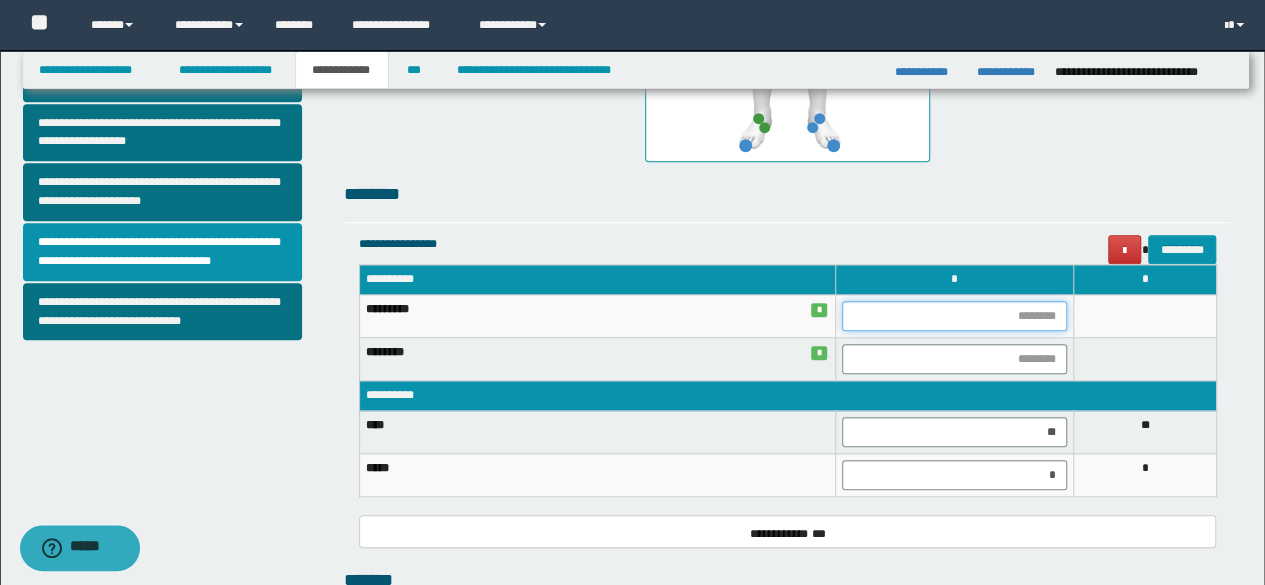 click at bounding box center (954, 316) 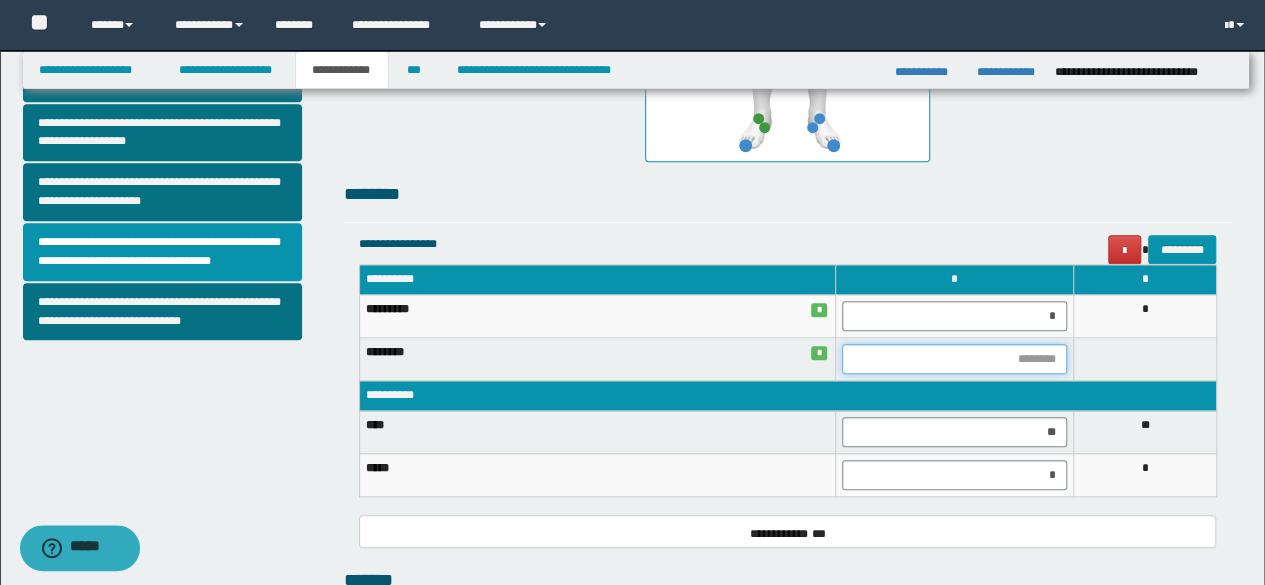 type on "*" 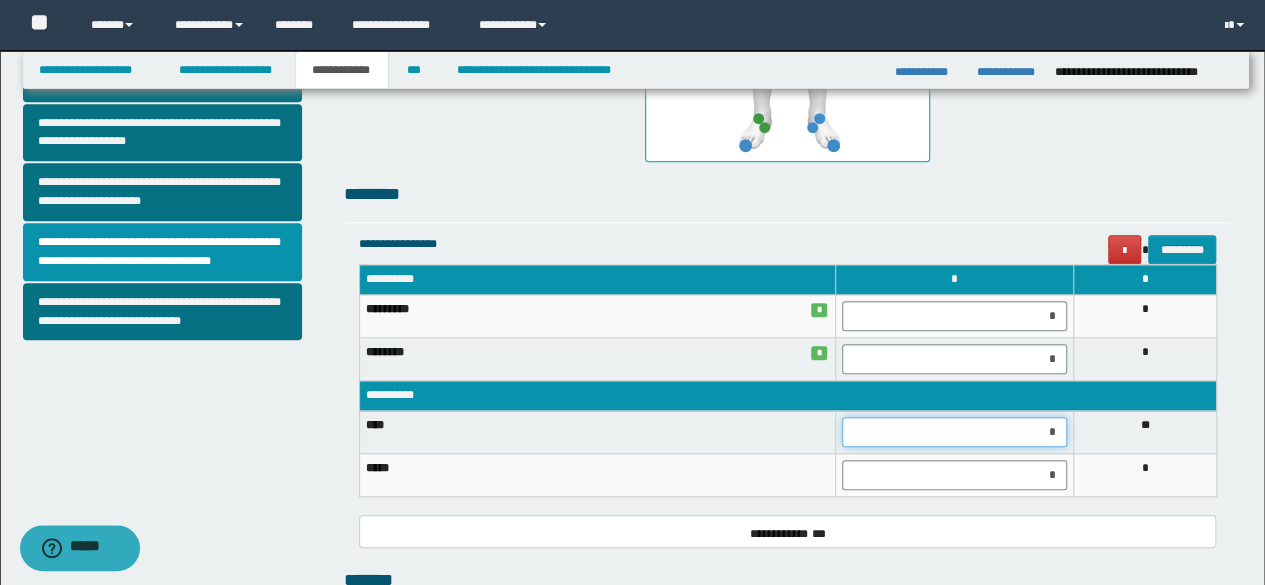 type on "**" 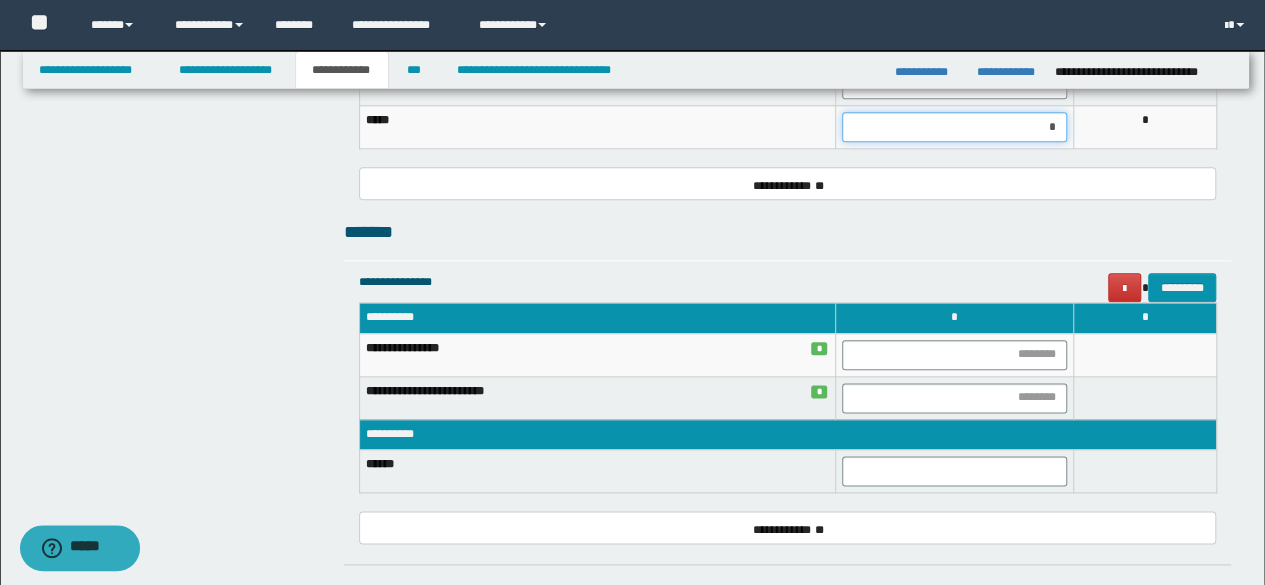 scroll, scrollTop: 1100, scrollLeft: 0, axis: vertical 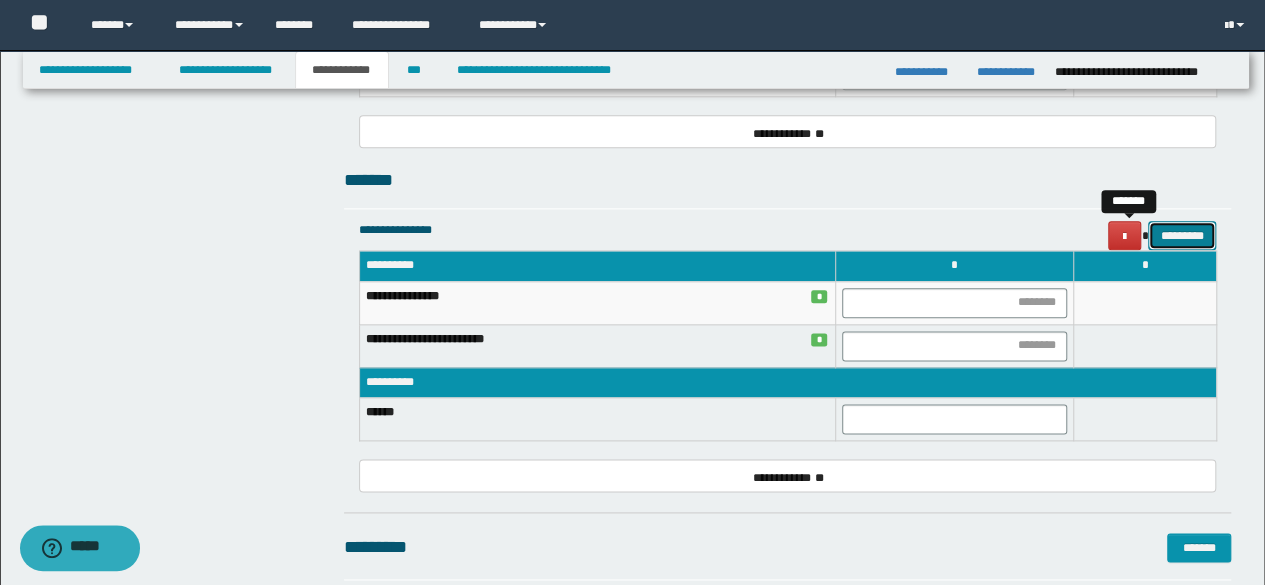 type 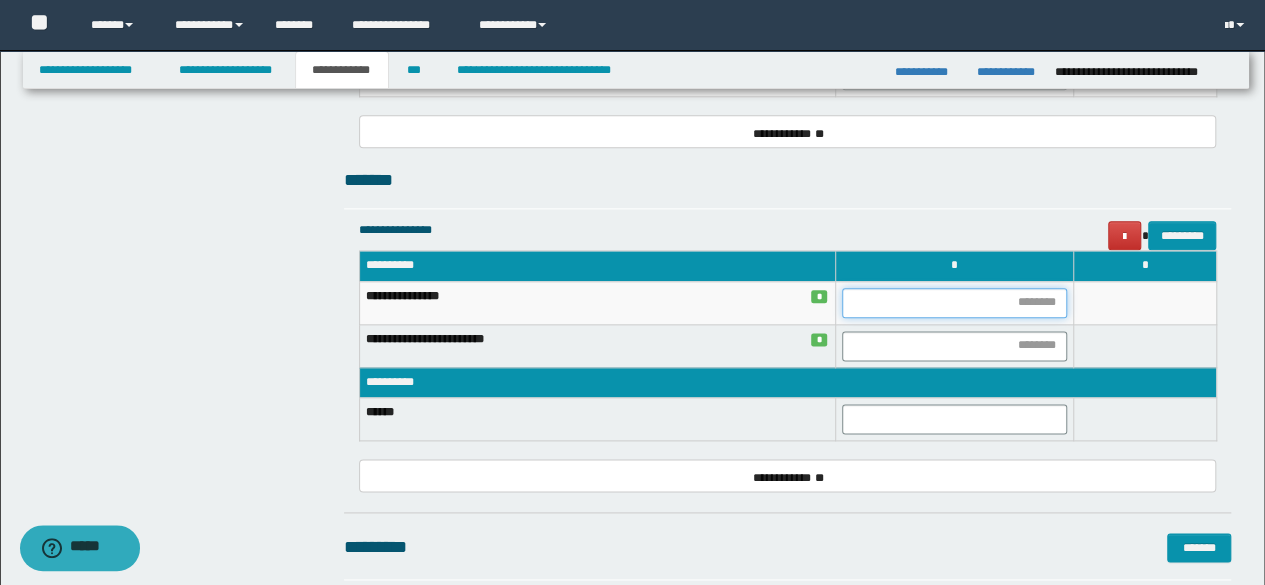 type on "*" 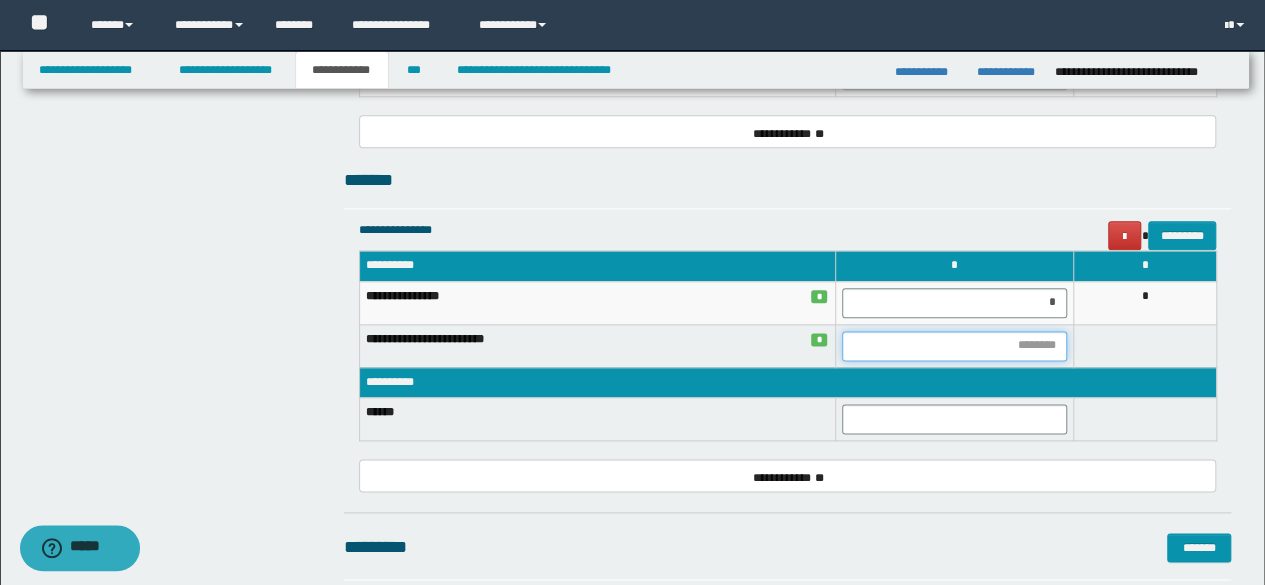 type on "*" 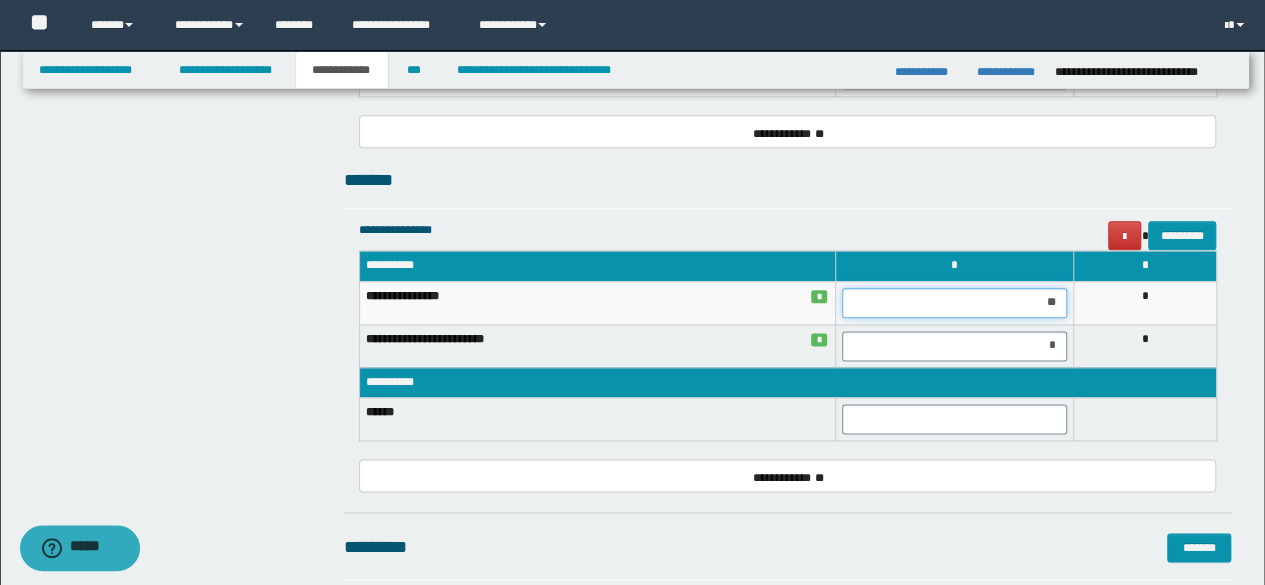 type on "***" 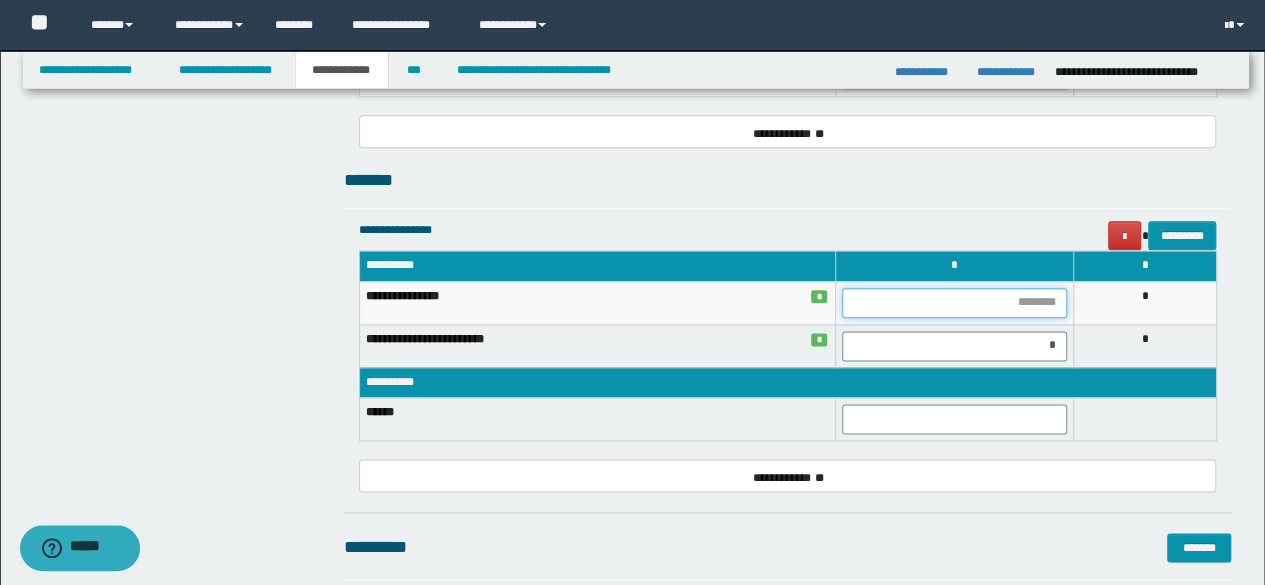 type on "*" 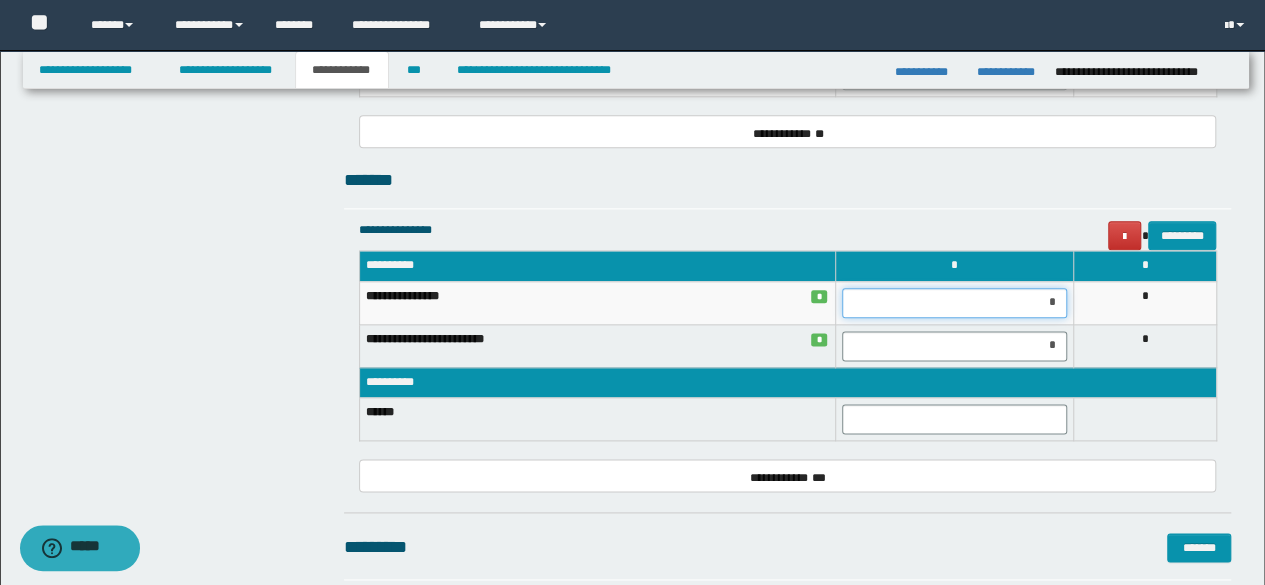 type on "**" 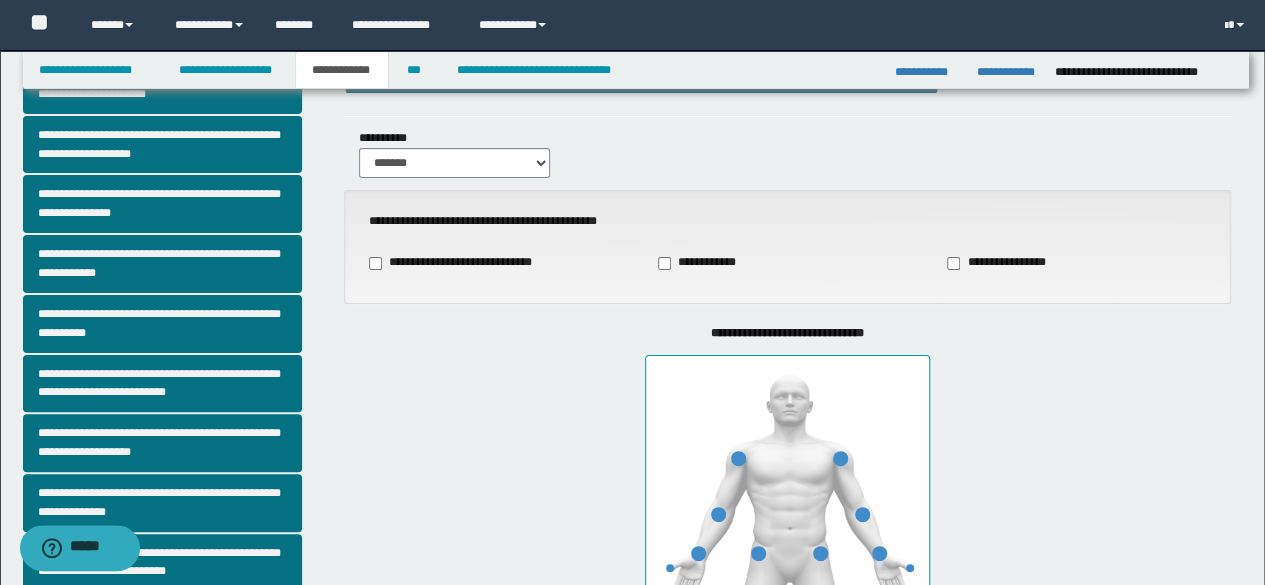 scroll, scrollTop: 0, scrollLeft: 0, axis: both 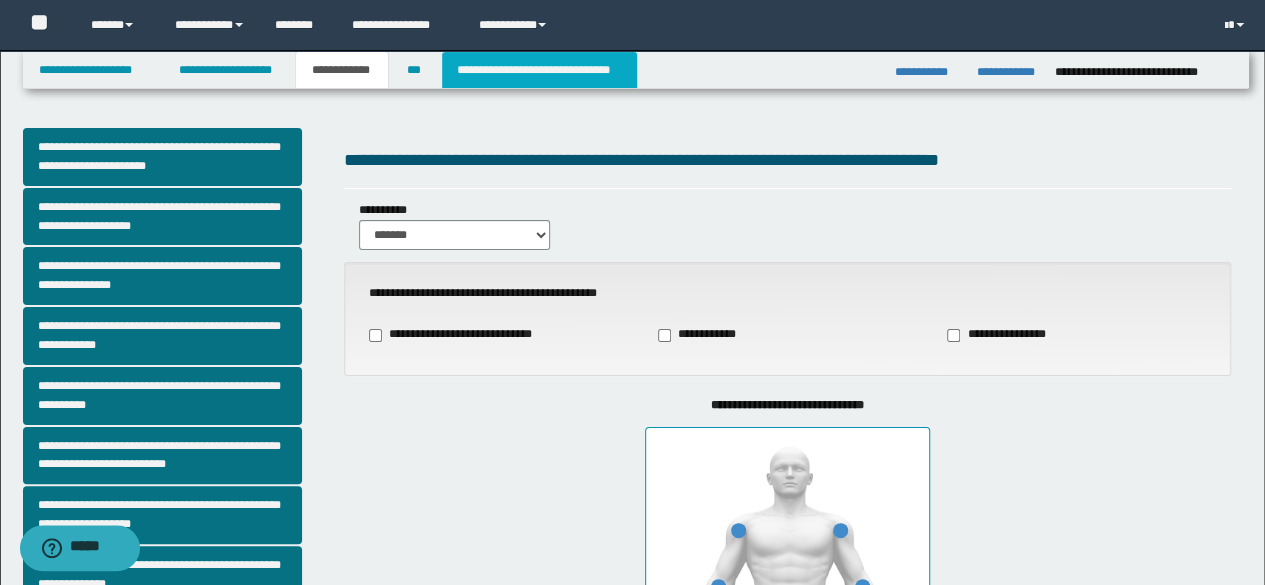 click on "**********" at bounding box center (539, 70) 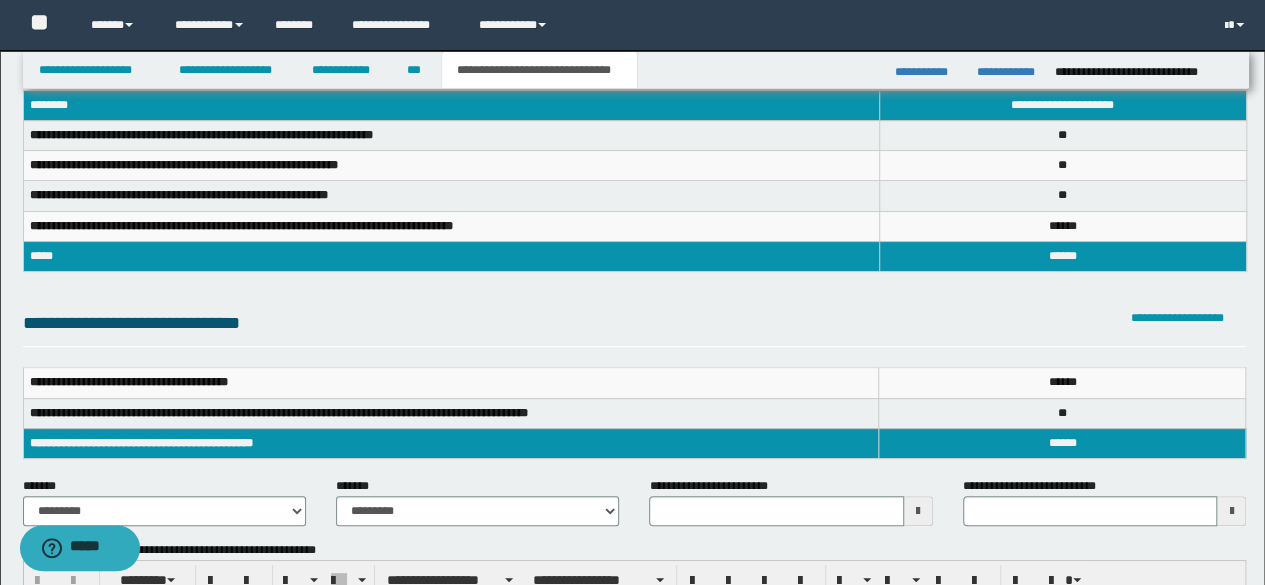 scroll, scrollTop: 300, scrollLeft: 0, axis: vertical 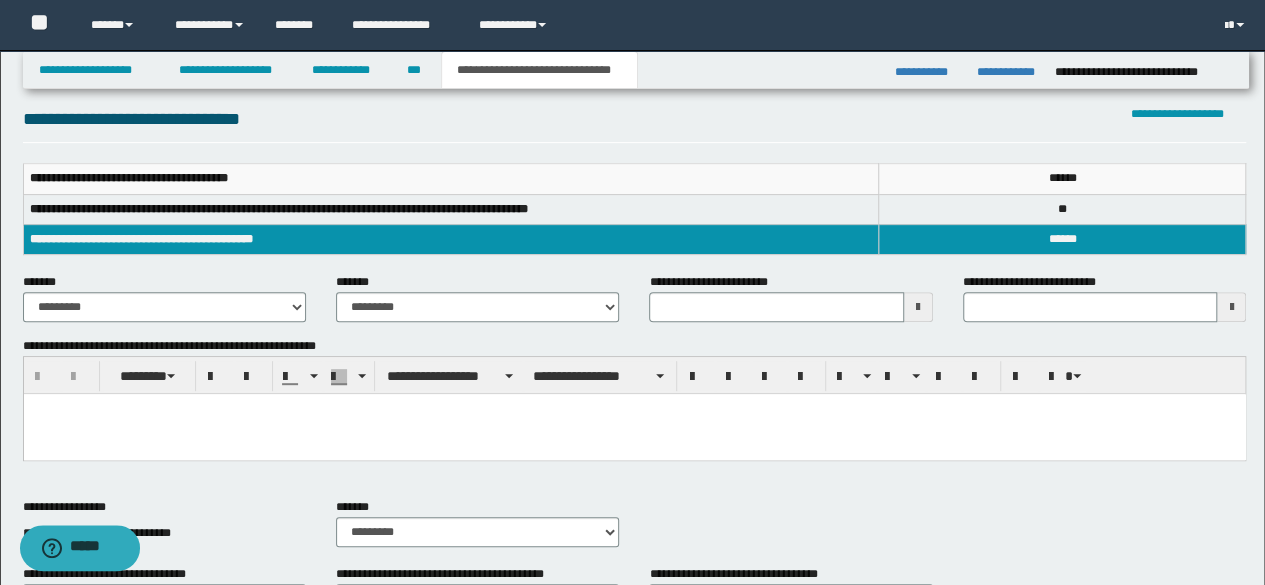 type 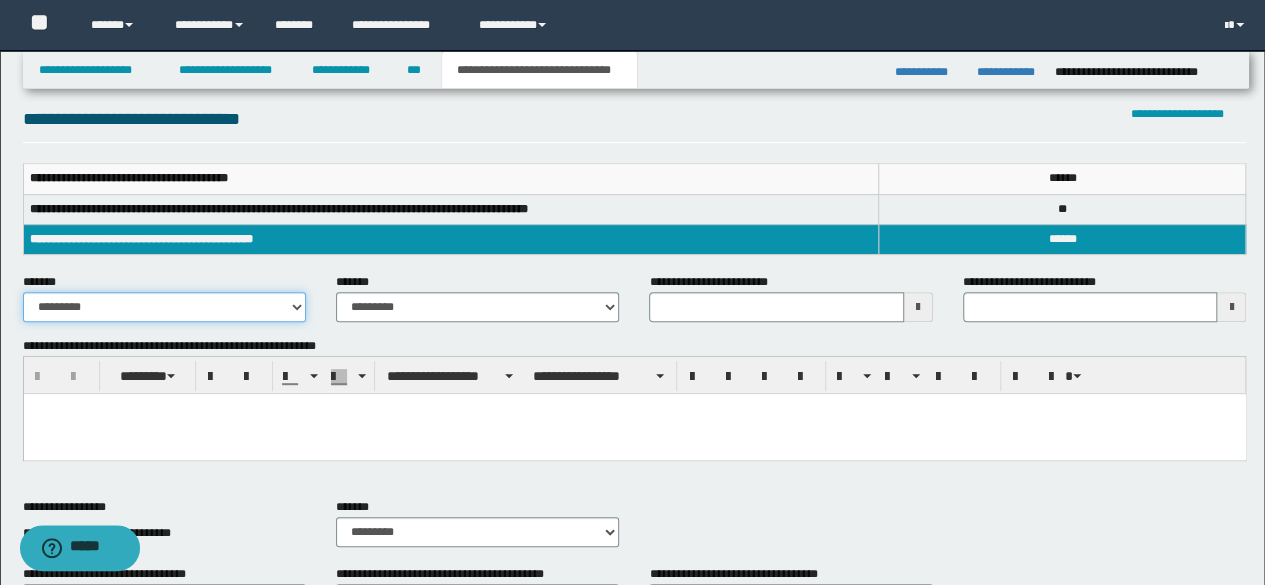 click on "**********" at bounding box center (164, 307) 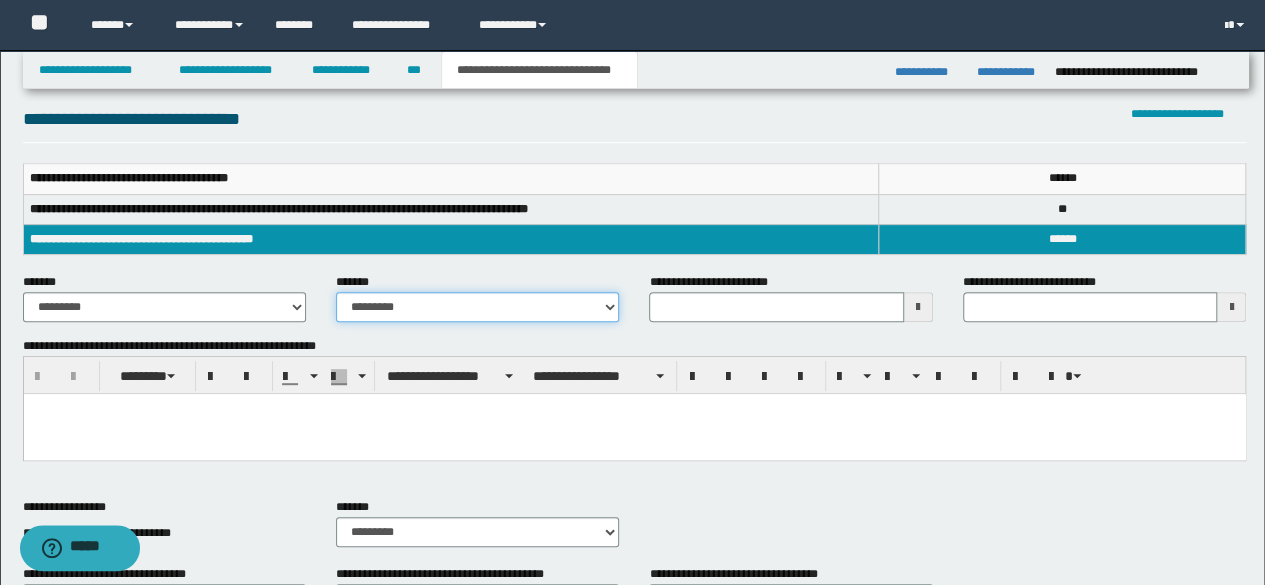 click on "**********" at bounding box center (477, 307) 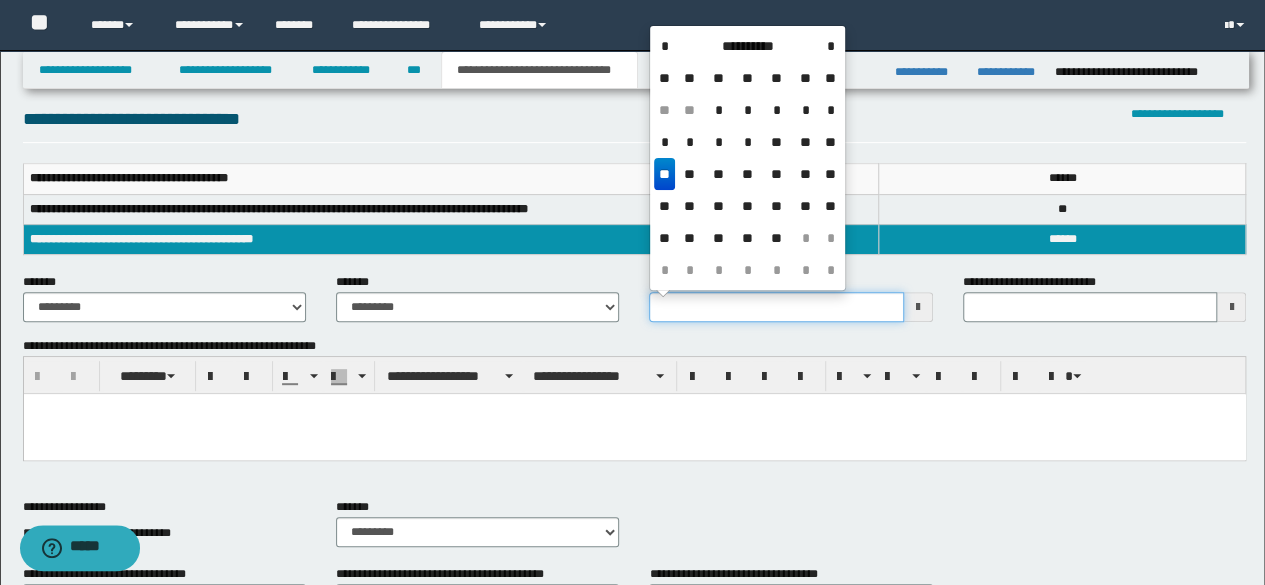 click on "**********" at bounding box center (776, 307) 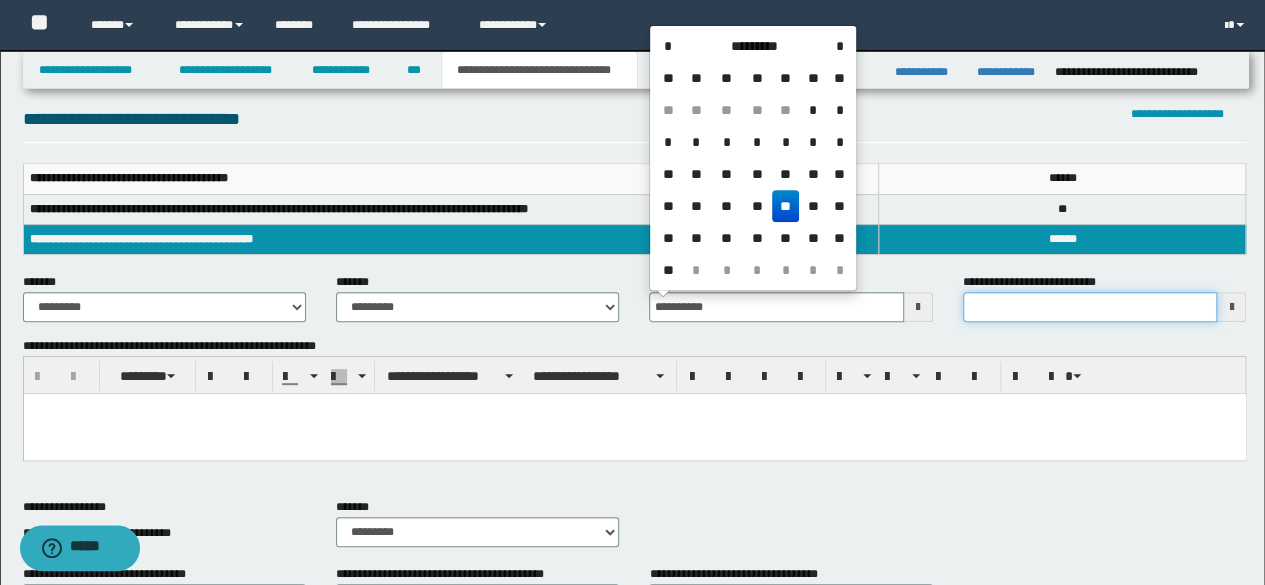 type on "**********" 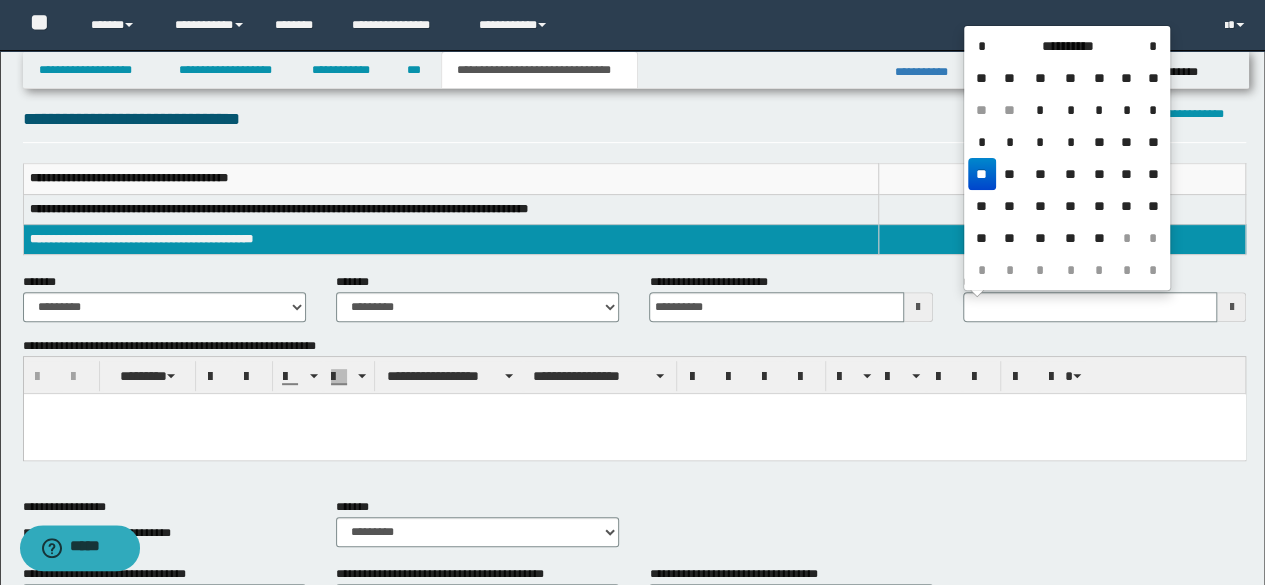 type 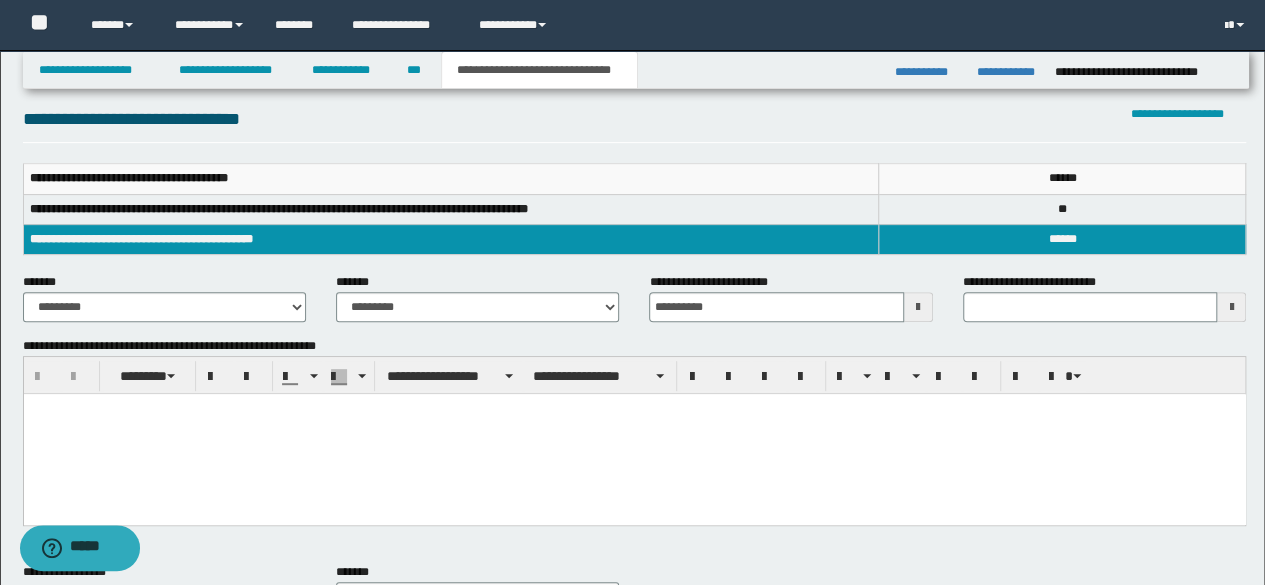paste 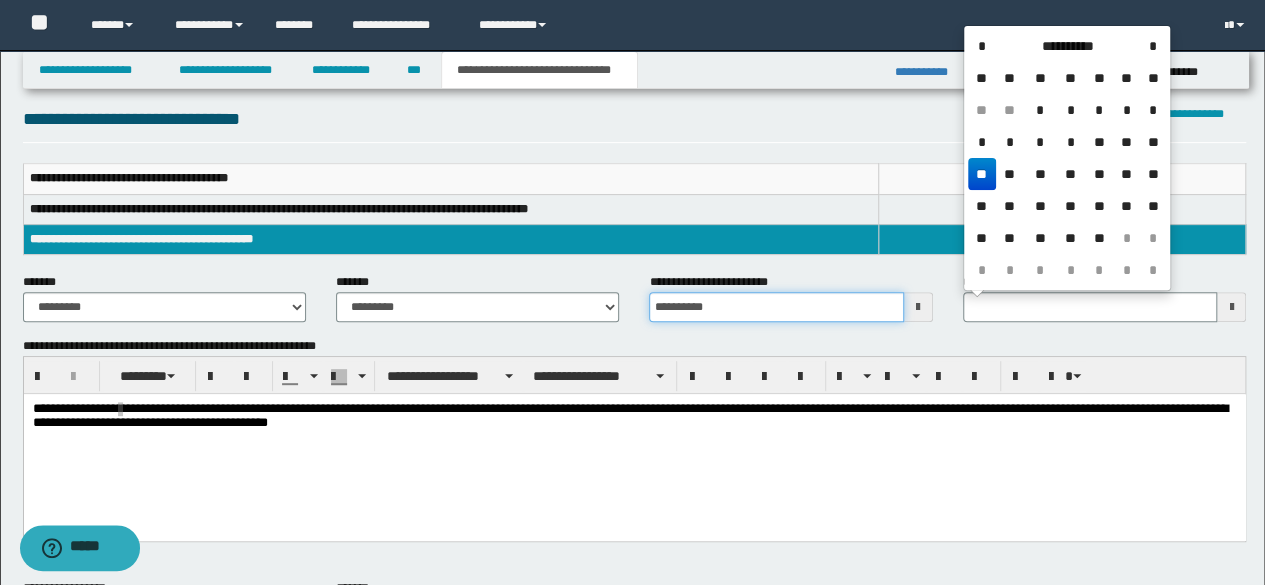 type 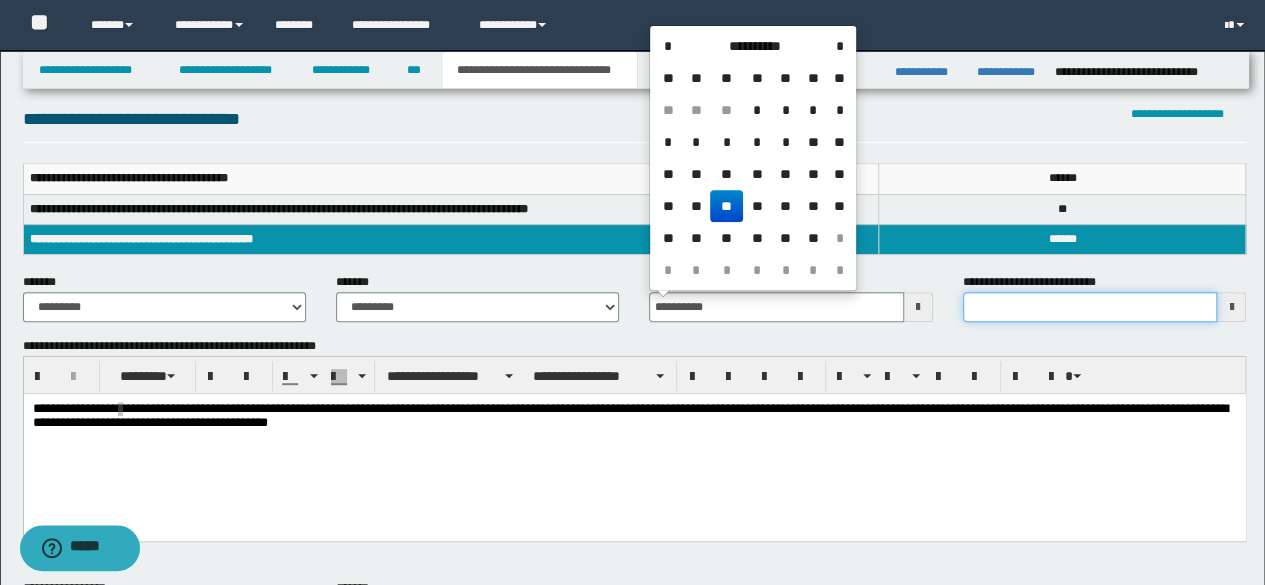 type on "**********" 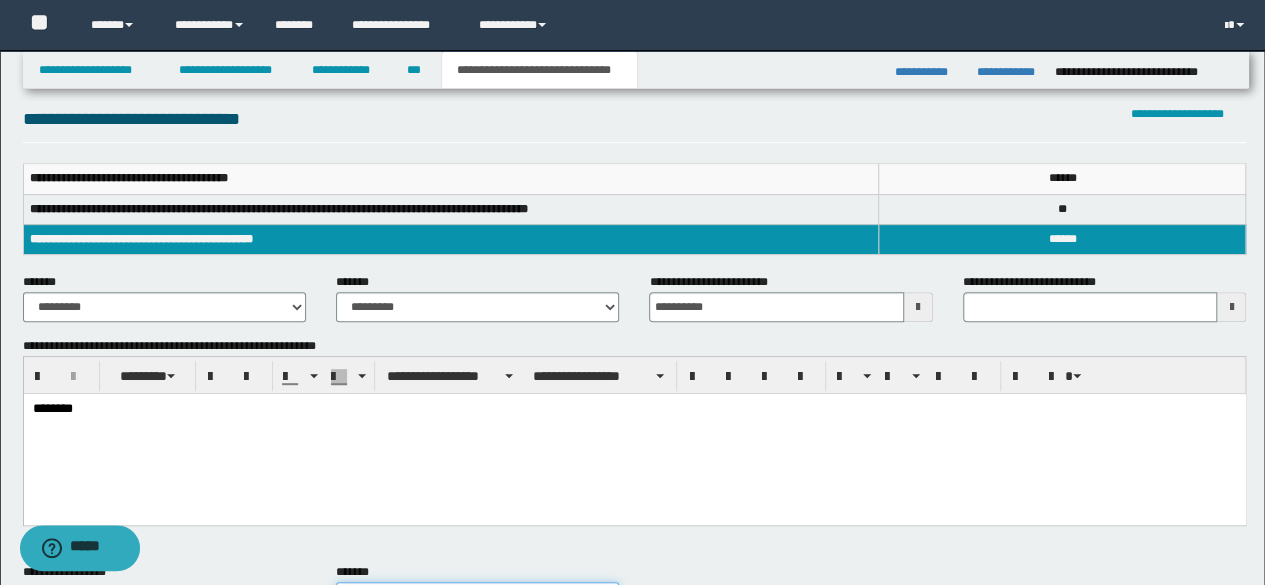 scroll, scrollTop: 326, scrollLeft: 0, axis: vertical 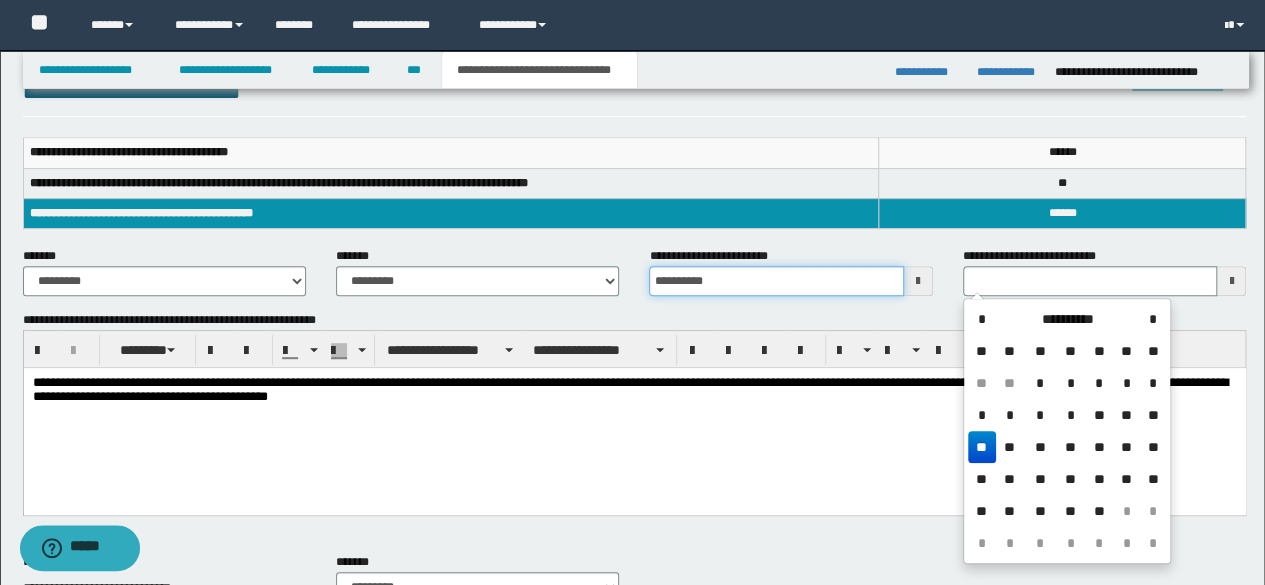 type 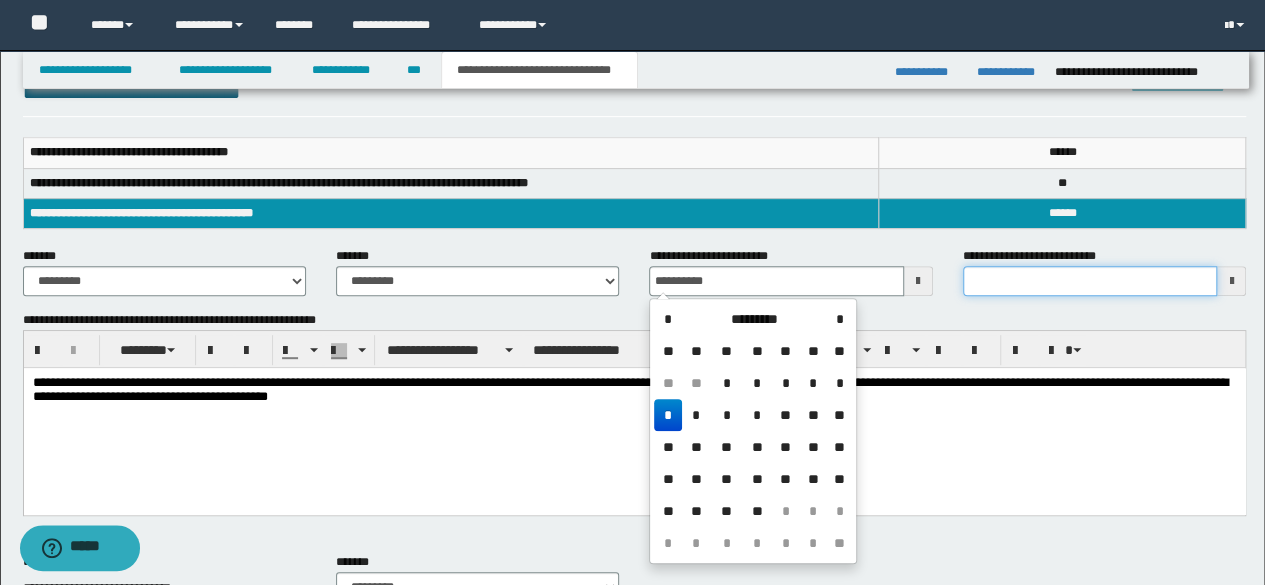 type on "**********" 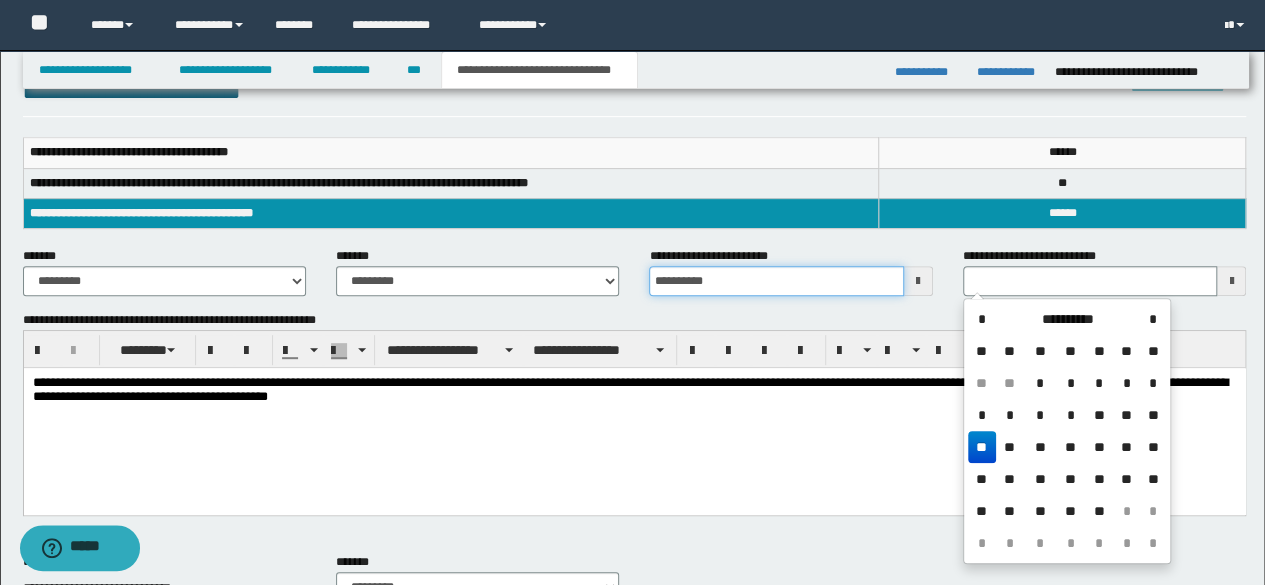 type 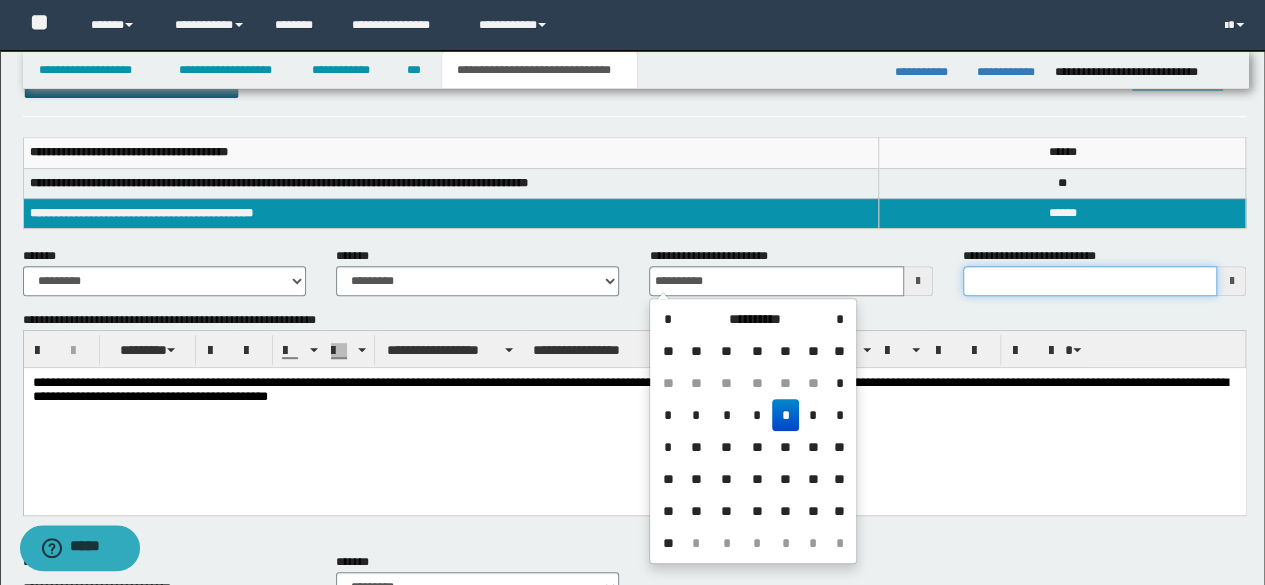 type on "**********" 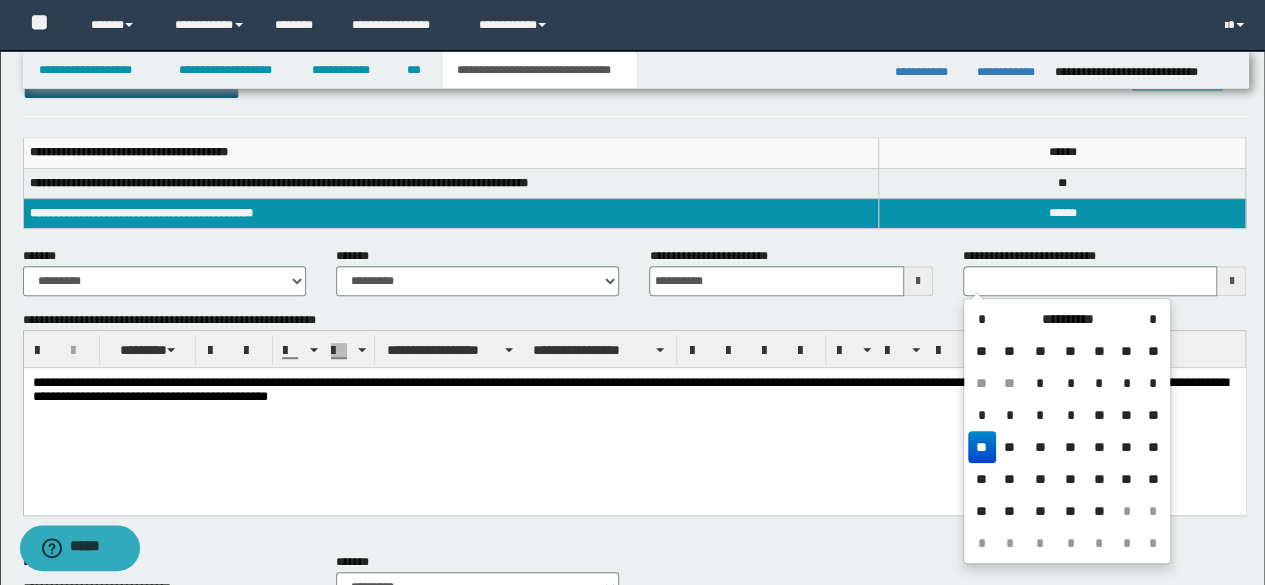 type 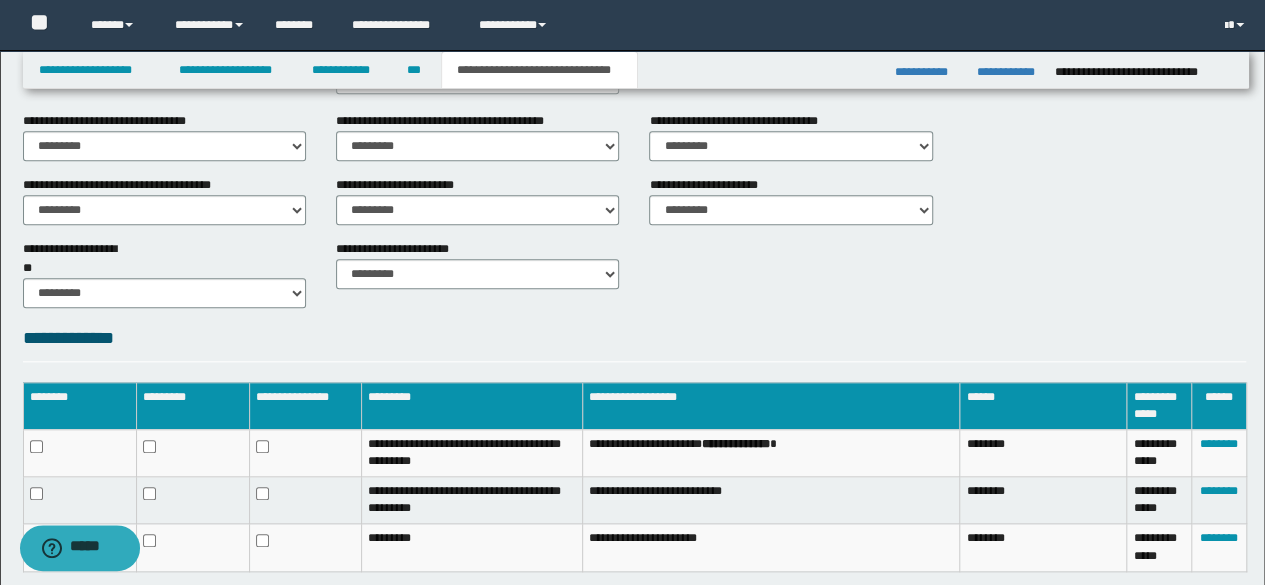 scroll, scrollTop: 964, scrollLeft: 0, axis: vertical 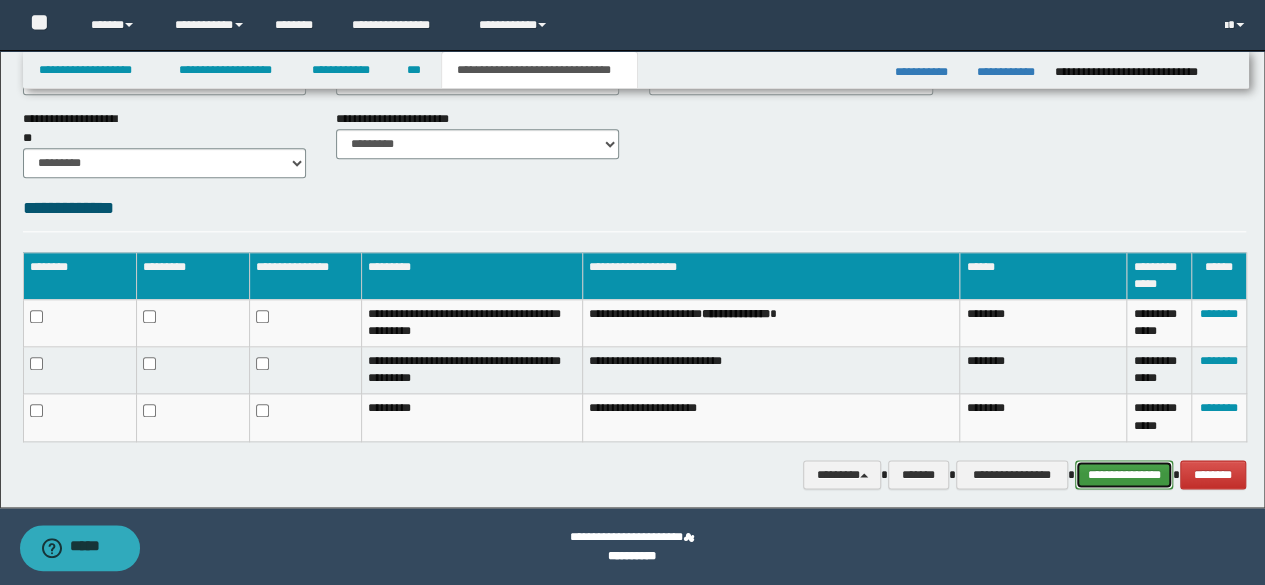 click on "**********" at bounding box center [1124, 474] 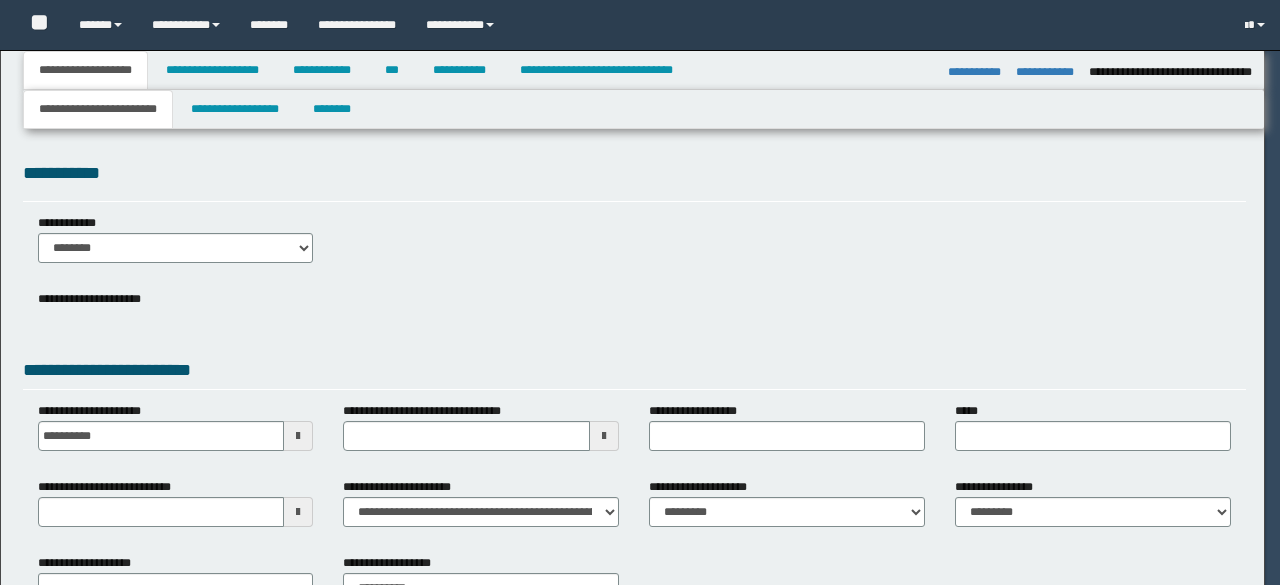select on "*" 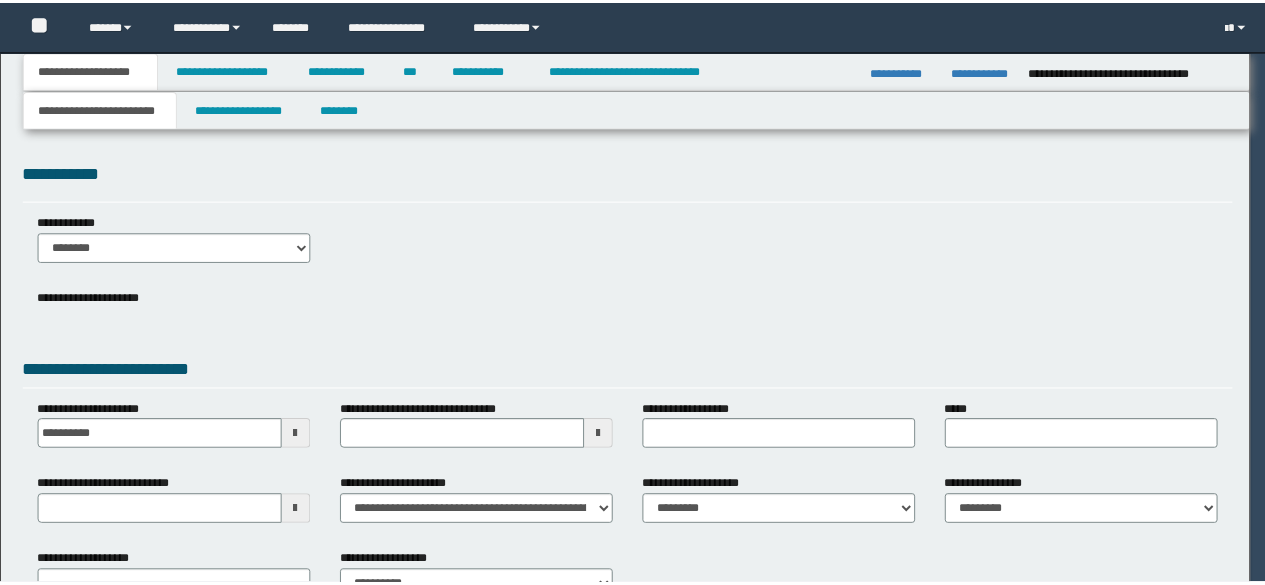 scroll, scrollTop: 0, scrollLeft: 0, axis: both 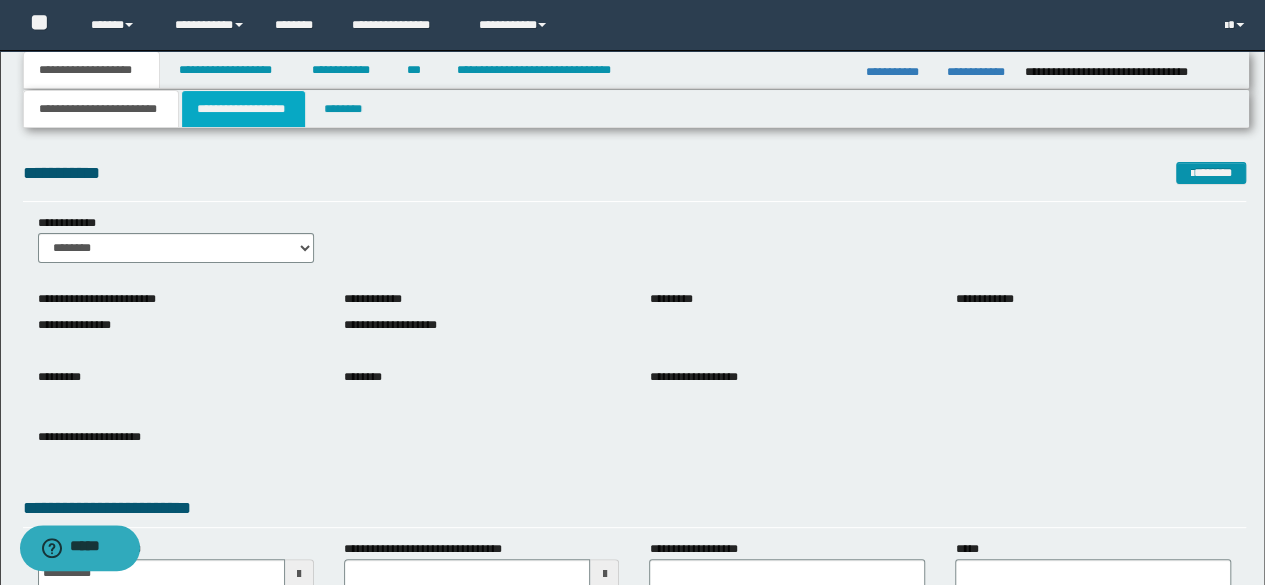 click on "**********" at bounding box center [243, 109] 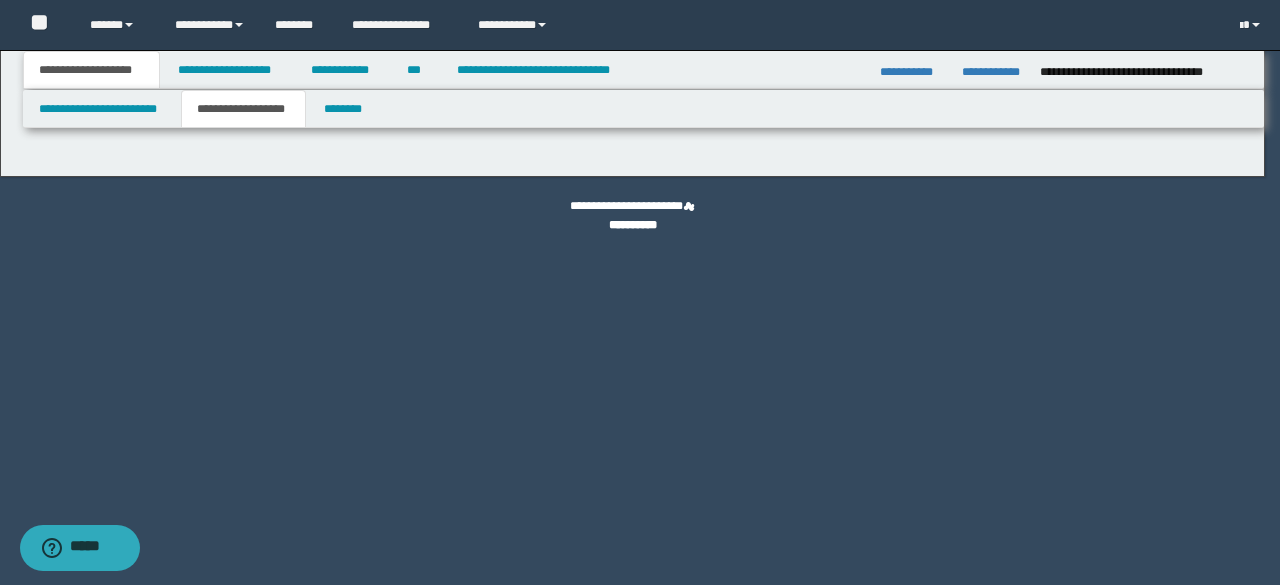 type on "*******" 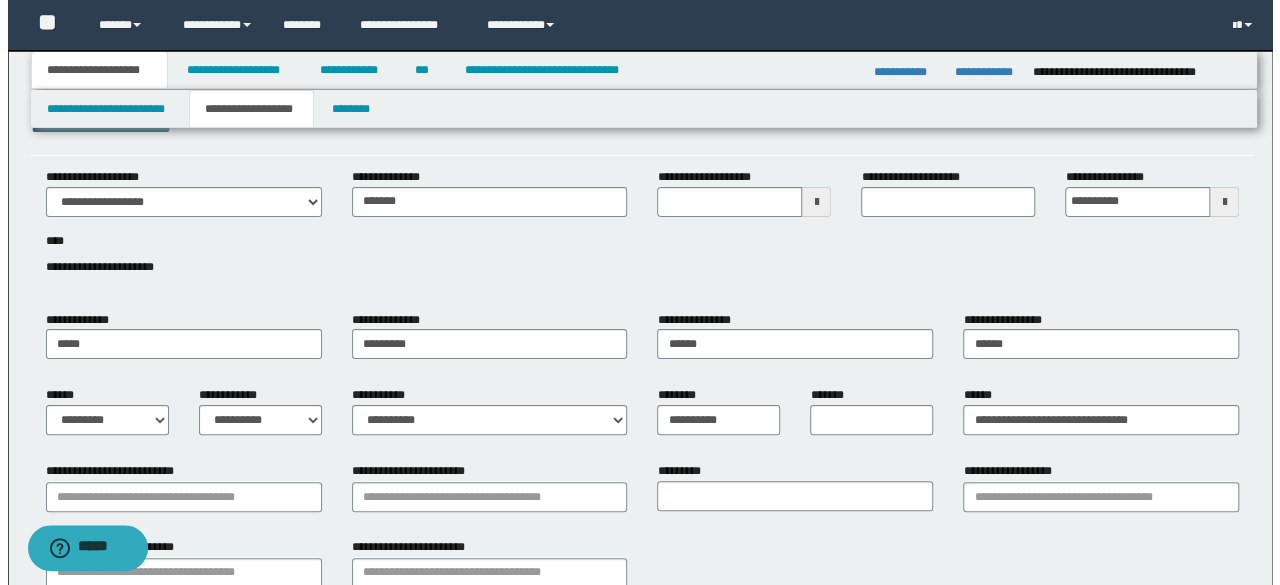 scroll, scrollTop: 0, scrollLeft: 0, axis: both 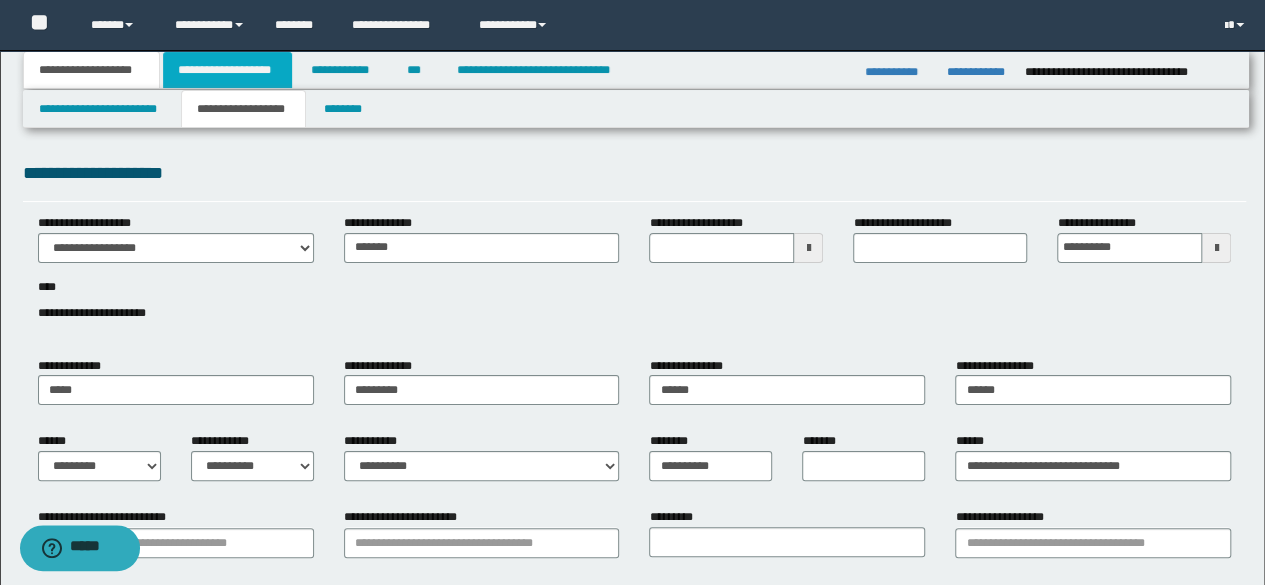 click on "**********" at bounding box center [227, 70] 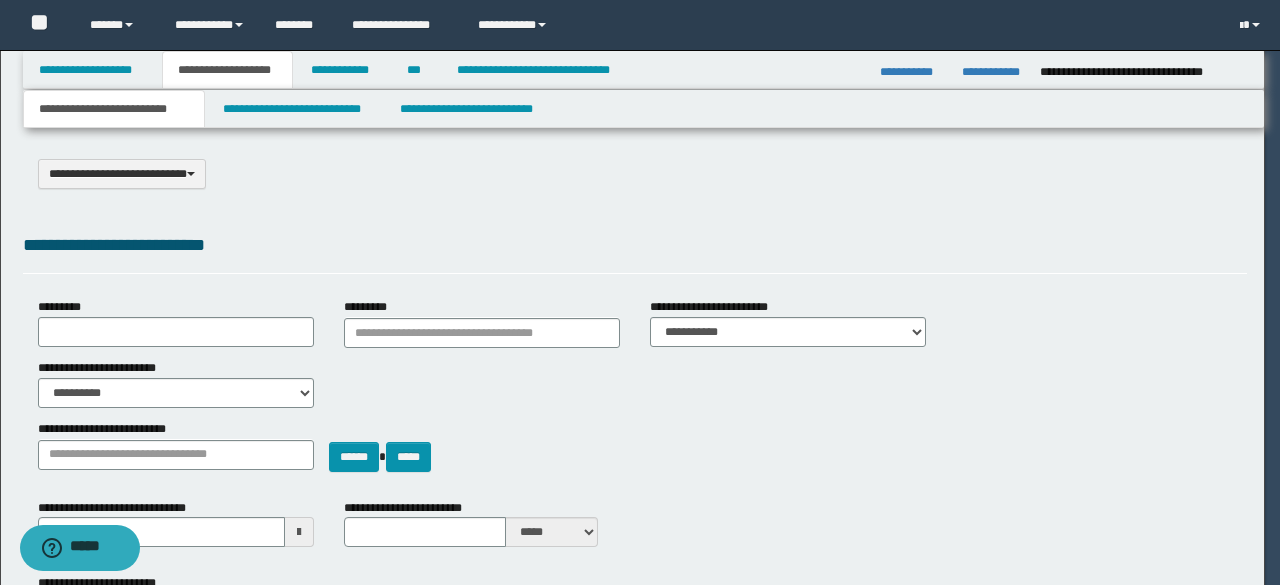 select on "*" 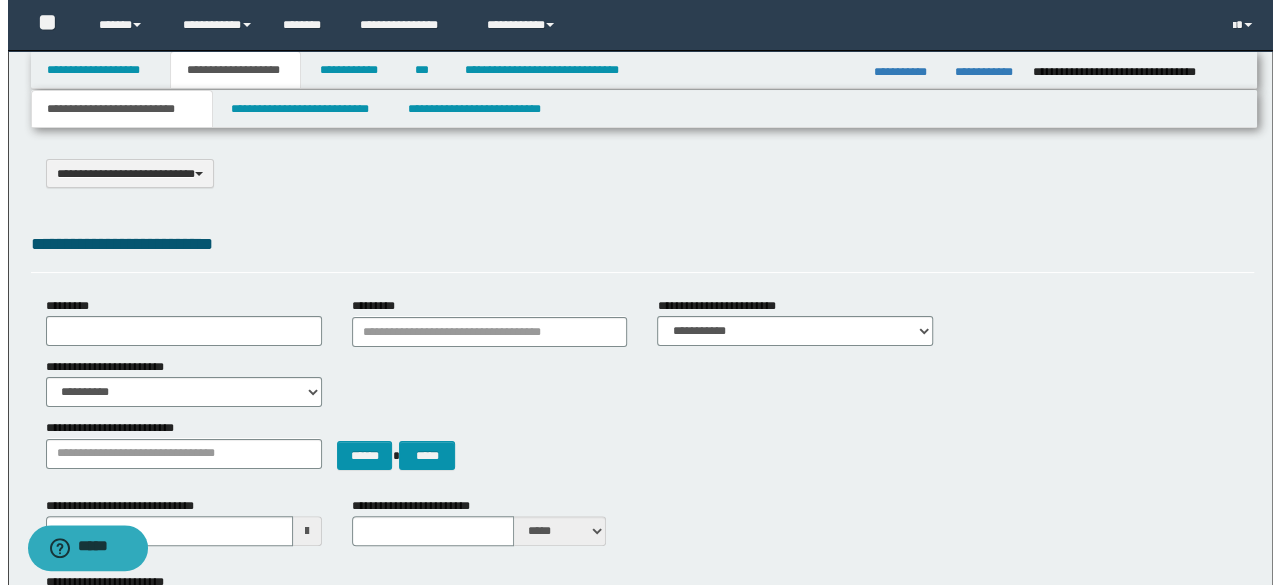 scroll, scrollTop: 0, scrollLeft: 0, axis: both 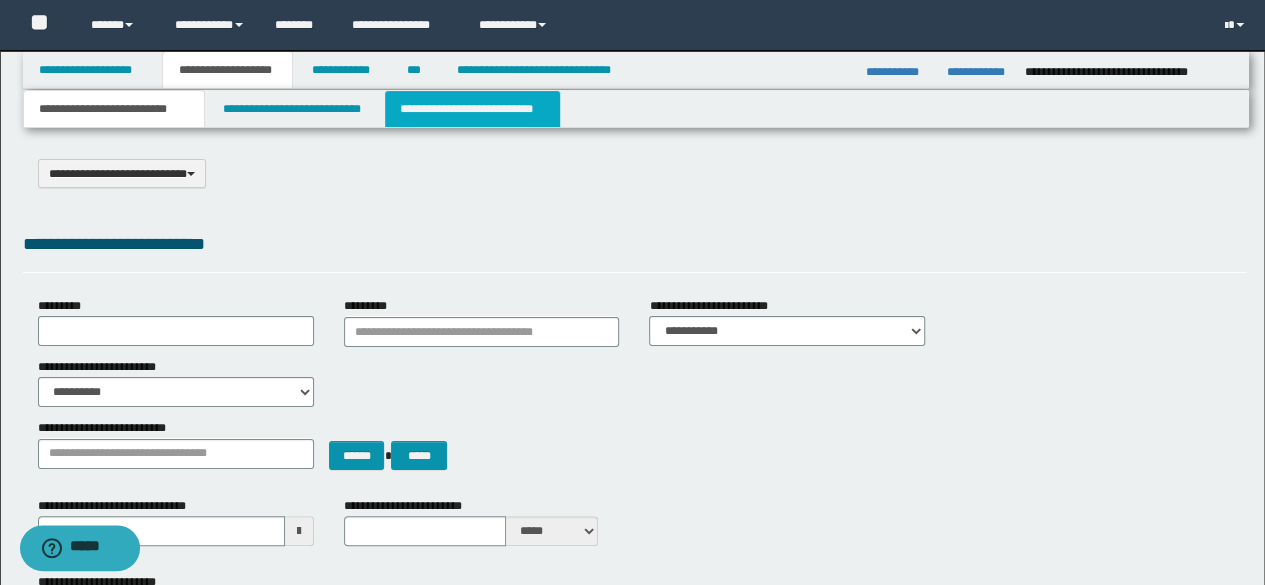click on "**********" at bounding box center [472, 109] 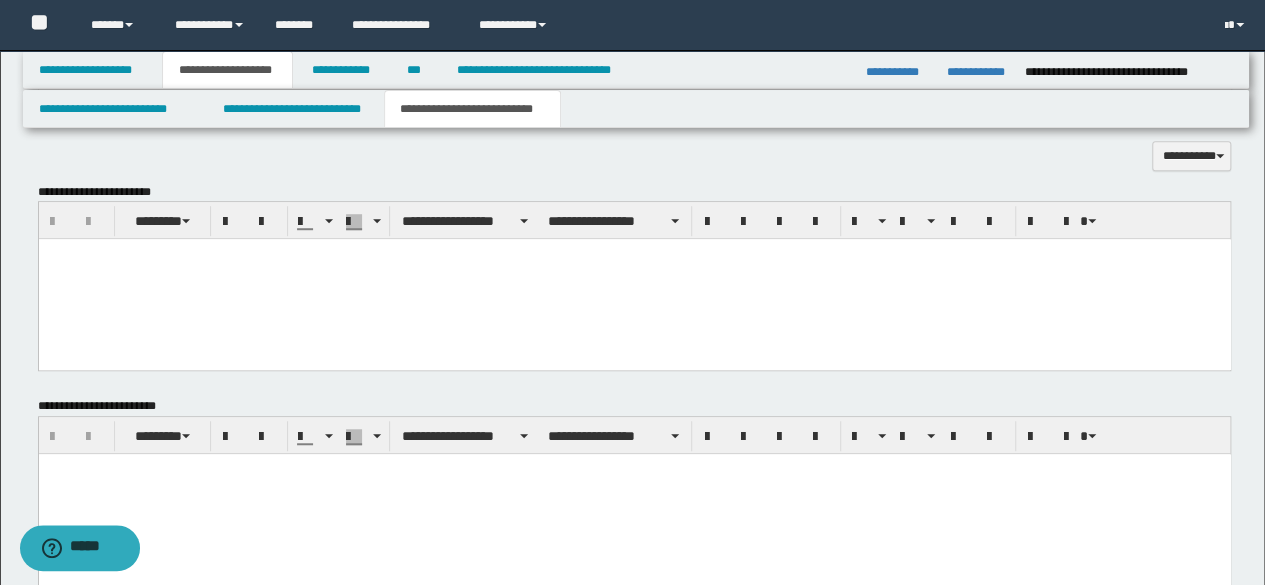 scroll, scrollTop: 600, scrollLeft: 0, axis: vertical 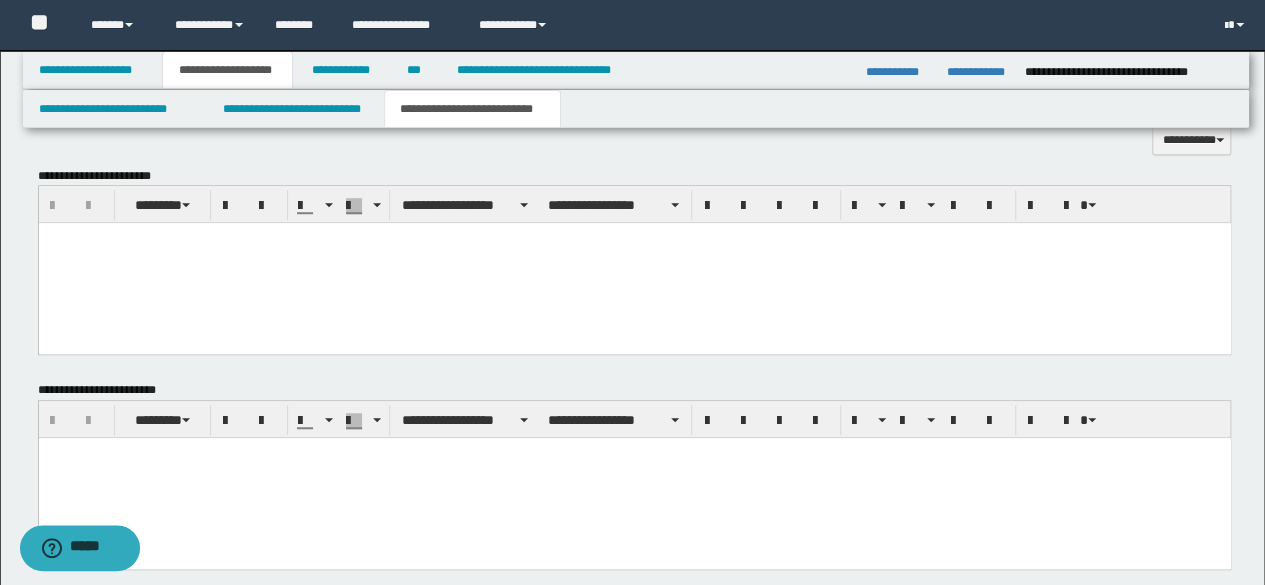 drag, startPoint x: 313, startPoint y: 288, endPoint x: 251, endPoint y: 298, distance: 62.801273 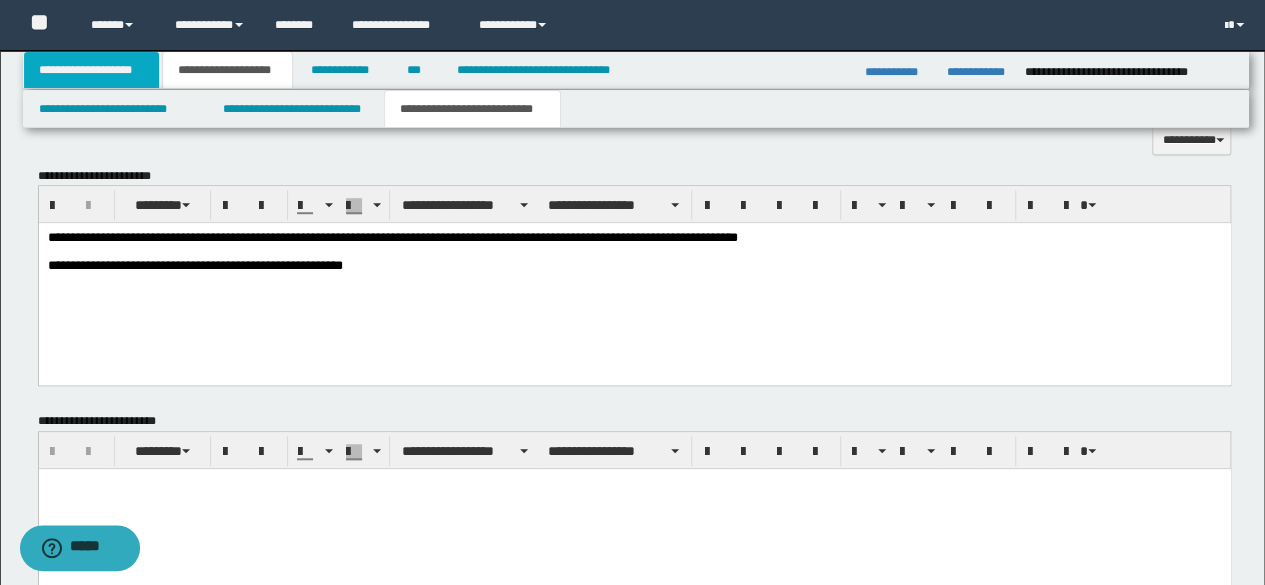 drag, startPoint x: 126, startPoint y: 65, endPoint x: 126, endPoint y: 79, distance: 14 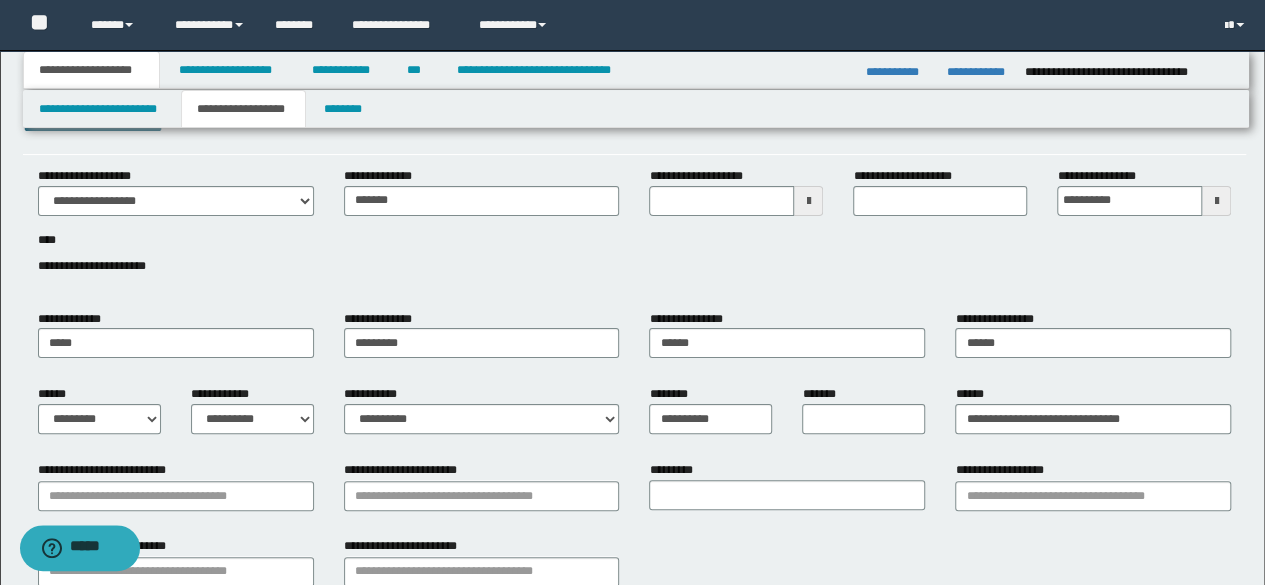 scroll, scrollTop: 0, scrollLeft: 0, axis: both 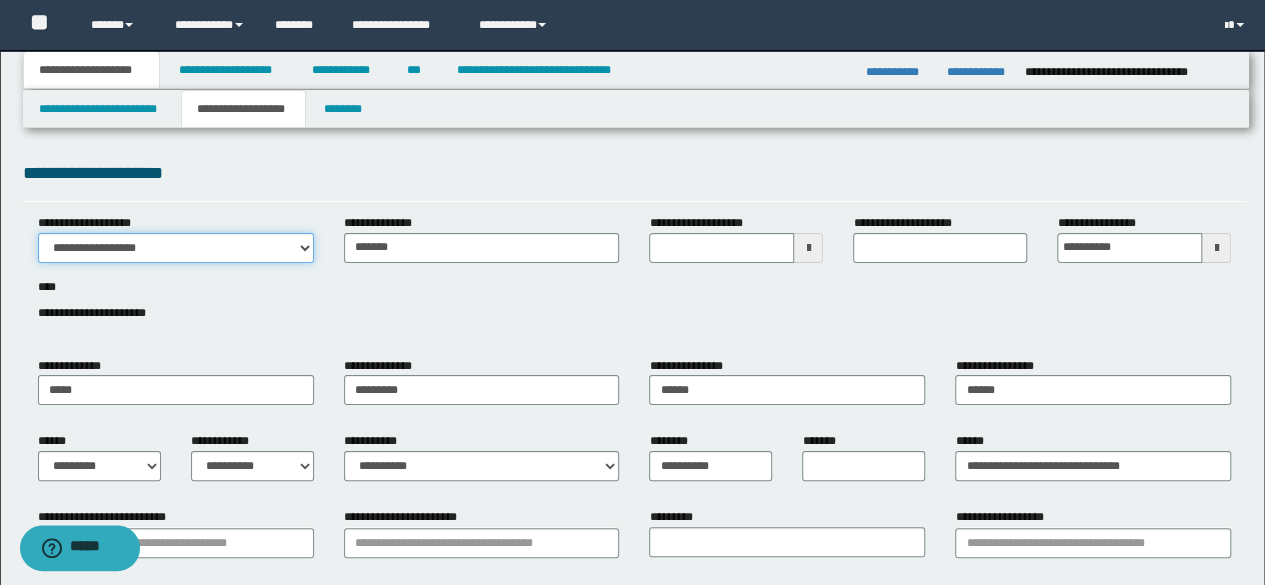 click on "**********" at bounding box center [176, 248] 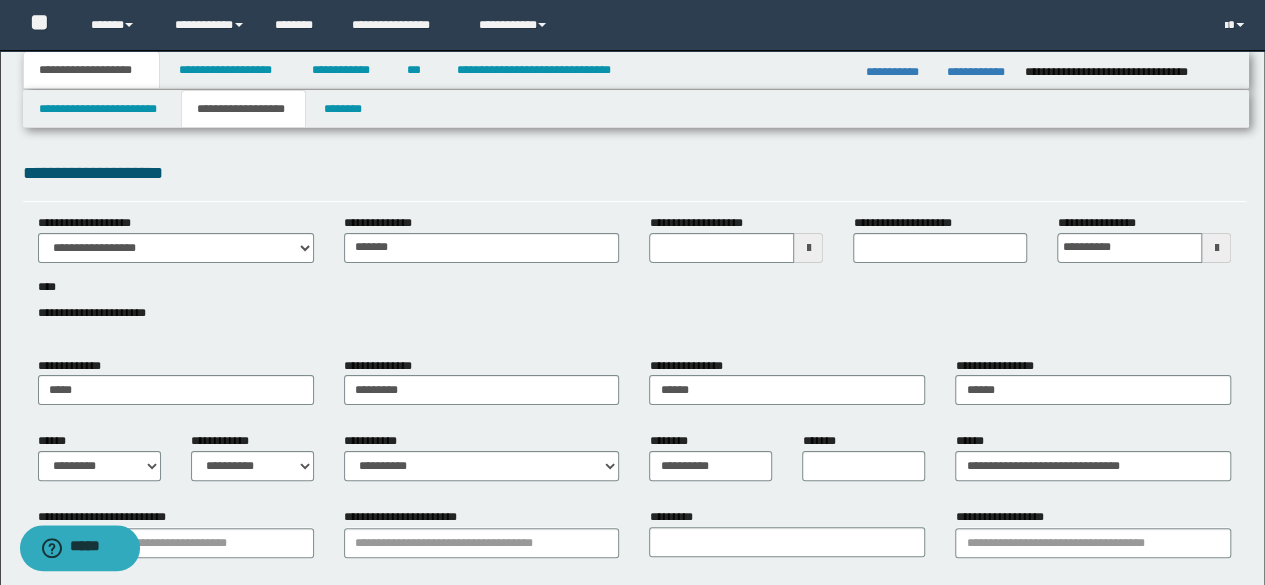 click on "**********" at bounding box center (635, 279) 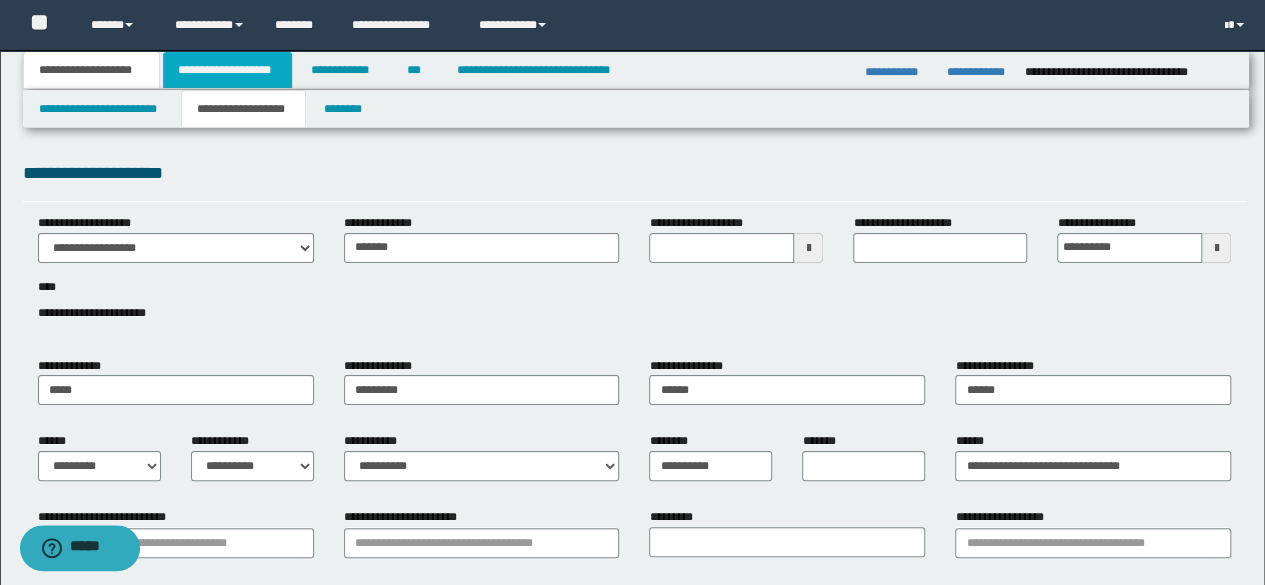 click on "**********" at bounding box center (227, 70) 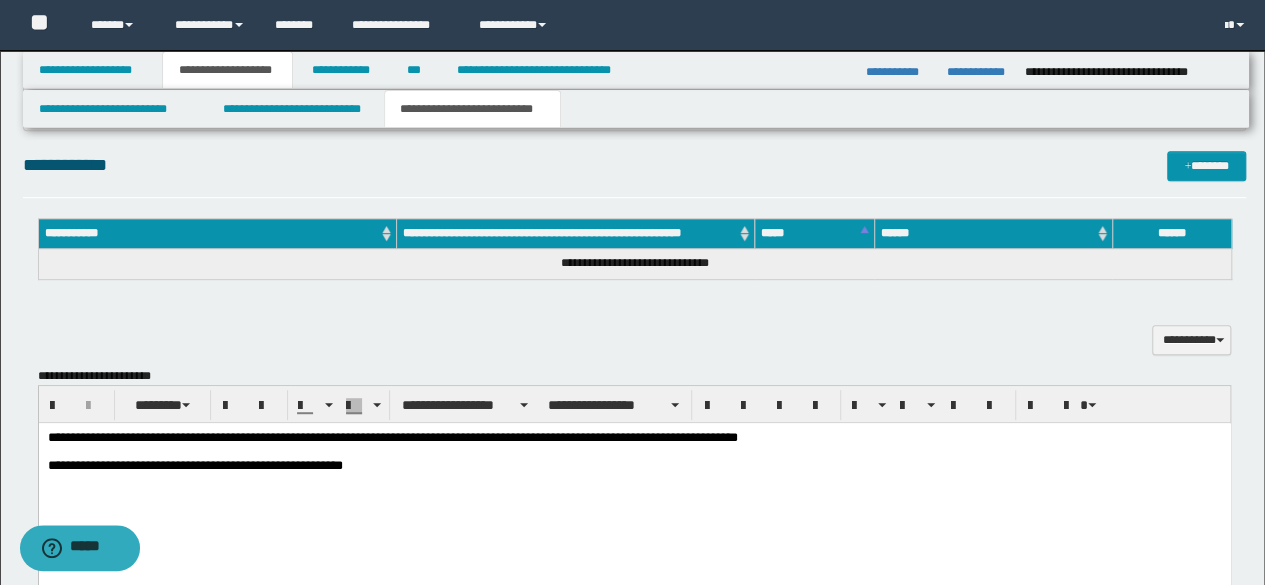 scroll, scrollTop: 600, scrollLeft: 0, axis: vertical 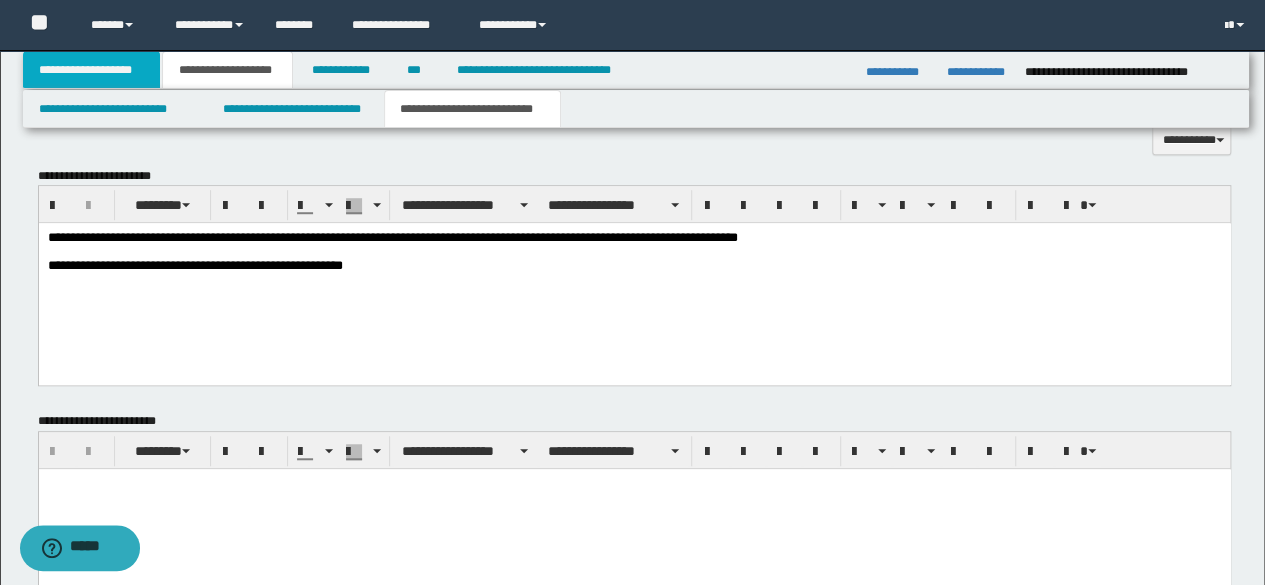 drag, startPoint x: 142, startPoint y: 79, endPoint x: 180, endPoint y: 227, distance: 152.80052 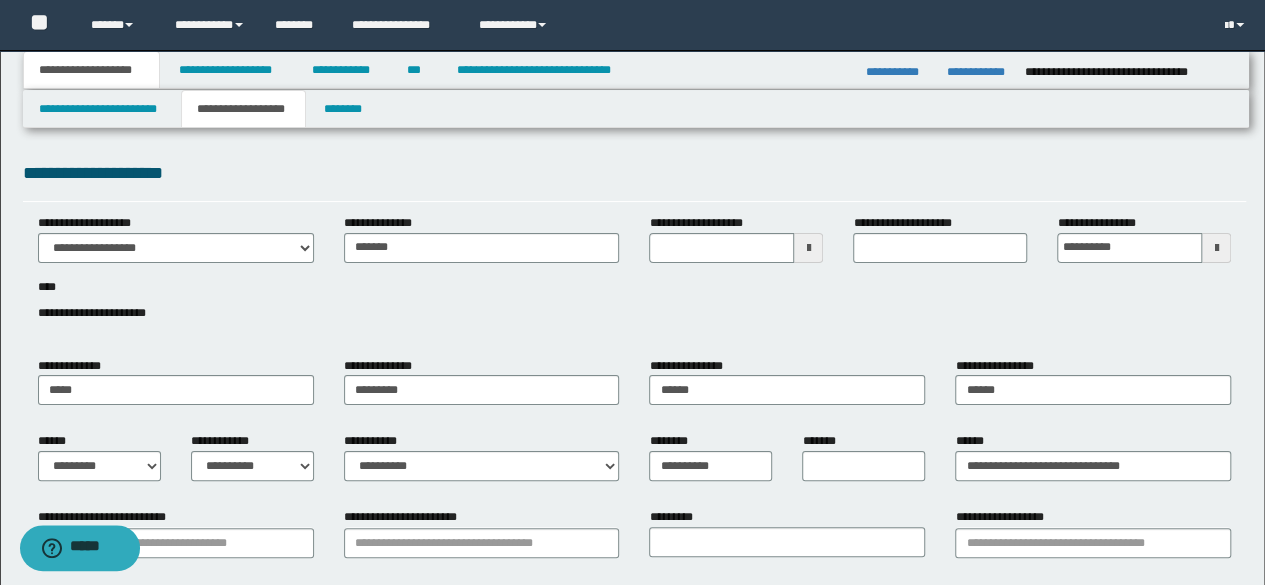 scroll, scrollTop: 0, scrollLeft: 0, axis: both 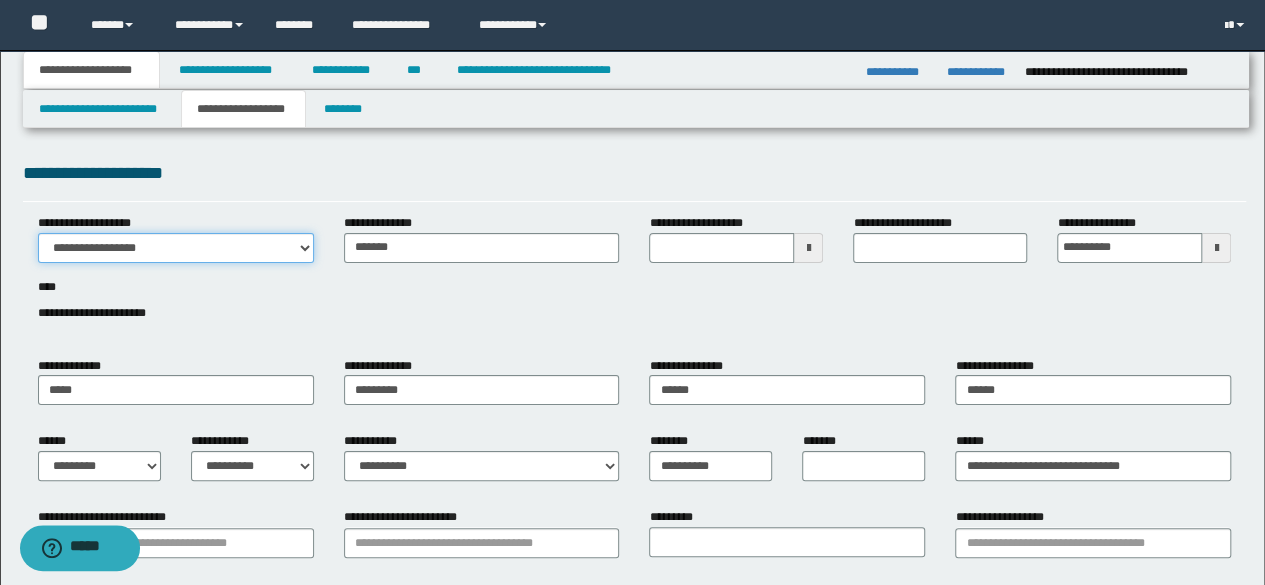click on "**********" at bounding box center [176, 248] 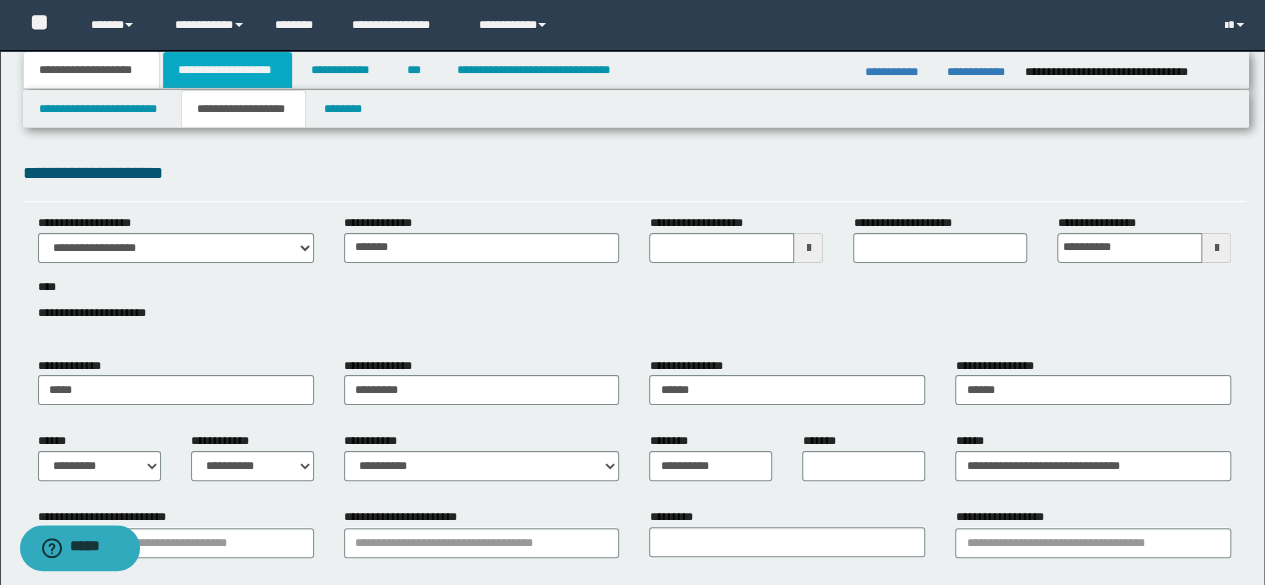click on "**********" at bounding box center (227, 70) 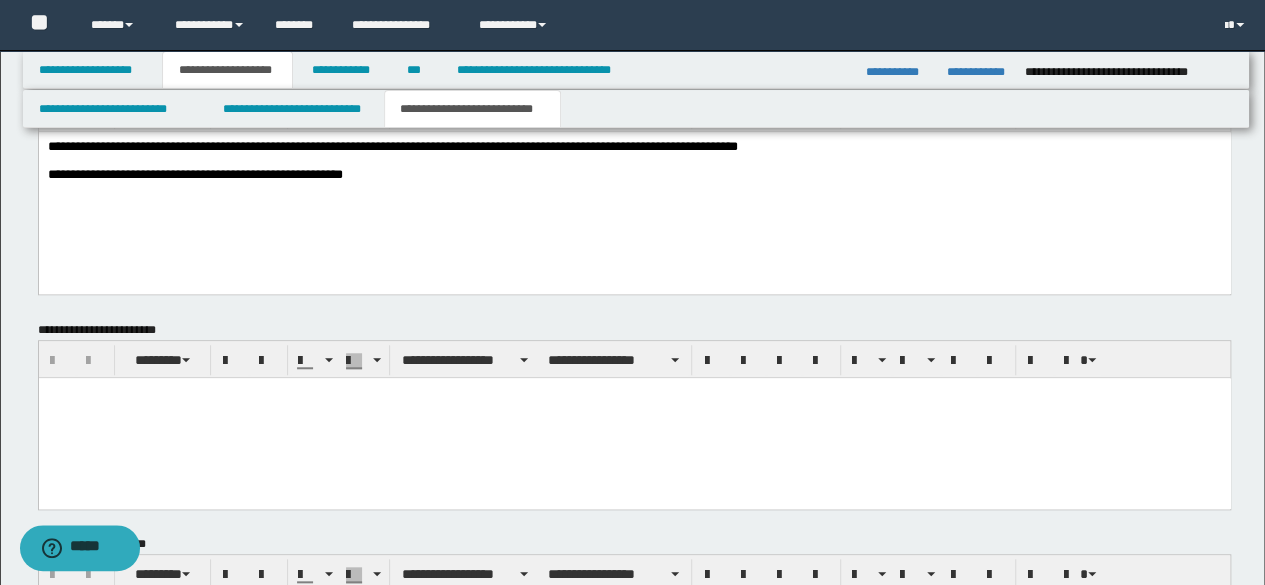 scroll, scrollTop: 700, scrollLeft: 0, axis: vertical 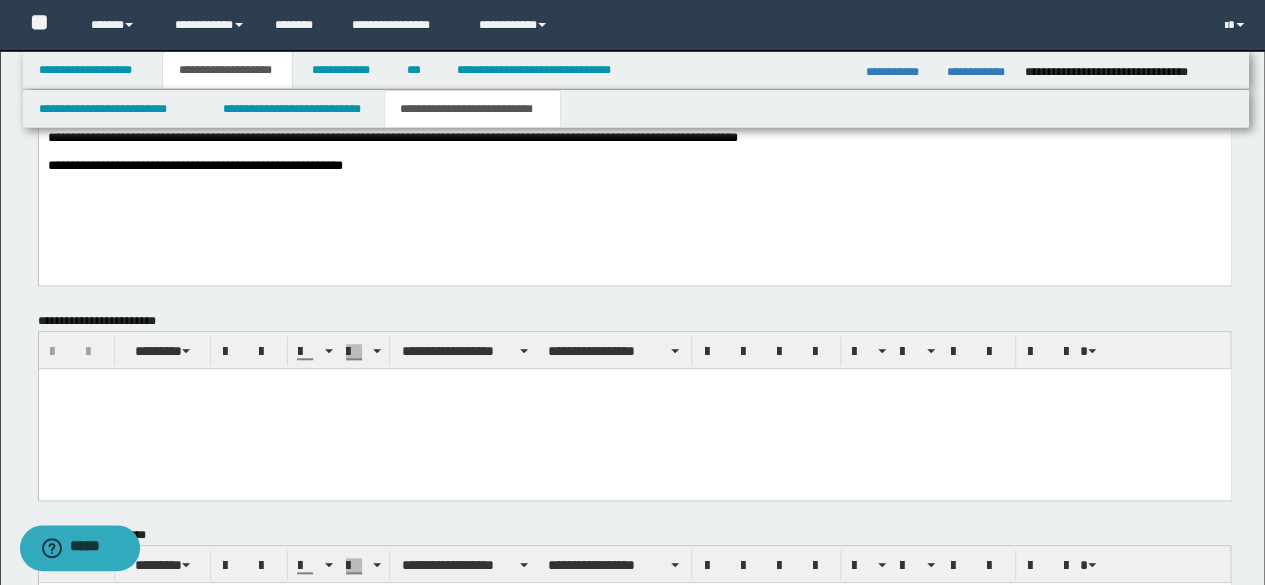click on "**********" at bounding box center (634, 179) 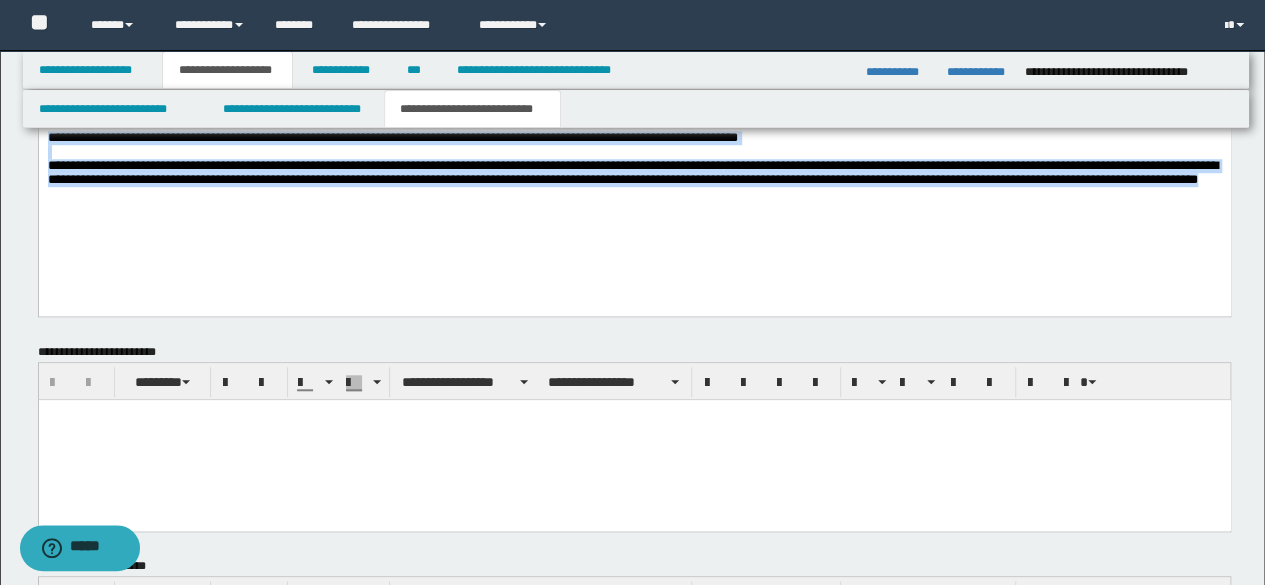 copy on "**********" 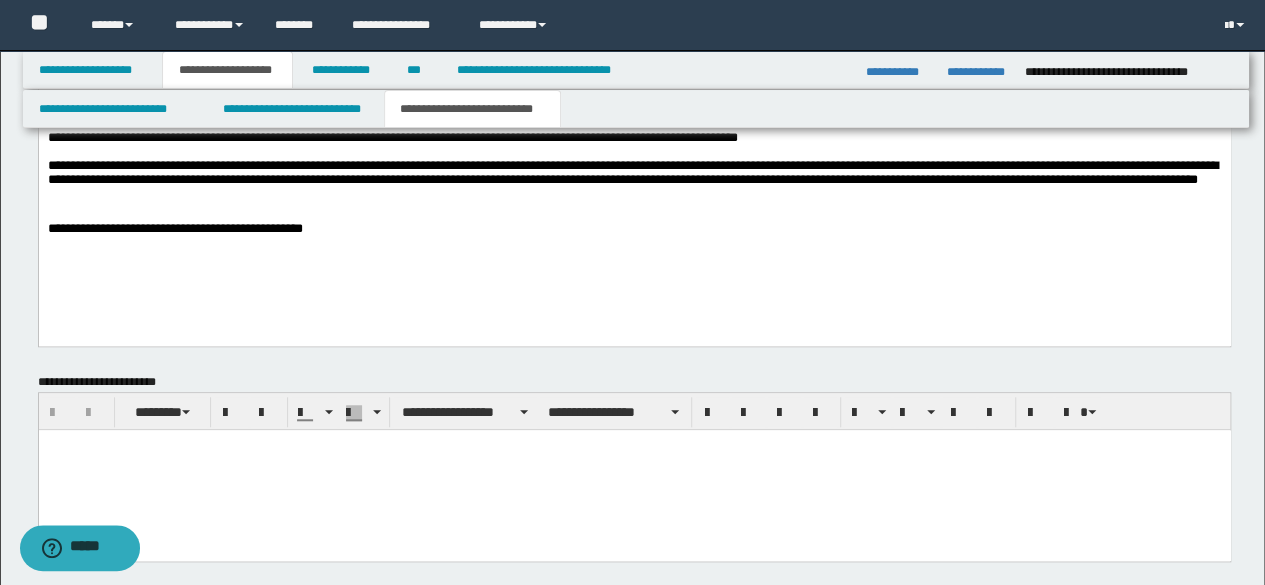 click on "**********" at bounding box center (634, 229) 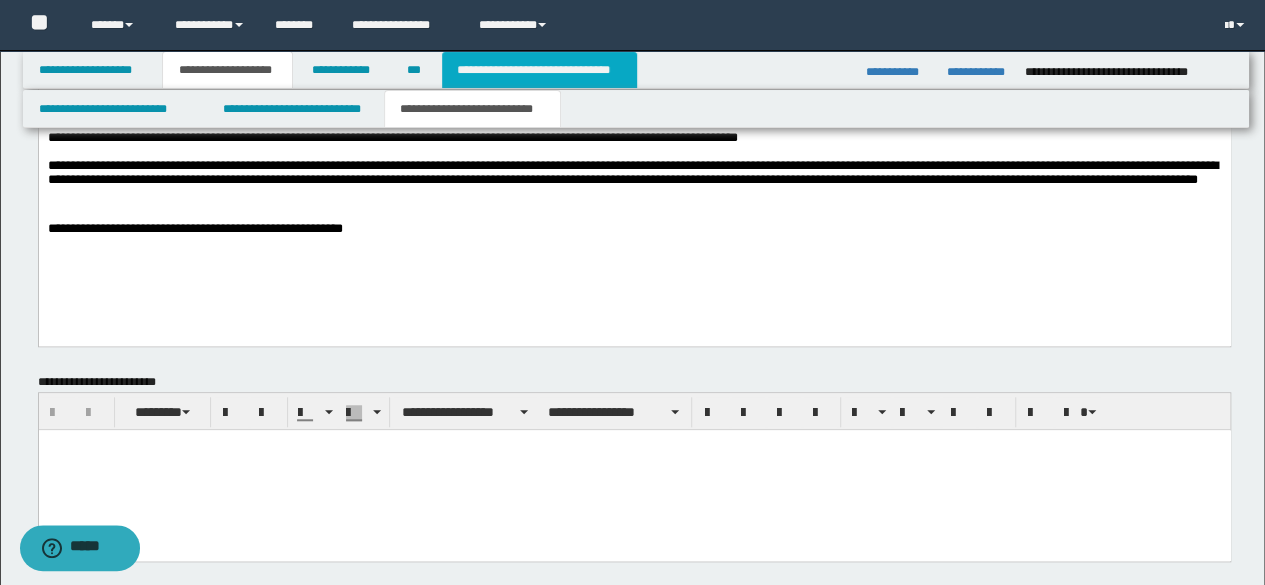 click on "**********" at bounding box center (539, 70) 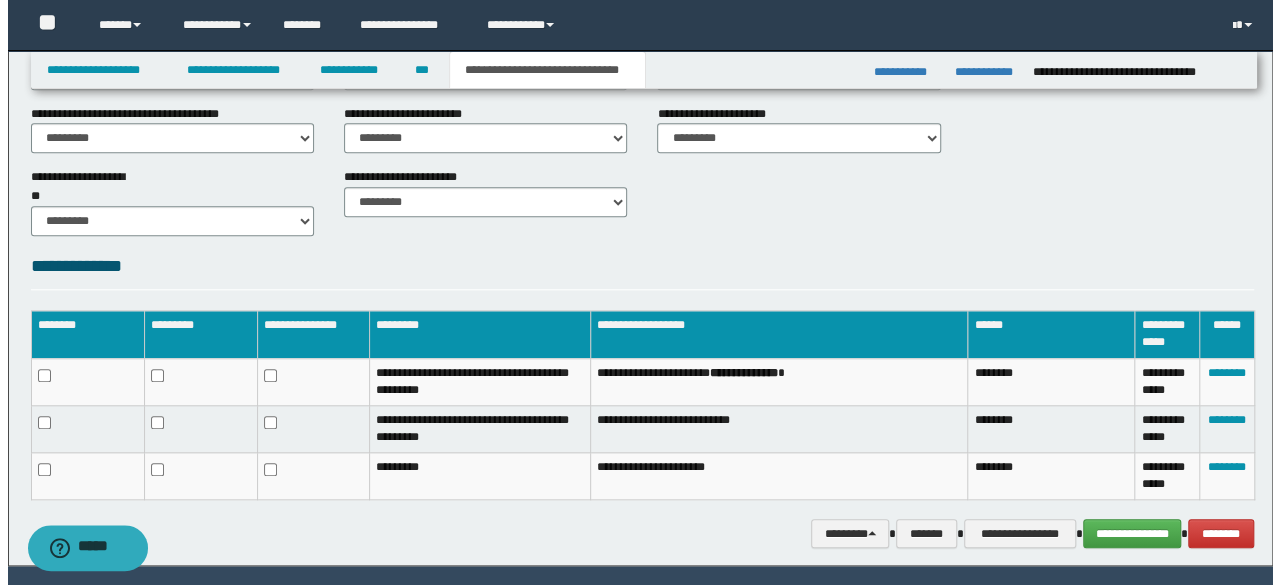 scroll, scrollTop: 858, scrollLeft: 0, axis: vertical 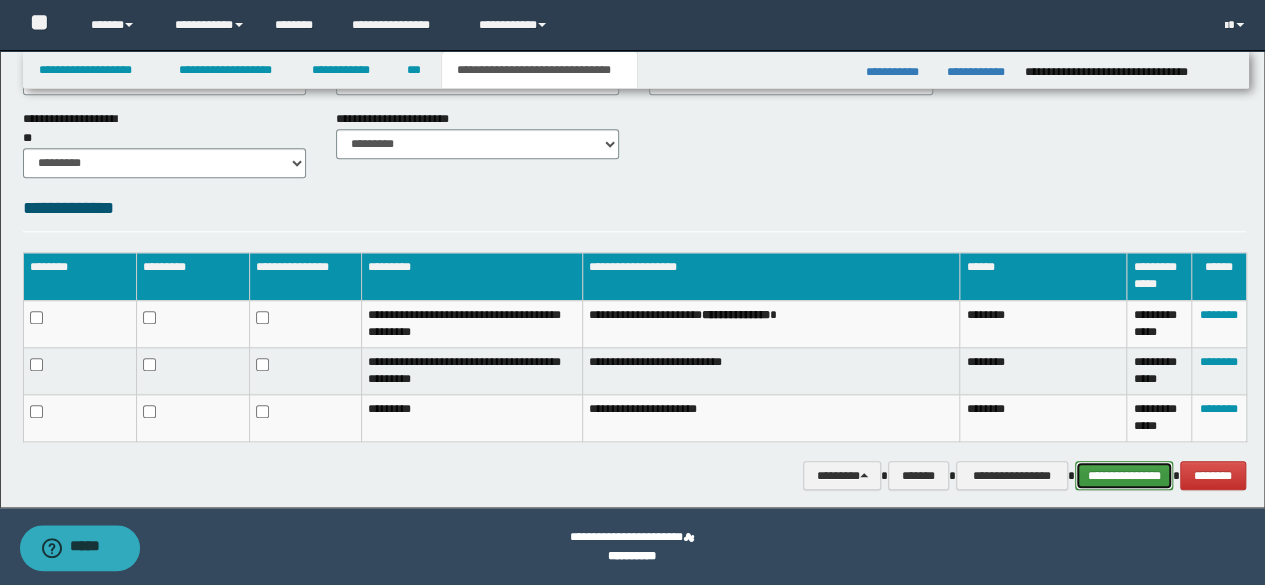 click on "**********" at bounding box center (1124, 475) 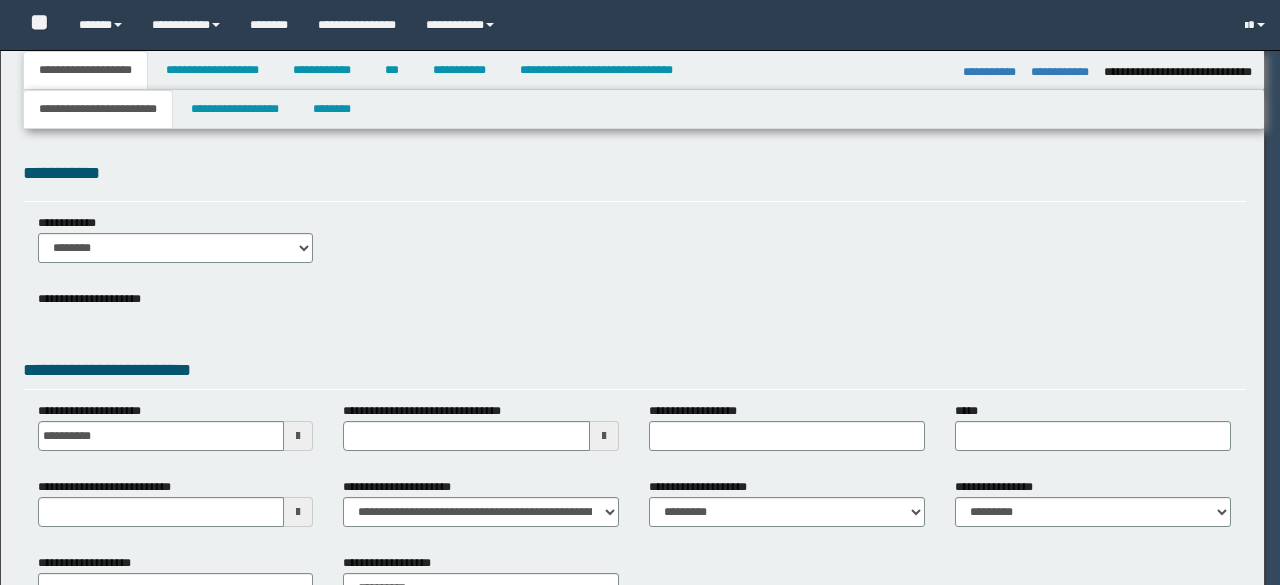 select on "*" 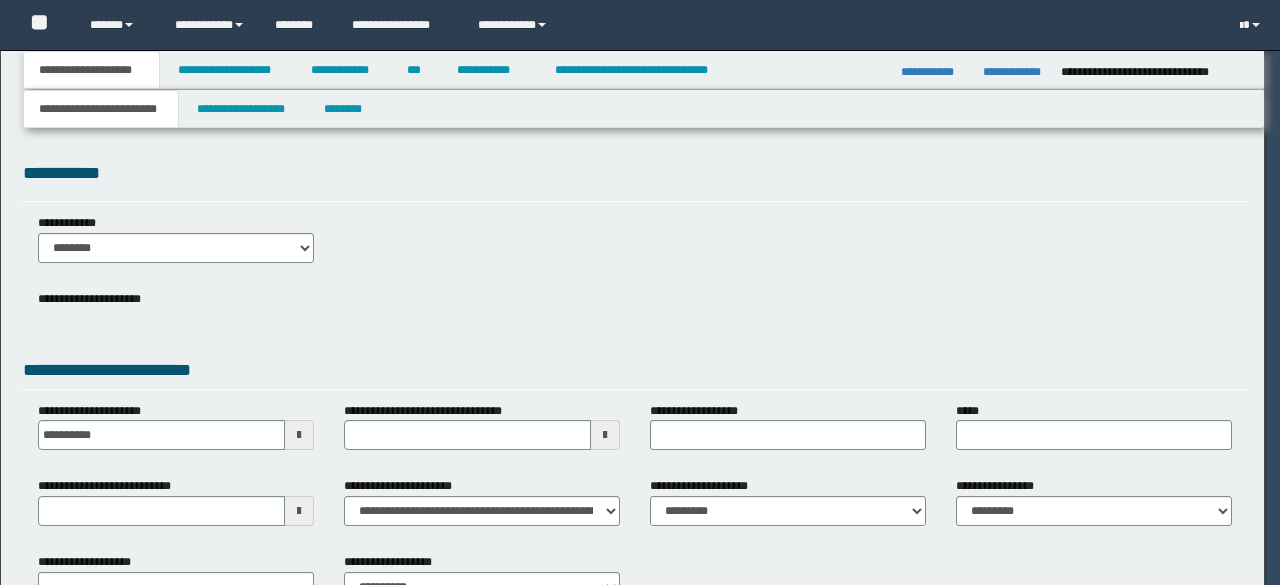 scroll, scrollTop: 0, scrollLeft: 0, axis: both 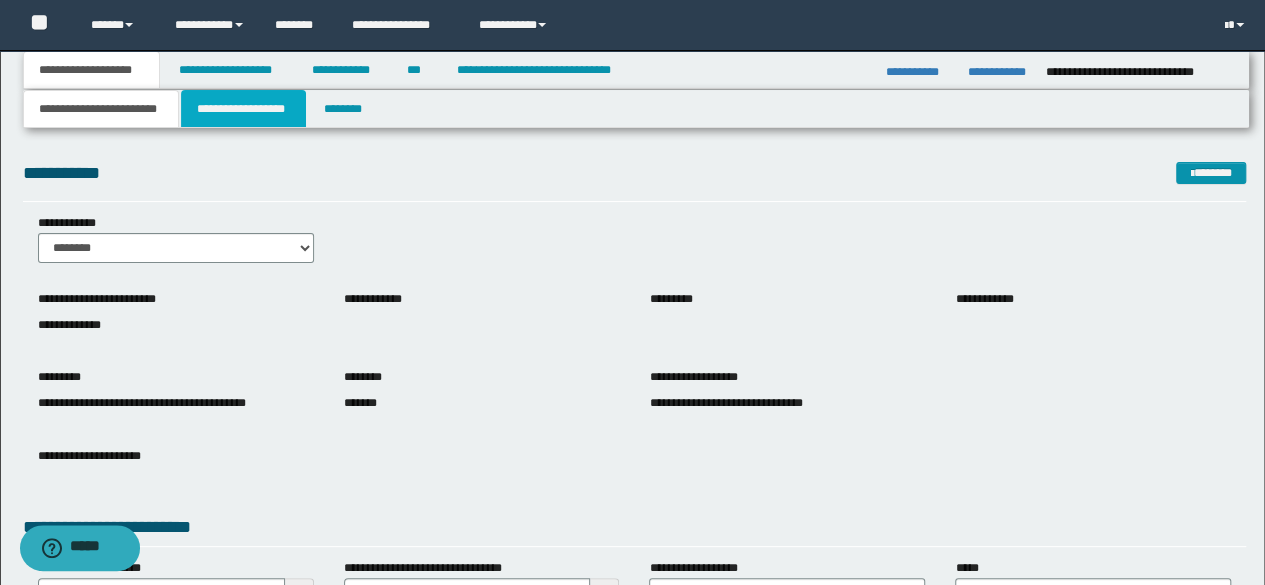 drag, startPoint x: 256, startPoint y: 110, endPoint x: 7, endPoint y: 104, distance: 249.07228 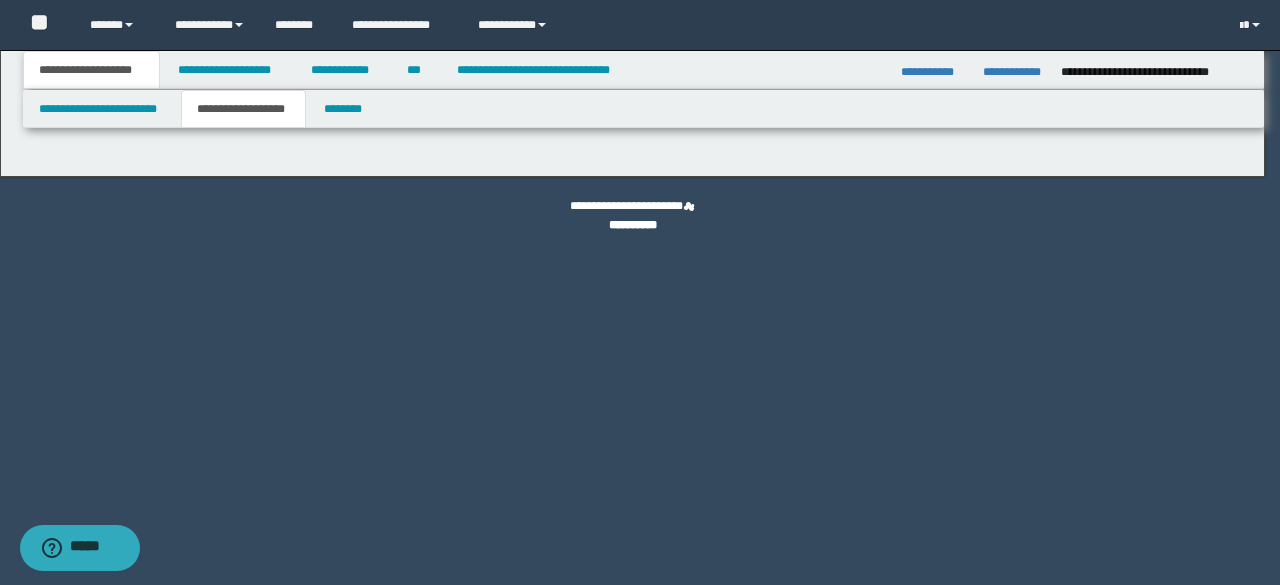 type on "**********" 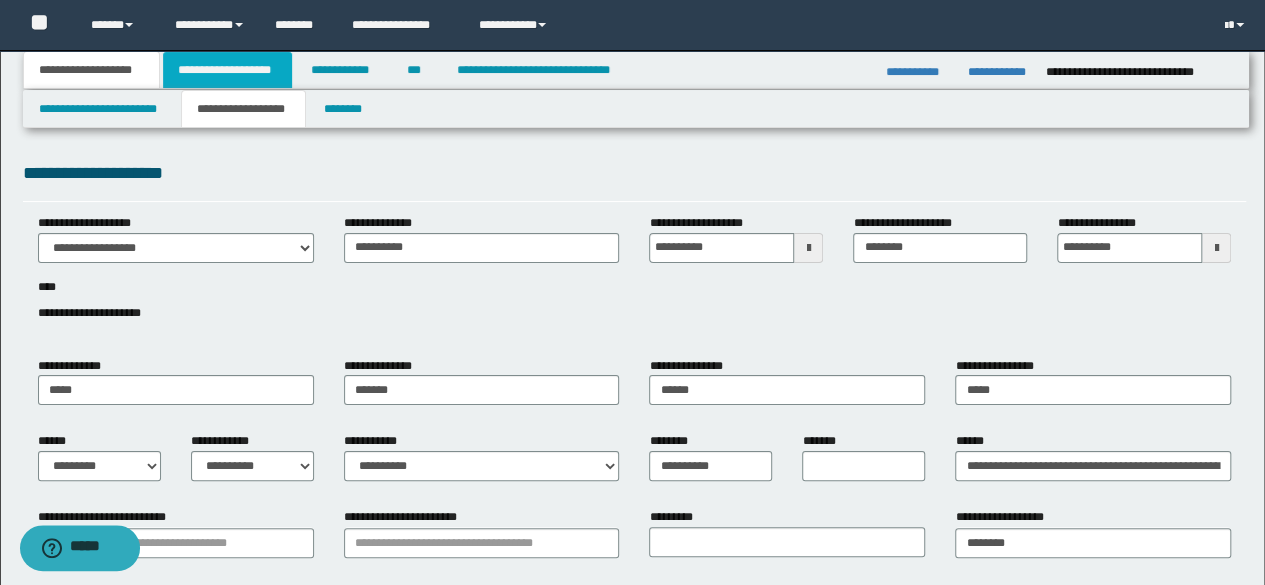 click on "**********" at bounding box center [227, 70] 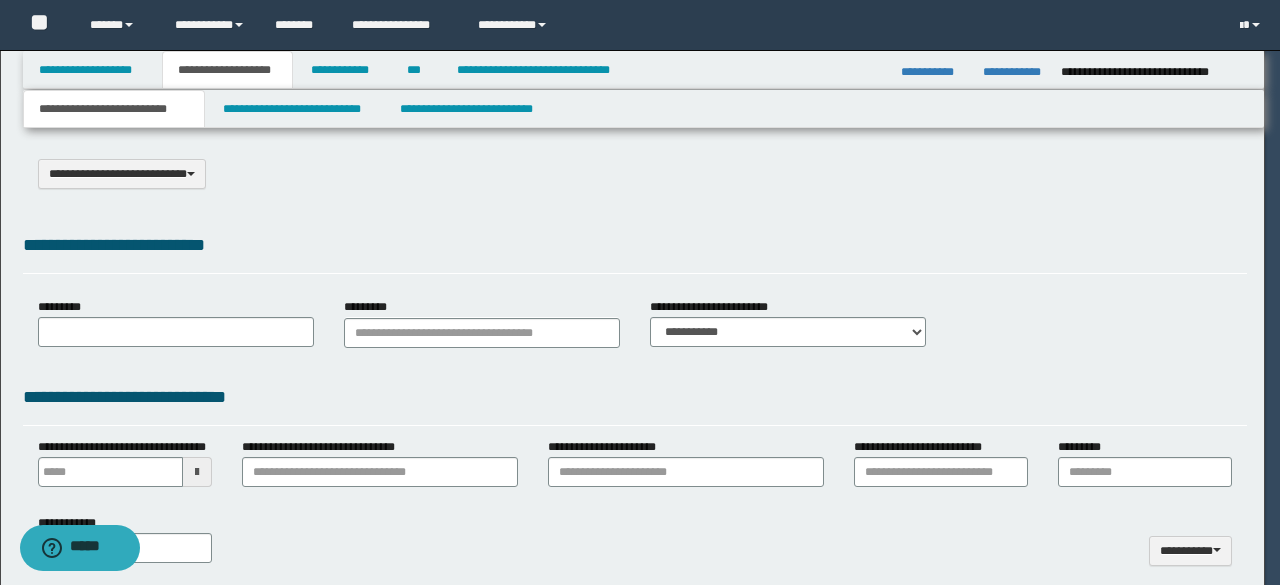 select on "*" 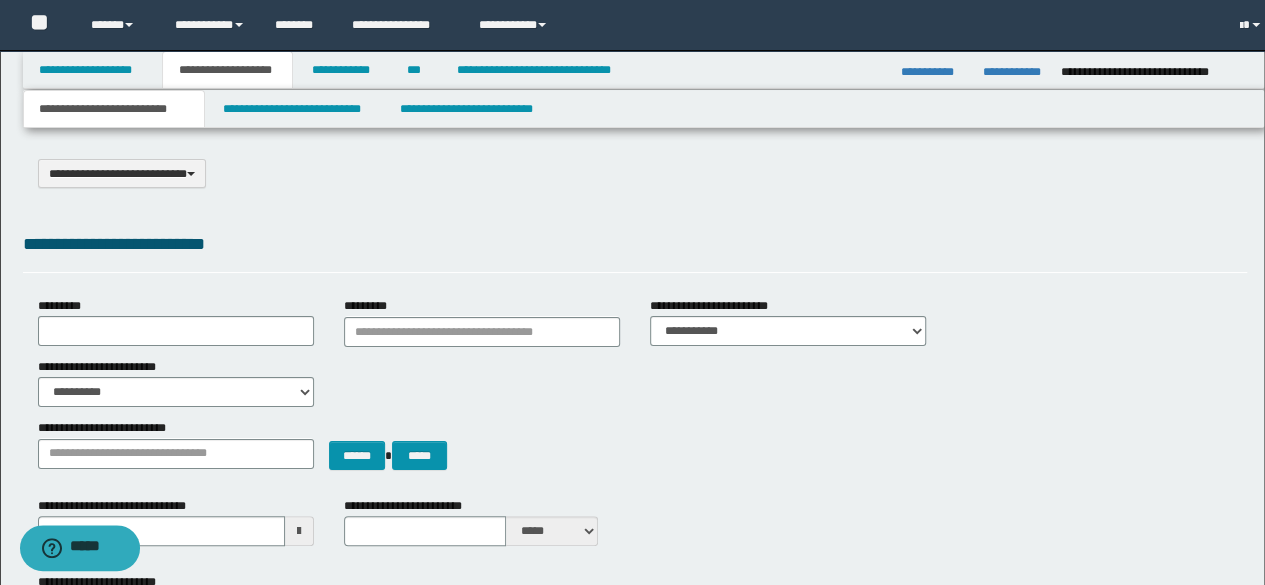 scroll, scrollTop: 0, scrollLeft: 0, axis: both 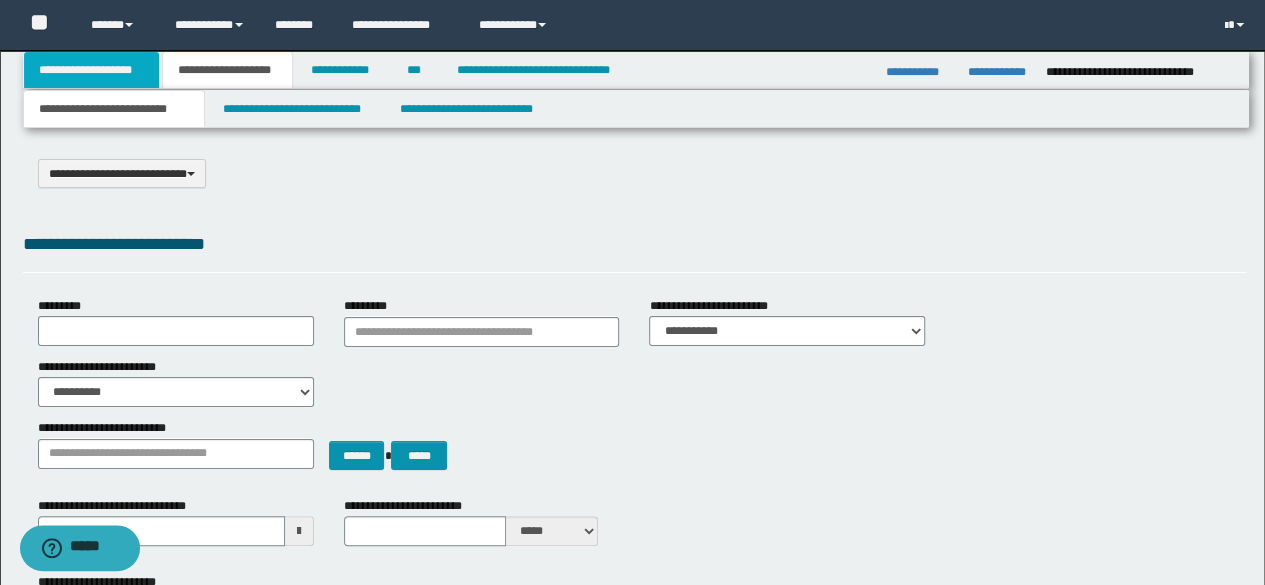 click on "**********" at bounding box center [92, 70] 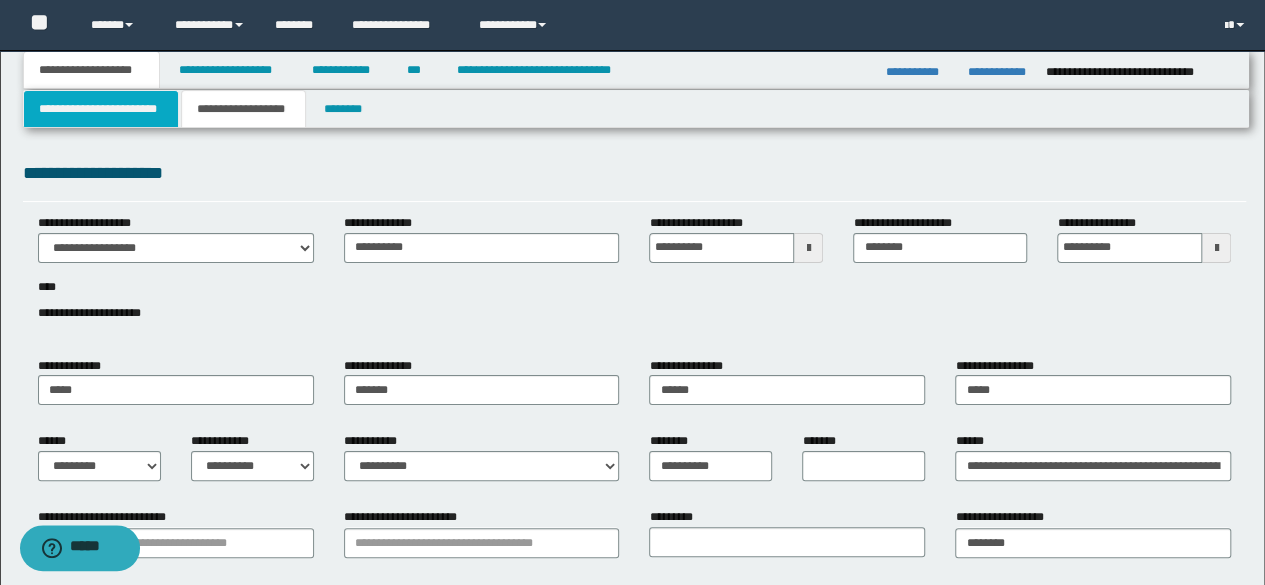 click on "**********" at bounding box center [101, 109] 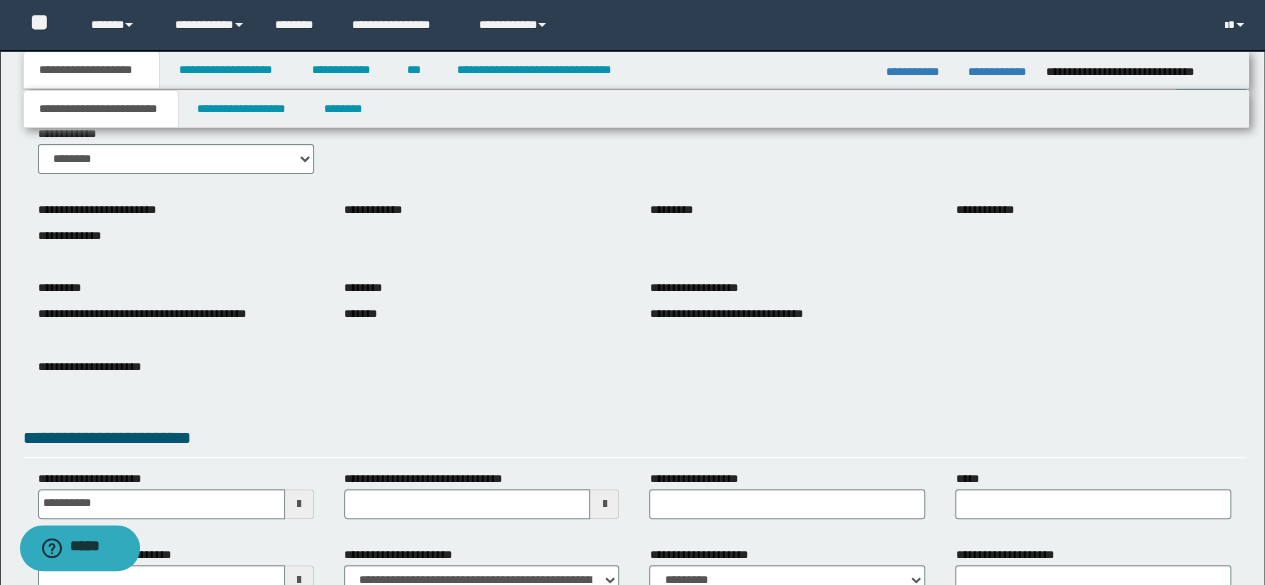scroll, scrollTop: 0, scrollLeft: 0, axis: both 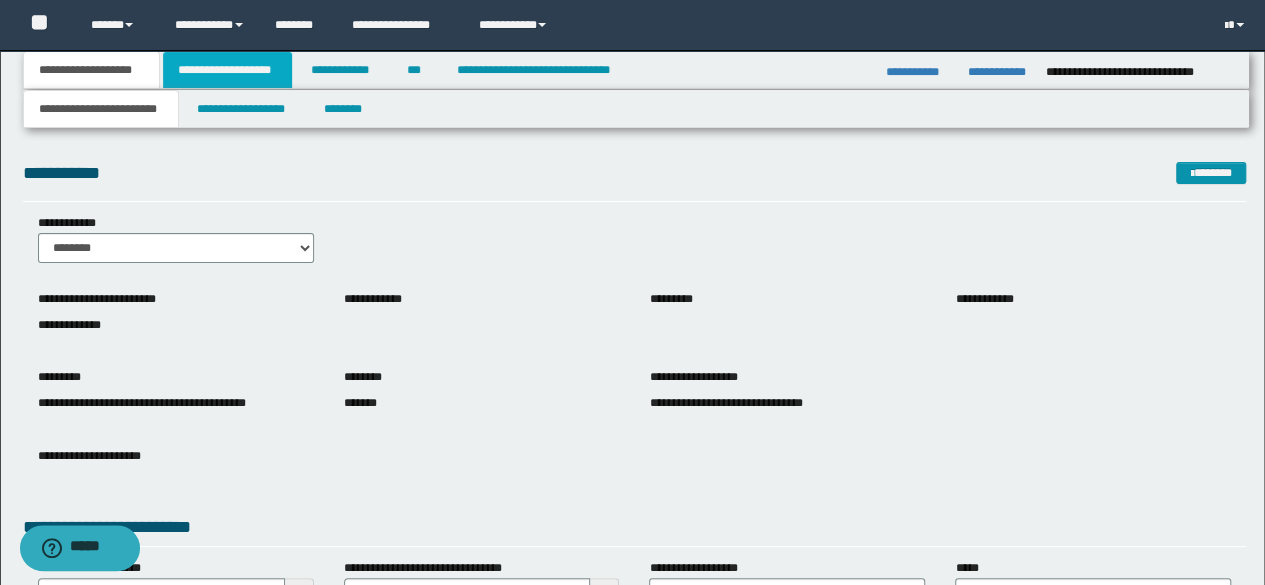 click on "**********" at bounding box center [227, 70] 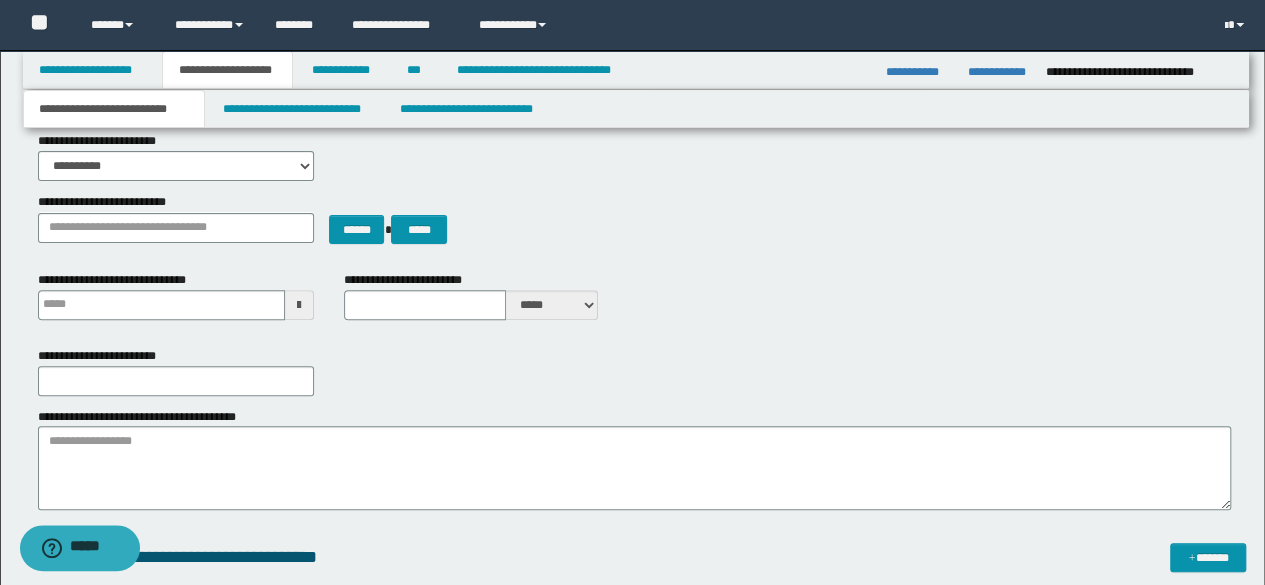 scroll, scrollTop: 387, scrollLeft: 0, axis: vertical 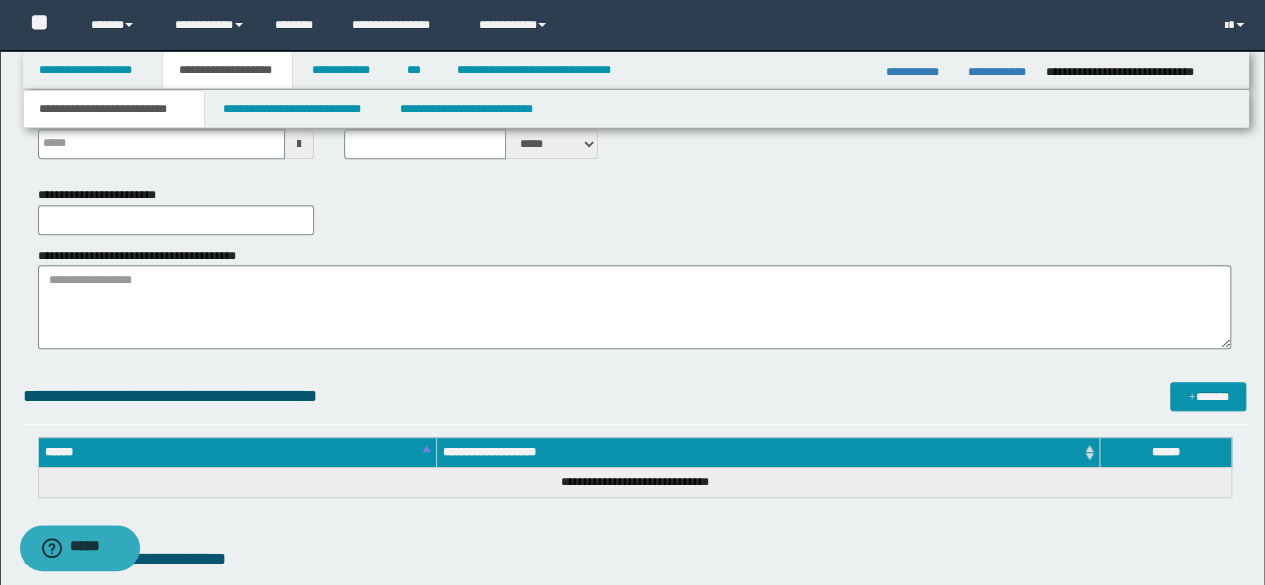 type 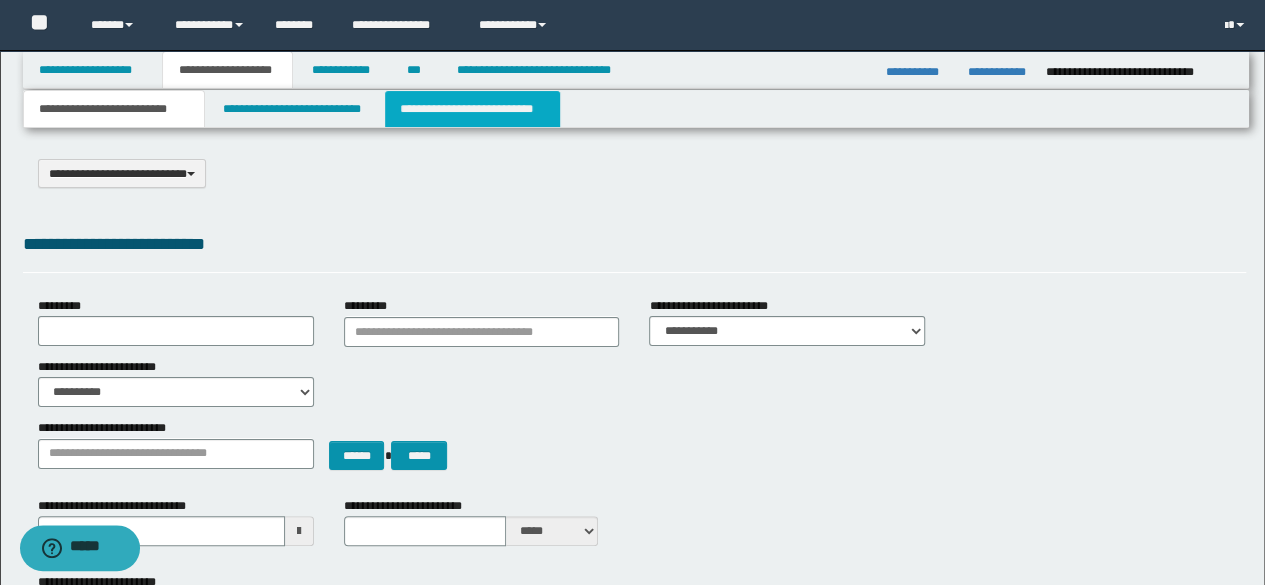 click on "**********" at bounding box center [472, 109] 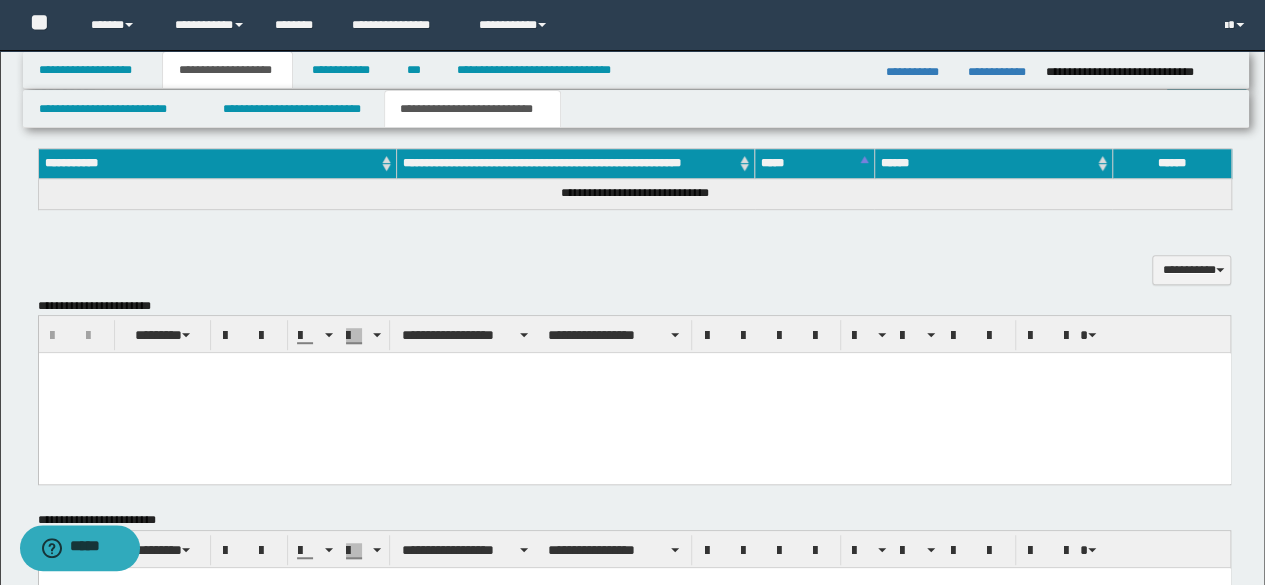scroll, scrollTop: 500, scrollLeft: 0, axis: vertical 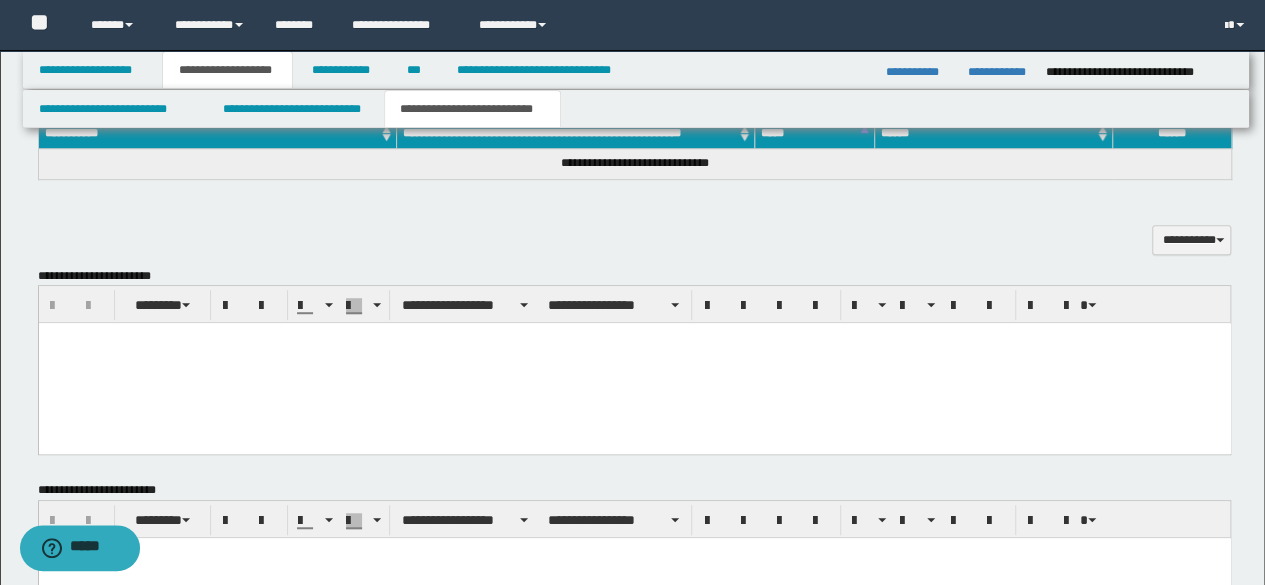 click at bounding box center [634, 363] 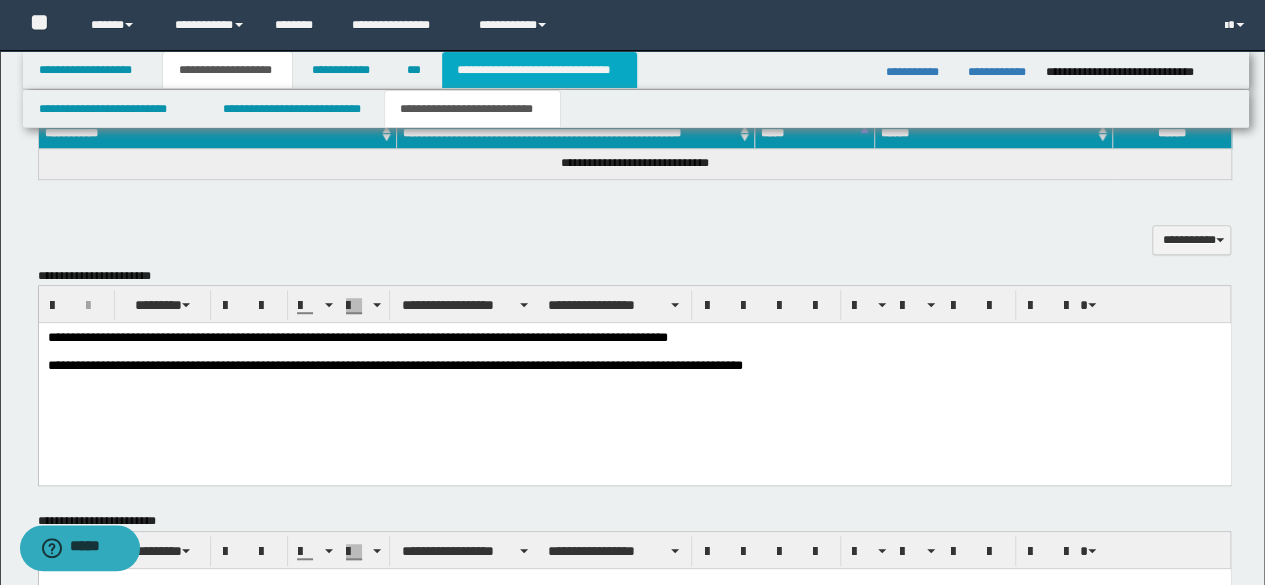 click on "**********" at bounding box center [539, 70] 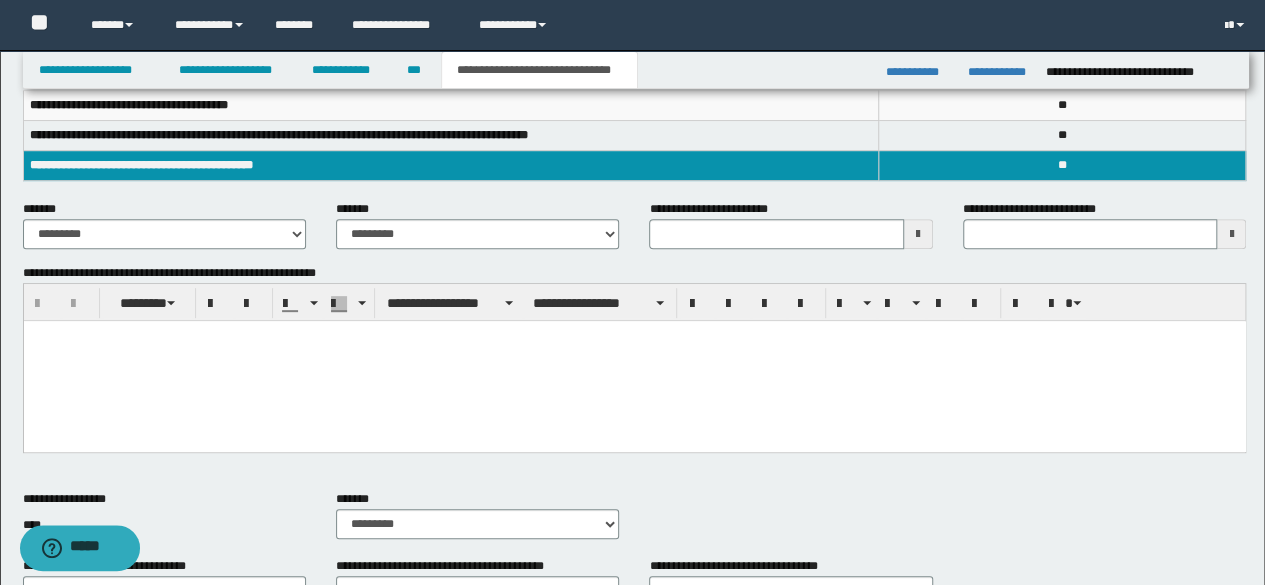 scroll, scrollTop: 300, scrollLeft: 0, axis: vertical 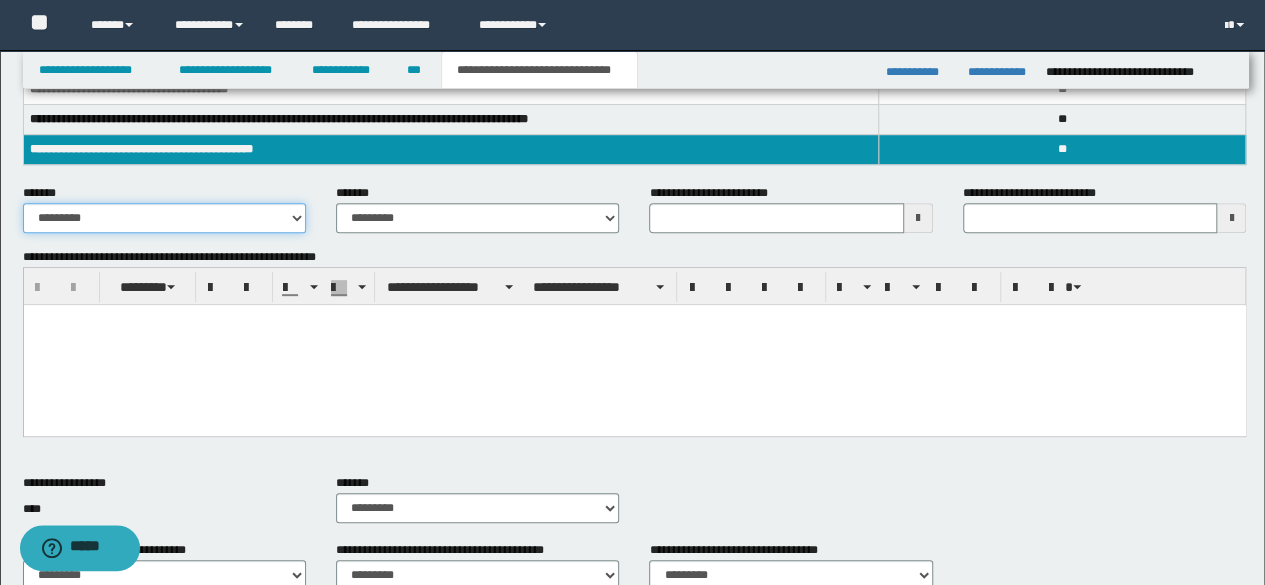 click on "**********" at bounding box center (164, 218) 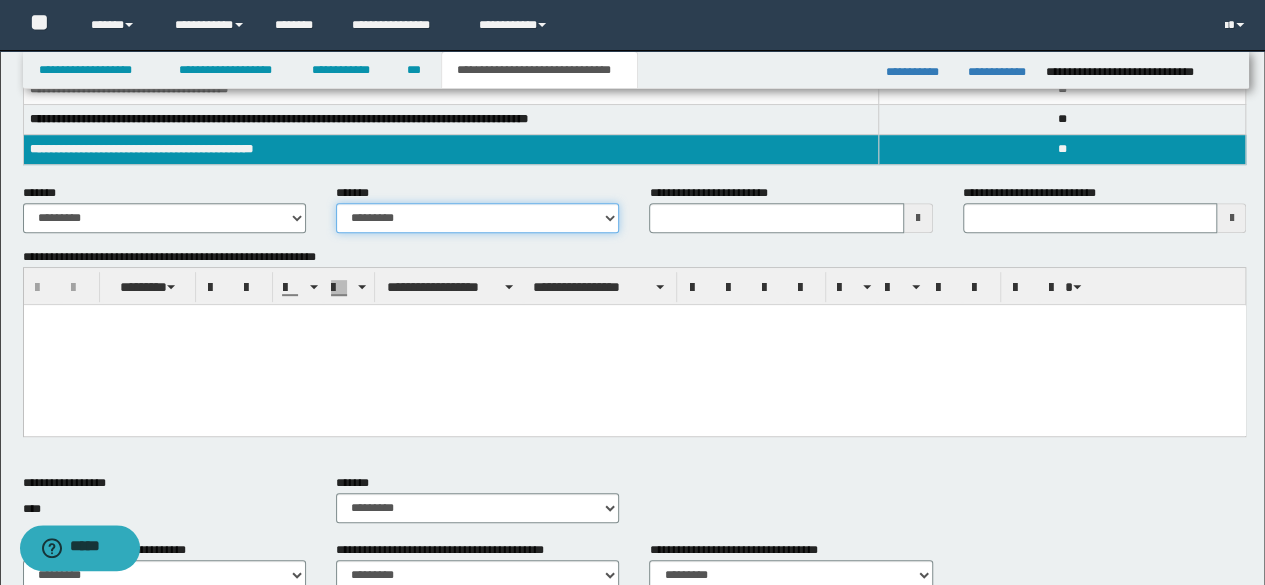 click on "**********" at bounding box center [477, 218] 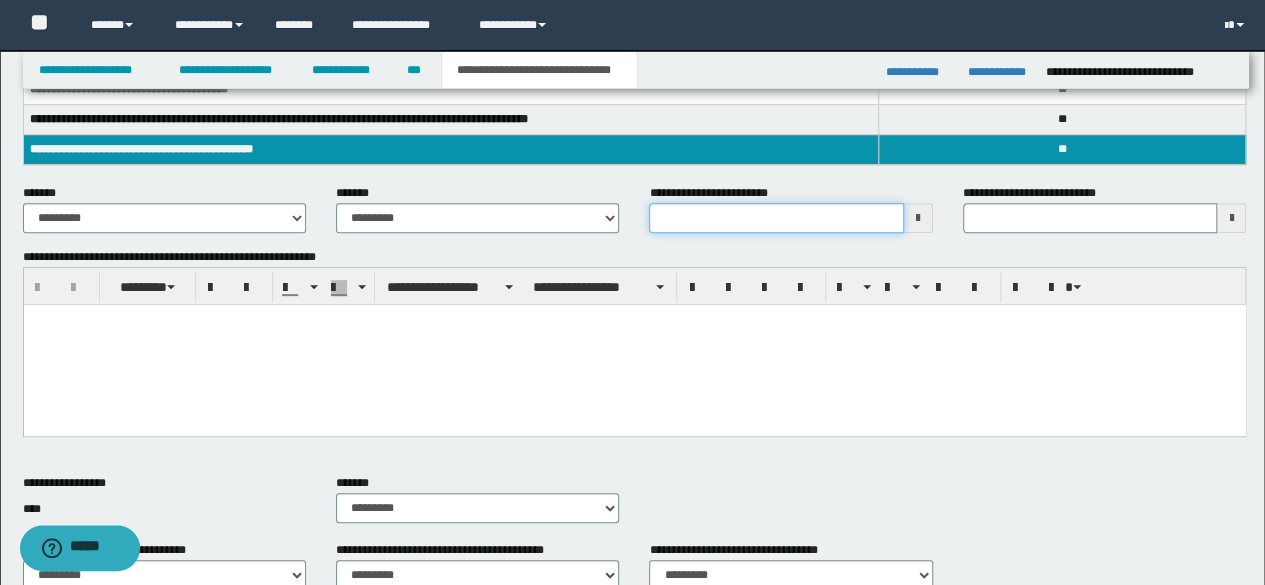 click on "**********" at bounding box center (776, 218) 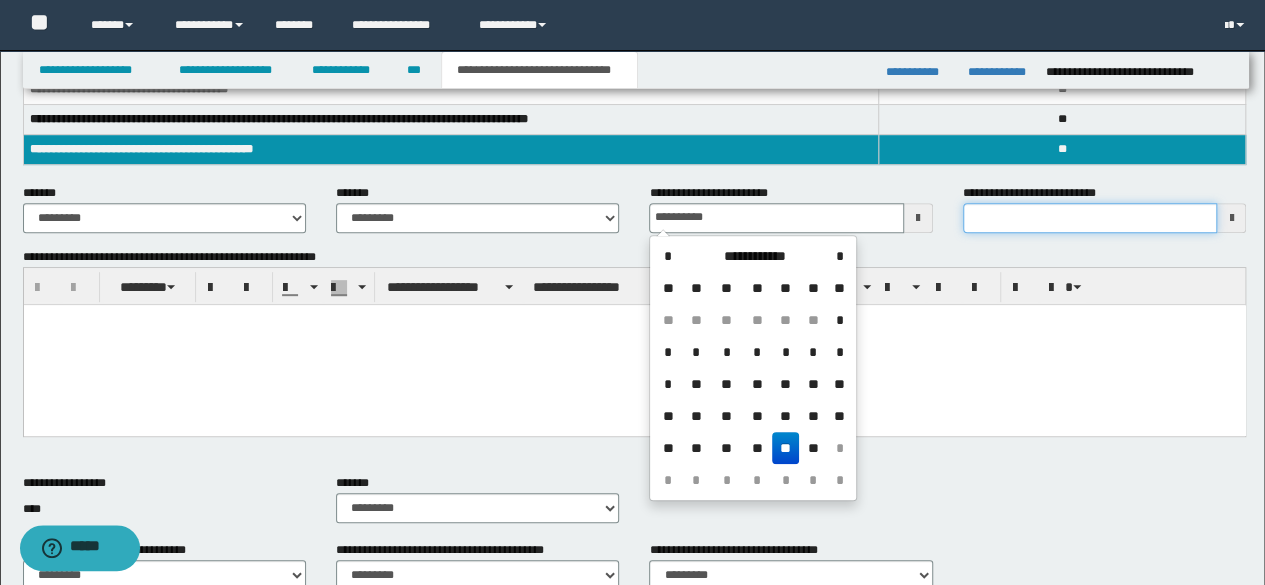 type on "**********" 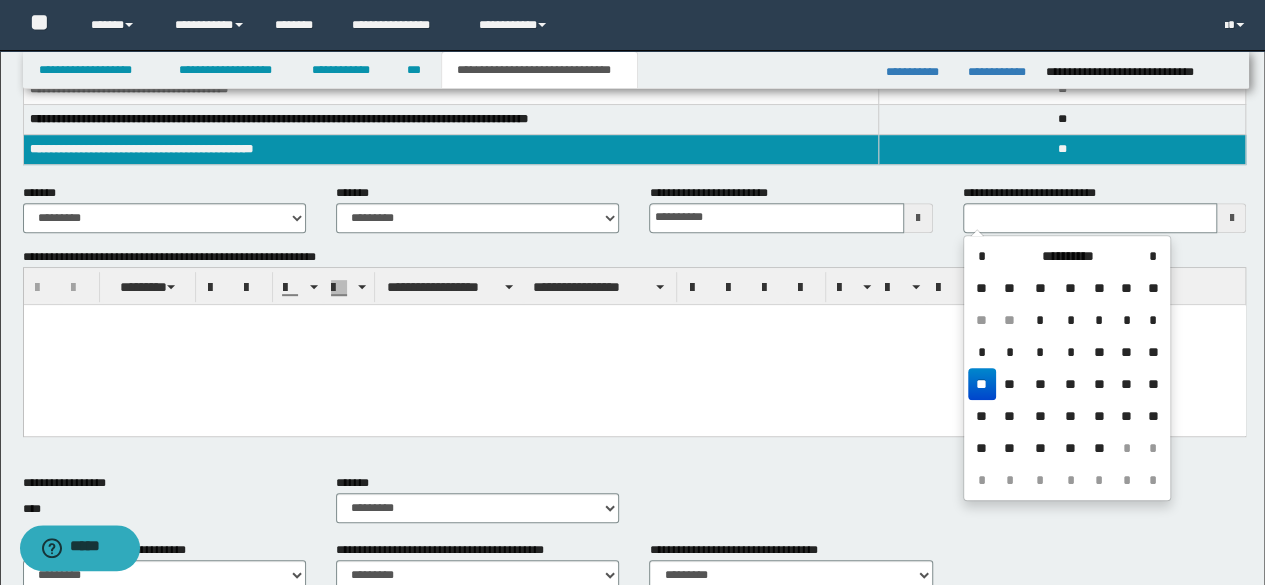 type 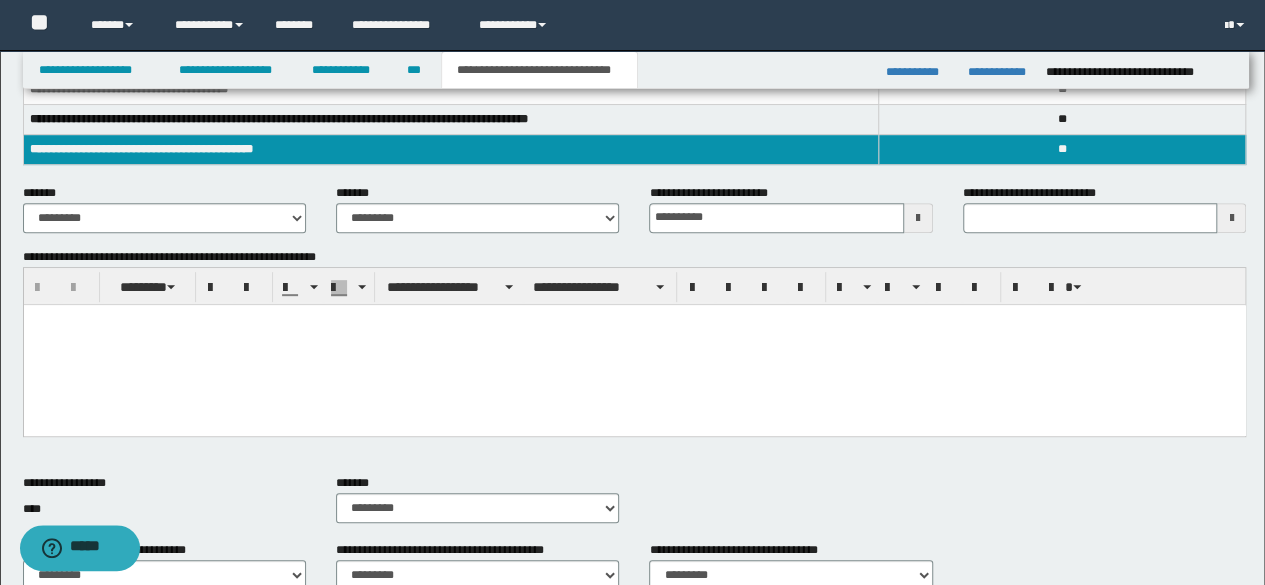 paste 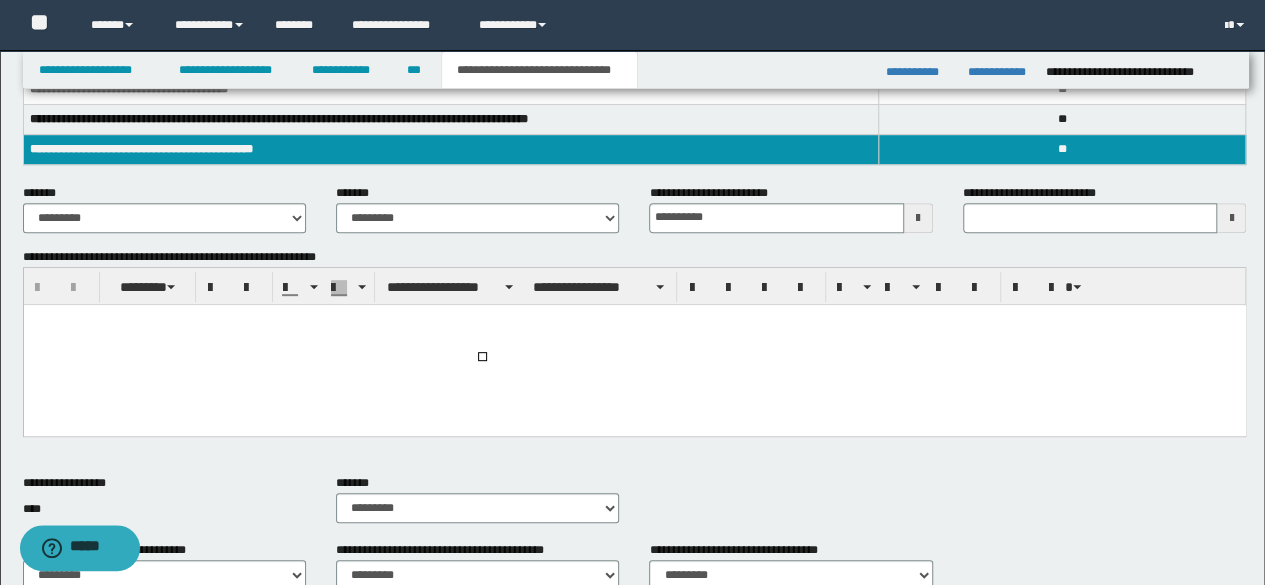 type 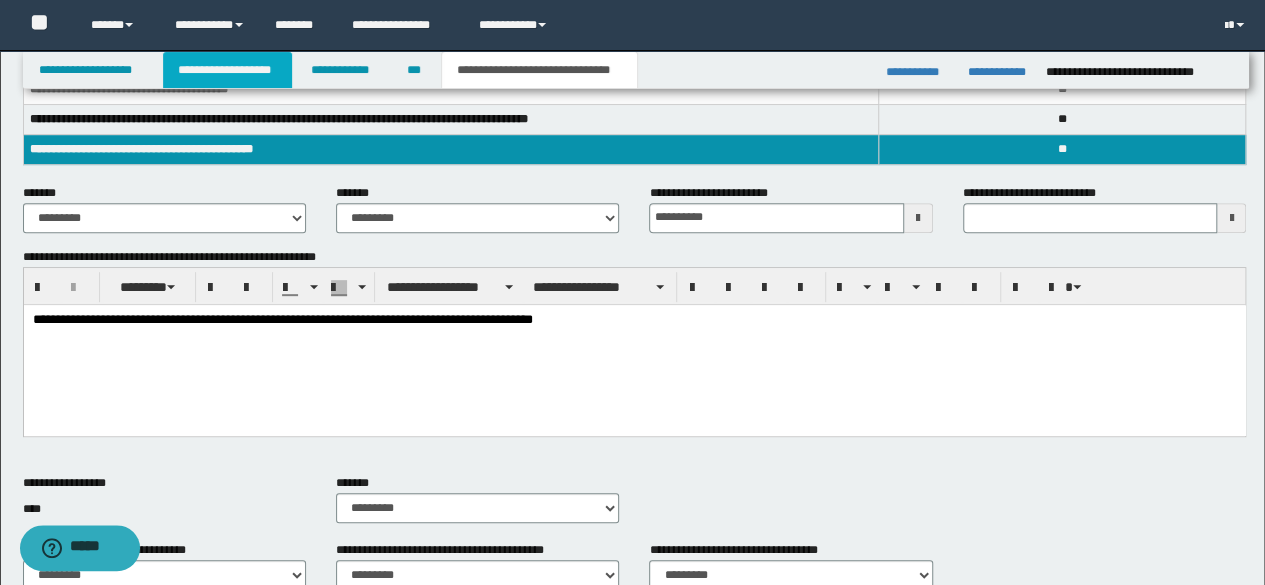 click on "**********" at bounding box center [227, 70] 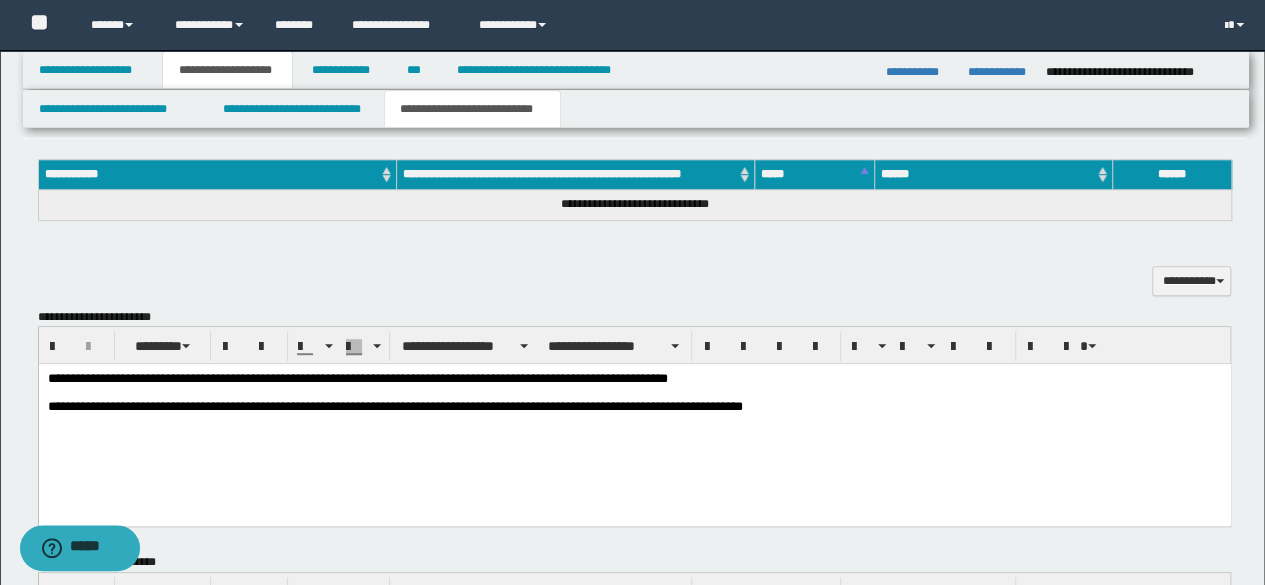 scroll, scrollTop: 530, scrollLeft: 0, axis: vertical 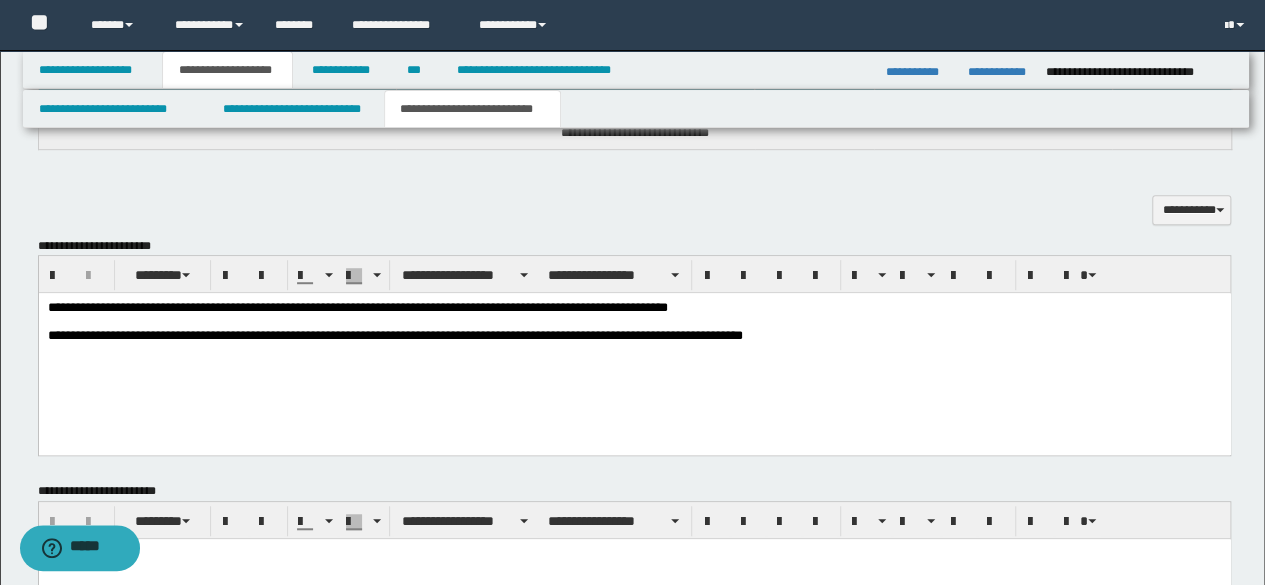 click on "**********" at bounding box center (634, 349) 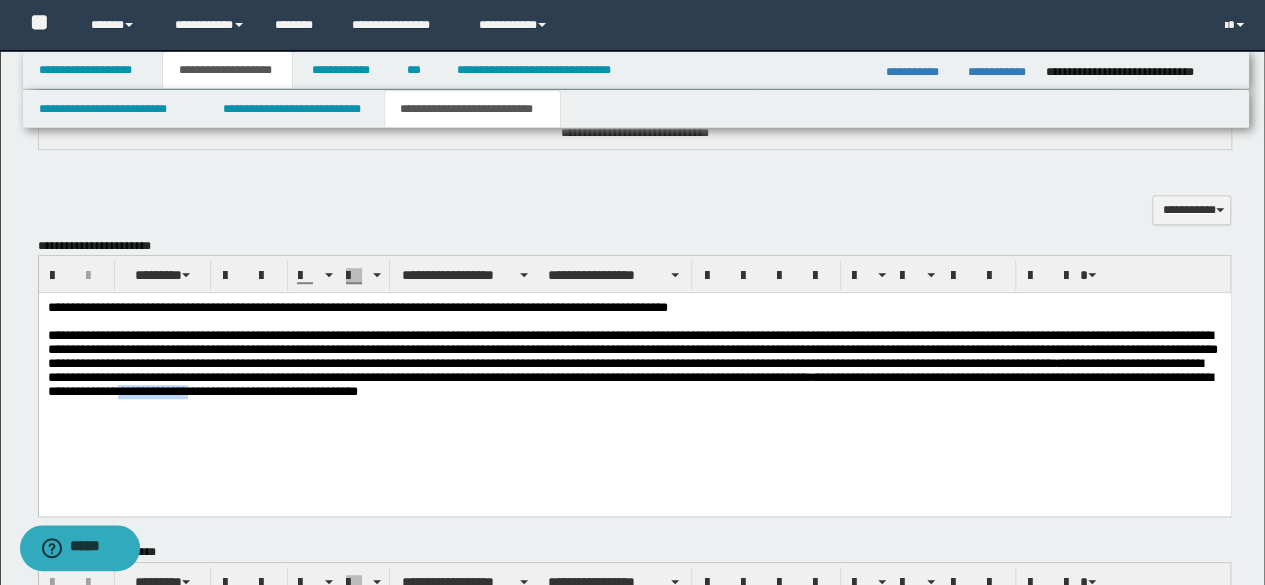 copy on "**********" 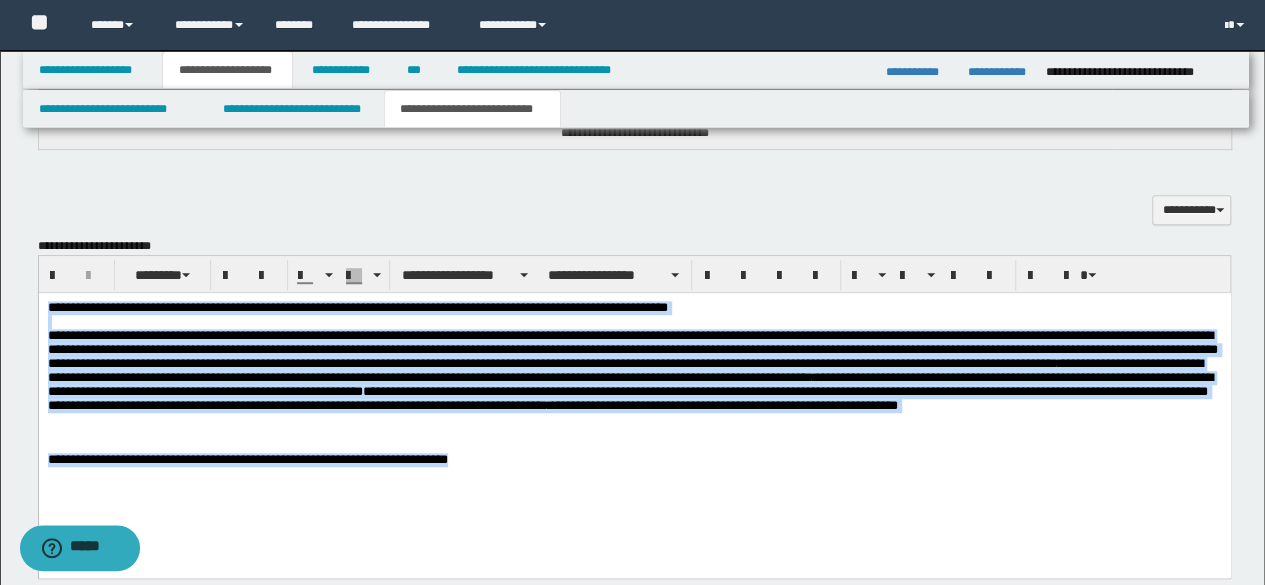 copy on "**********" 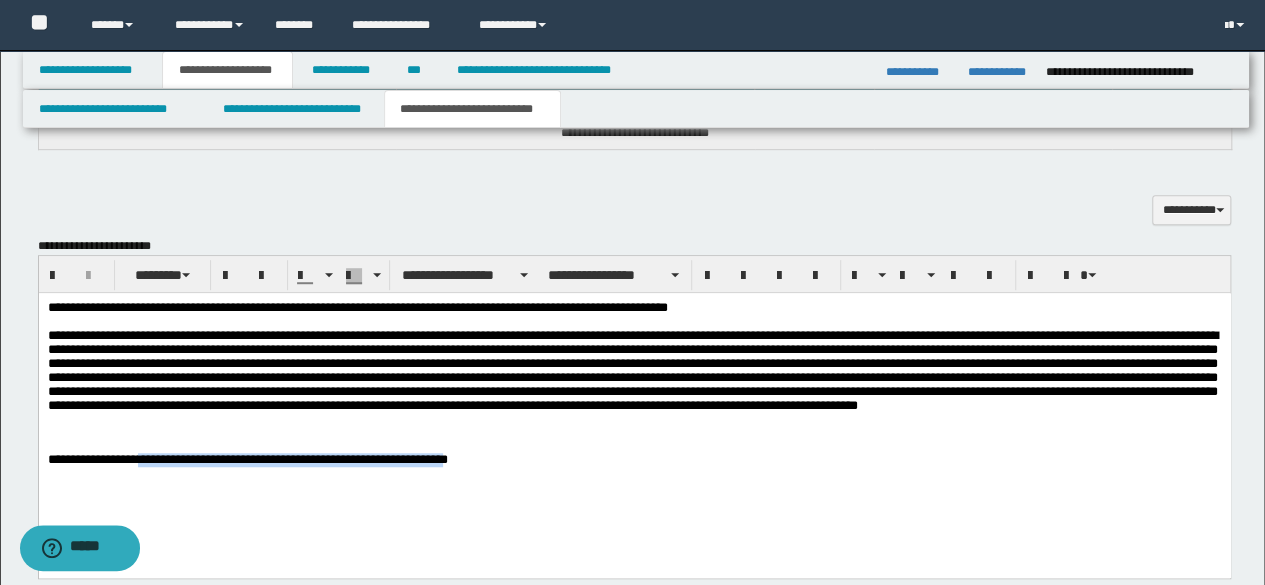 copy on "**********" 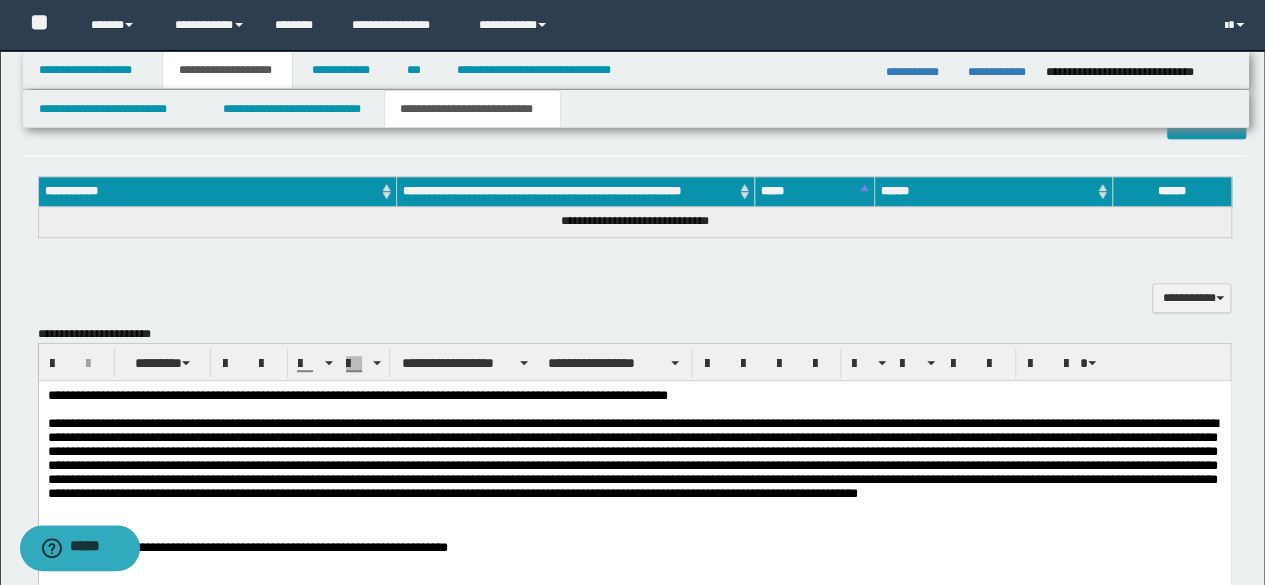 scroll, scrollTop: 330, scrollLeft: 0, axis: vertical 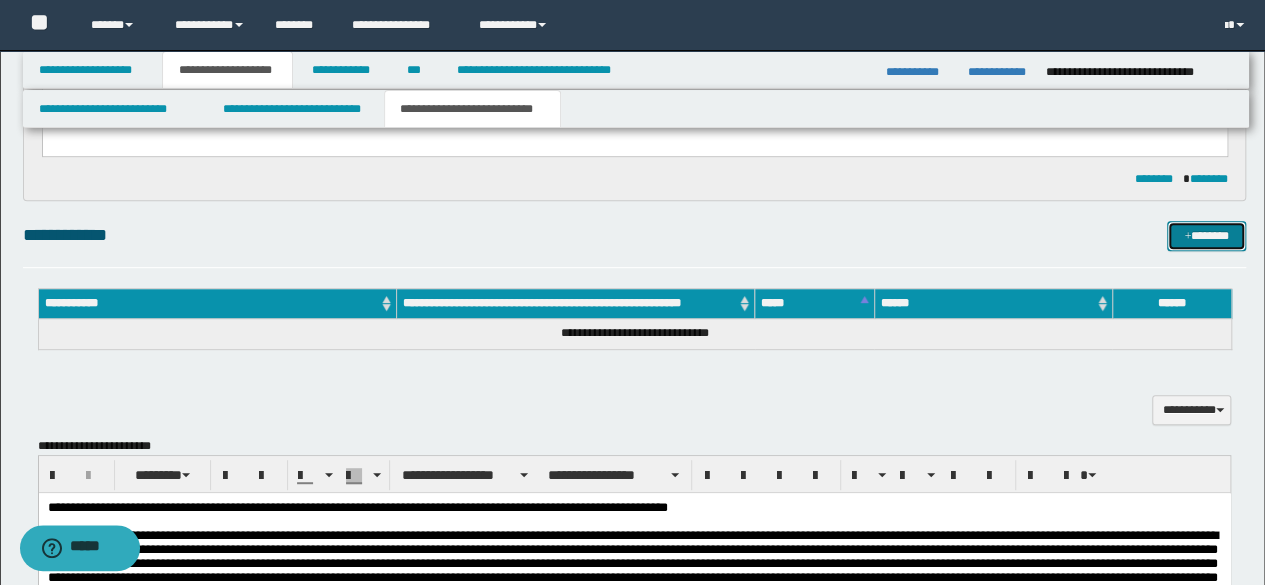click on "*******" at bounding box center [1206, 235] 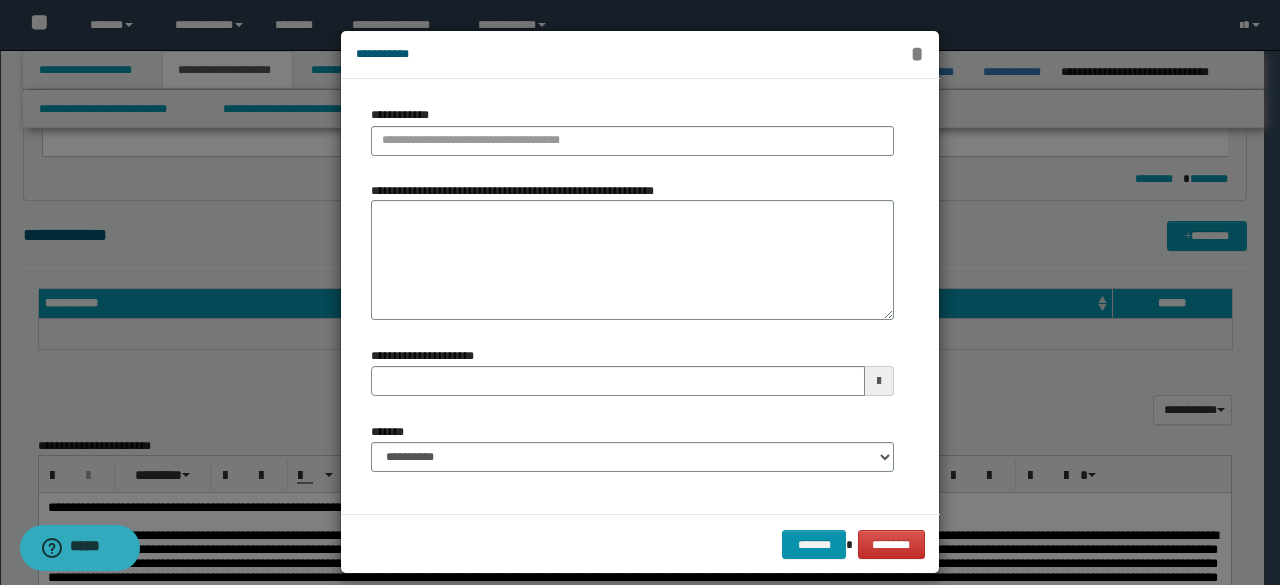 type 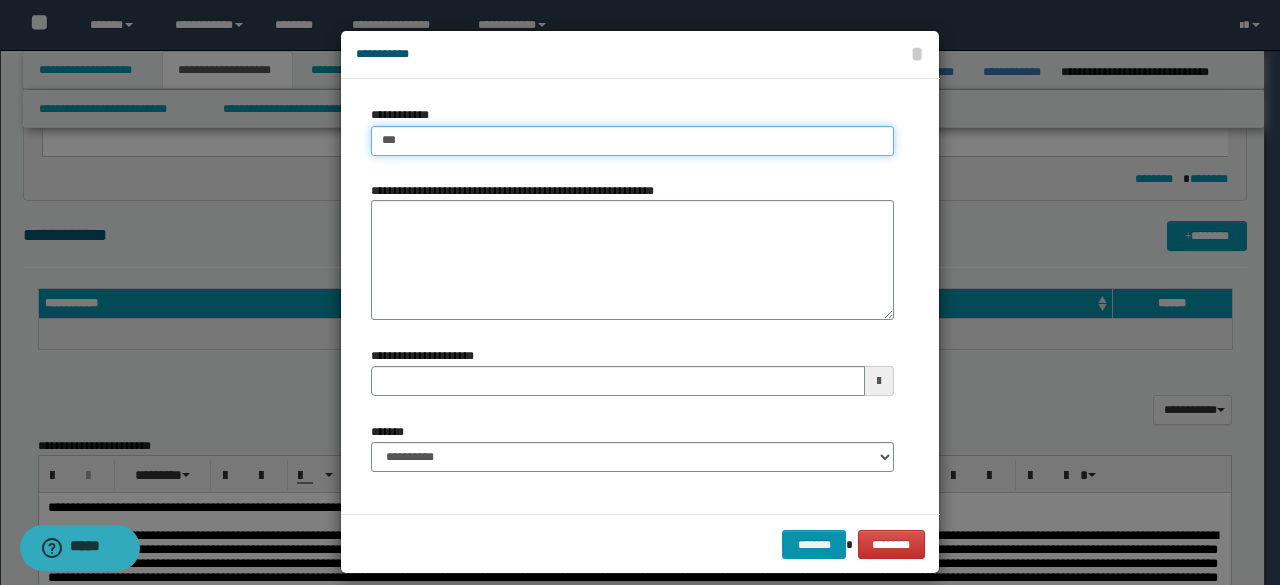 type on "****" 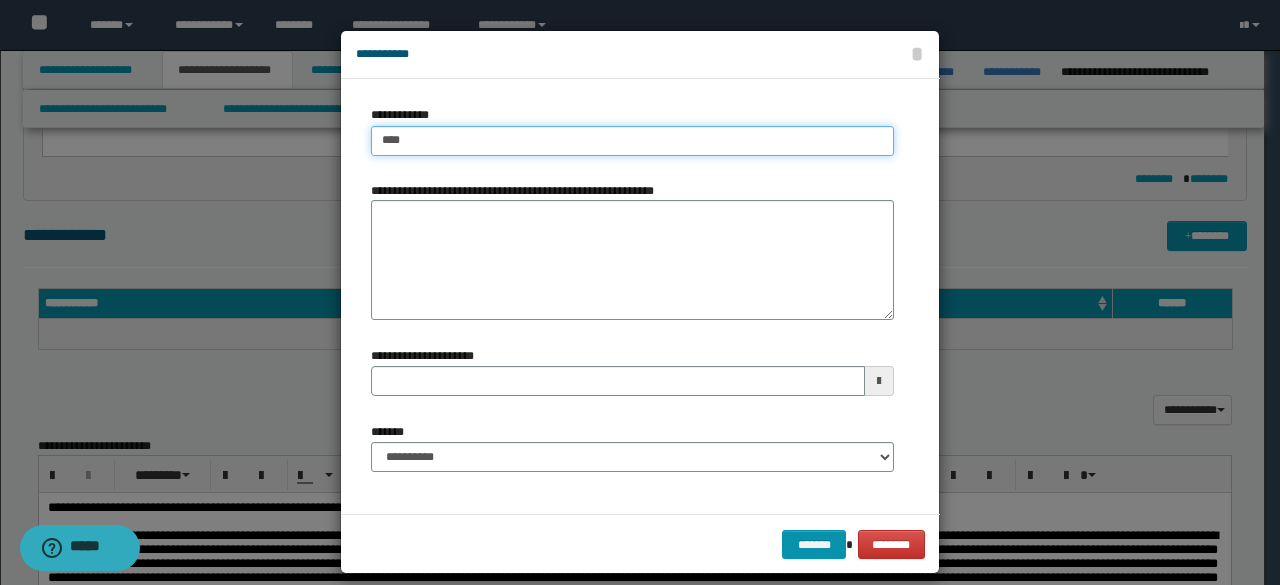 type on "****" 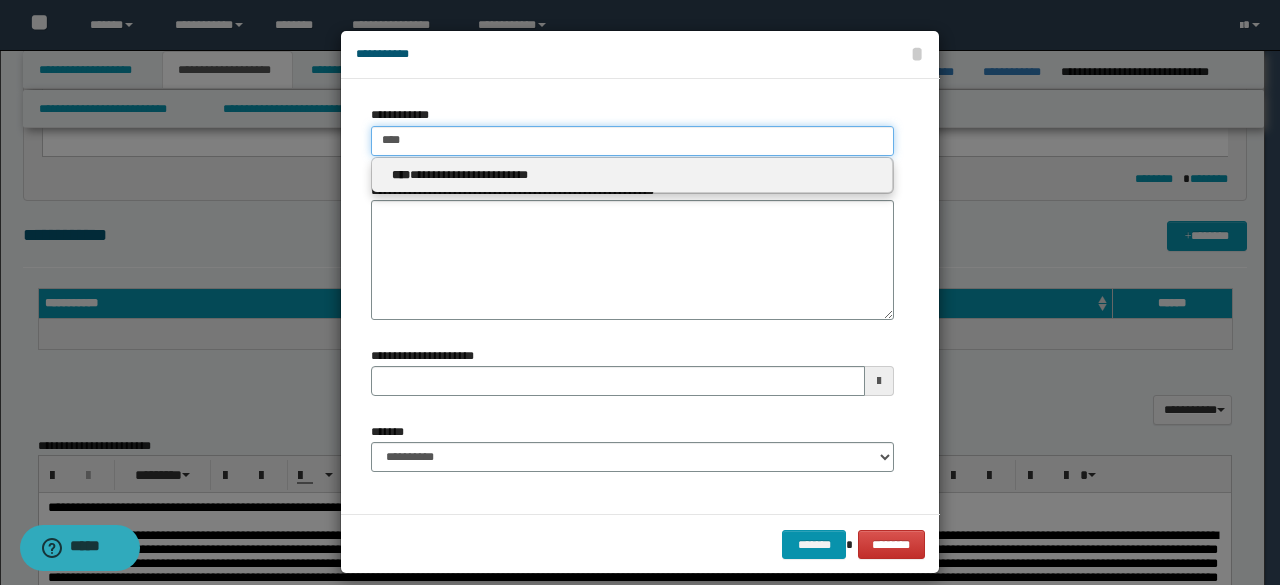 type 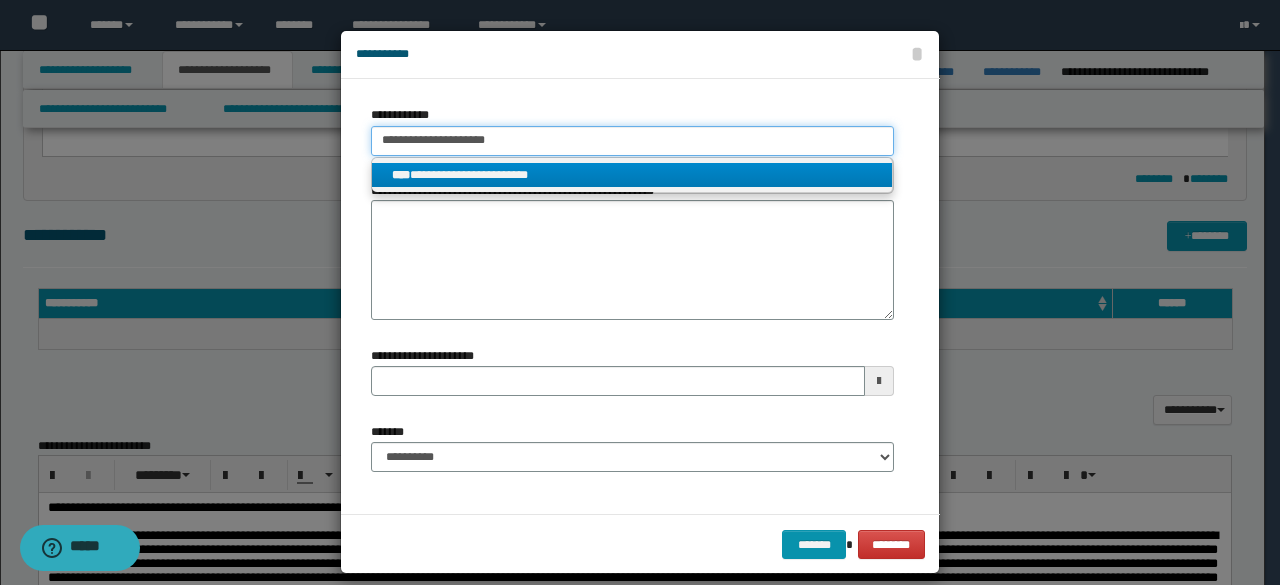 type on "**********" 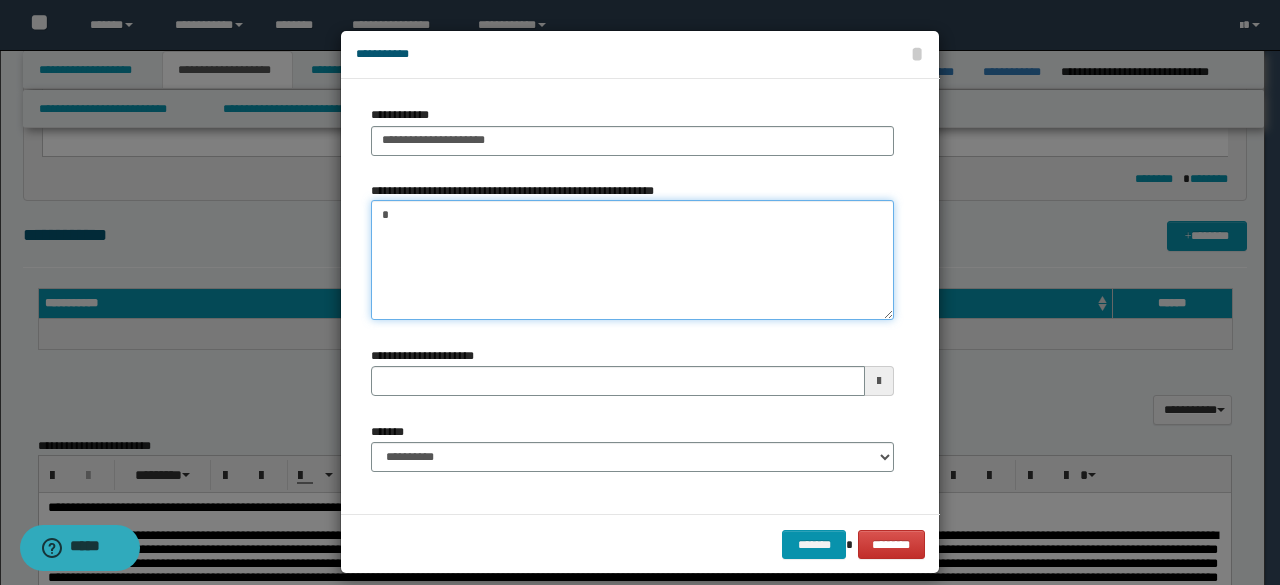paste on "**********" 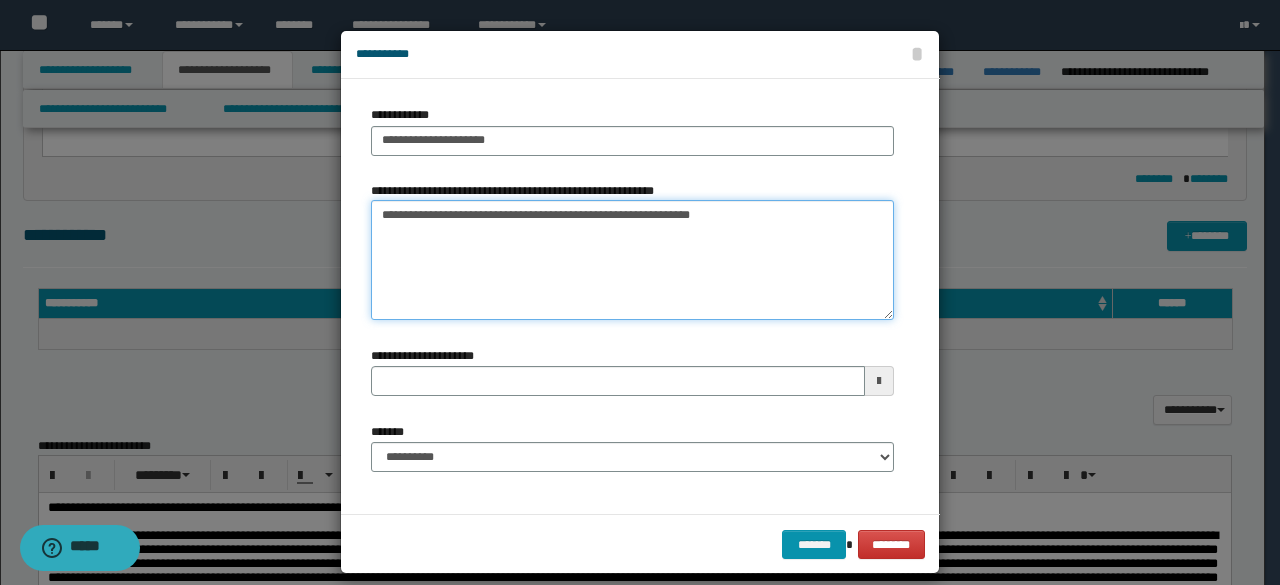 type on "**********" 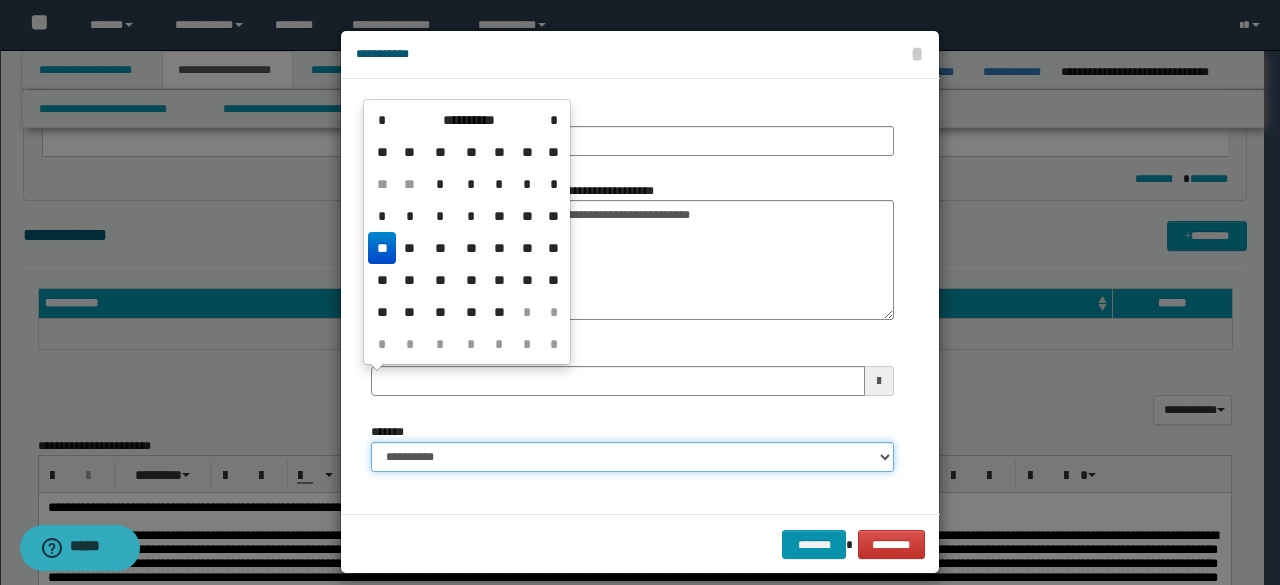 type 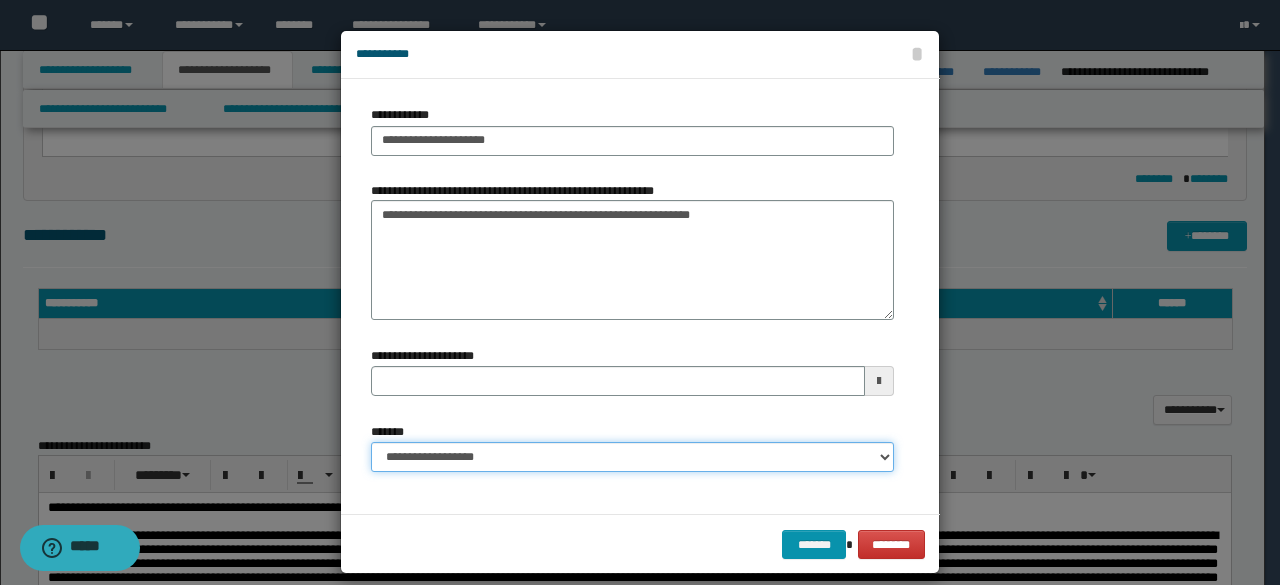 select on "*" 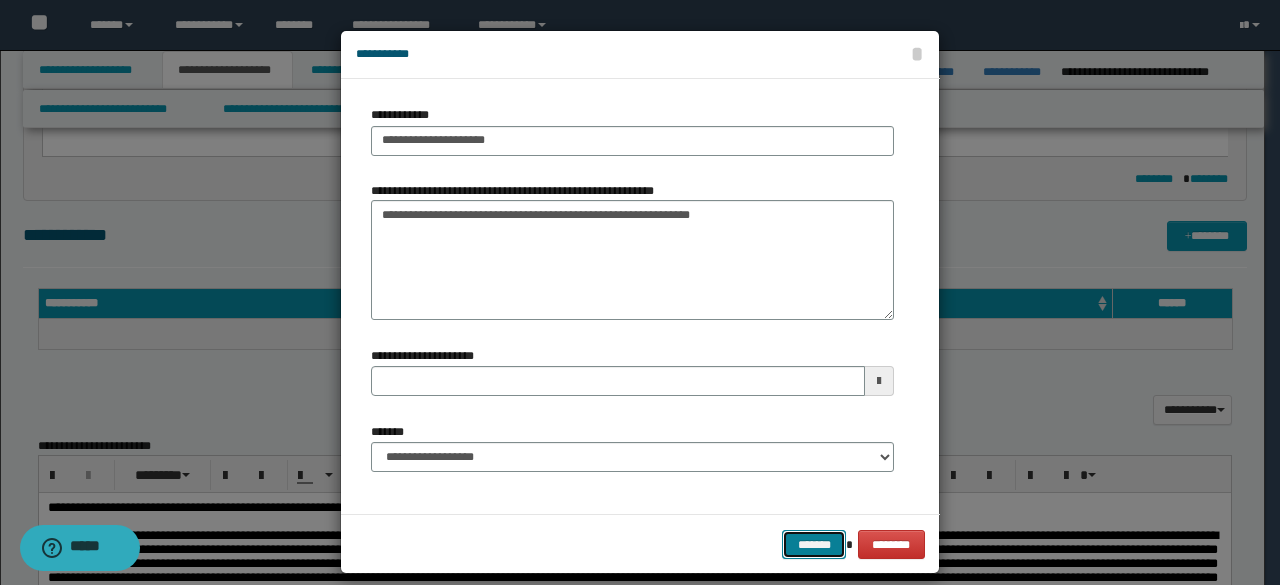 type 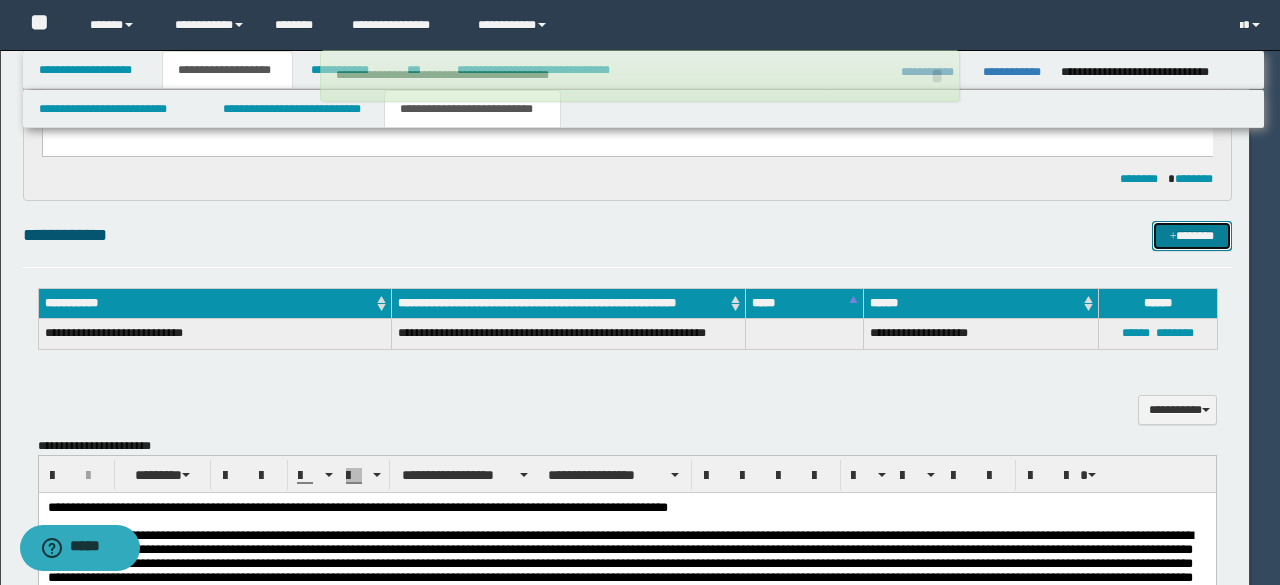 type 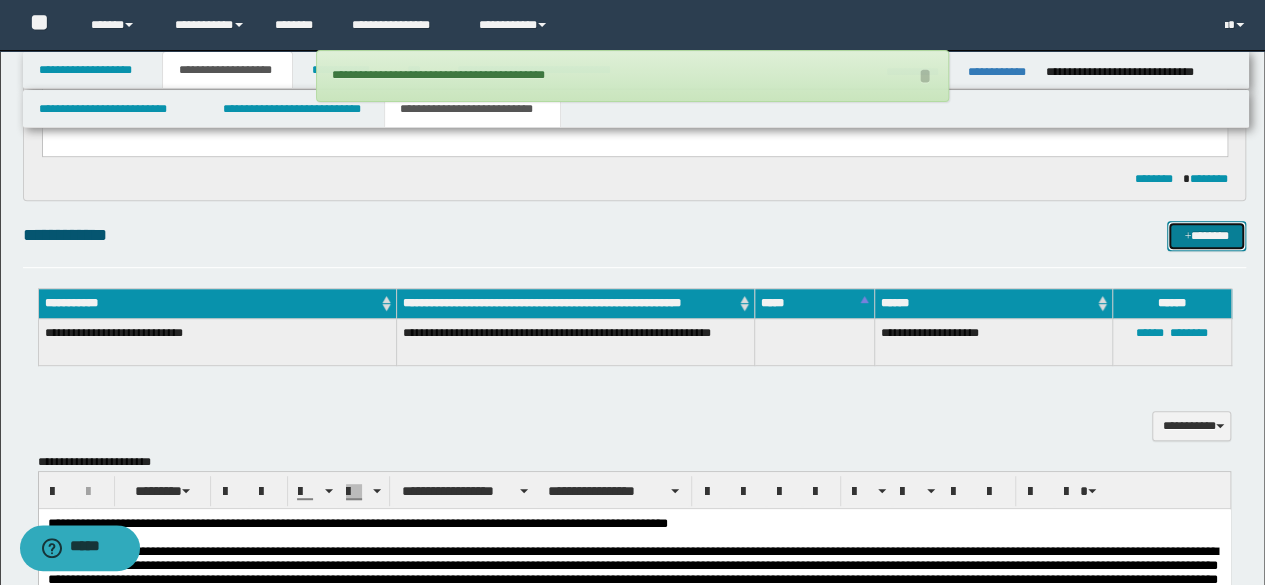 type 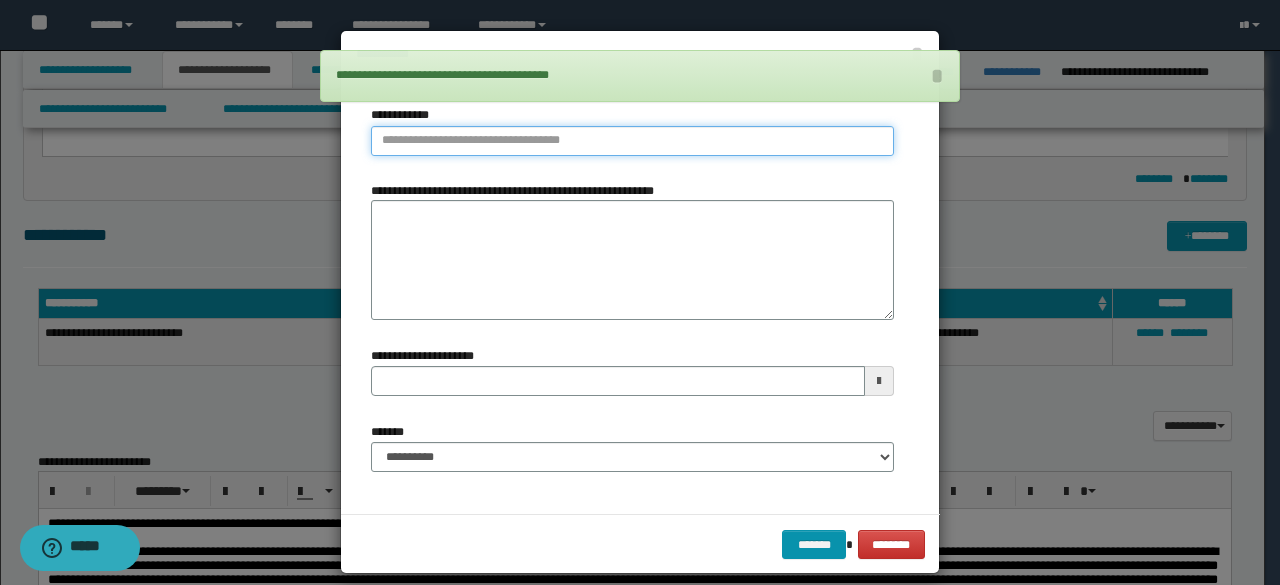 type on "**********" 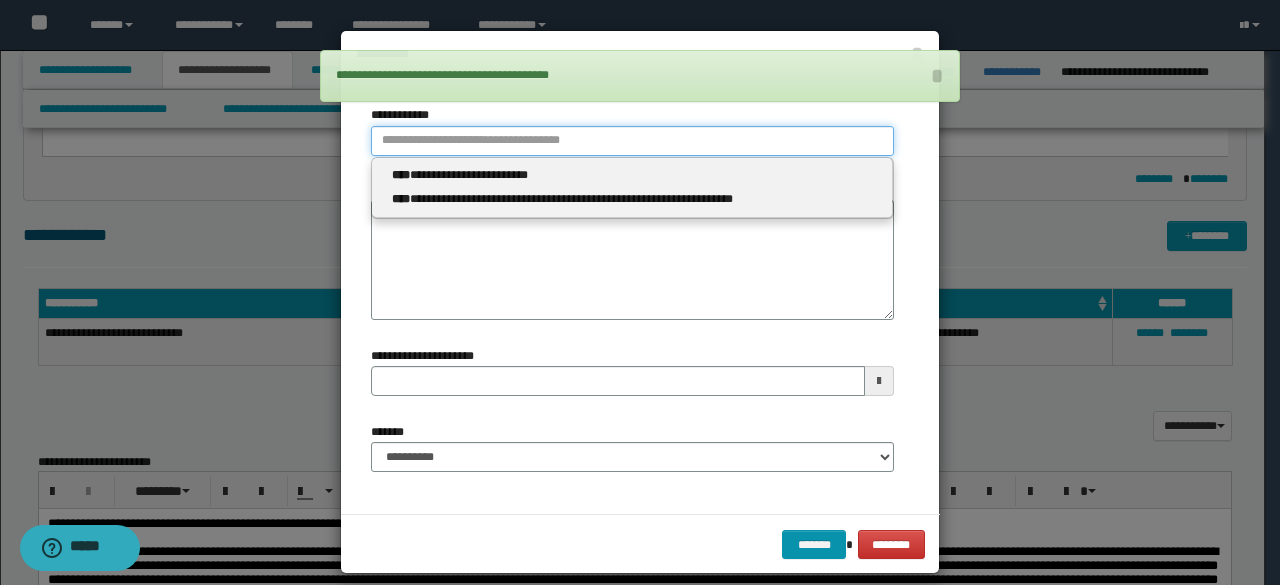 type 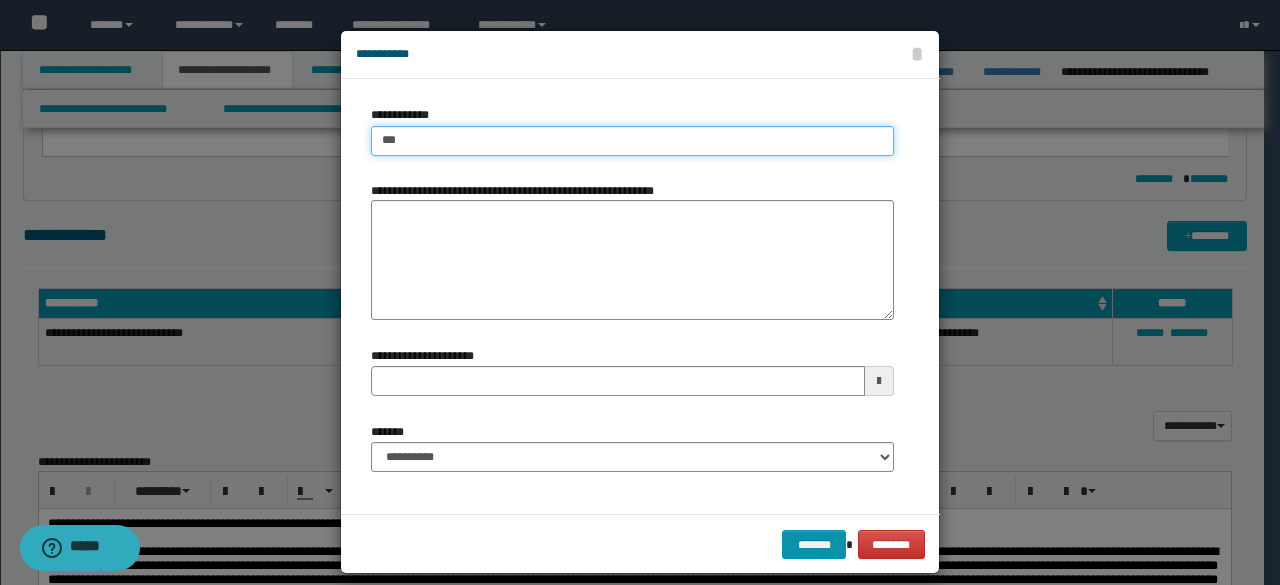 type on "****" 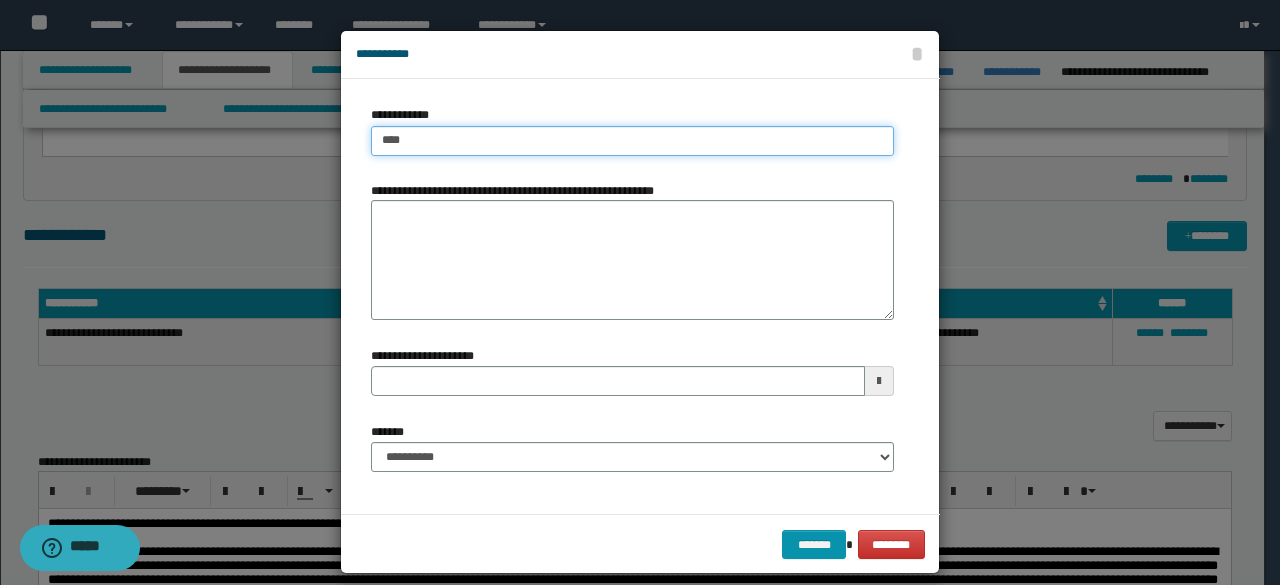 type on "****" 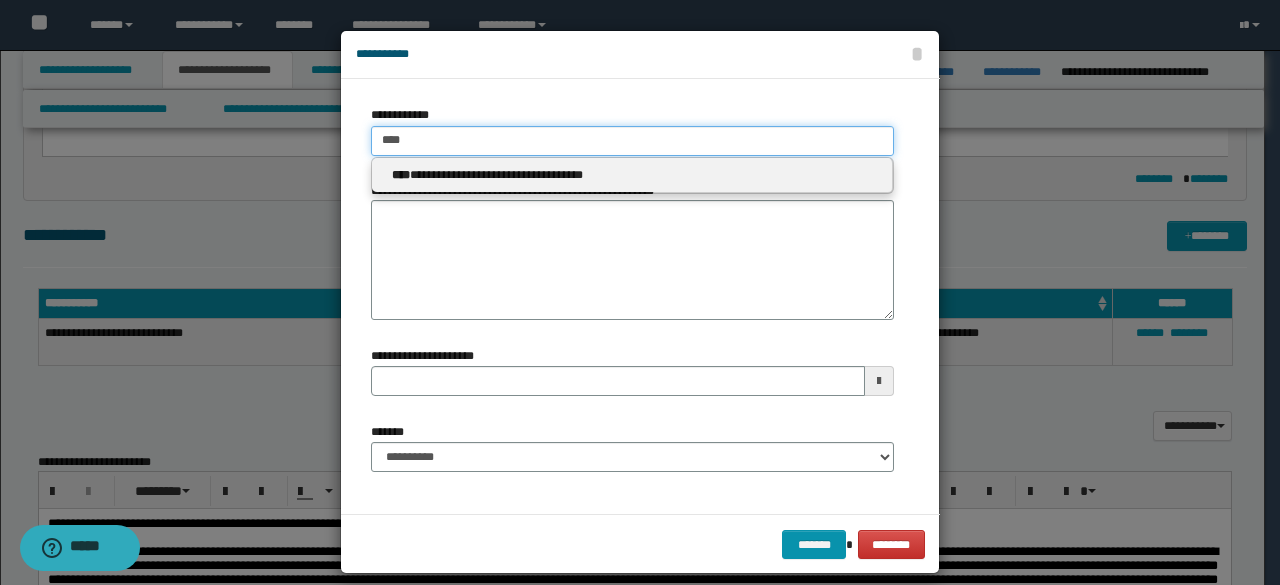 type 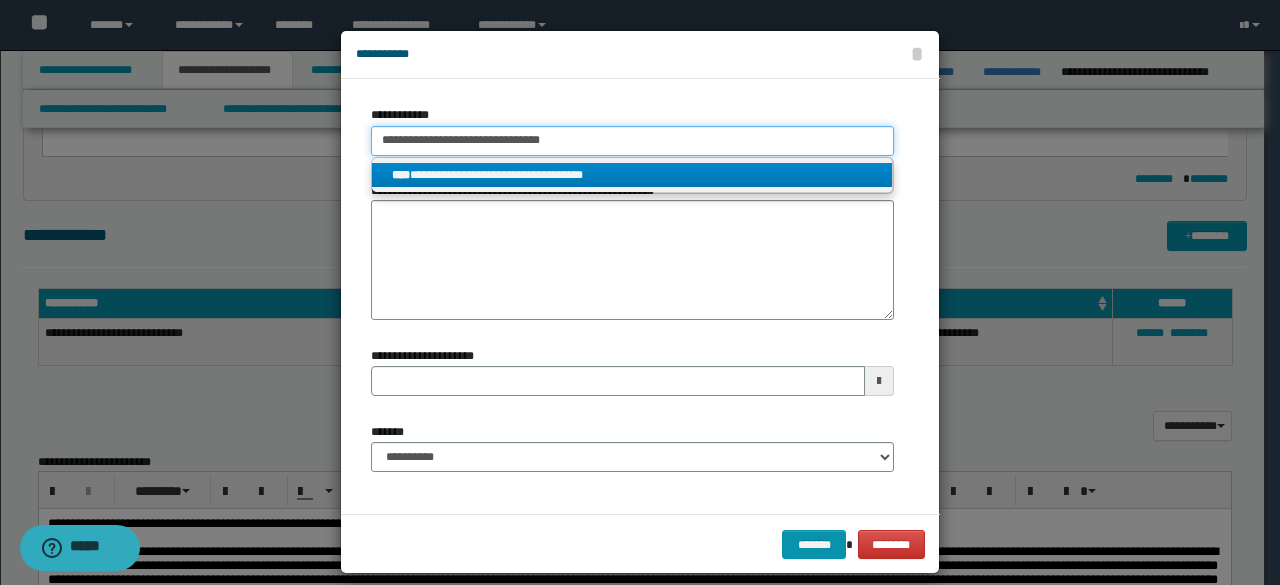 type on "**********" 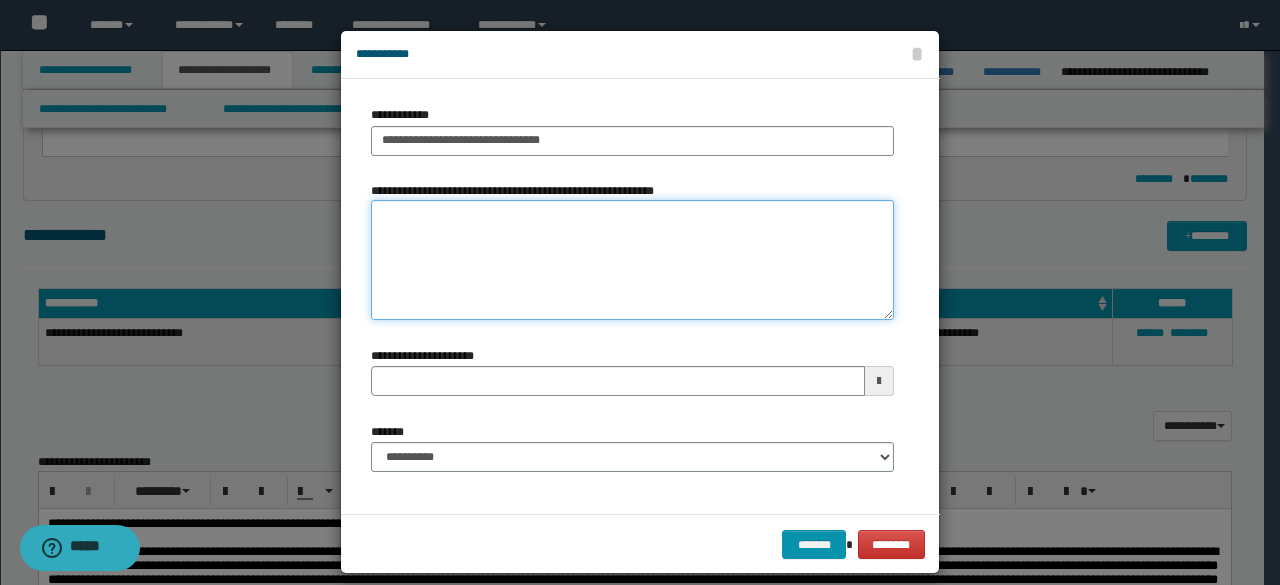 paste on "**********" 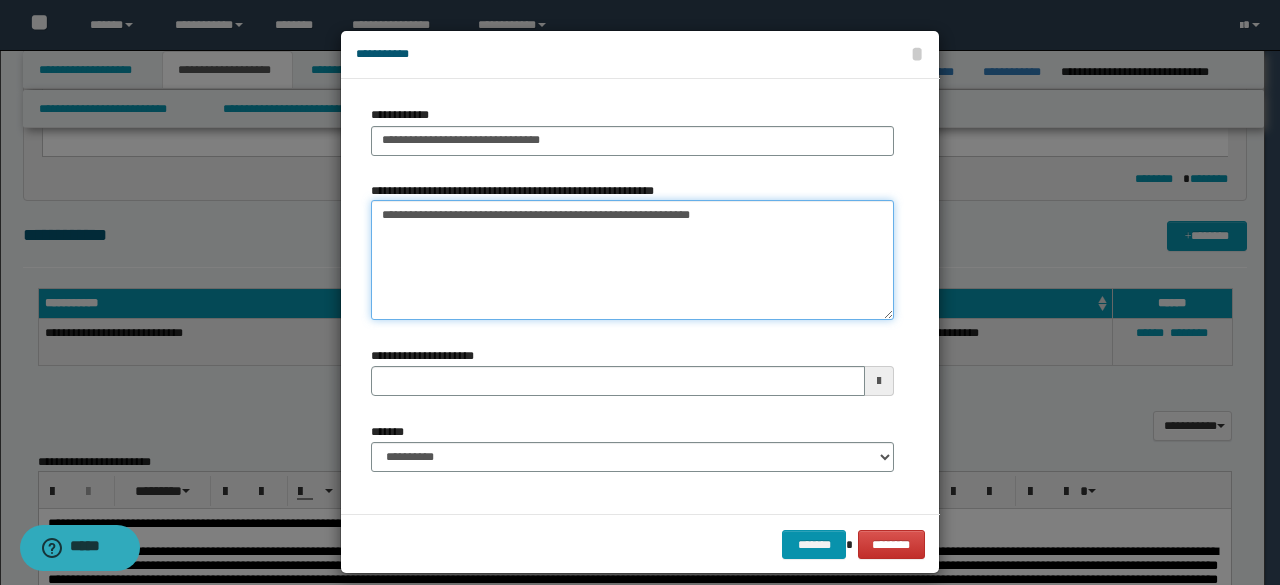 type on "**********" 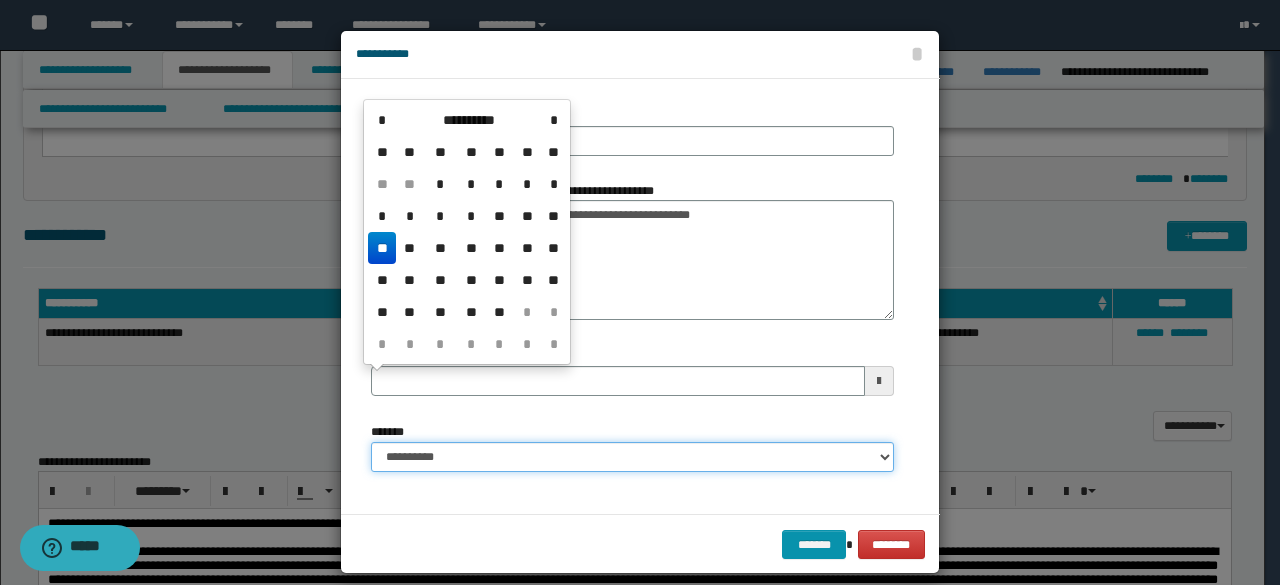 type 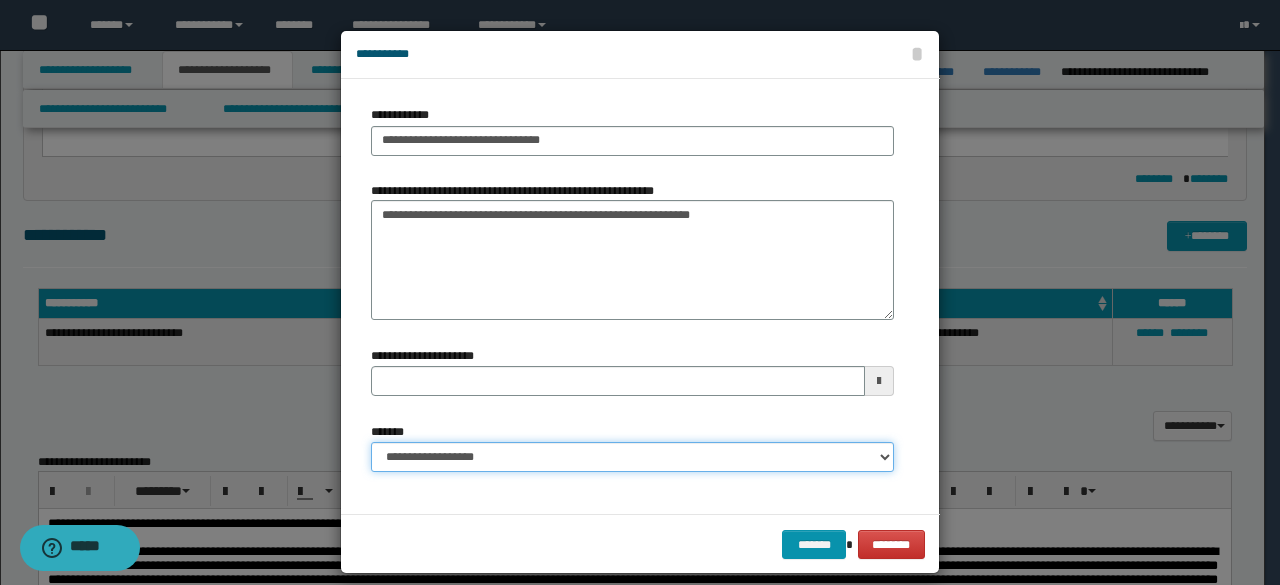 select on "*" 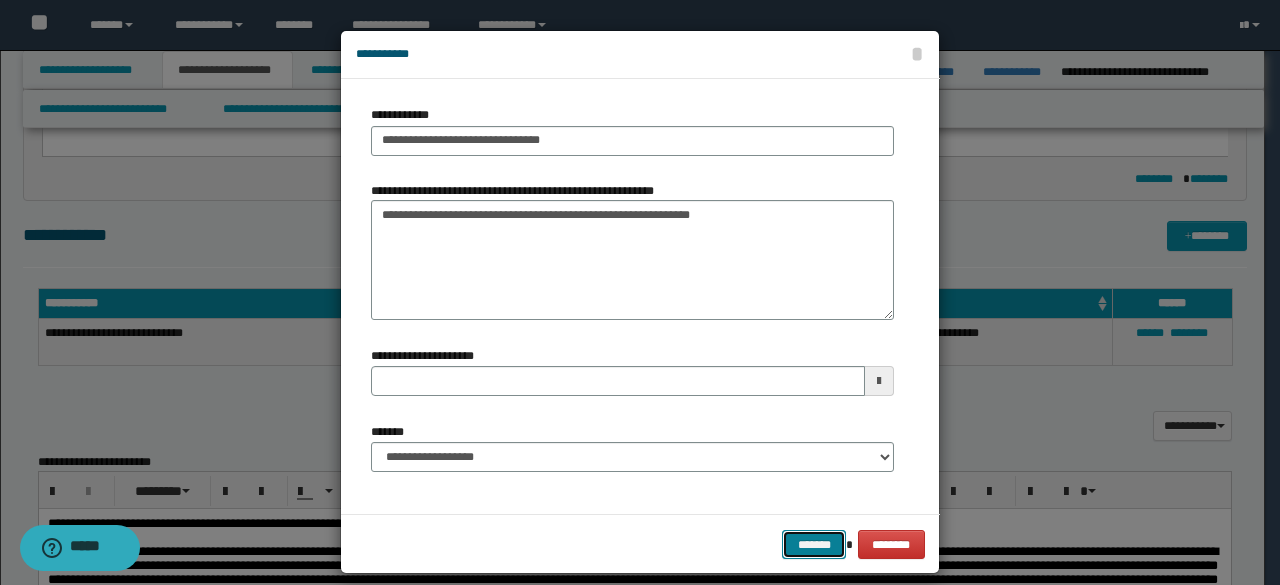 click on "*******" at bounding box center (814, 544) 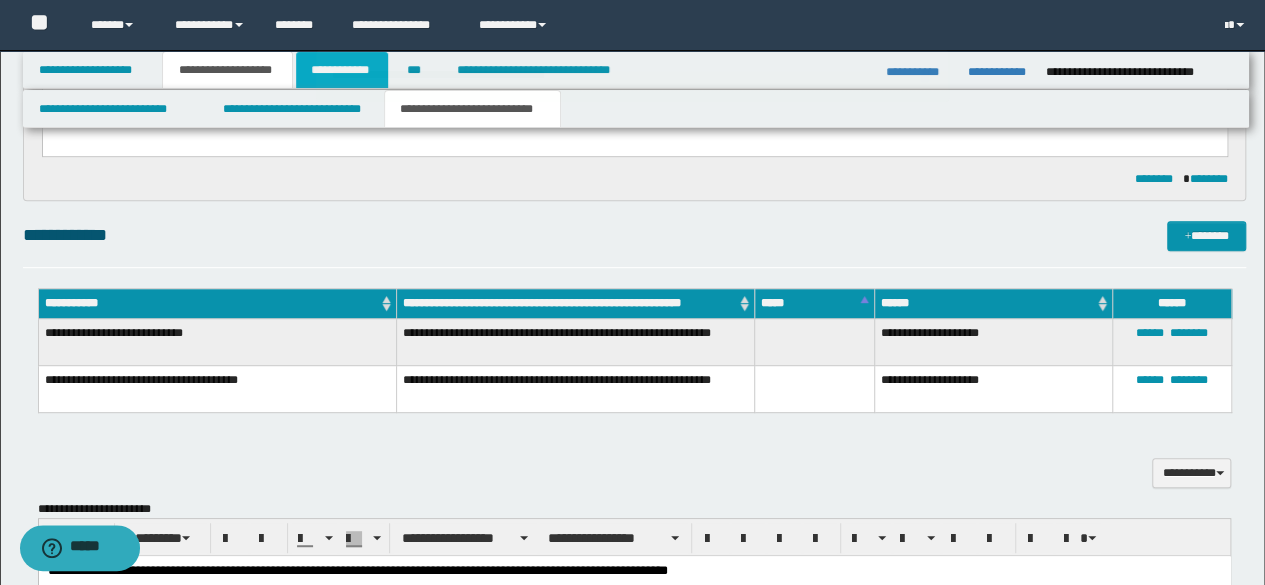 click on "**********" at bounding box center [342, 70] 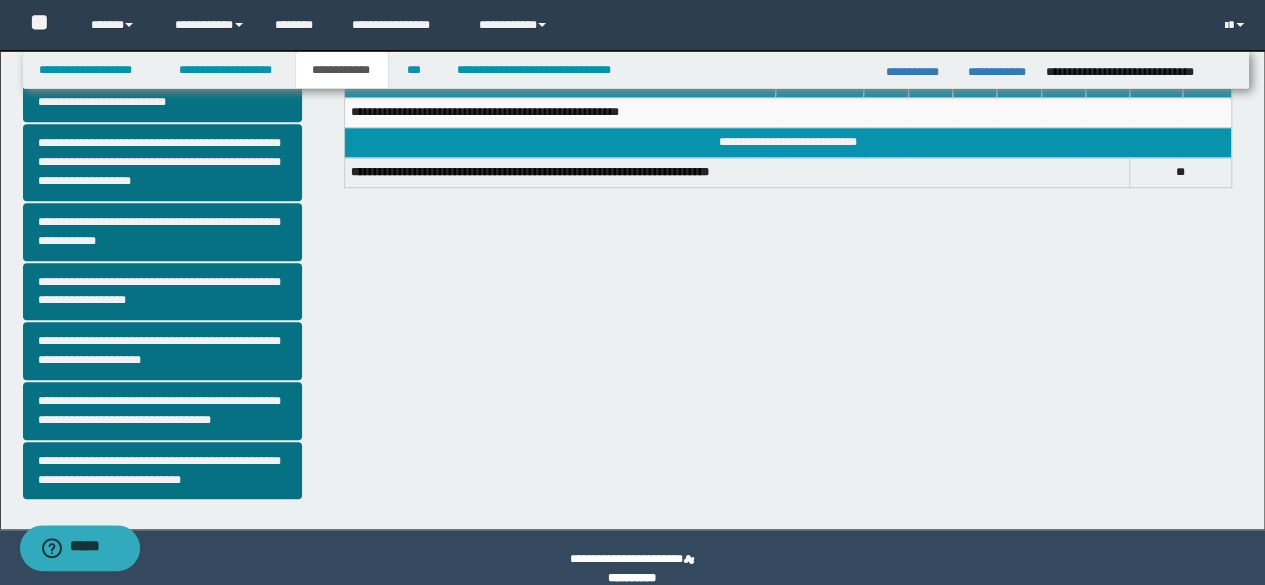 scroll, scrollTop: 563, scrollLeft: 0, axis: vertical 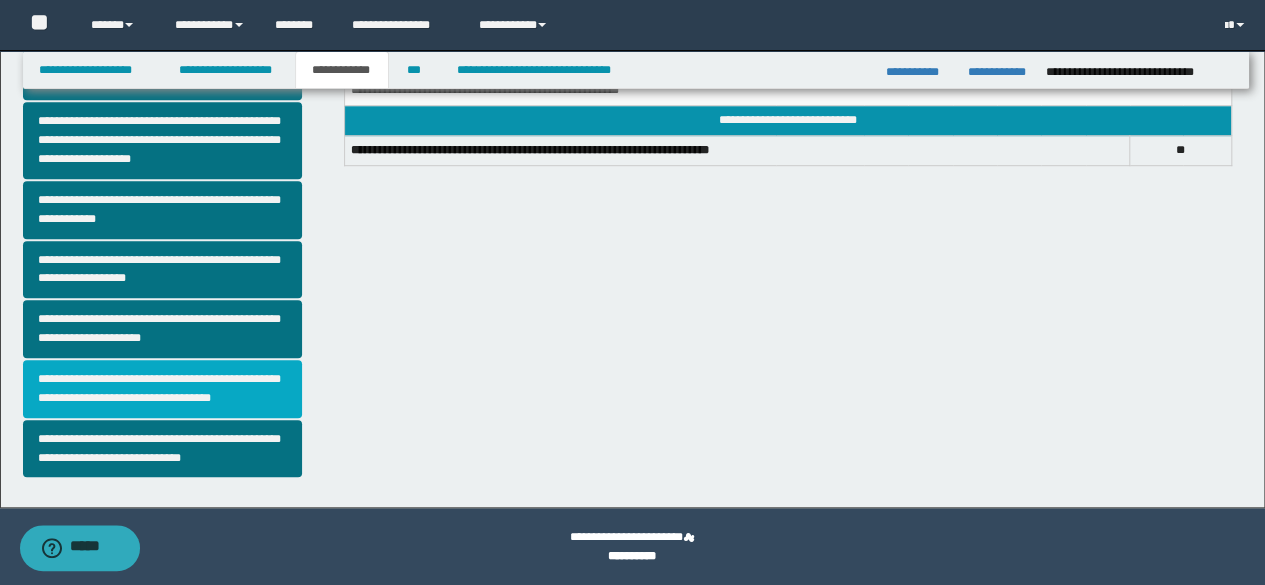 click on "**********" at bounding box center (162, 389) 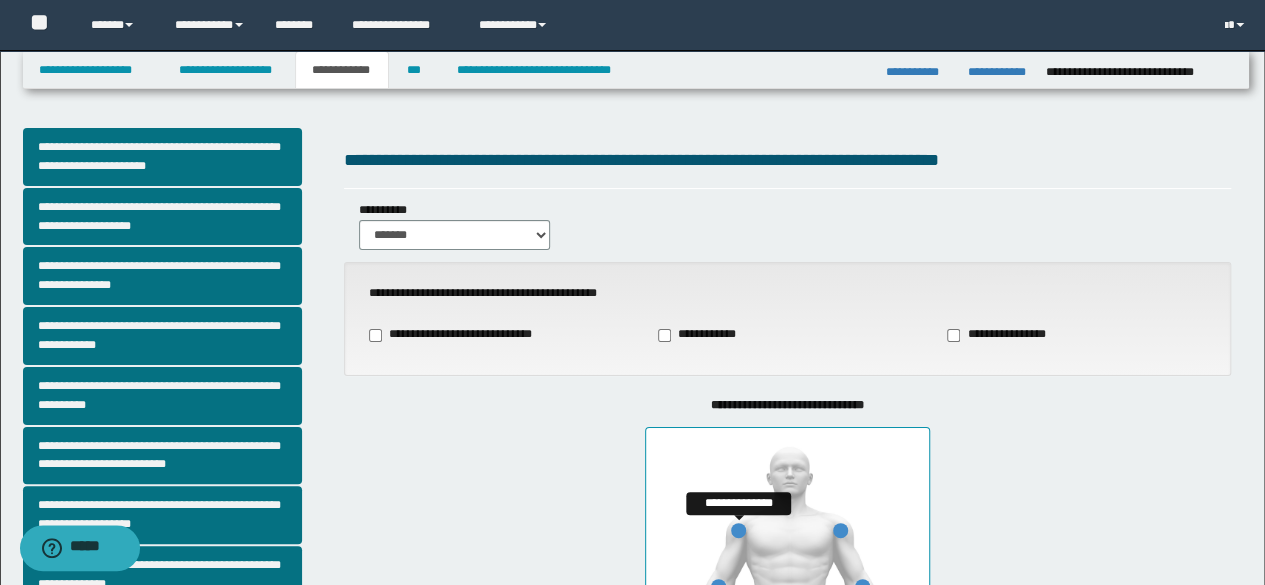click at bounding box center (738, 530) 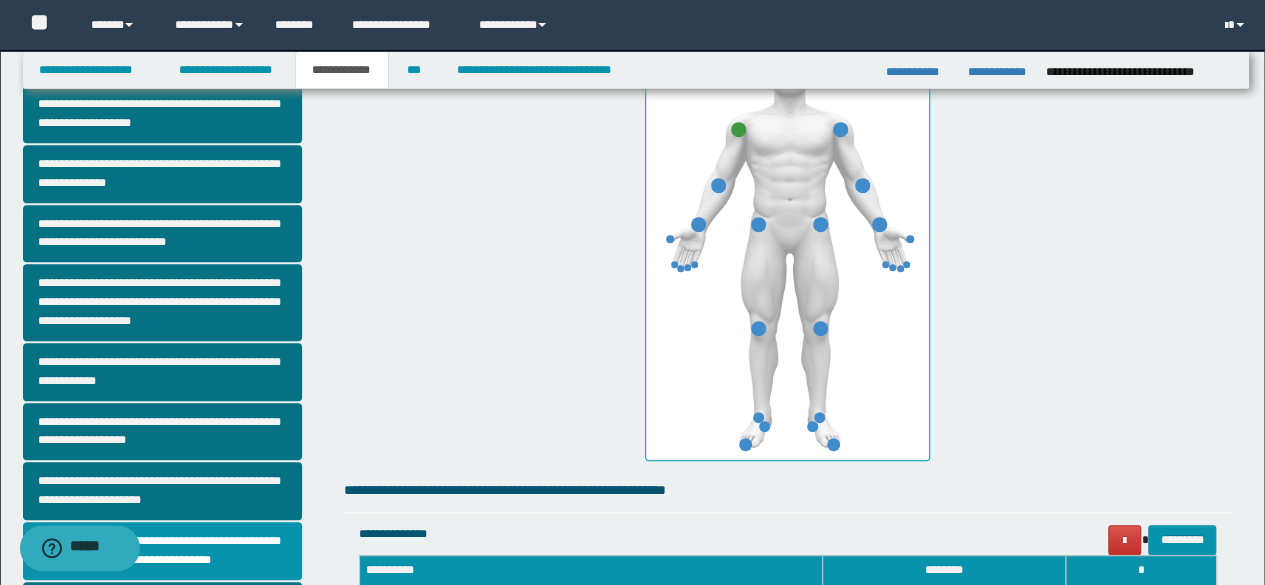 scroll, scrollTop: 700, scrollLeft: 0, axis: vertical 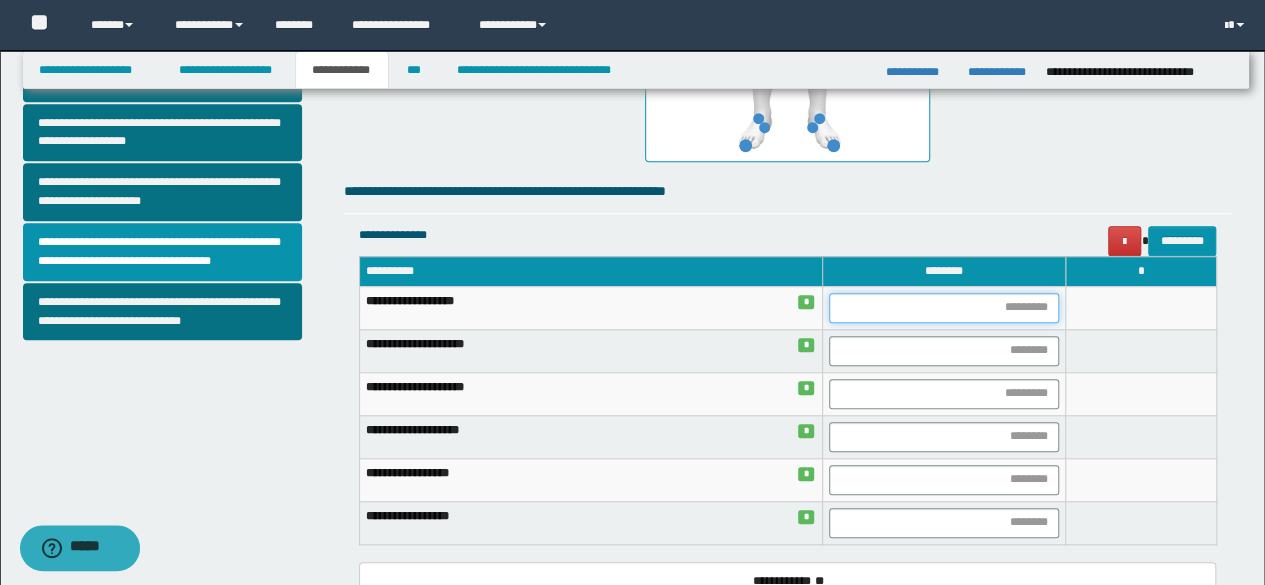 click at bounding box center (944, 308) 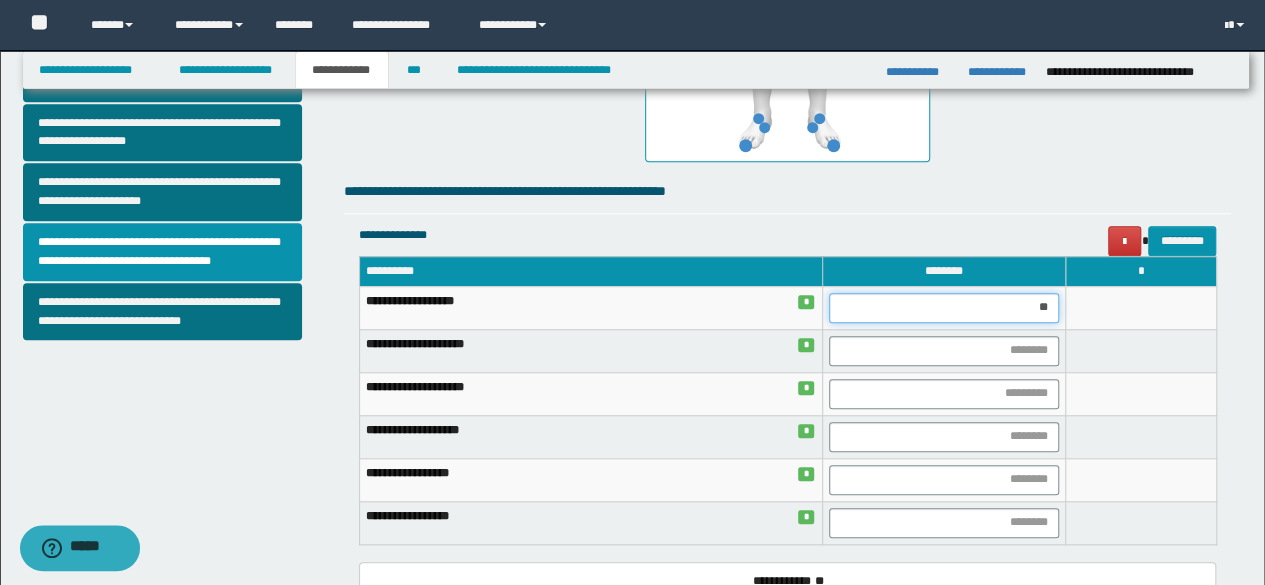 type on "***" 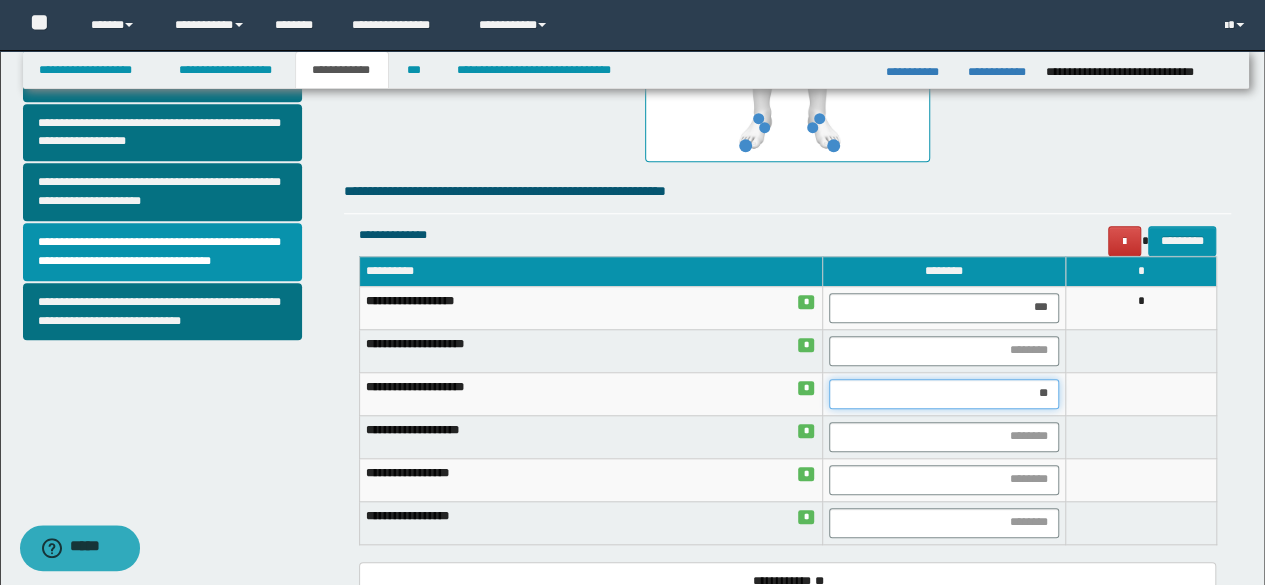 type on "***" 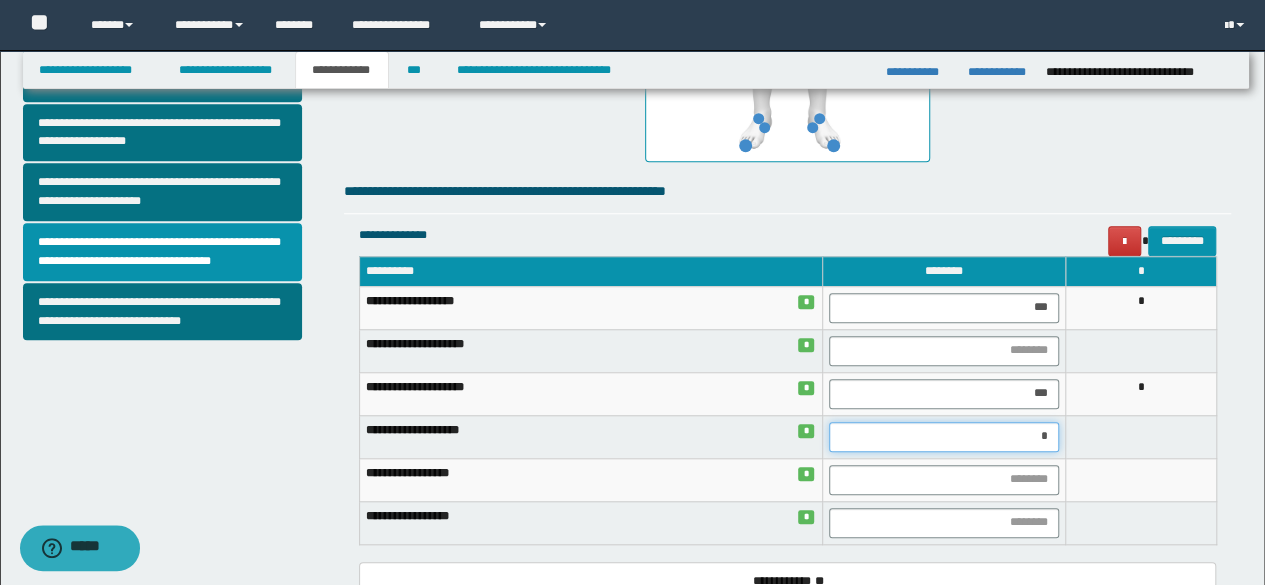 type on "**" 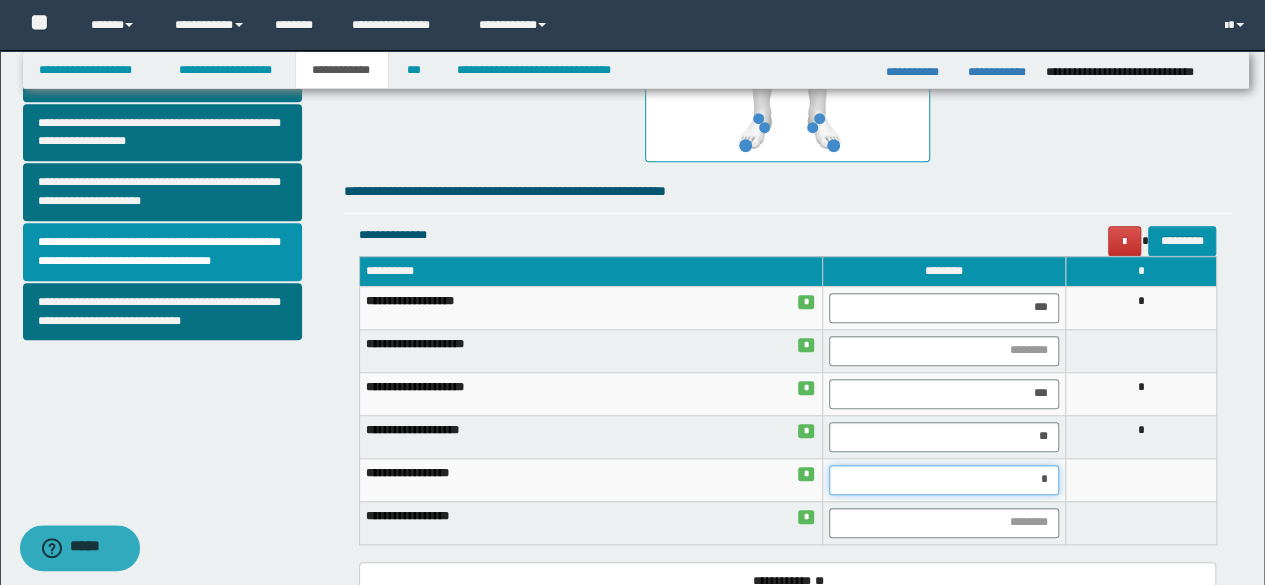 type on "**" 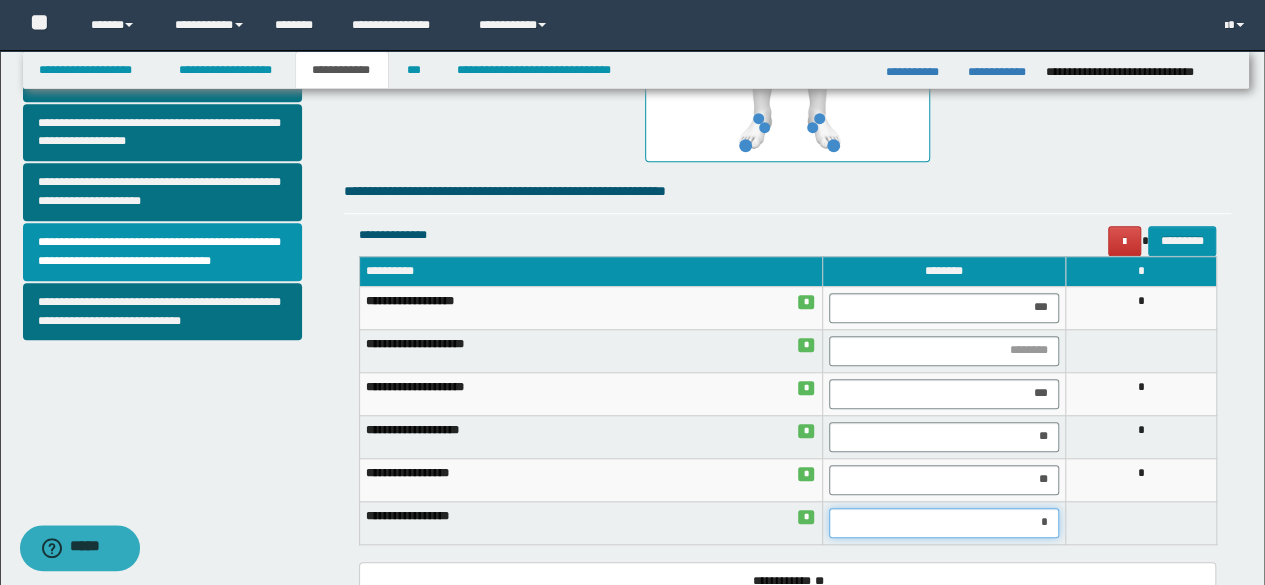 type on "**" 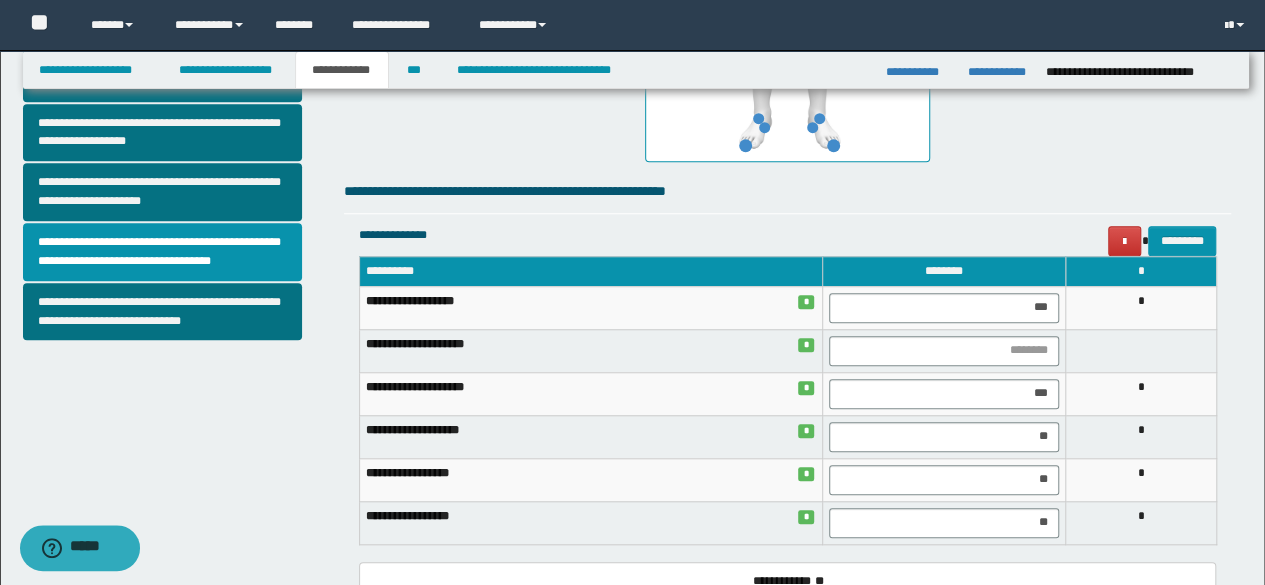 scroll, scrollTop: 1060, scrollLeft: 0, axis: vertical 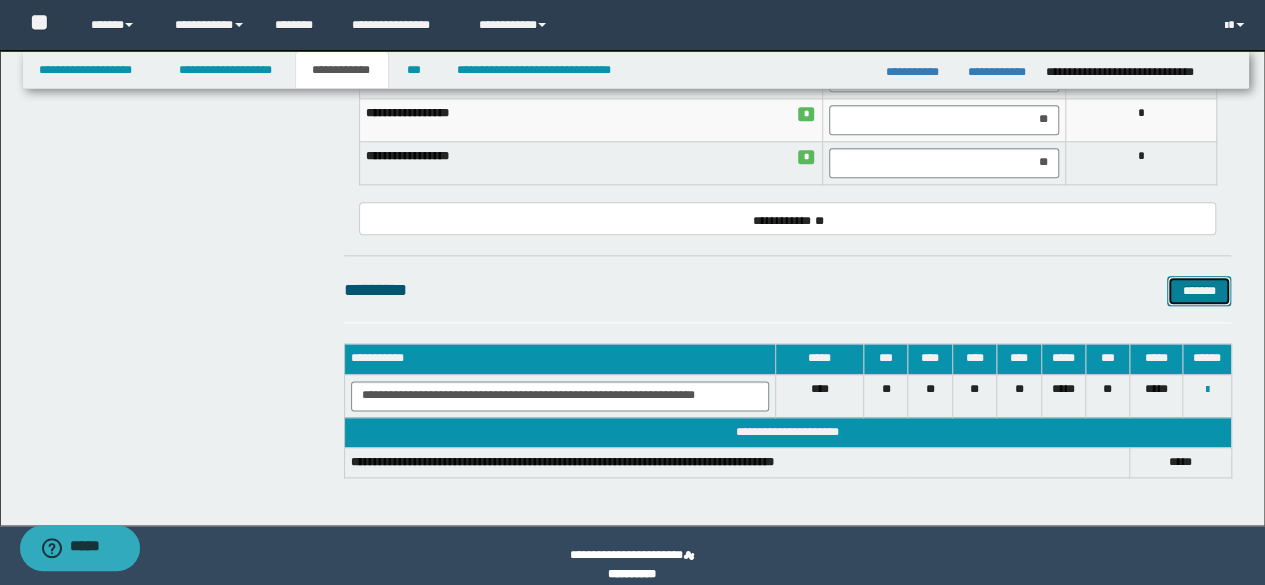 type 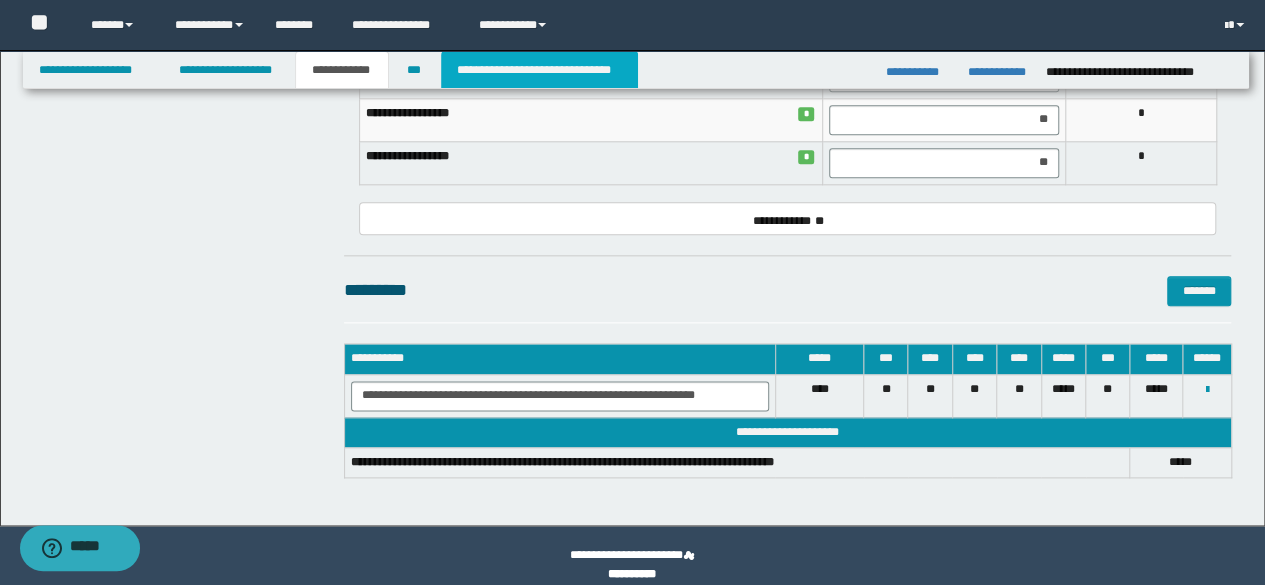 click on "**********" at bounding box center (539, 70) 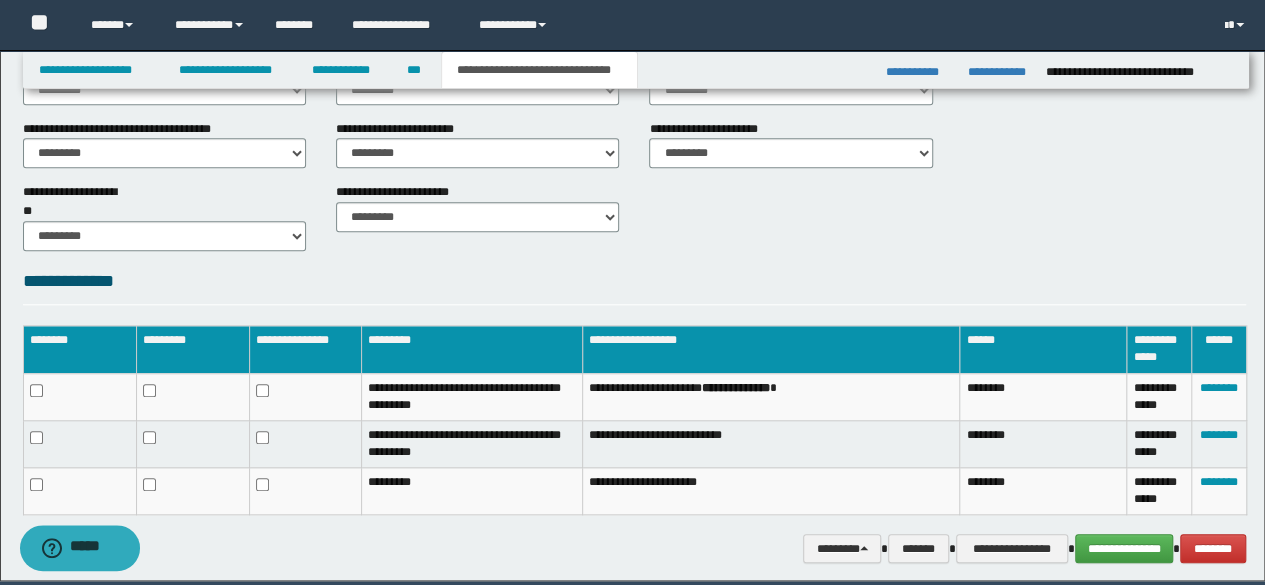 scroll, scrollTop: 858, scrollLeft: 0, axis: vertical 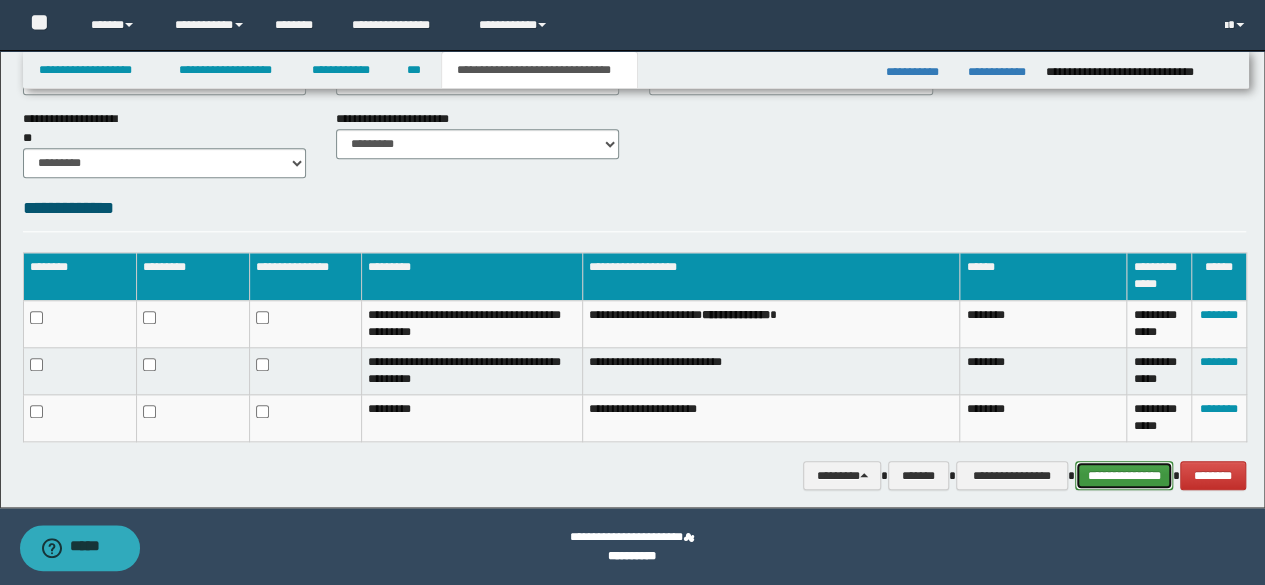 click on "**********" at bounding box center (1124, 475) 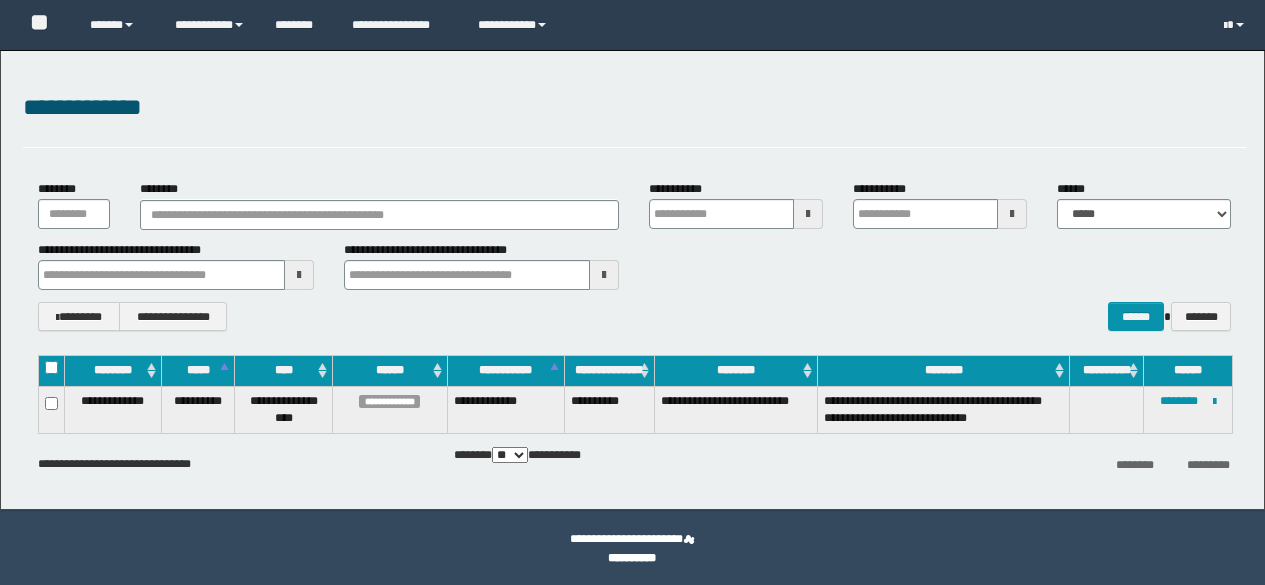 scroll, scrollTop: 0, scrollLeft: 0, axis: both 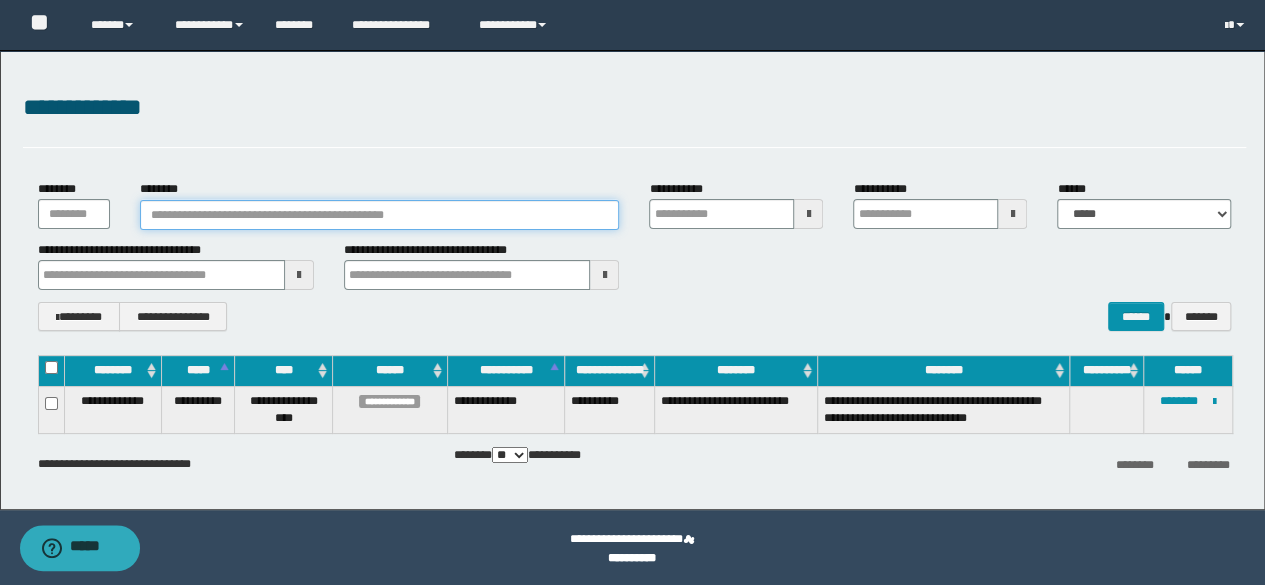 click on "********" at bounding box center [380, 215] 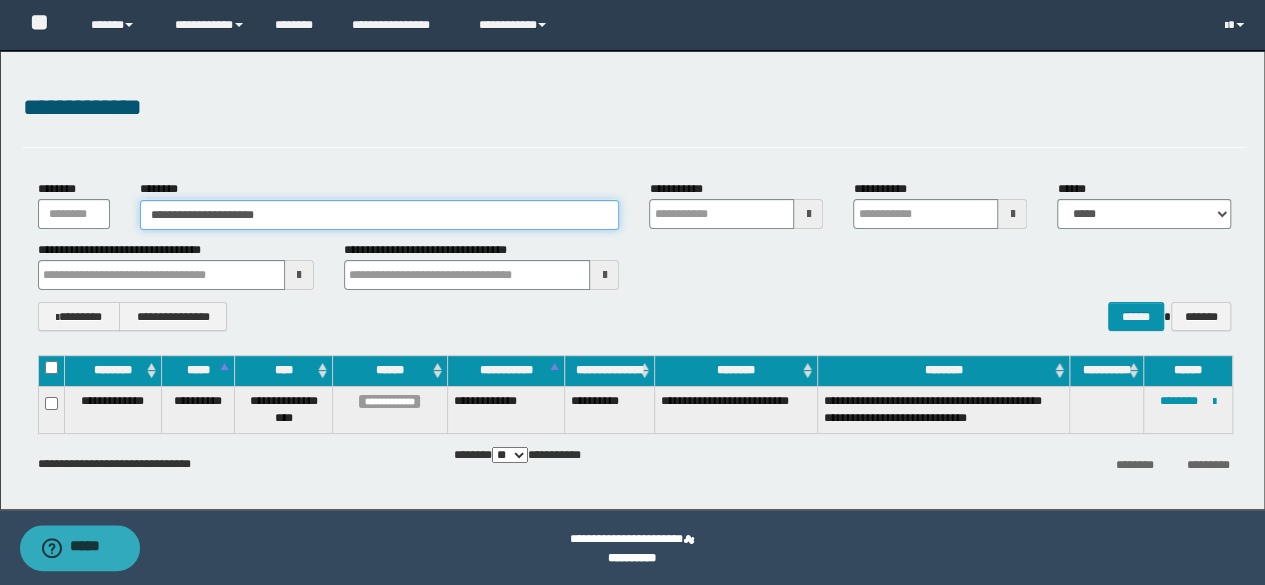 type on "**********" 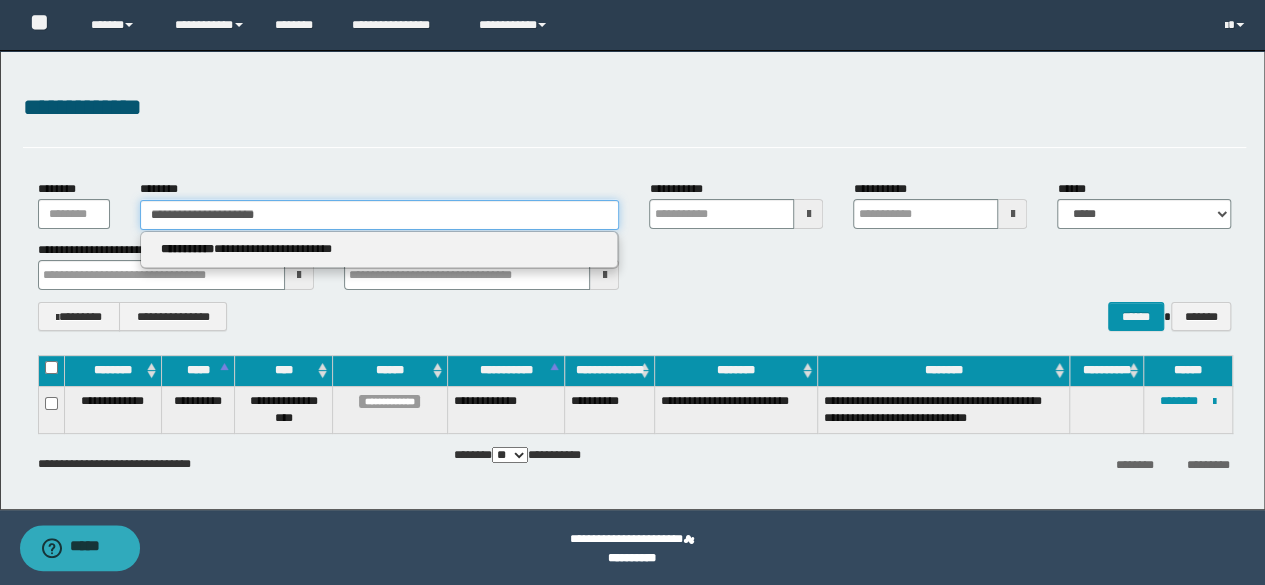 type 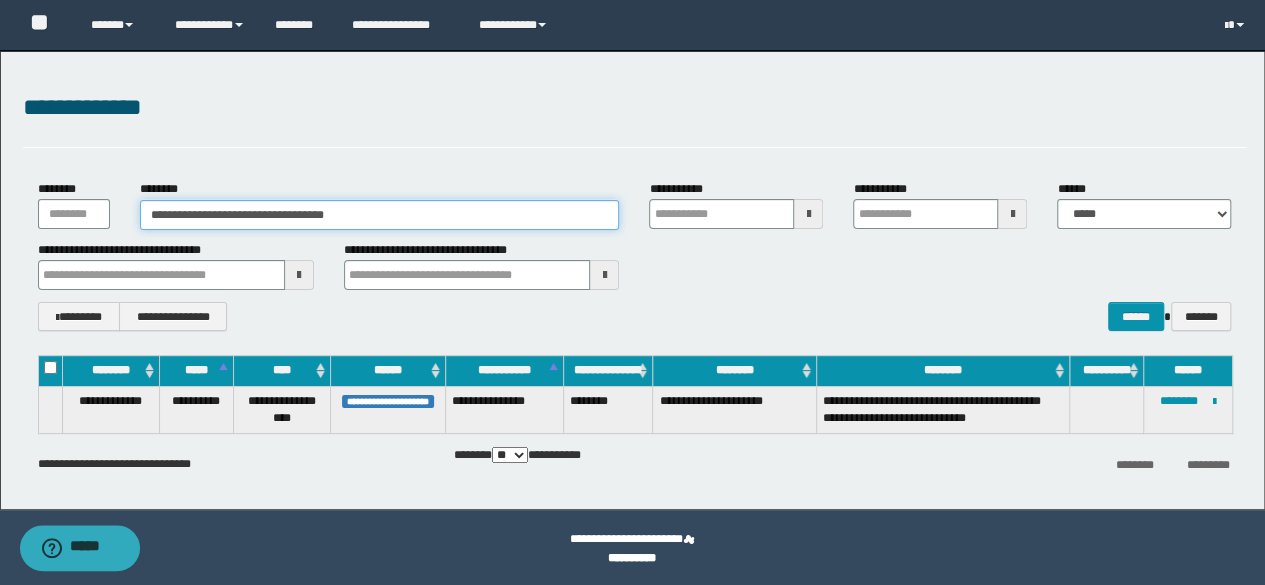 type 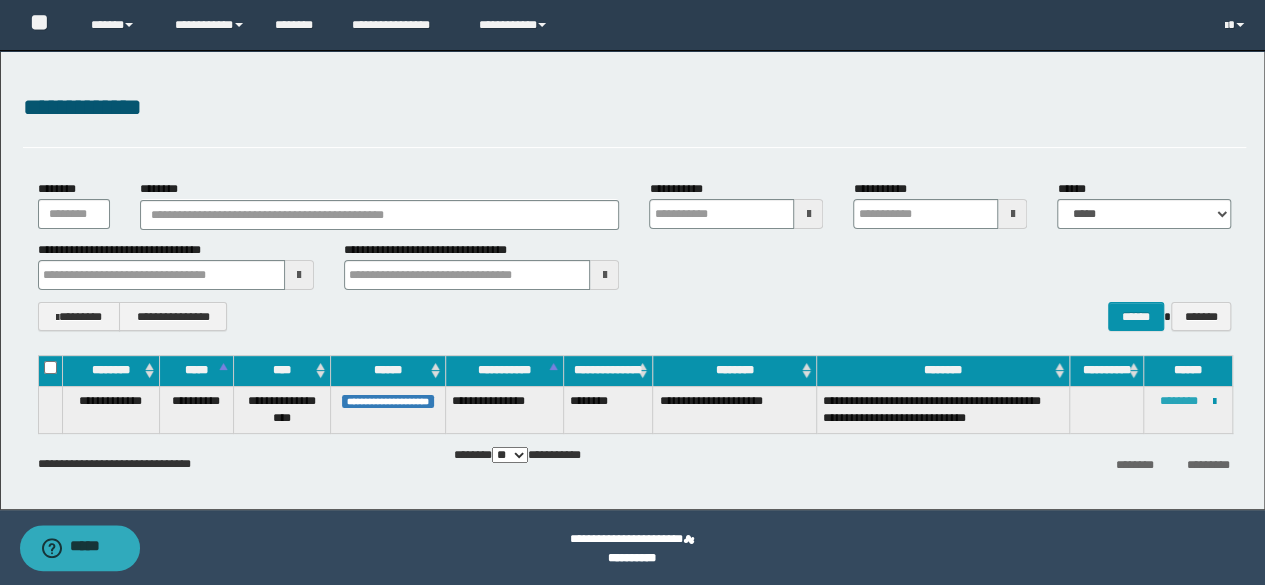 click on "********" at bounding box center [1179, 401] 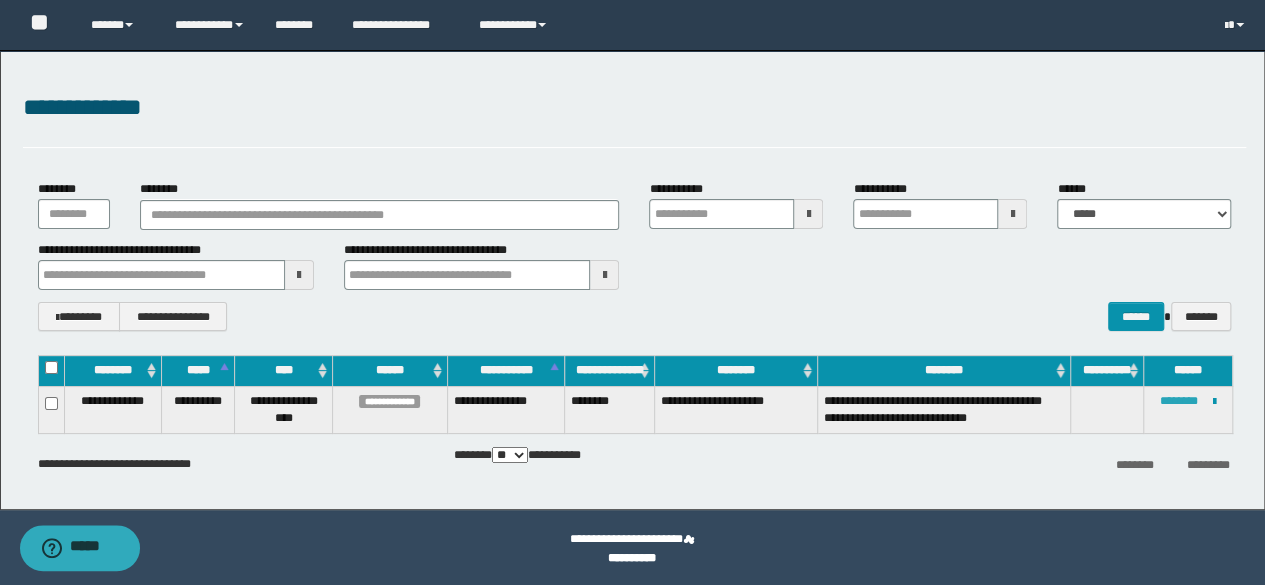 click on "********" at bounding box center (1179, 401) 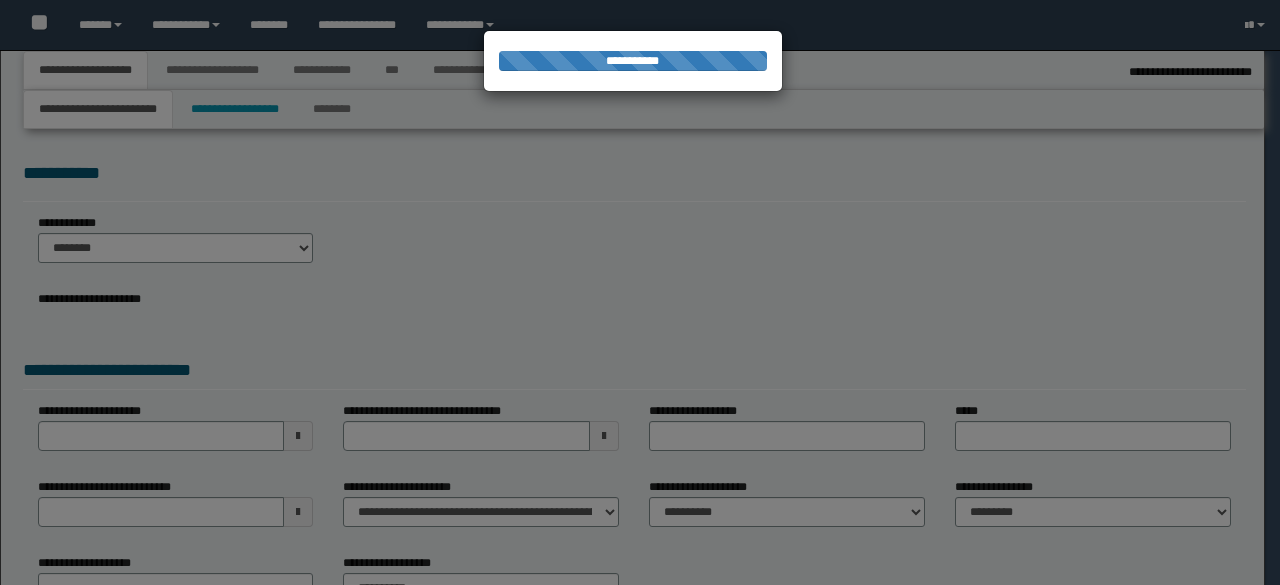 select on "*" 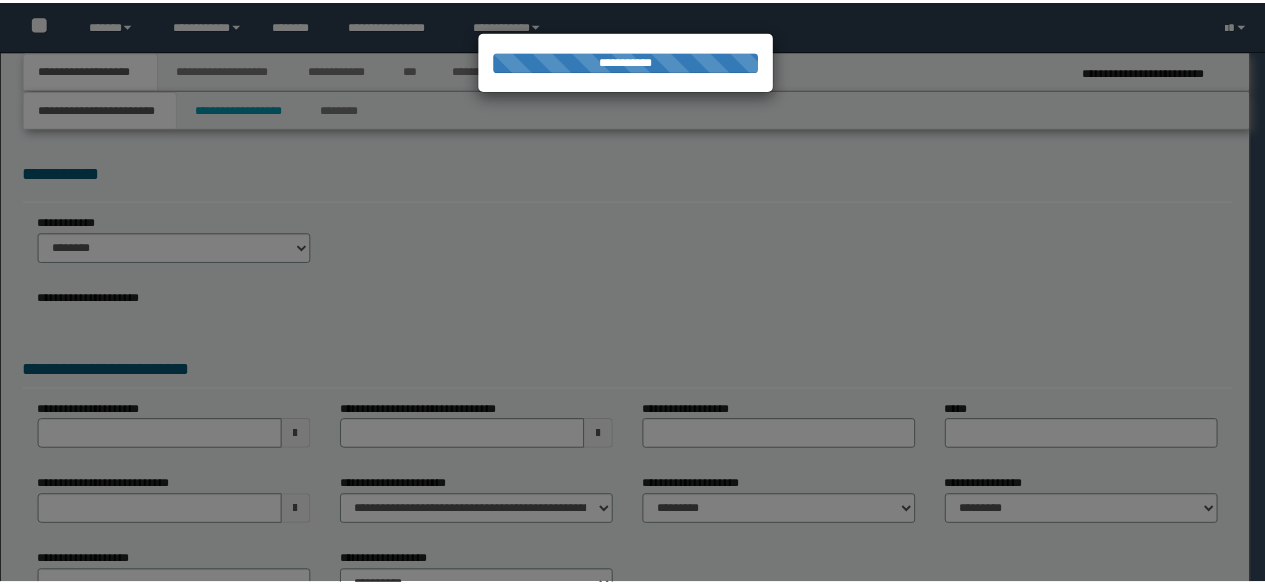 scroll, scrollTop: 0, scrollLeft: 0, axis: both 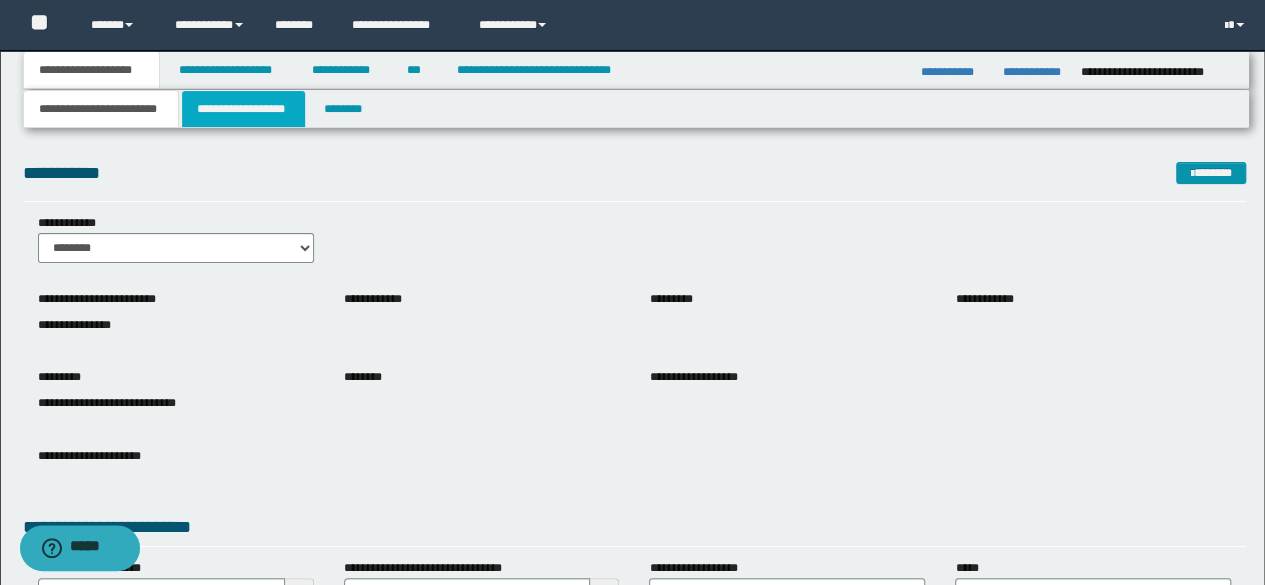 drag, startPoint x: 254, startPoint y: 124, endPoint x: 246, endPoint y: 101, distance: 24.351591 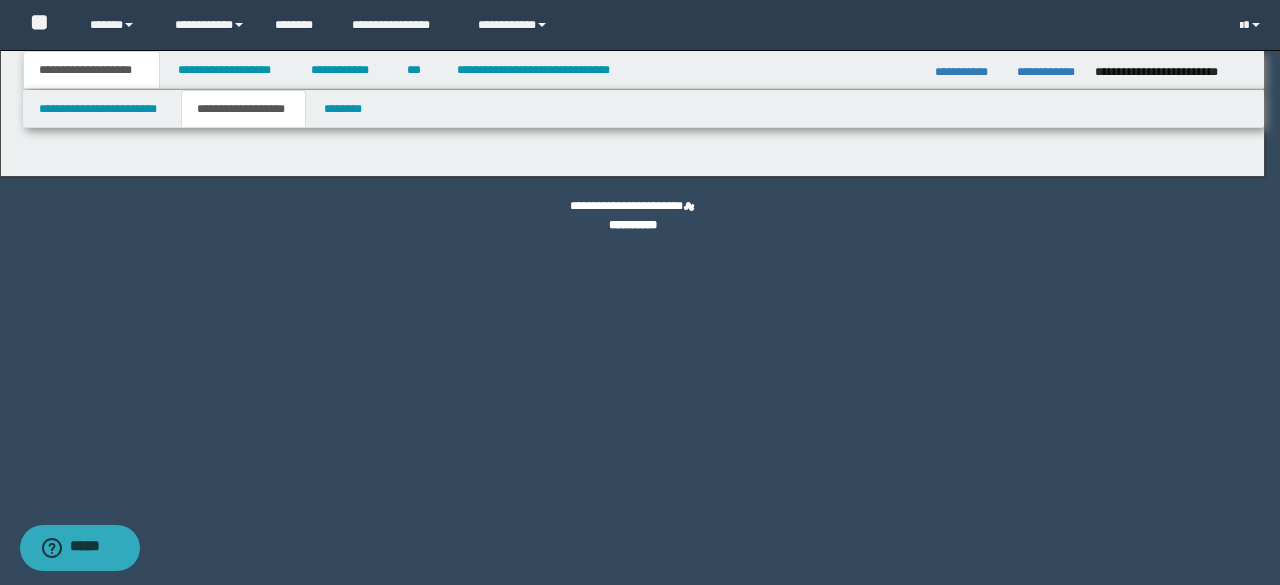 type on "********" 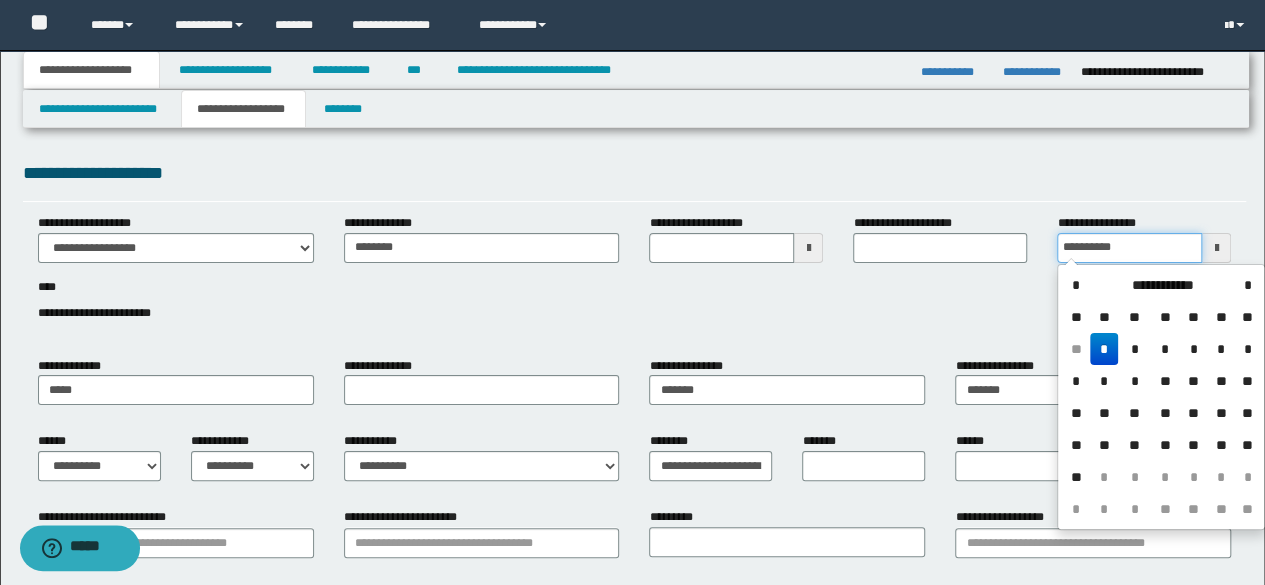 drag, startPoint x: 1150, startPoint y: 248, endPoint x: 908, endPoint y: 263, distance: 242.46443 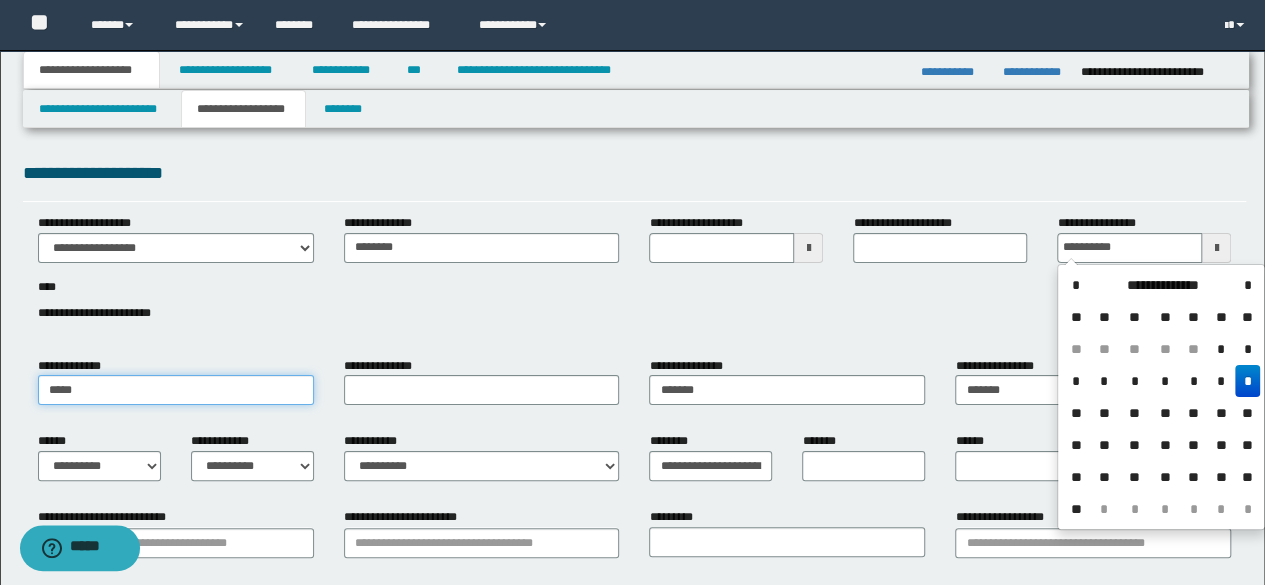 type on "**********" 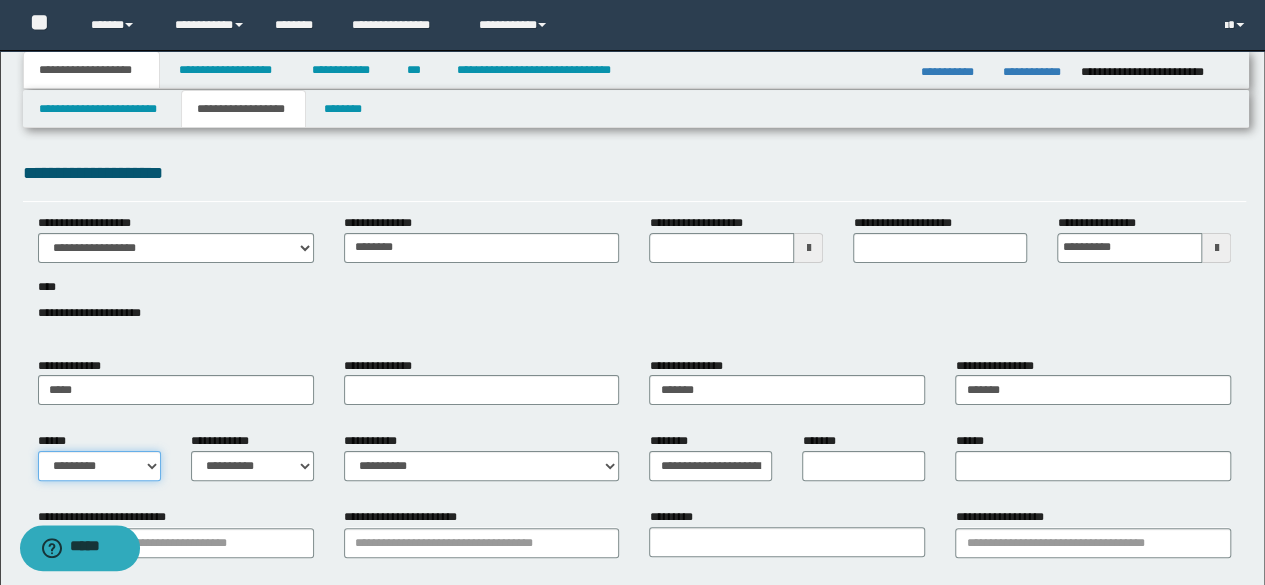 select on "*" 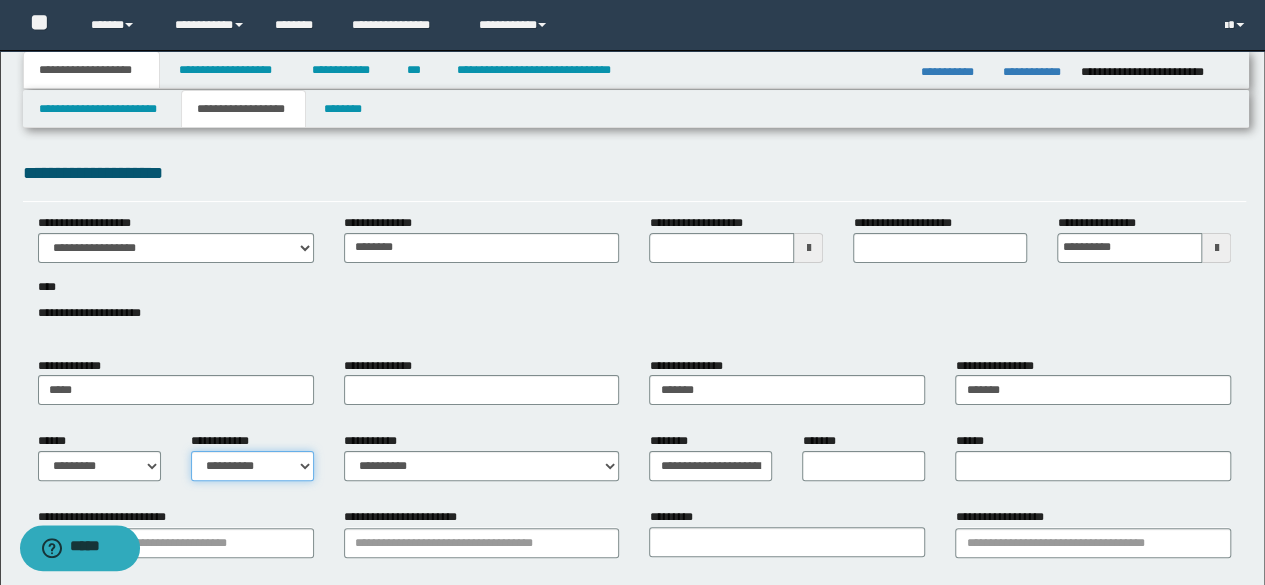 type 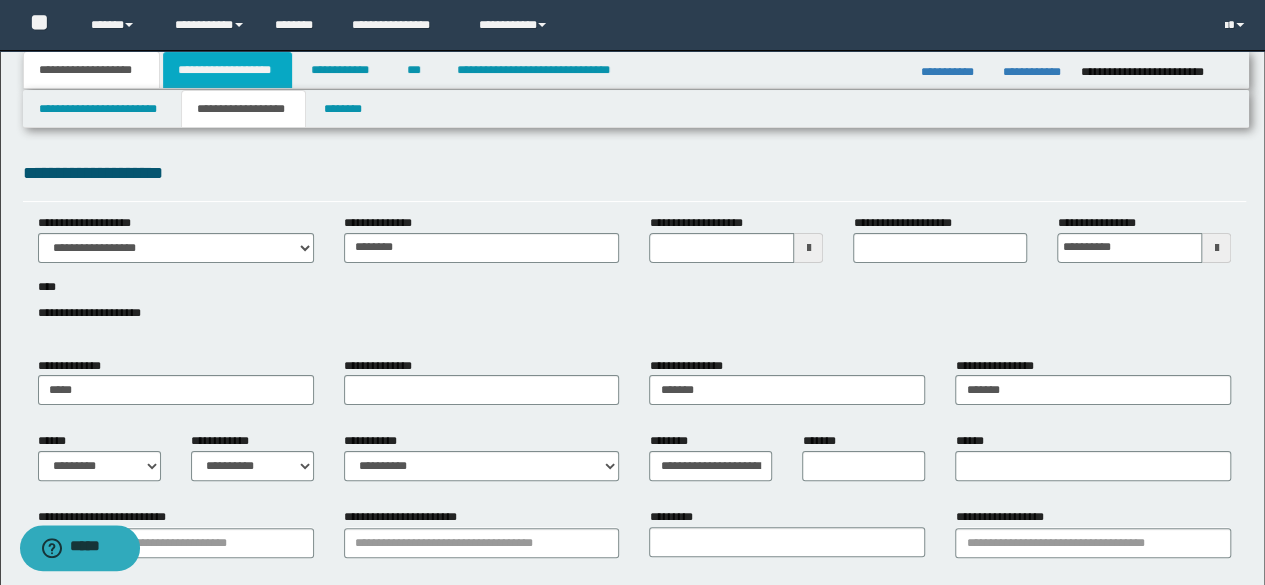 click on "**********" at bounding box center (227, 70) 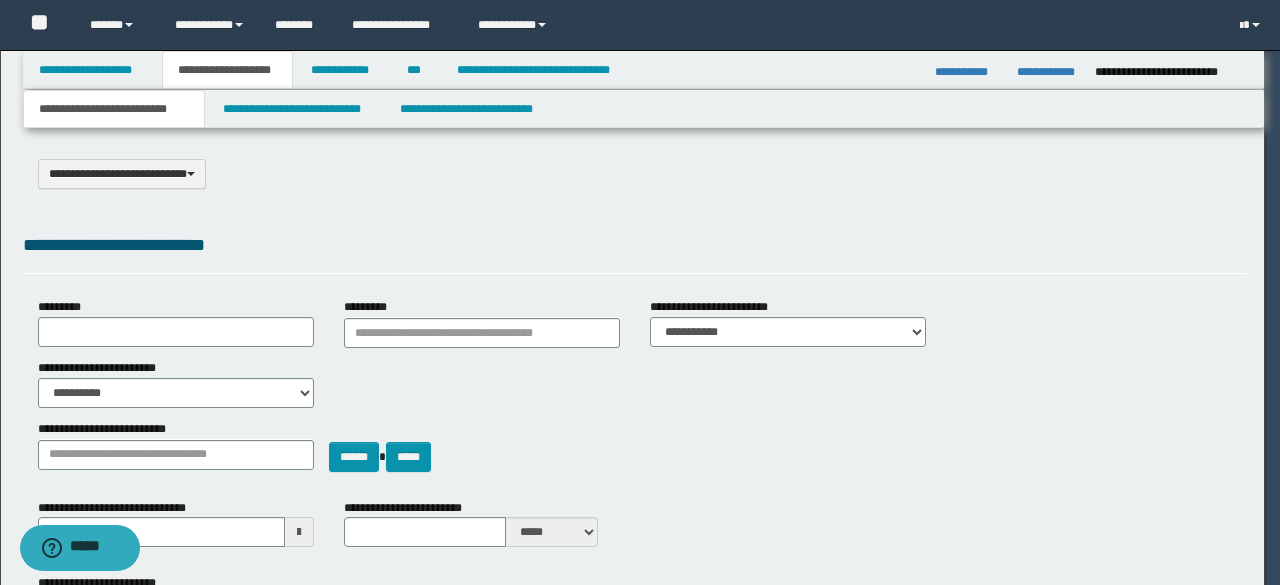 select on "*" 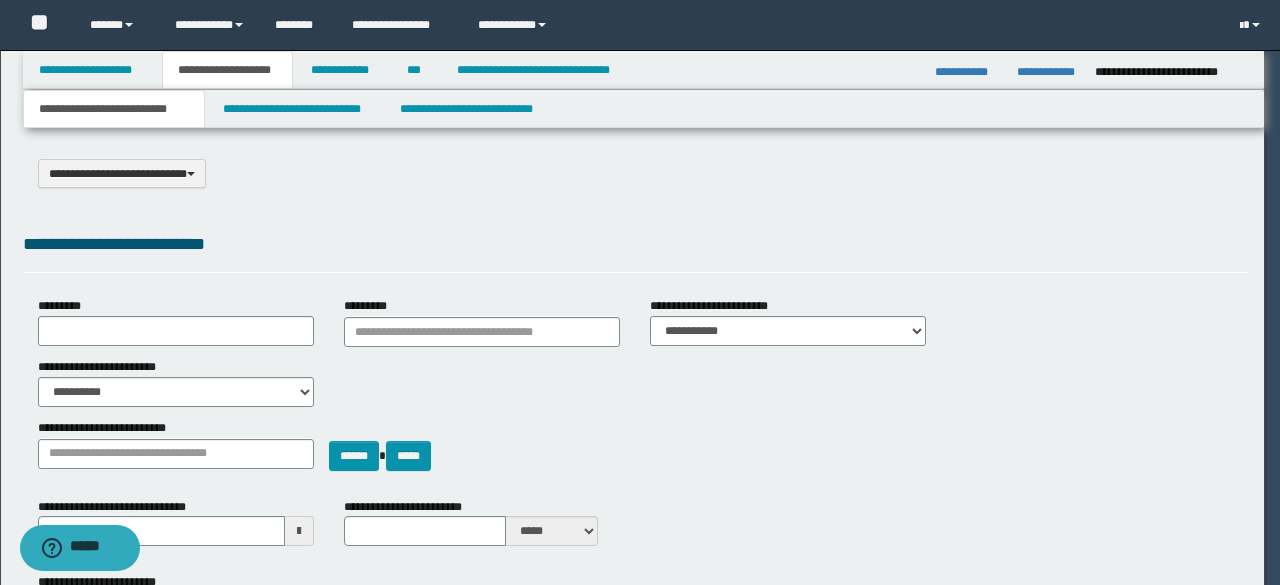scroll, scrollTop: 0, scrollLeft: 0, axis: both 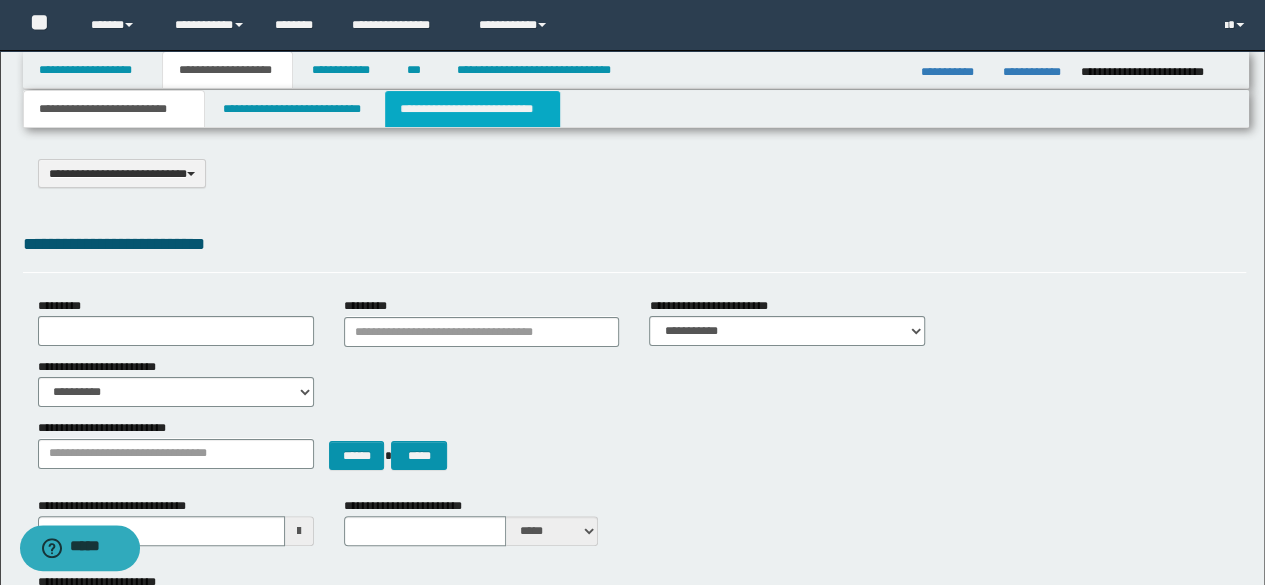 click on "**********" at bounding box center (472, 109) 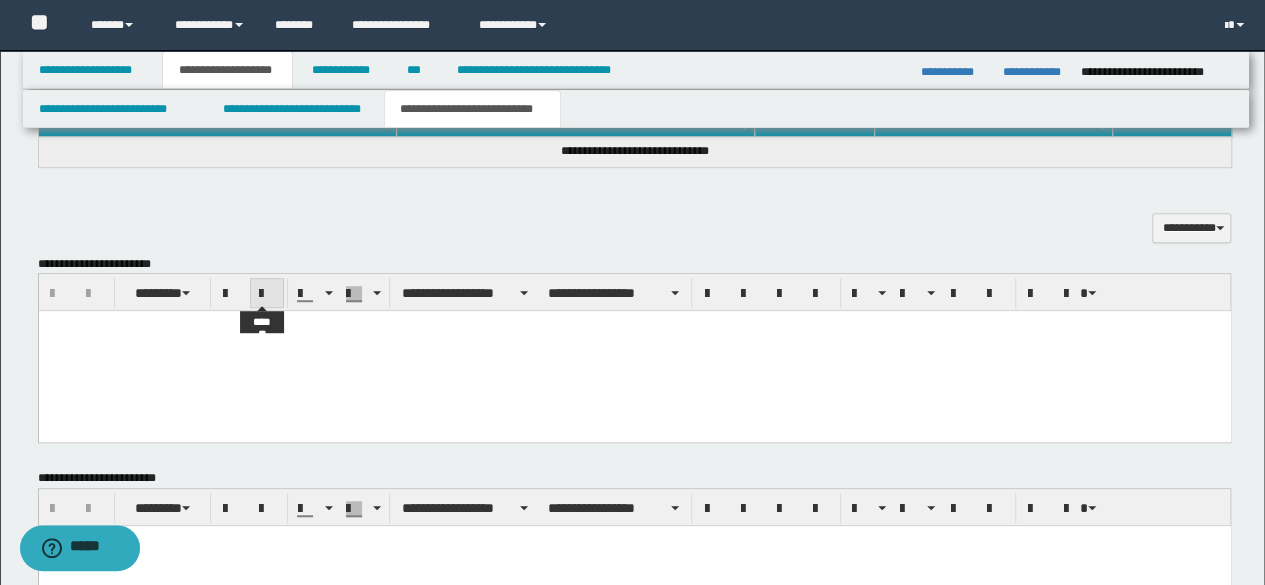 scroll, scrollTop: 600, scrollLeft: 0, axis: vertical 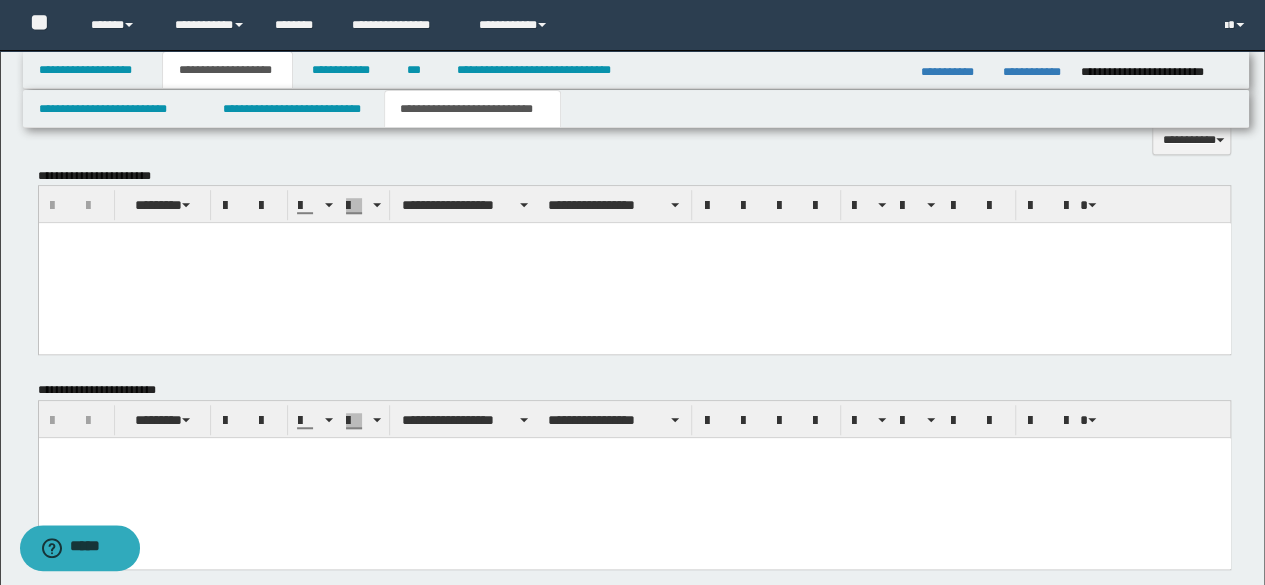 click at bounding box center [634, 263] 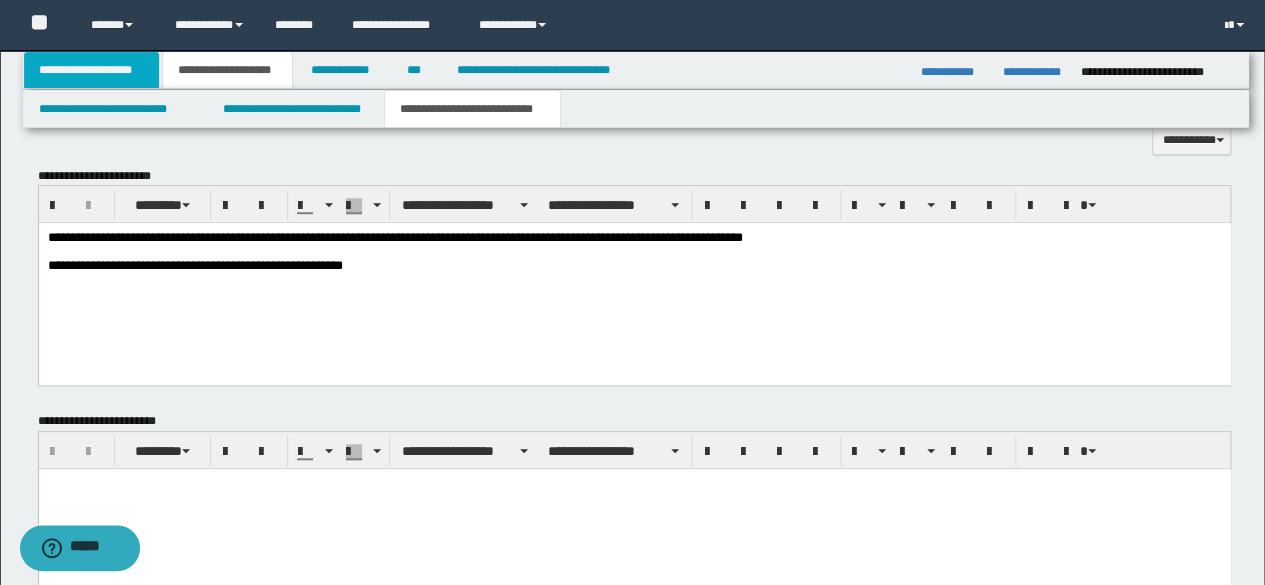 click on "**********" at bounding box center [92, 70] 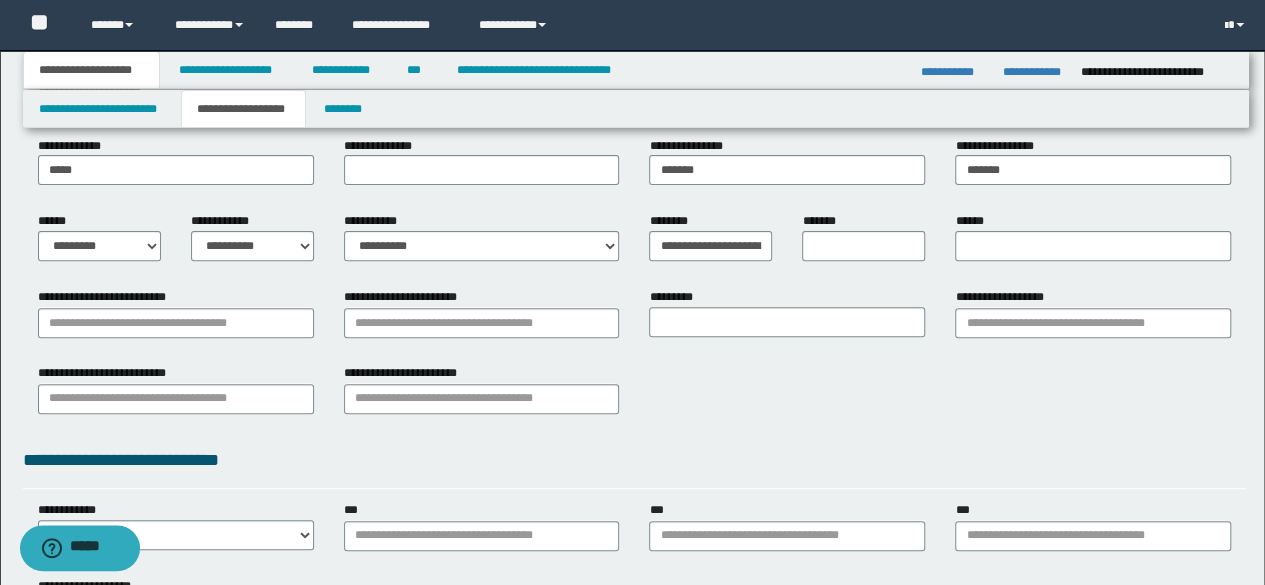 scroll, scrollTop: 120, scrollLeft: 0, axis: vertical 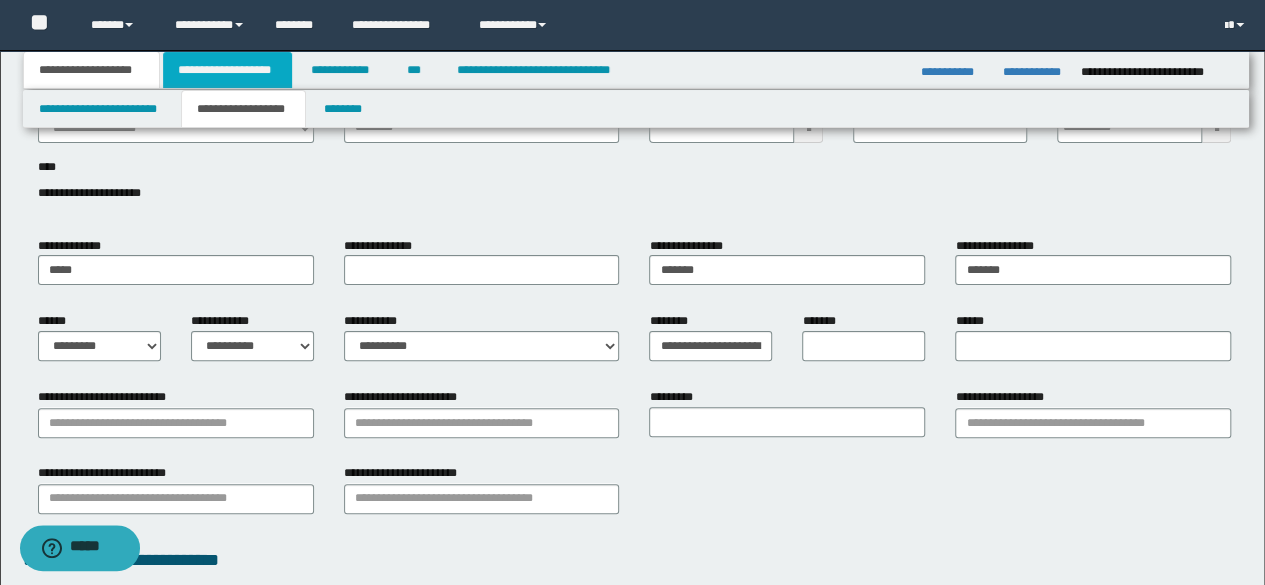 click on "**********" at bounding box center [227, 70] 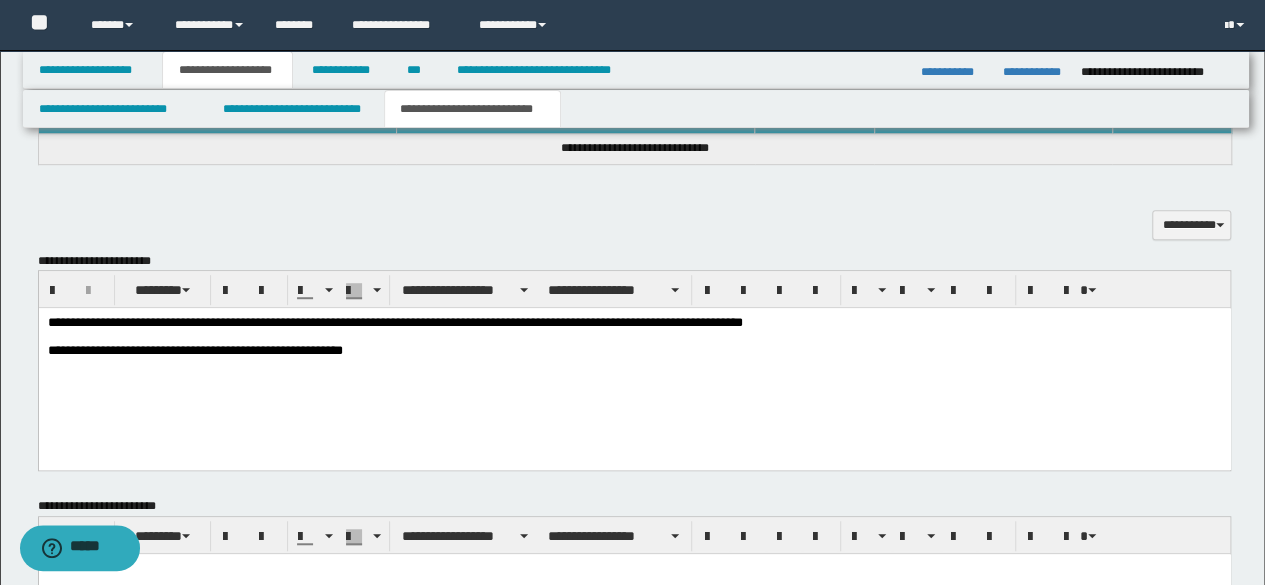 scroll, scrollTop: 520, scrollLeft: 0, axis: vertical 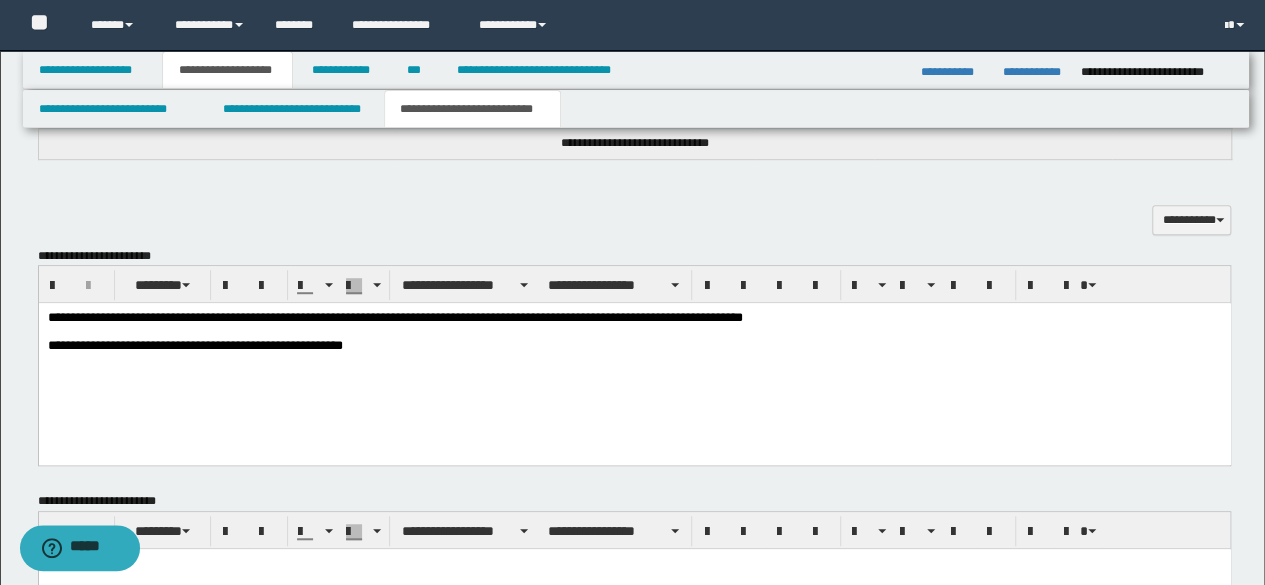 click on "**********" at bounding box center [634, 359] 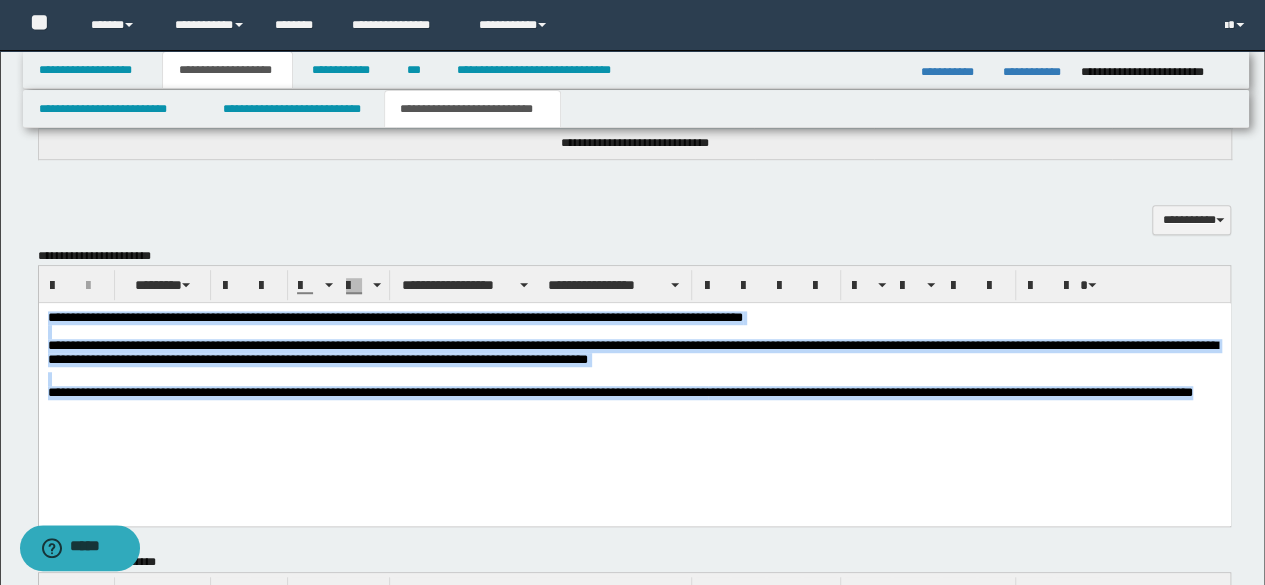 copy on "**********" 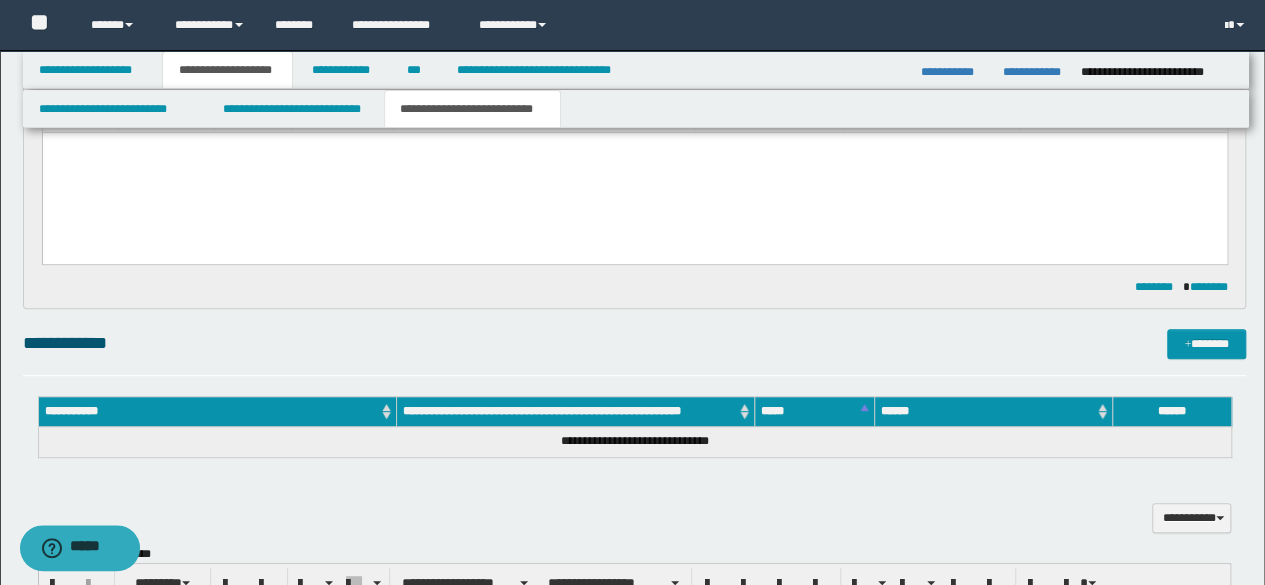 scroll, scrollTop: 220, scrollLeft: 0, axis: vertical 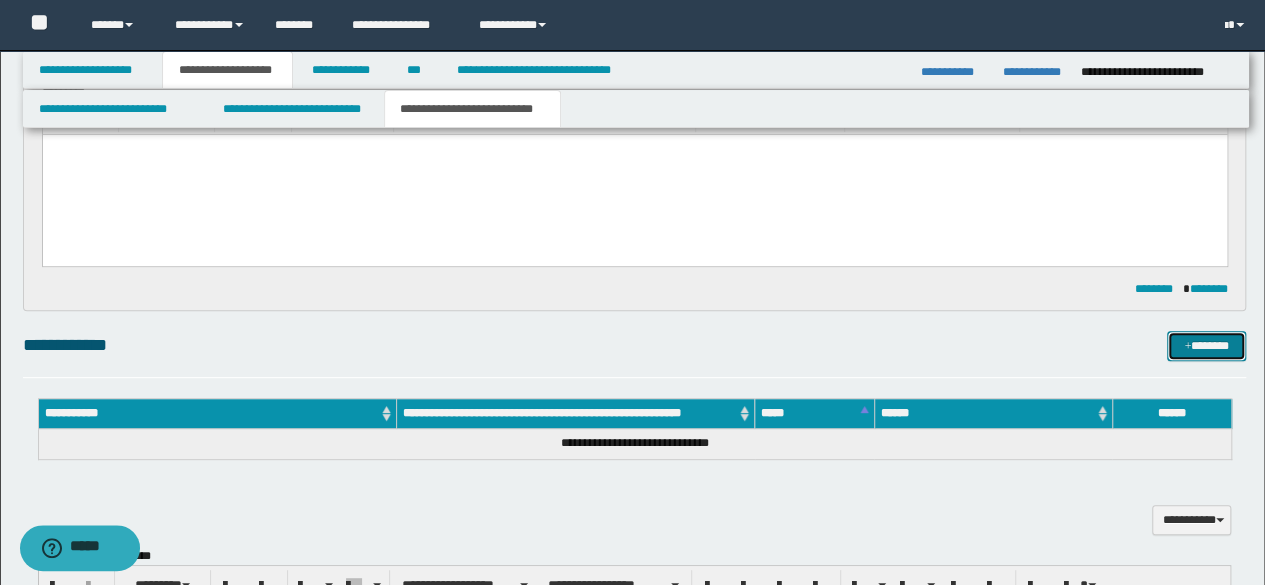 click on "*******" at bounding box center (1206, 345) 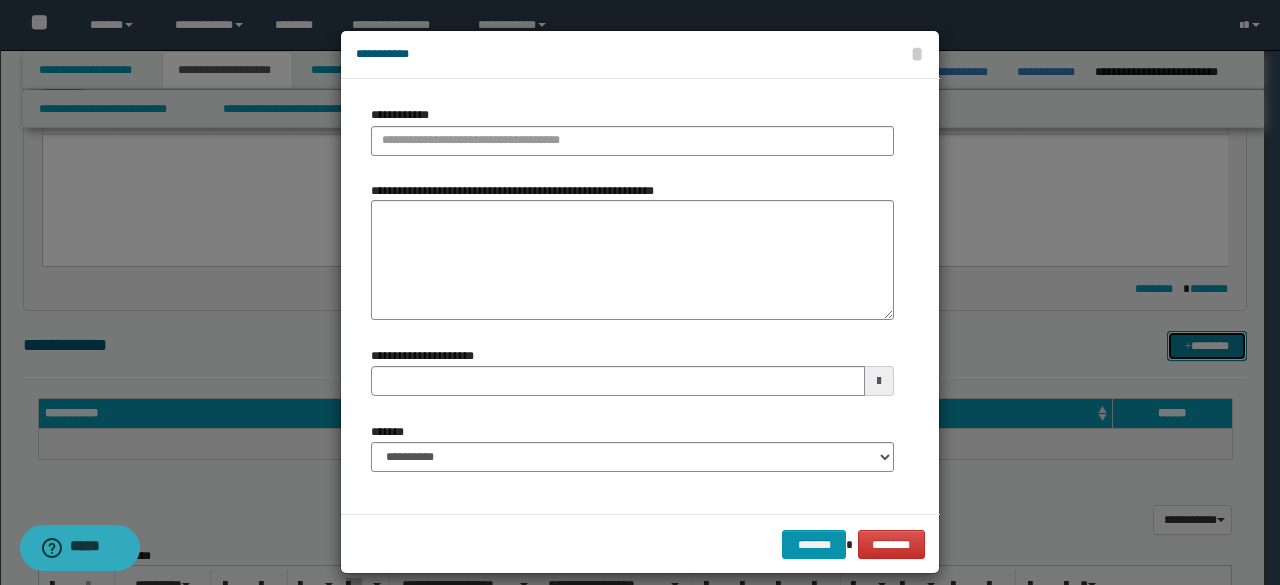 type 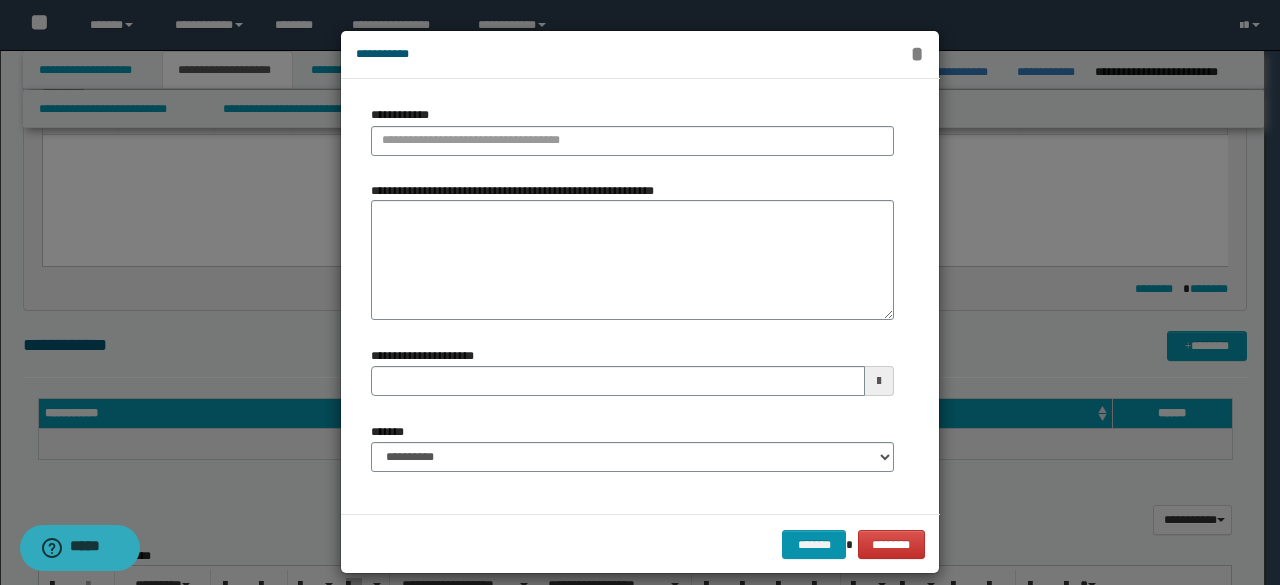 type 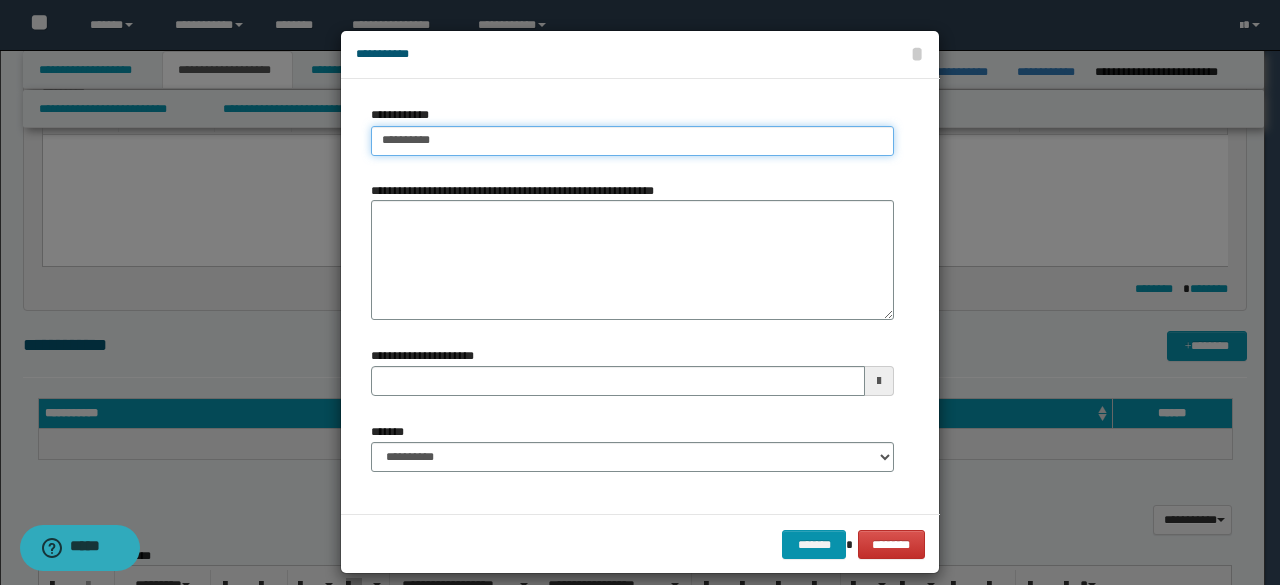 type on "**********" 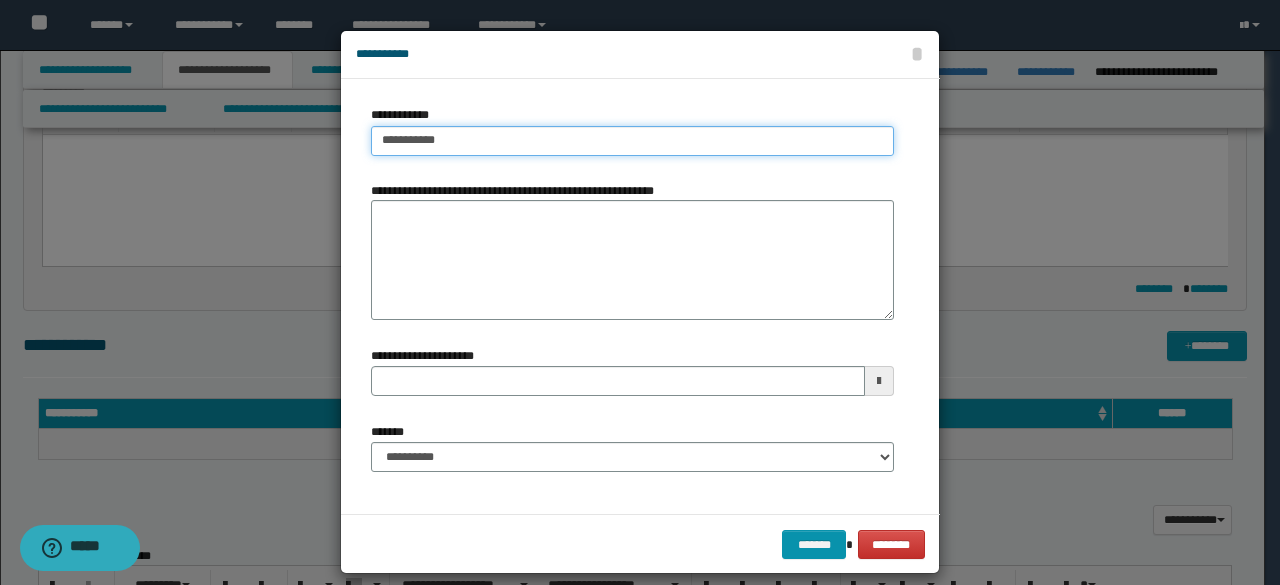 type on "**********" 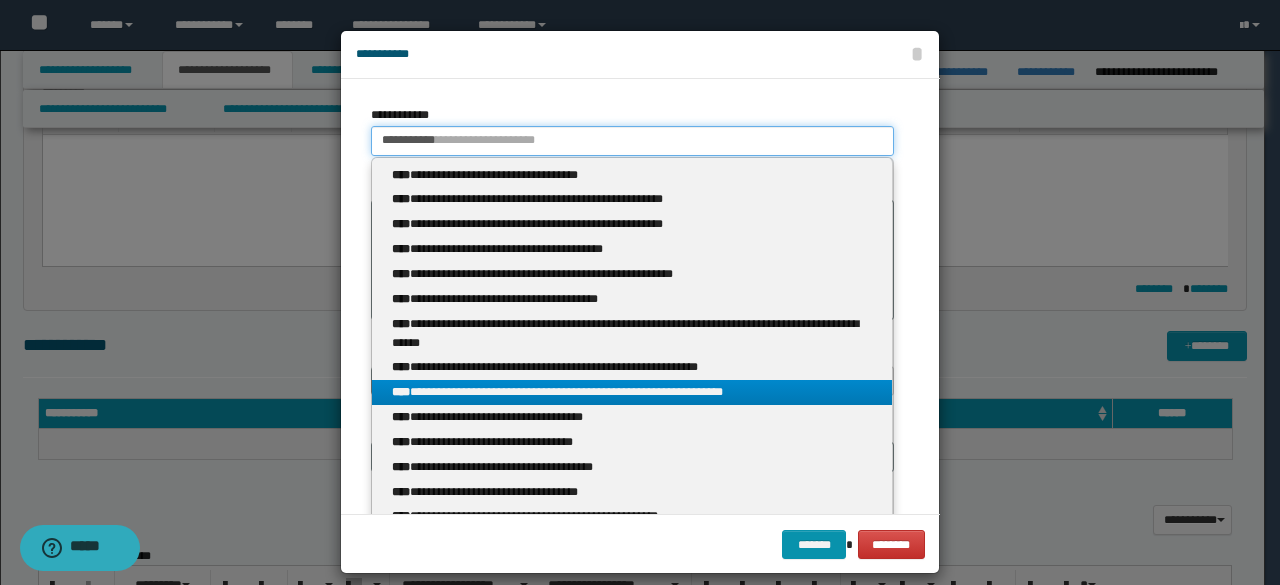 type 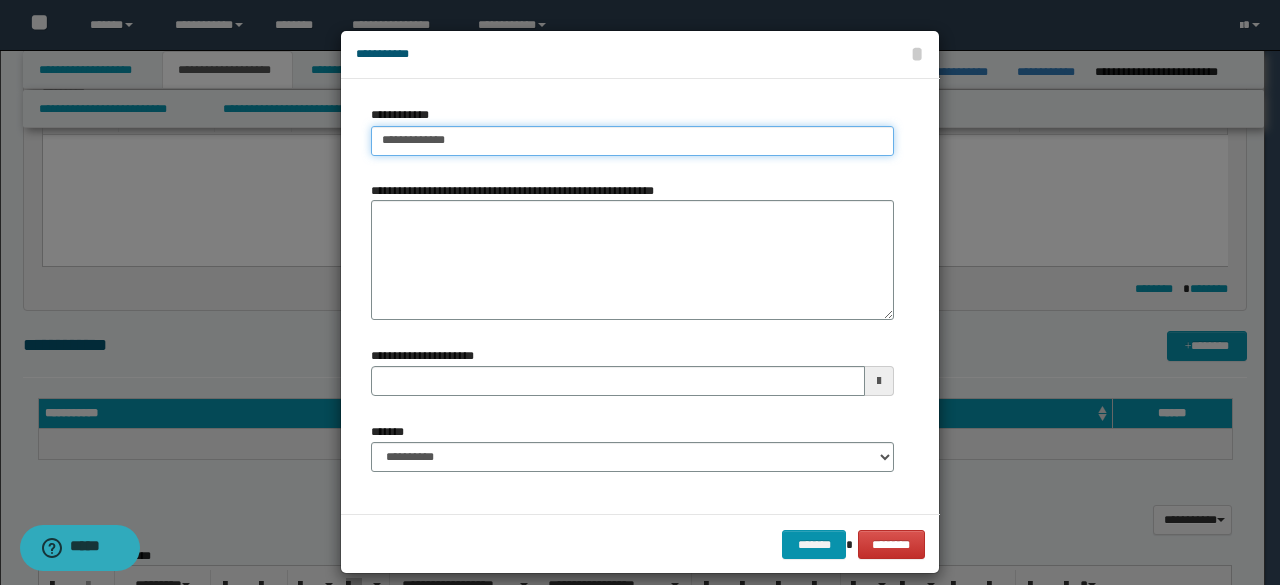 type on "**********" 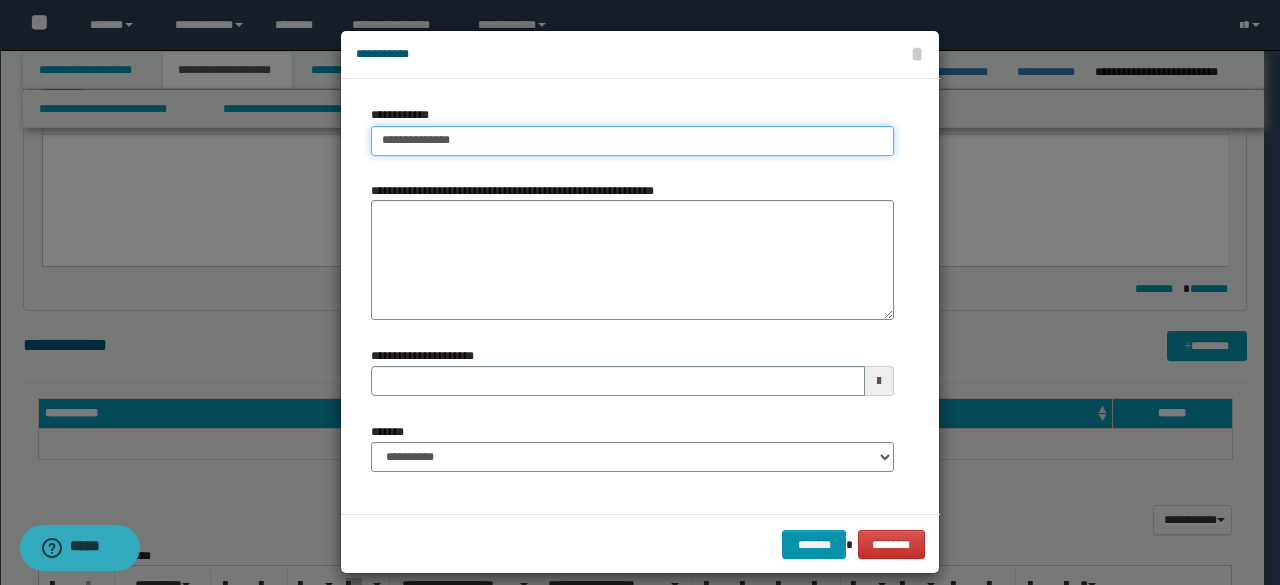 type on "**********" 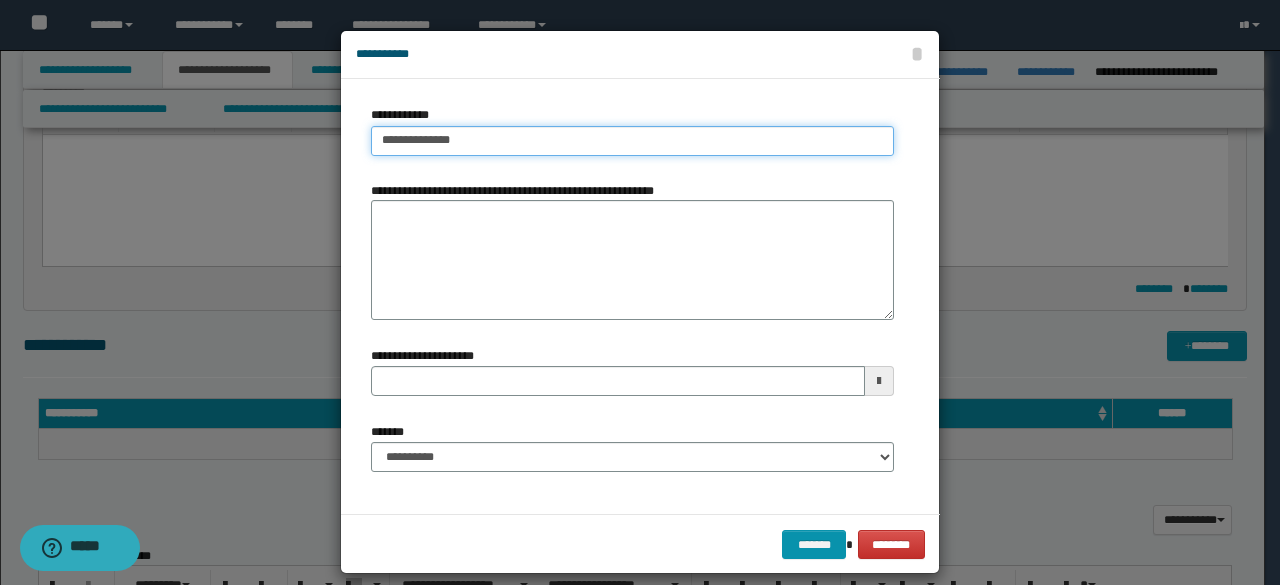 type 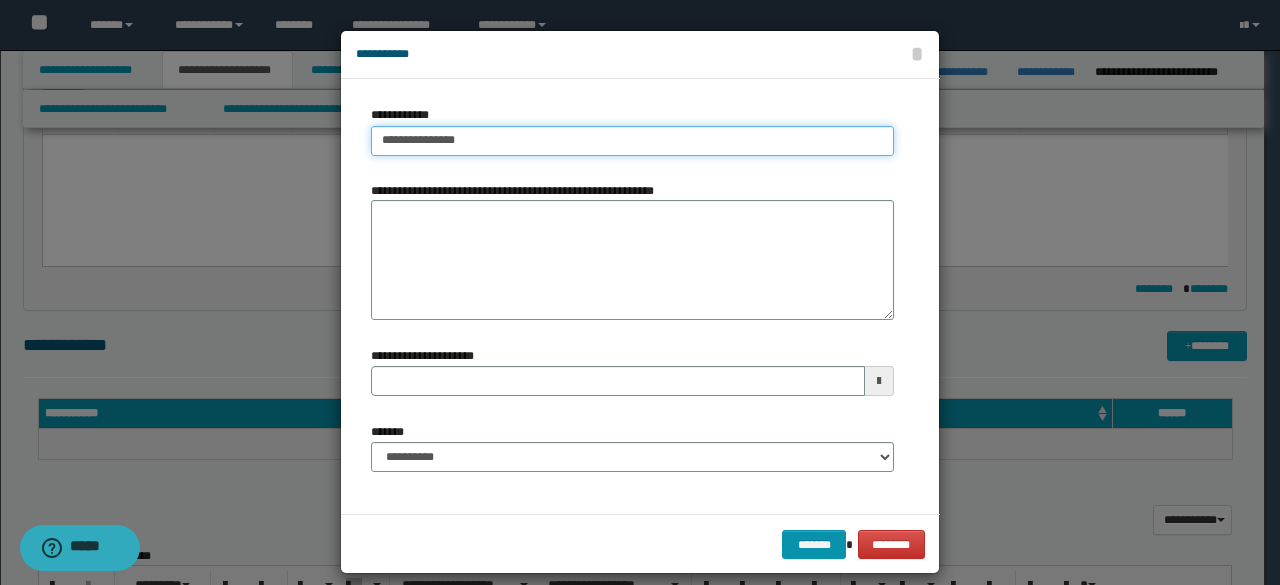 type on "**********" 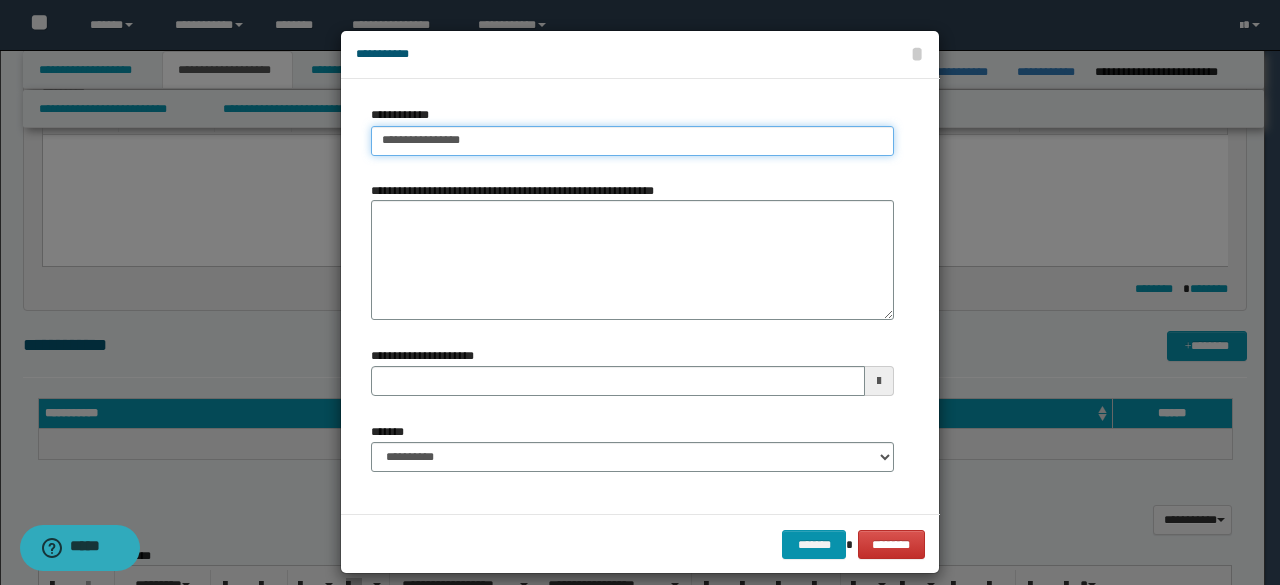 type on "**********" 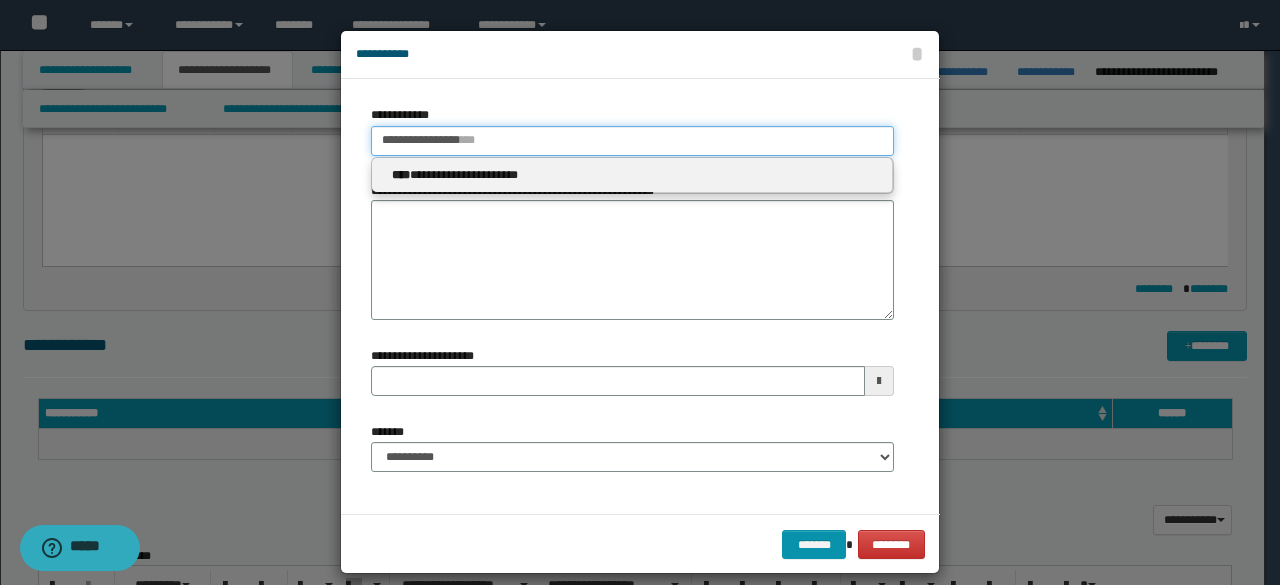type 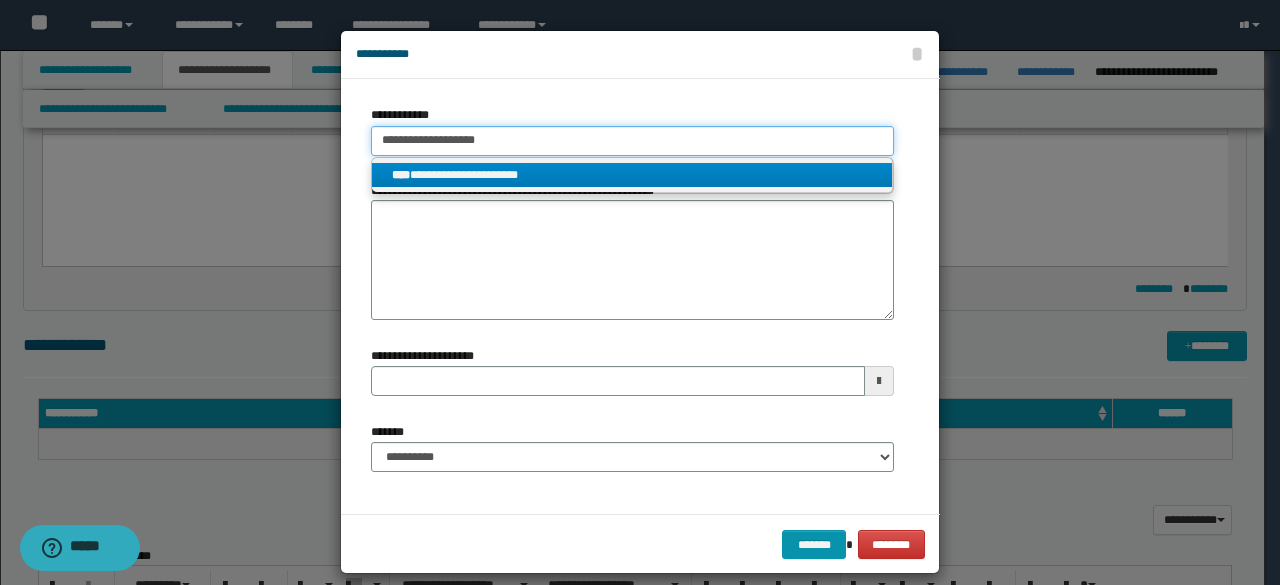 type on "**********" 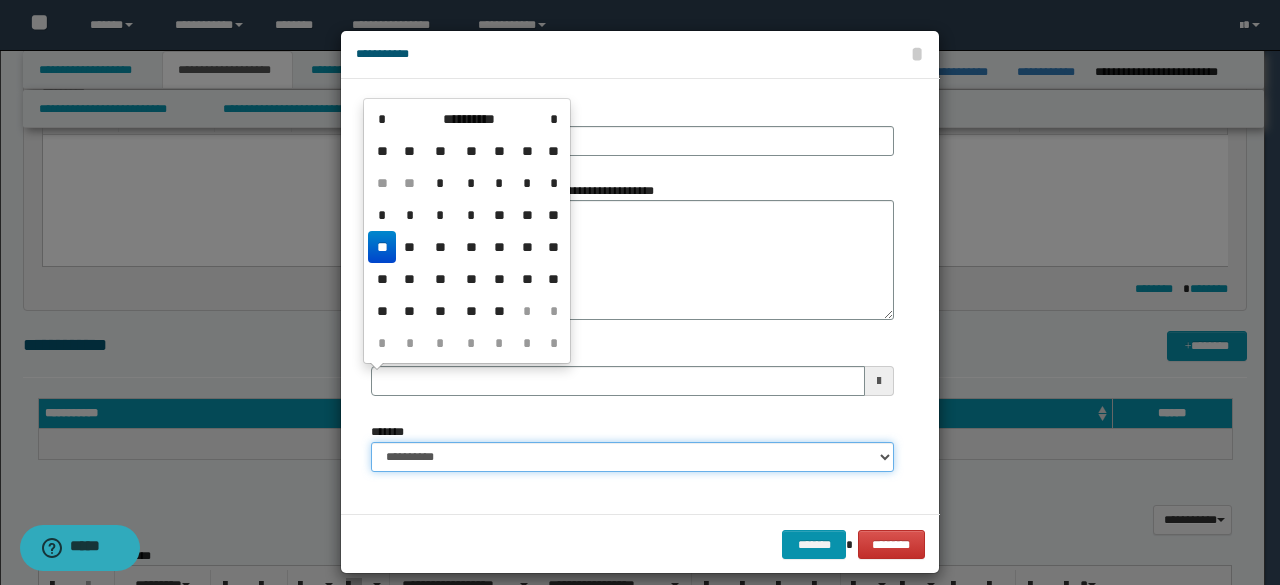 type 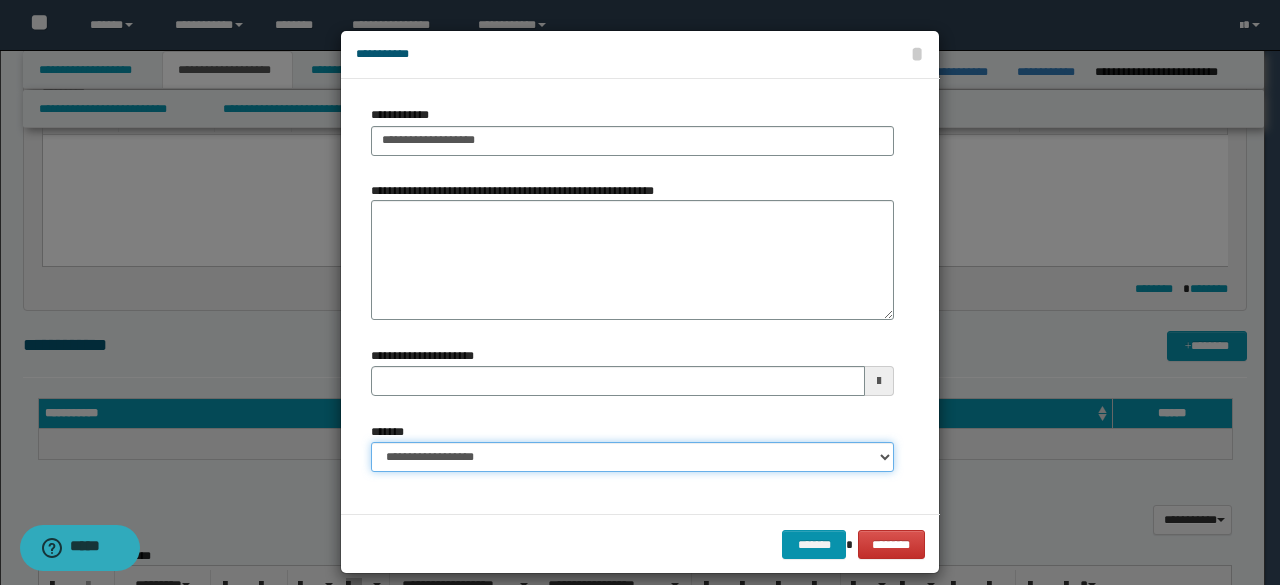 select on "*" 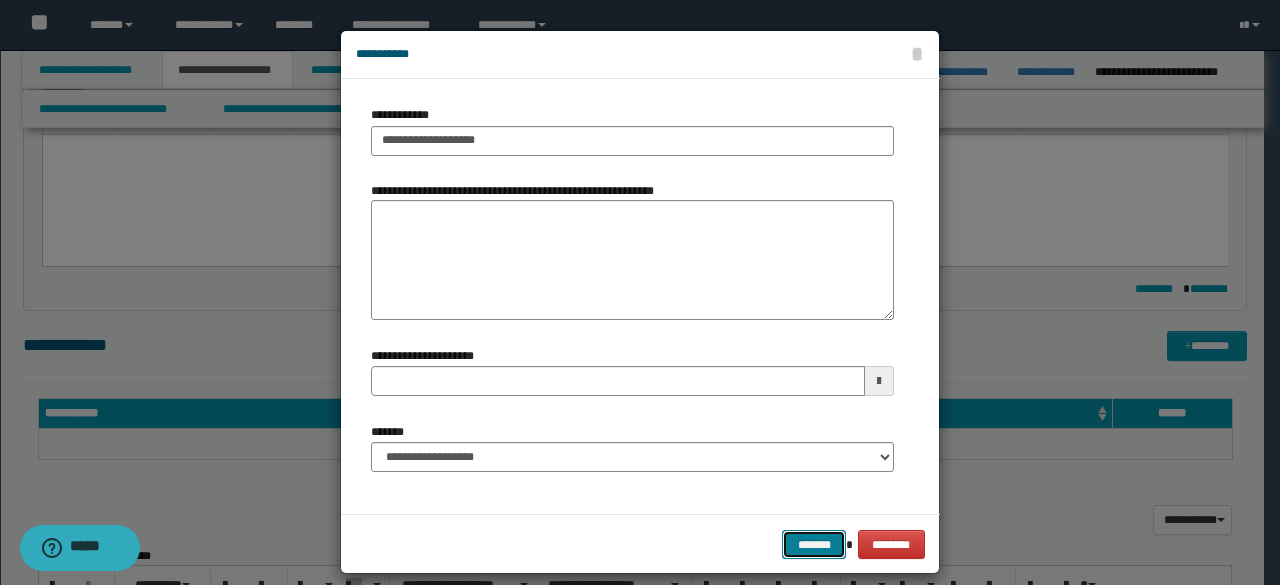 type 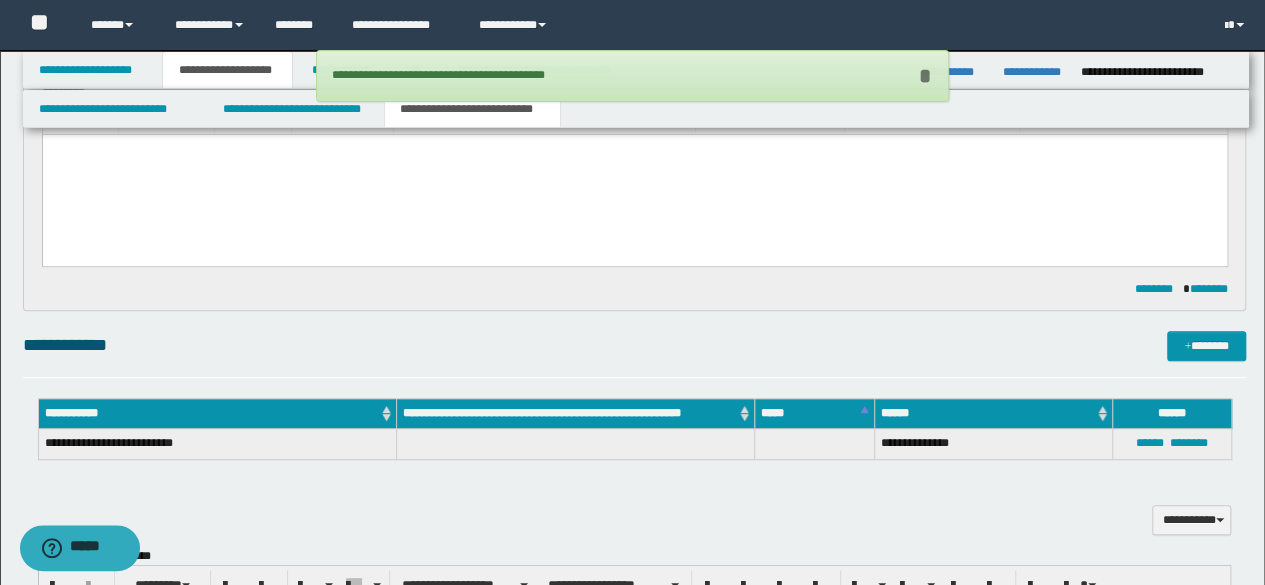 click on "*" at bounding box center [925, 76] 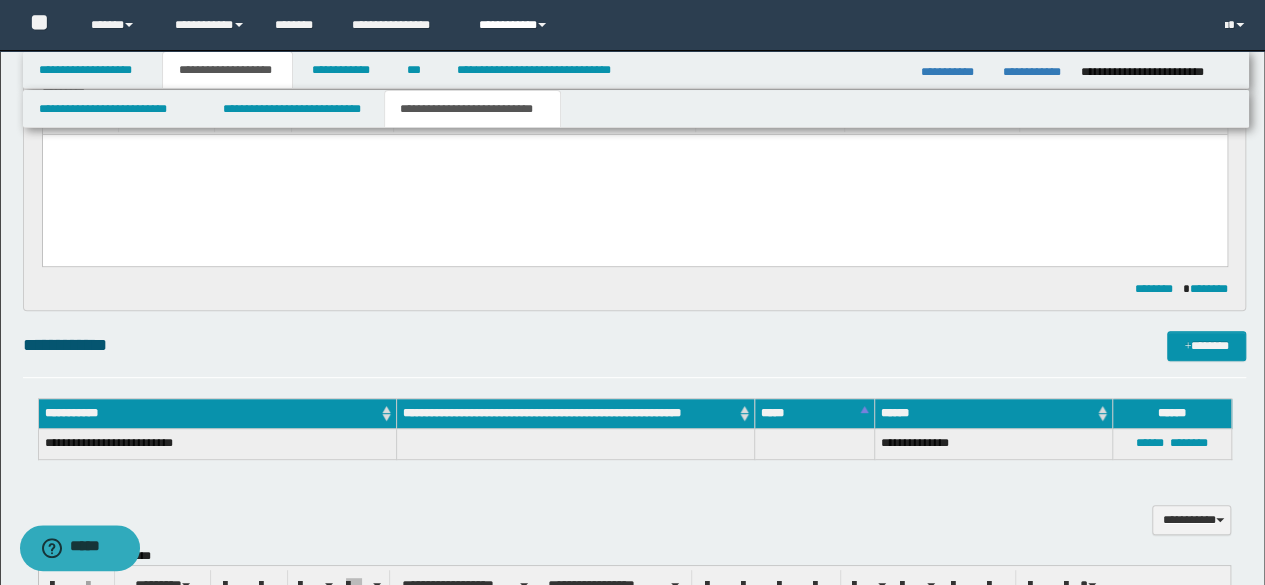 click on "**********" at bounding box center (515, 25) 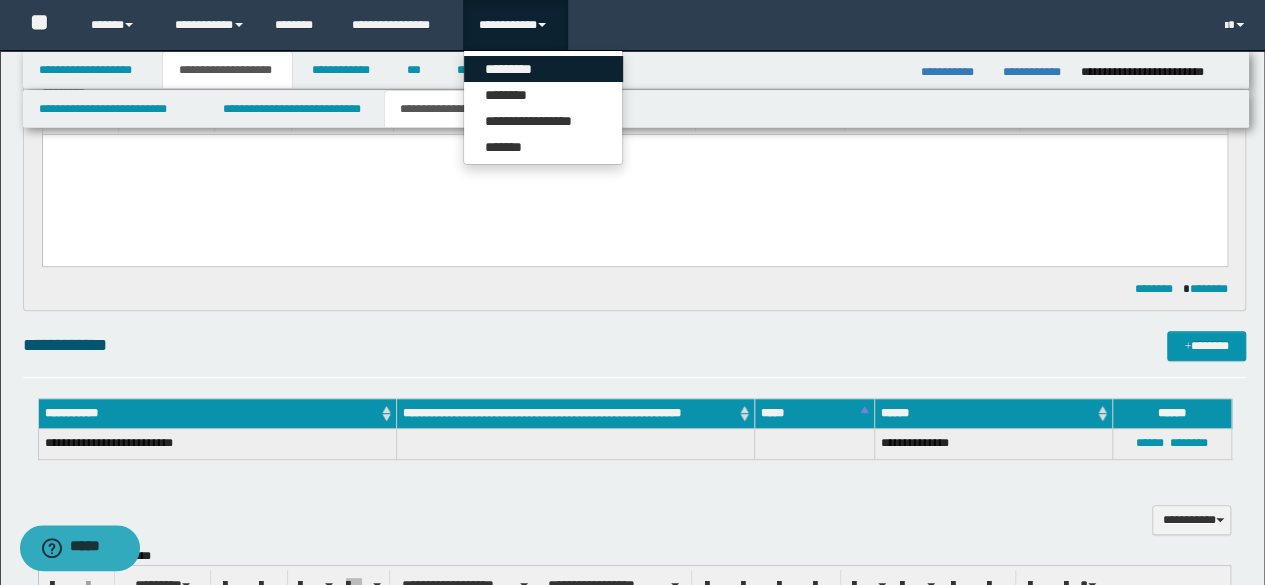 click on "*********" at bounding box center [543, 69] 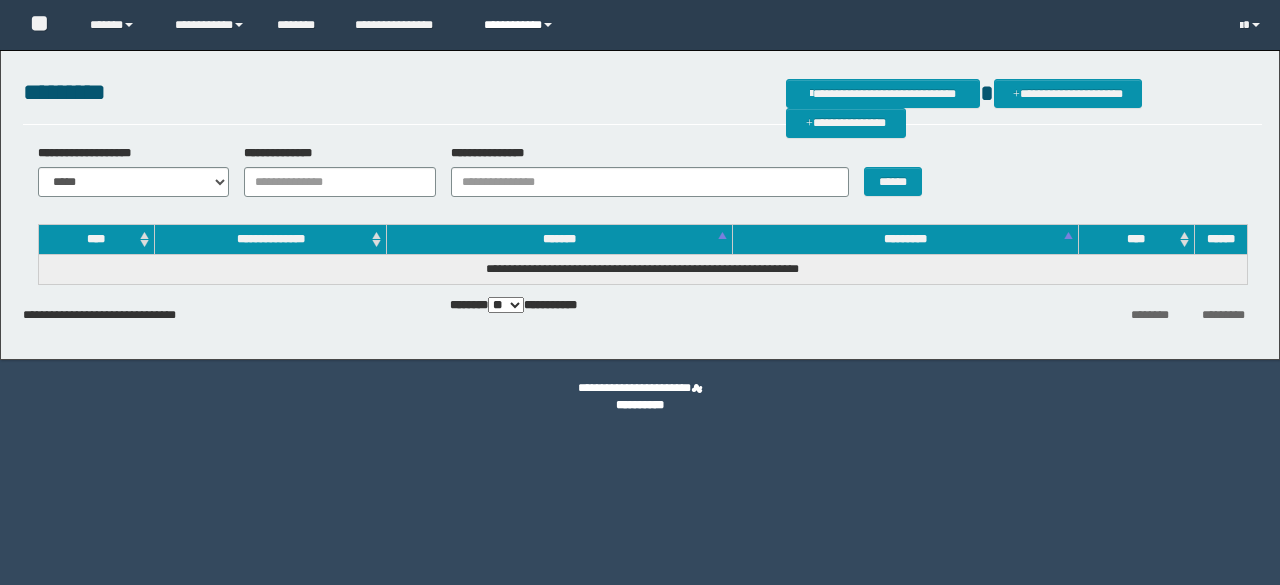 scroll, scrollTop: 0, scrollLeft: 0, axis: both 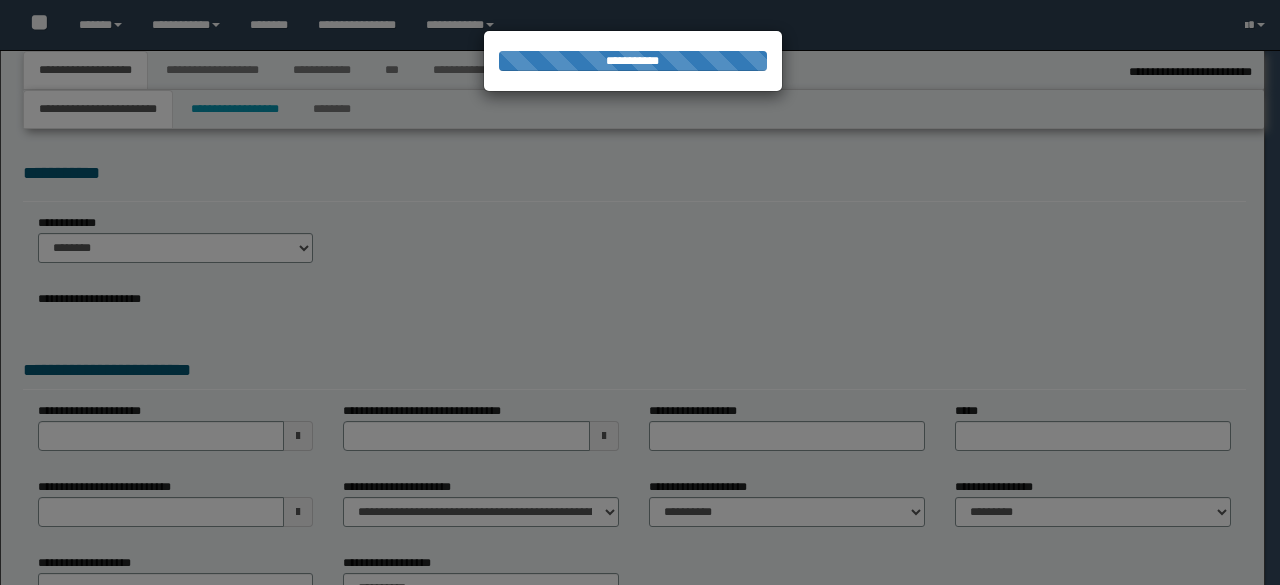 select on "*" 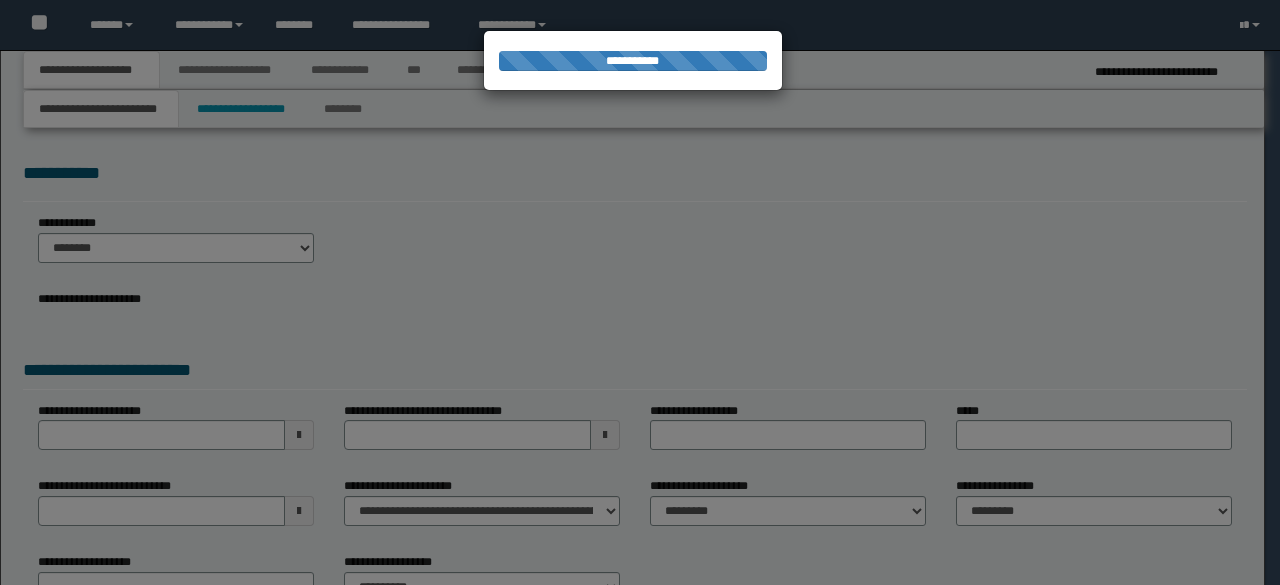 scroll, scrollTop: 0, scrollLeft: 0, axis: both 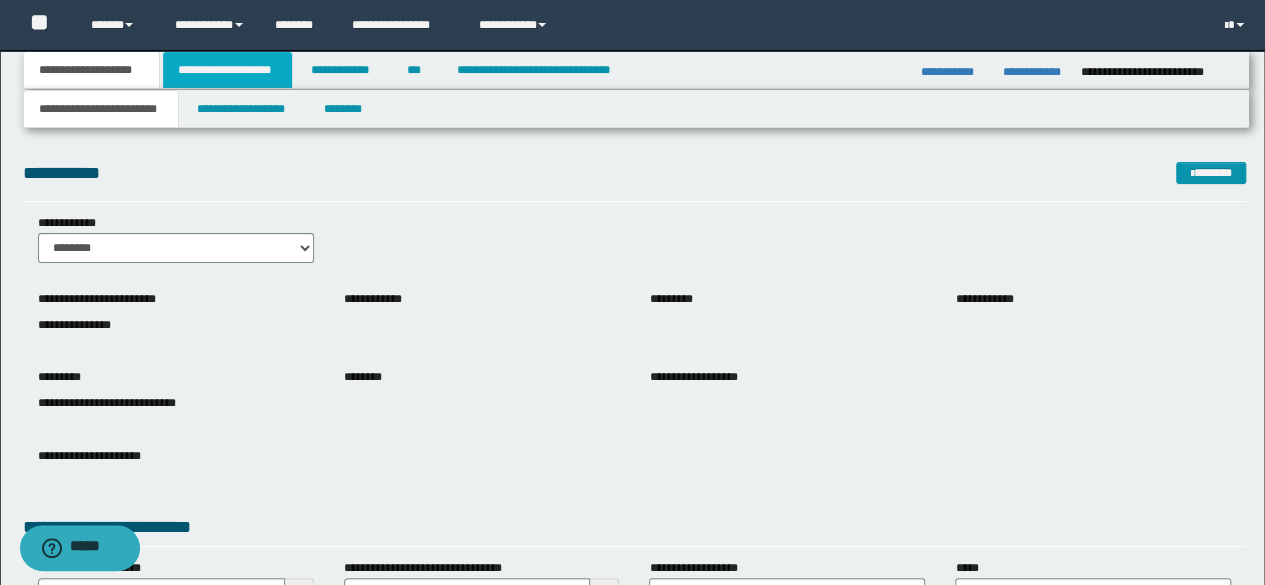 click on "**********" at bounding box center (227, 70) 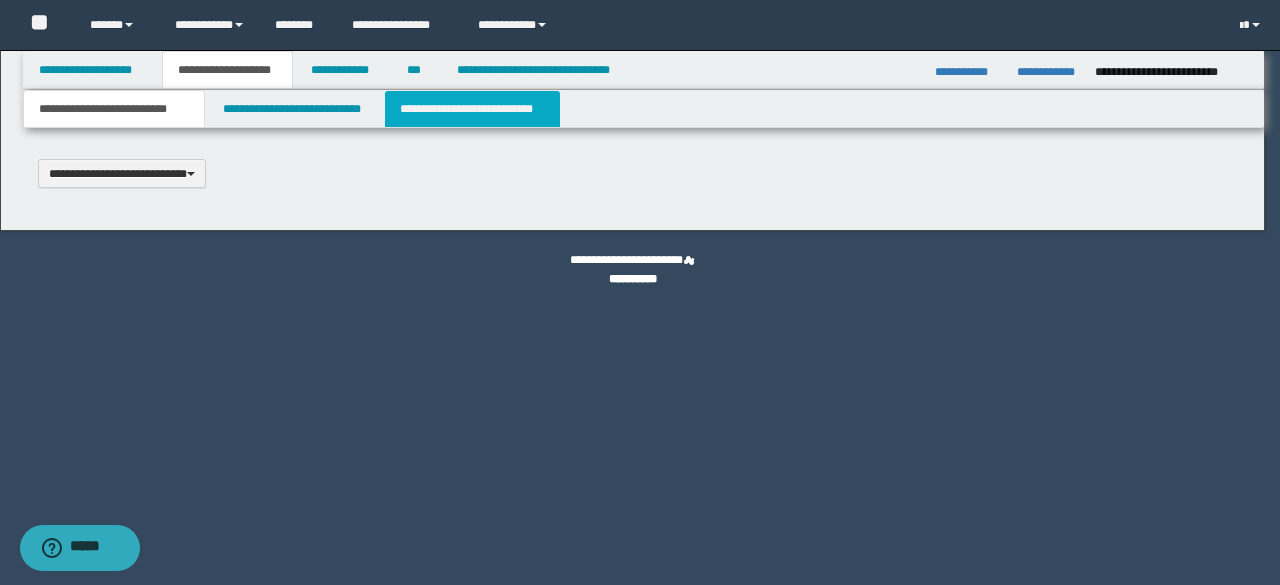 type 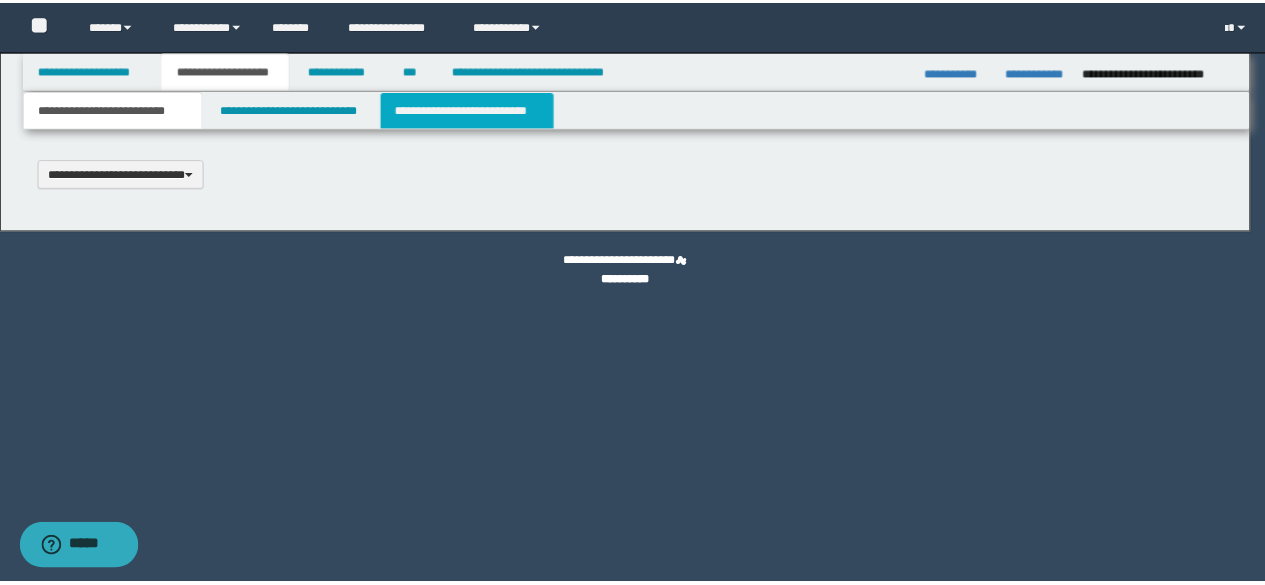 scroll, scrollTop: 0, scrollLeft: 0, axis: both 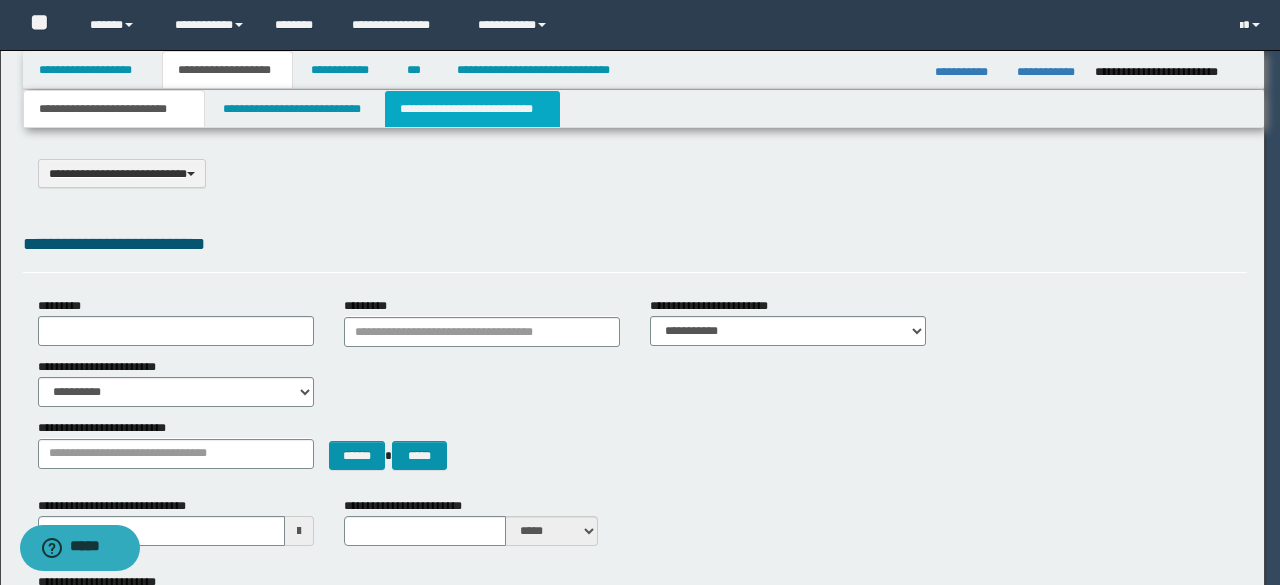 click on "**********" at bounding box center (472, 109) 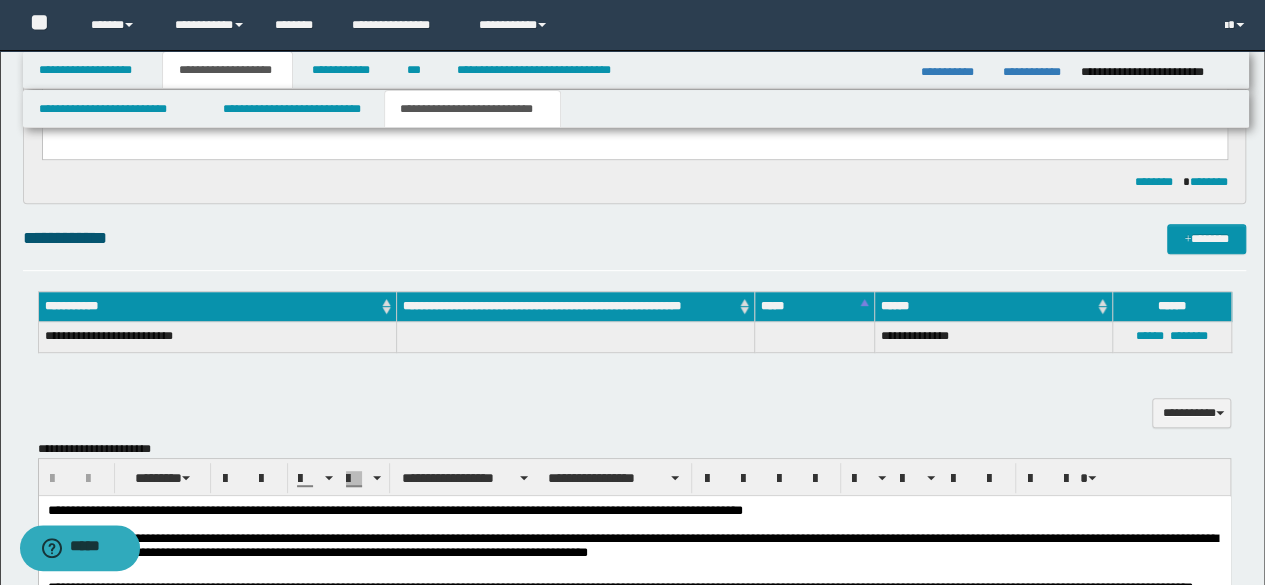 scroll, scrollTop: 326, scrollLeft: 0, axis: vertical 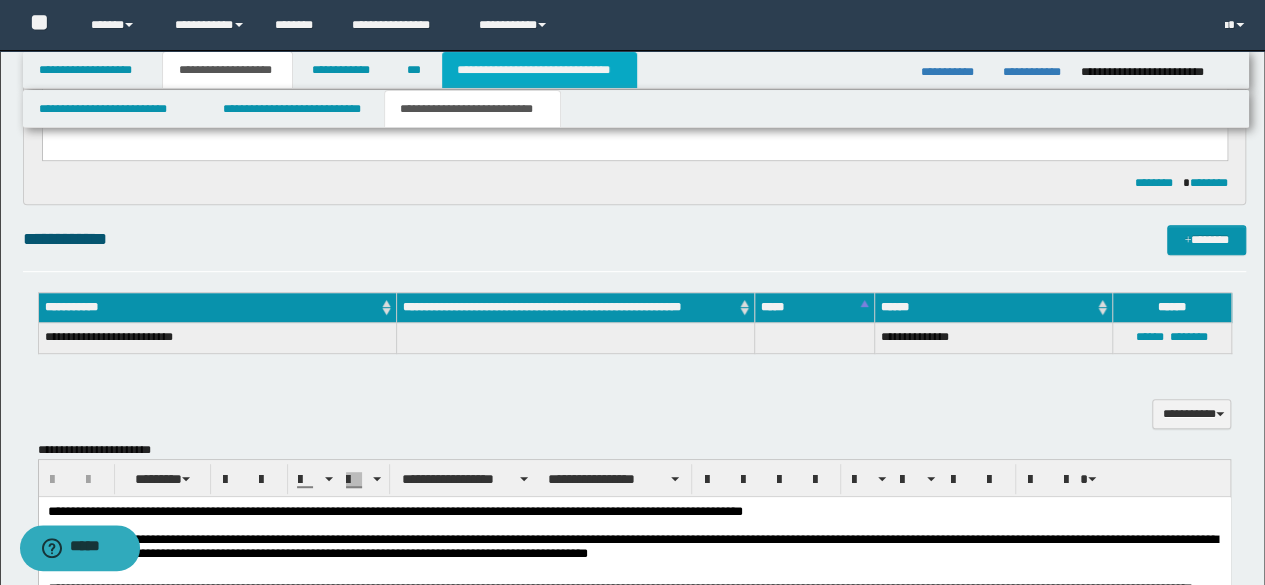 click on "**********" at bounding box center (539, 70) 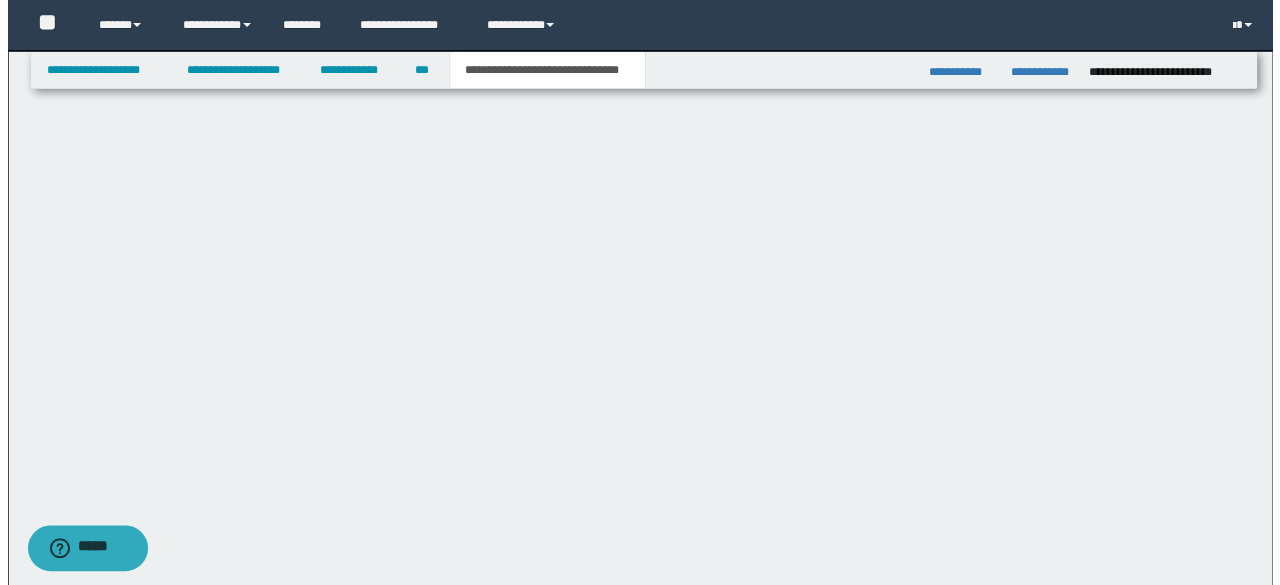 scroll, scrollTop: 0, scrollLeft: 0, axis: both 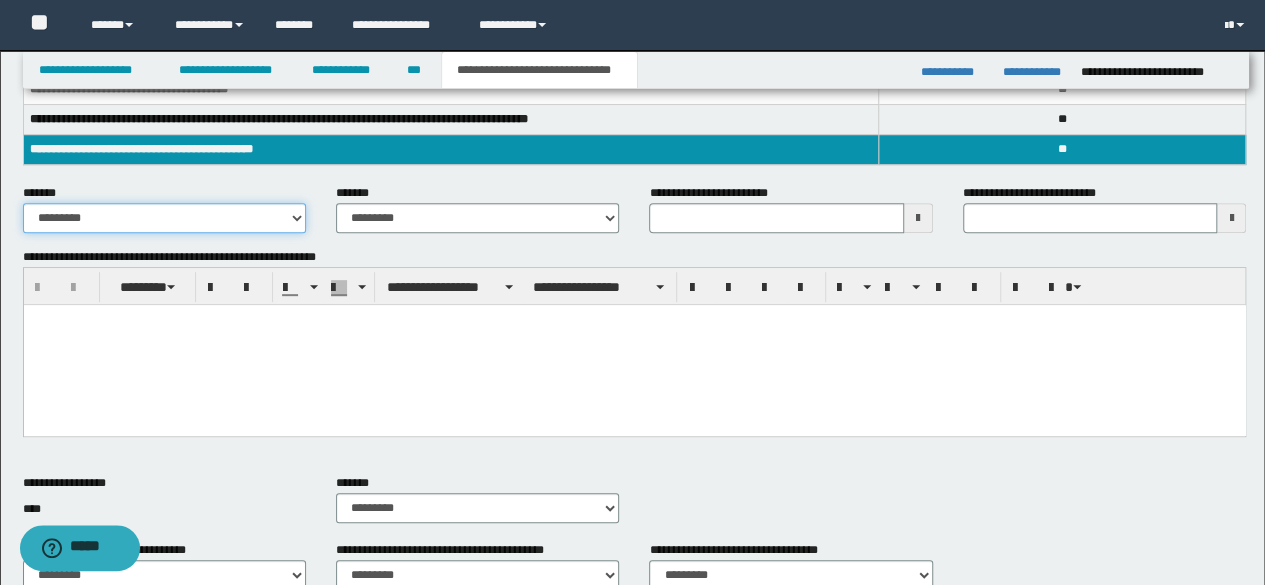 click on "**********" at bounding box center [164, 218] 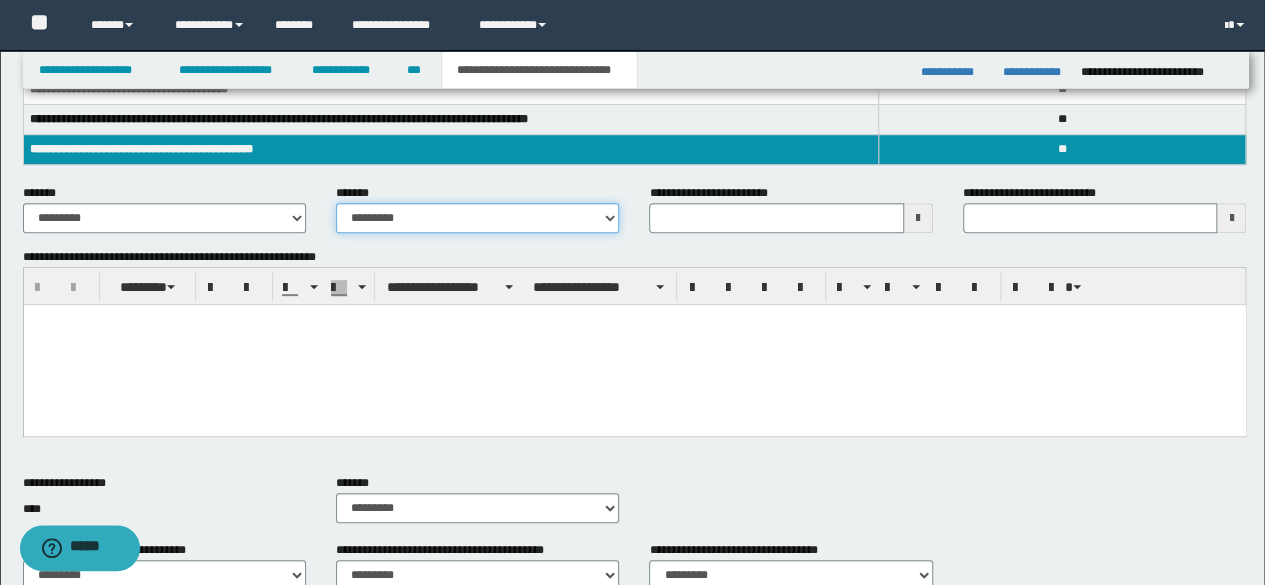 click on "**********" at bounding box center (477, 218) 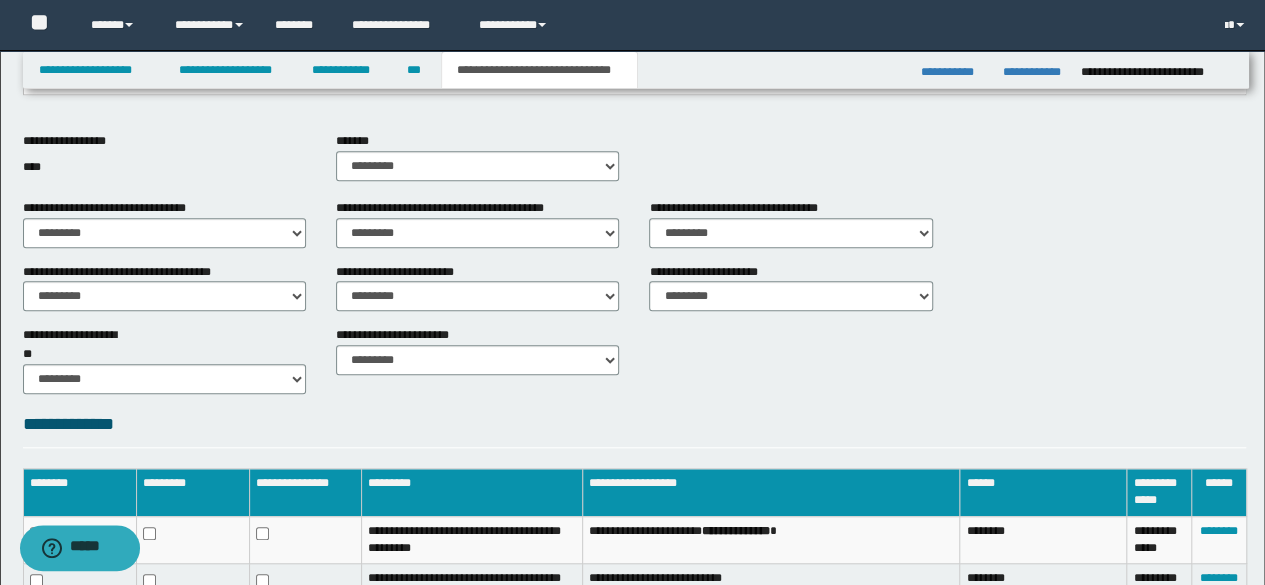 scroll, scrollTop: 858, scrollLeft: 0, axis: vertical 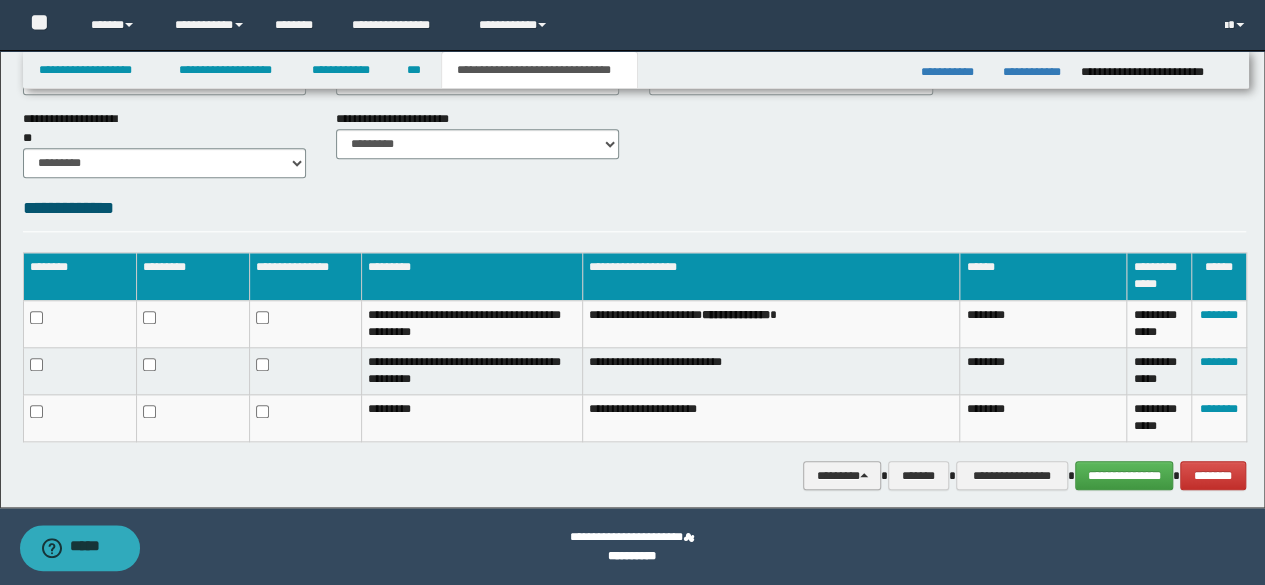 click on "********" at bounding box center [842, 475] 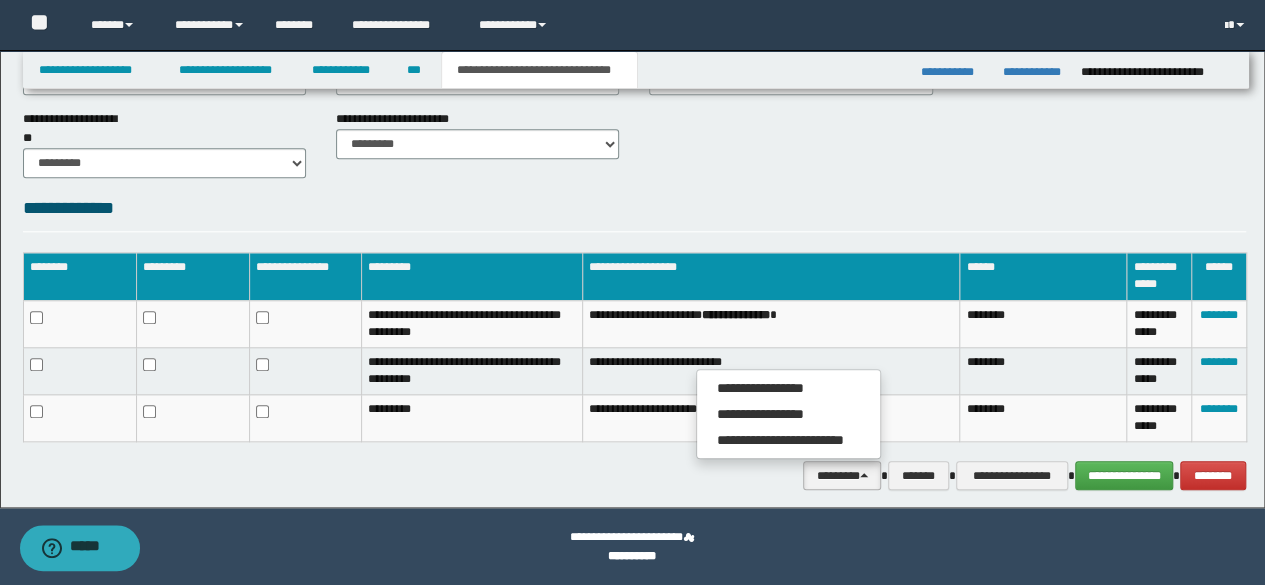 click on "********" at bounding box center [842, 475] 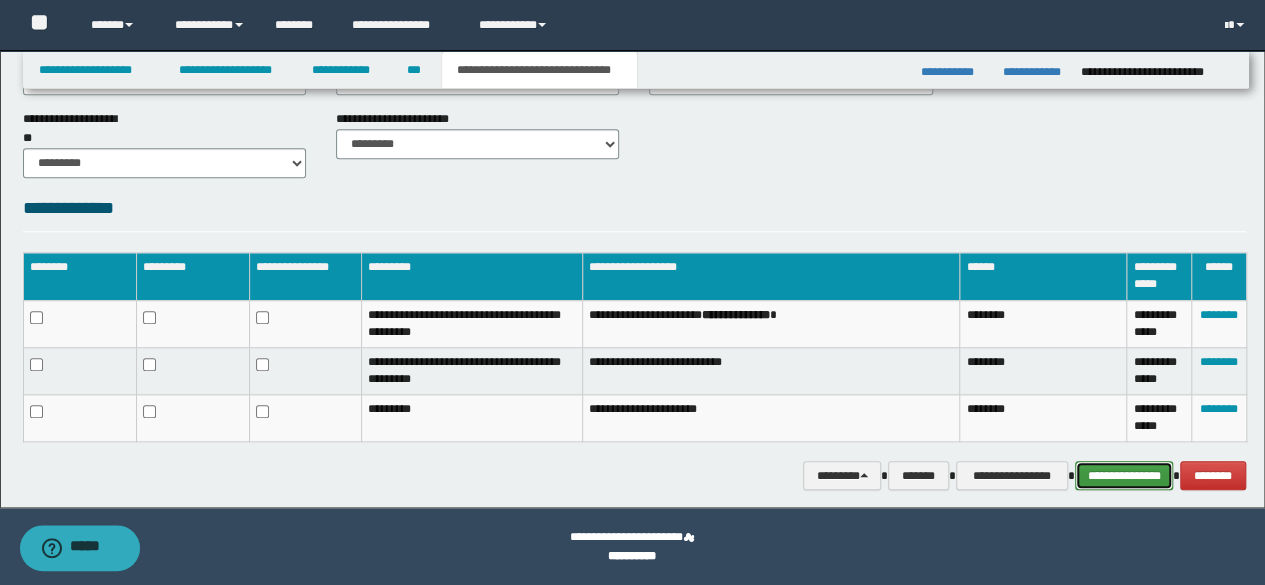 click on "**********" at bounding box center (1124, 475) 